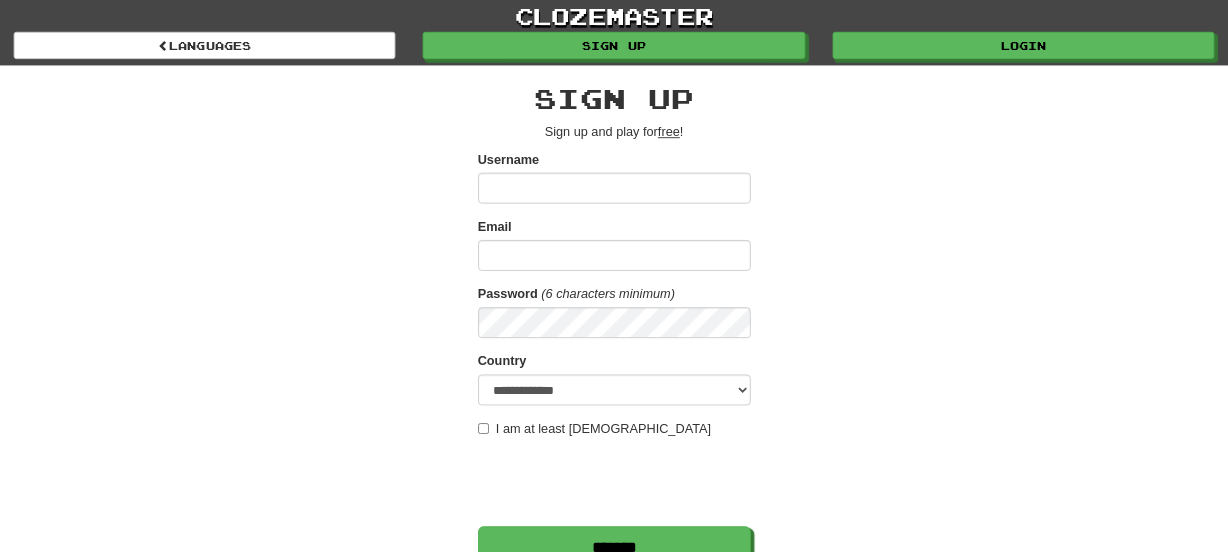 scroll, scrollTop: 0, scrollLeft: 0, axis: both 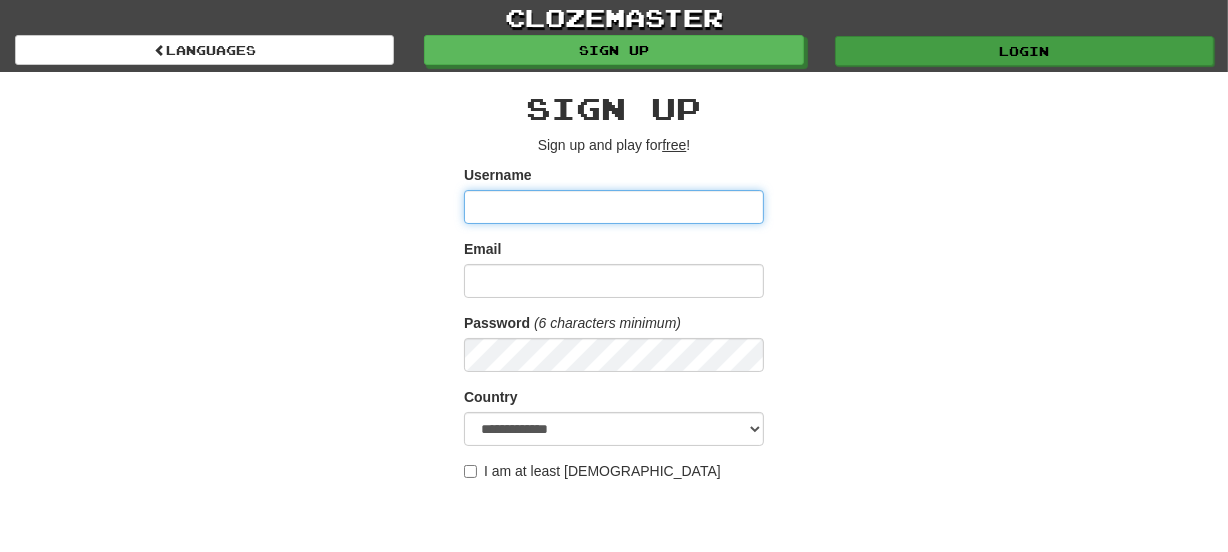 type on "*******" 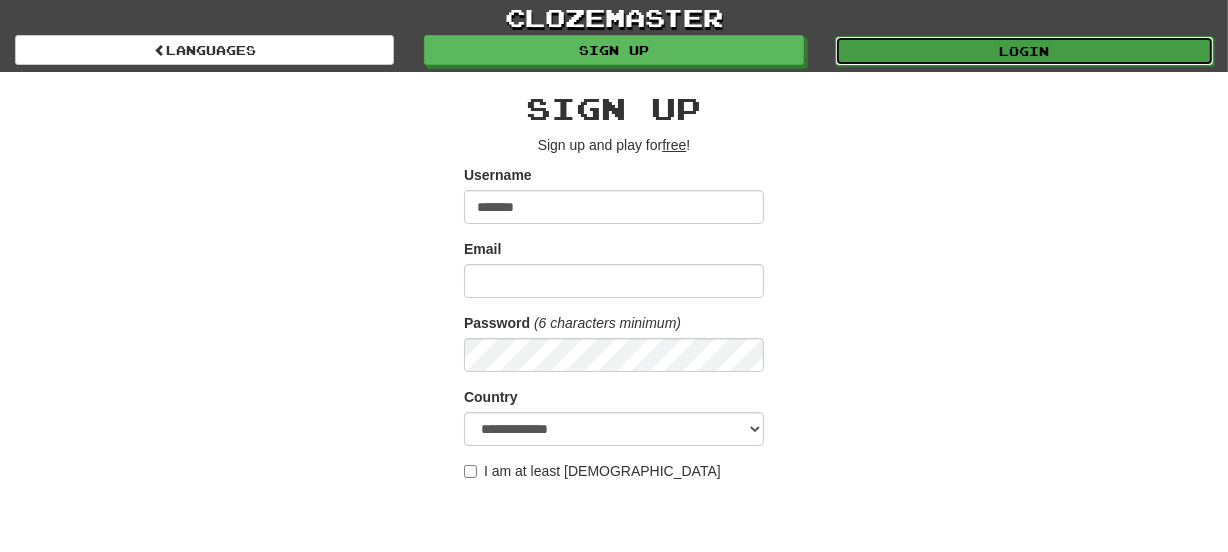click on "Login" at bounding box center (1024, 51) 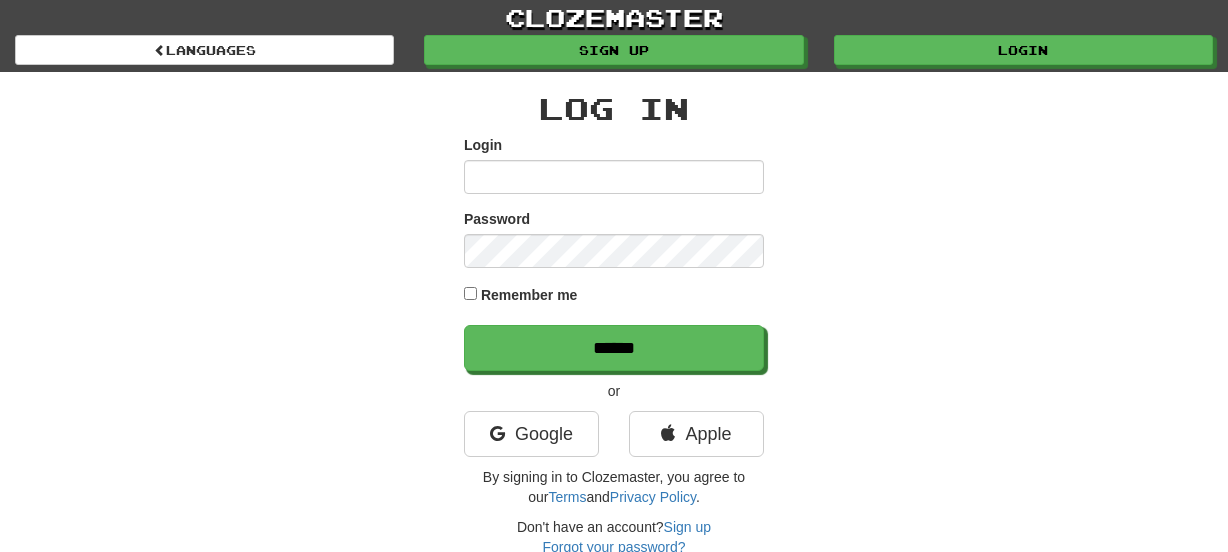 scroll, scrollTop: 0, scrollLeft: 0, axis: both 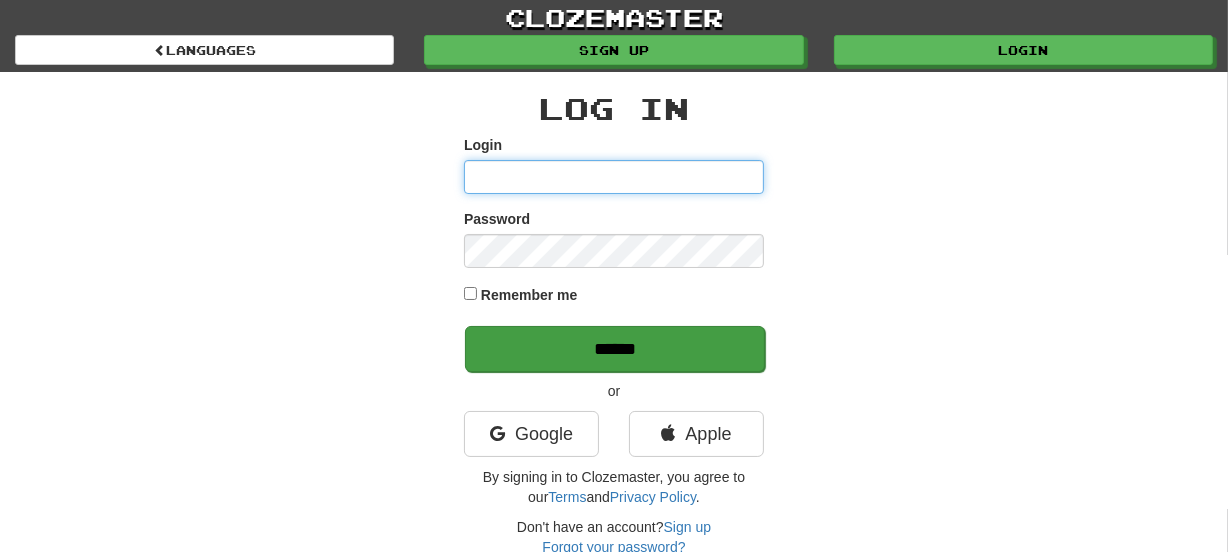 type on "*******" 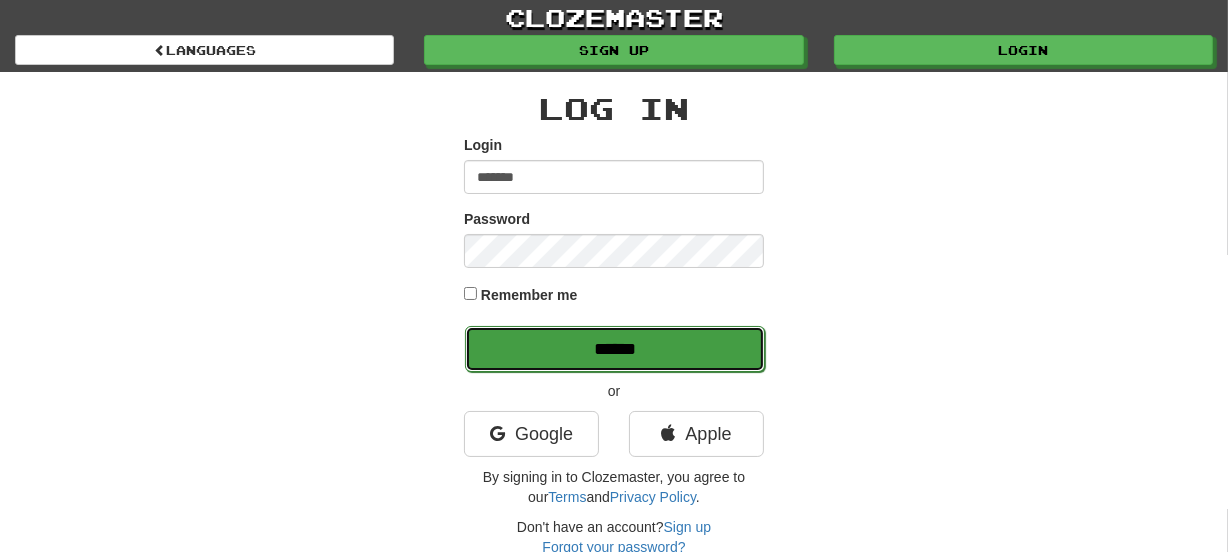 click on "******" at bounding box center (615, 349) 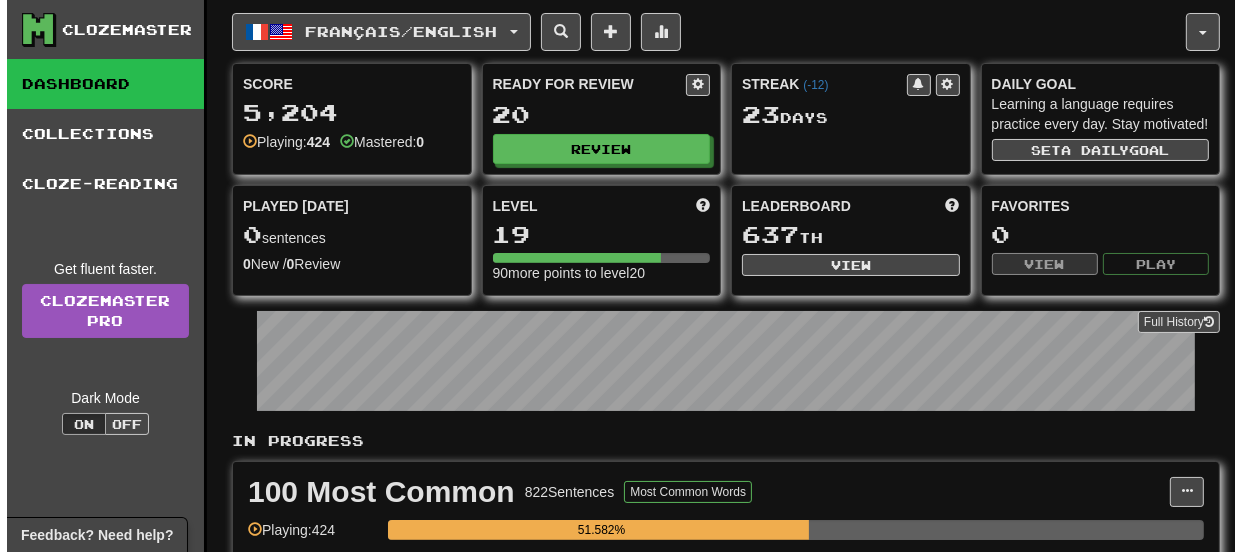 scroll, scrollTop: 327, scrollLeft: 0, axis: vertical 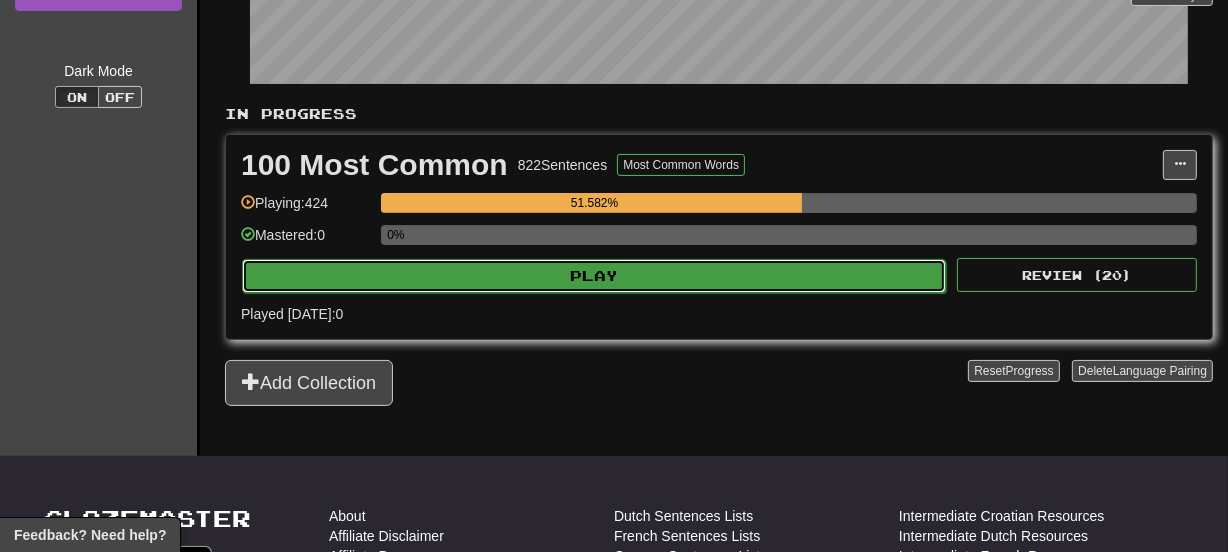 click on "Play" at bounding box center (594, 276) 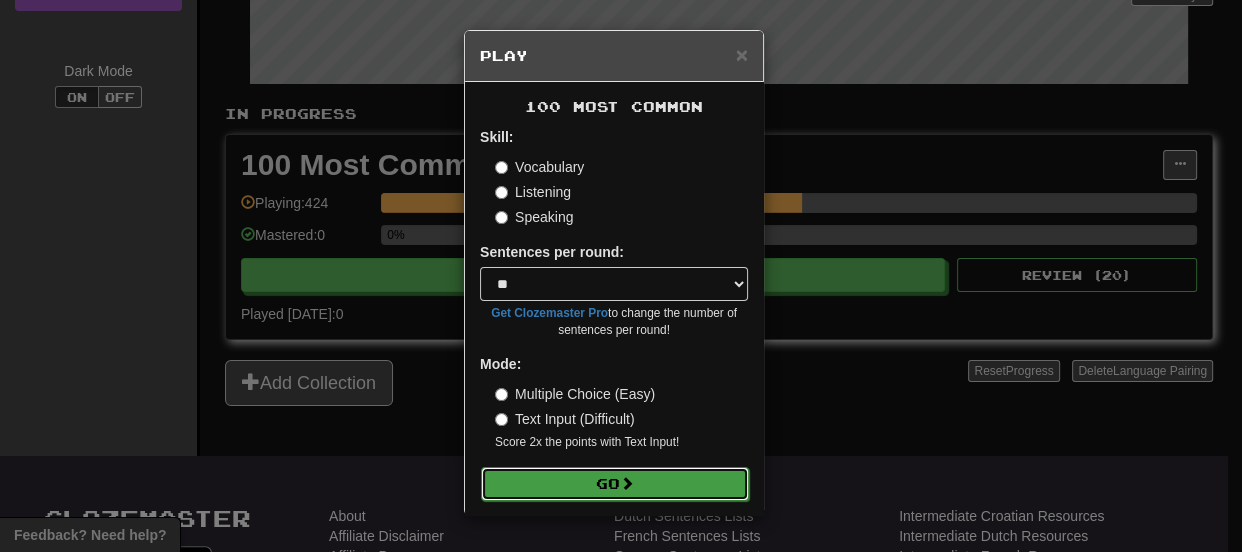 click on "Go" at bounding box center (615, 484) 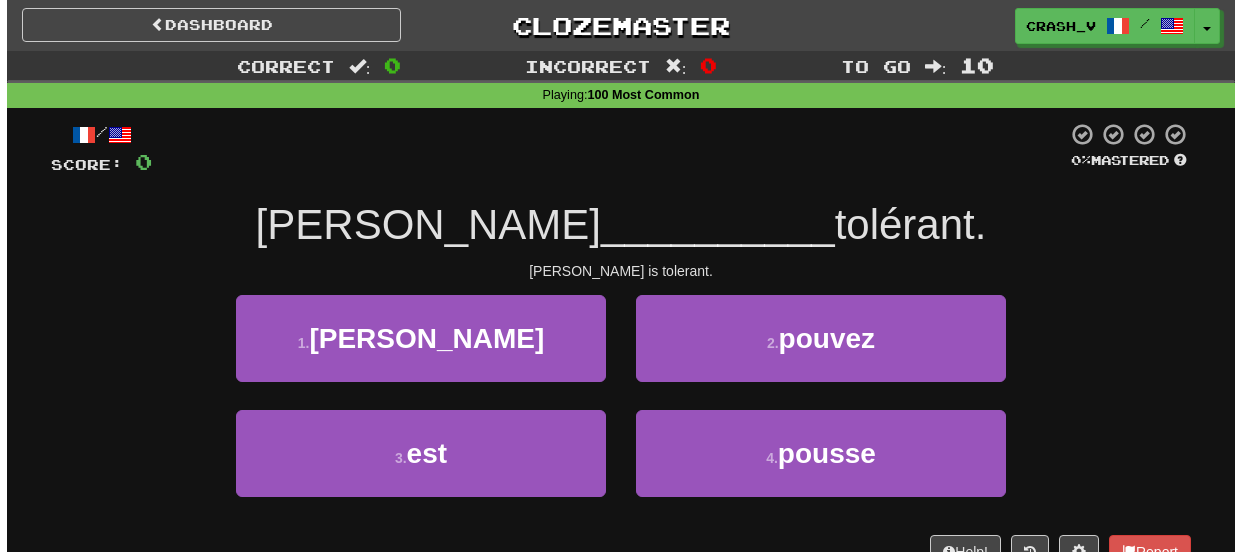 scroll, scrollTop: 0, scrollLeft: 0, axis: both 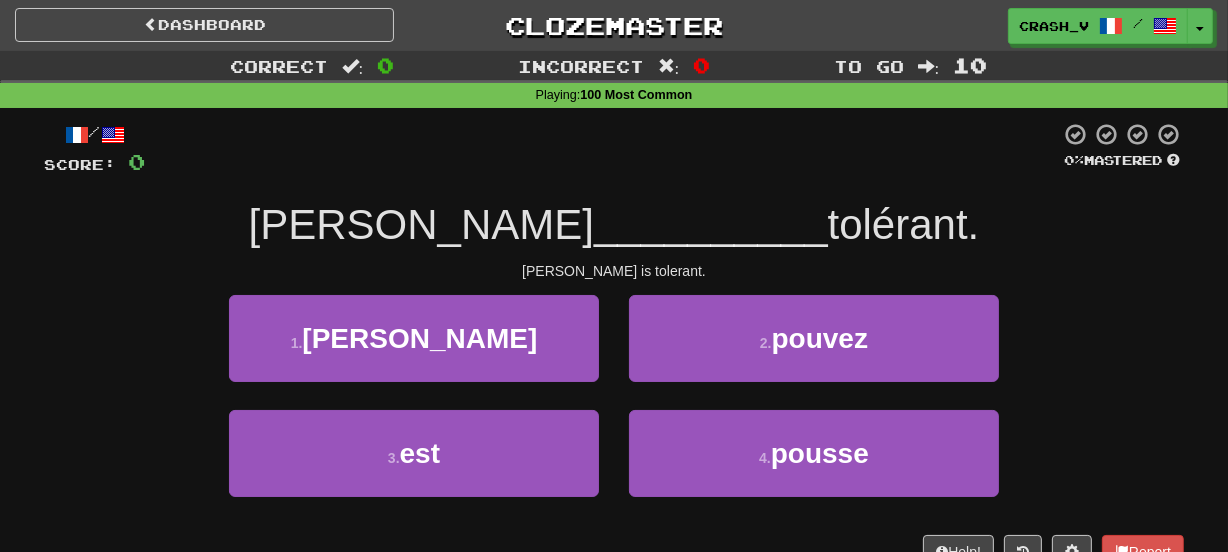 click on "3 .  est" at bounding box center (414, 467) 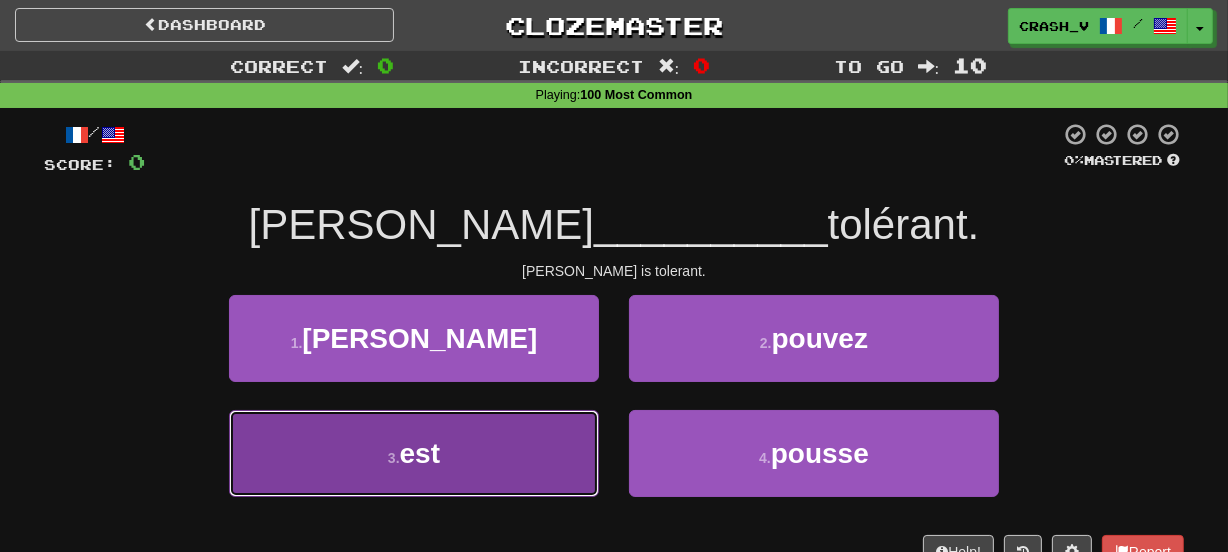 click on "3 .  est" at bounding box center (414, 453) 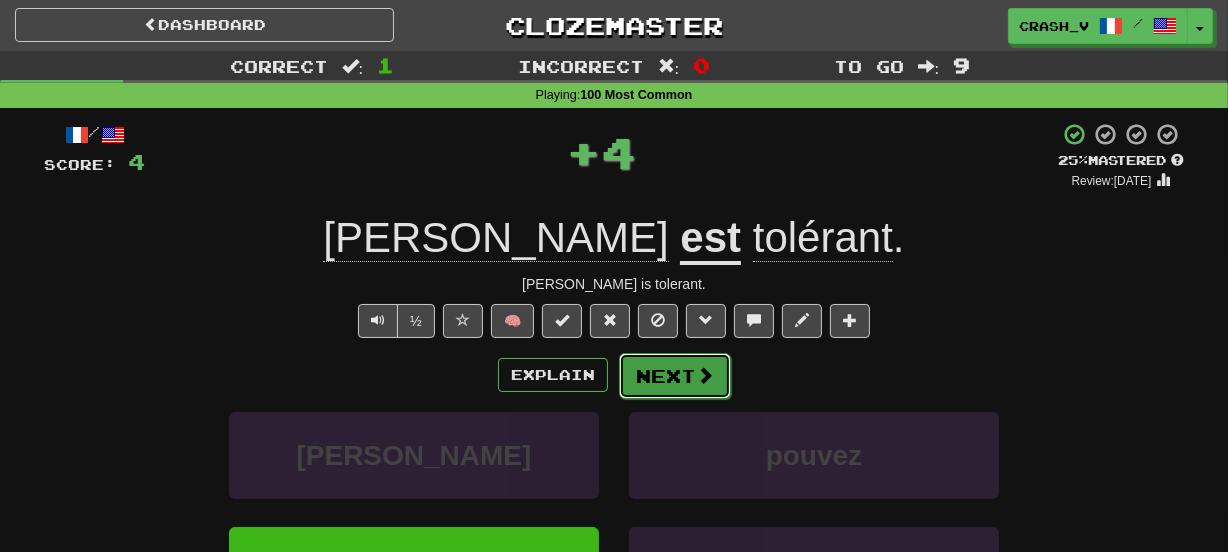 click on "Next" at bounding box center (675, 376) 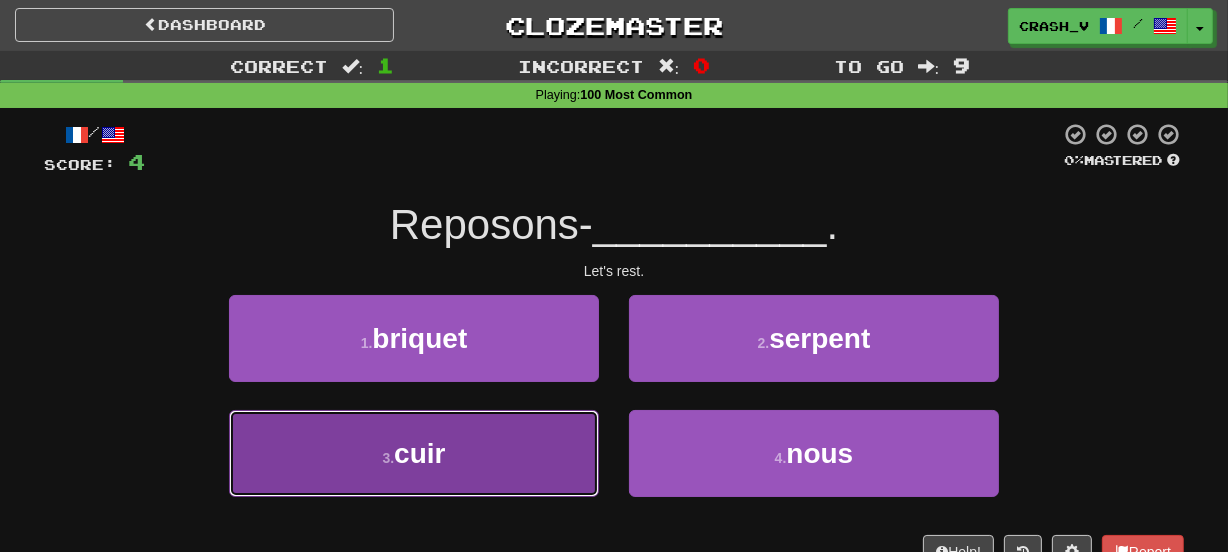 click on "3 .  cuir" at bounding box center [414, 453] 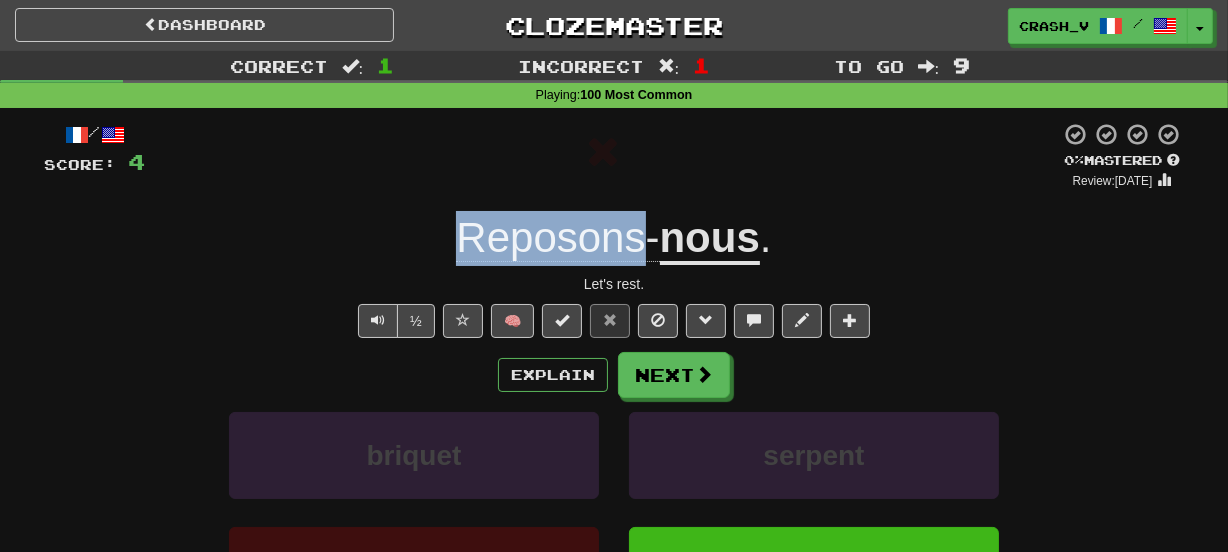 drag, startPoint x: 430, startPoint y: 230, endPoint x: 642, endPoint y: 239, distance: 212.19095 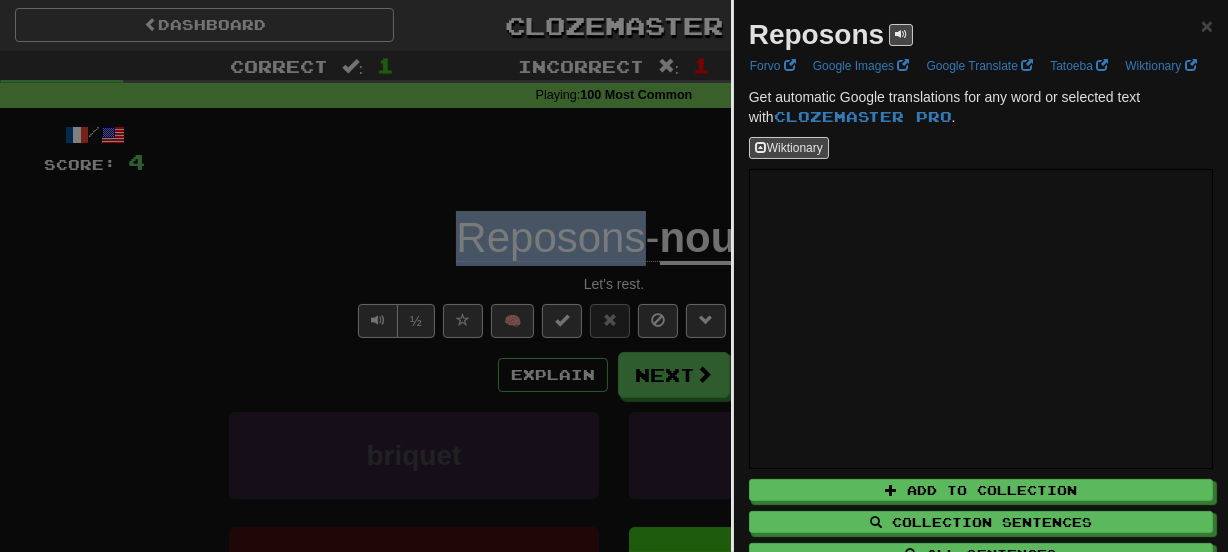 click on "Reposons" at bounding box center [816, 34] 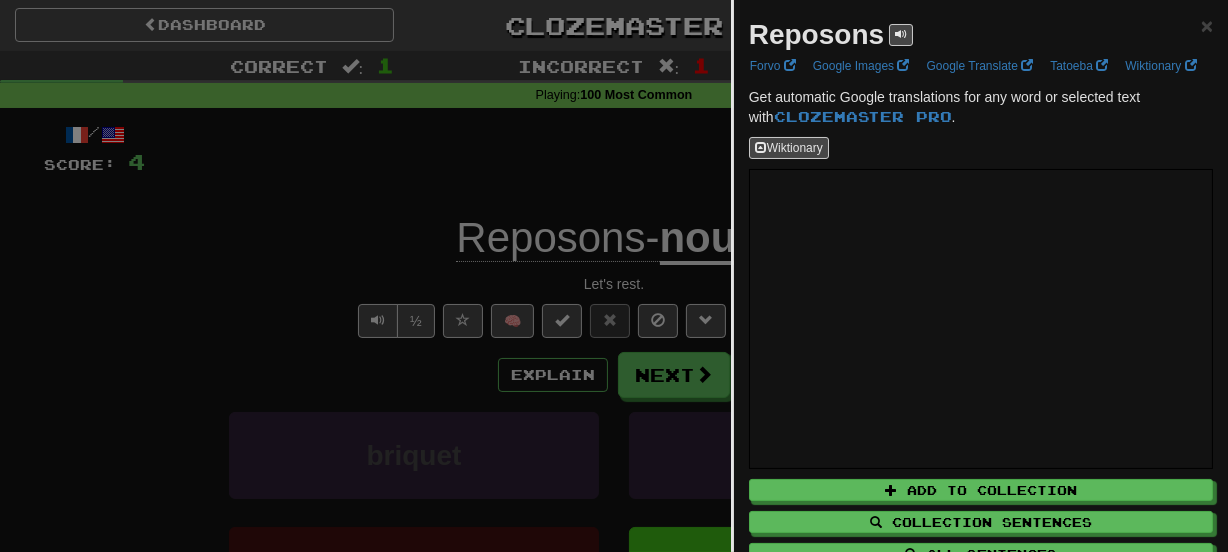 click on "Reposons" at bounding box center (816, 34) 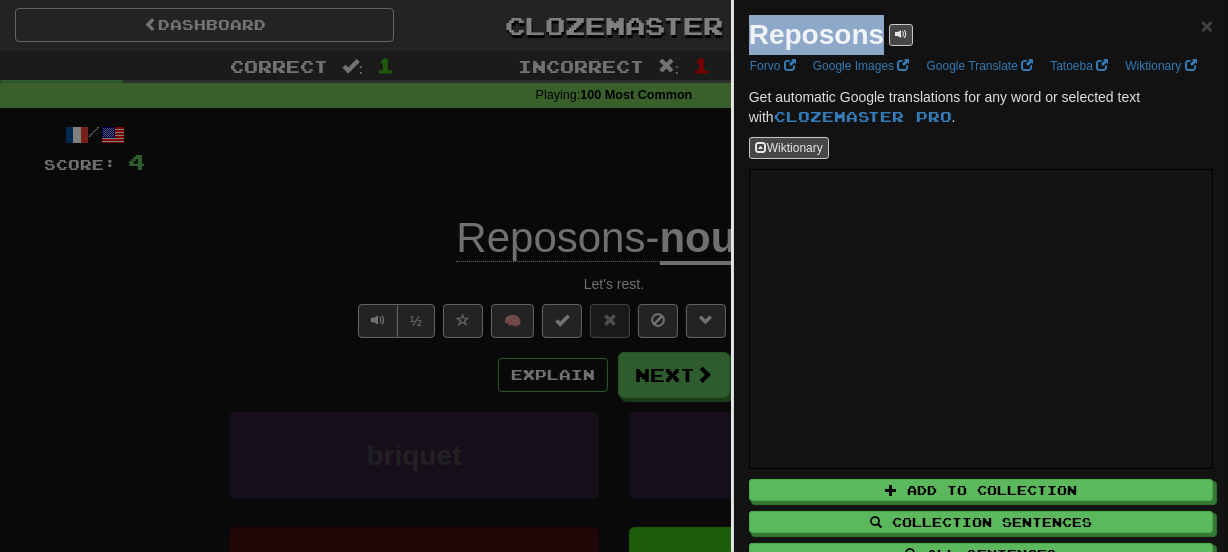 click on "Reposons" at bounding box center (816, 34) 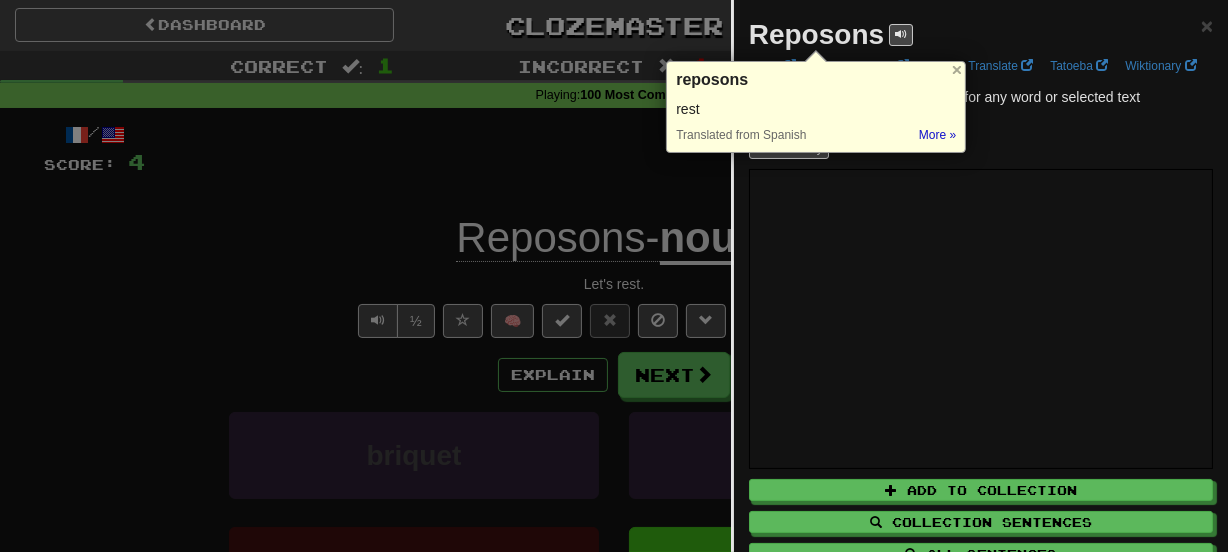 click at bounding box center (614, 276) 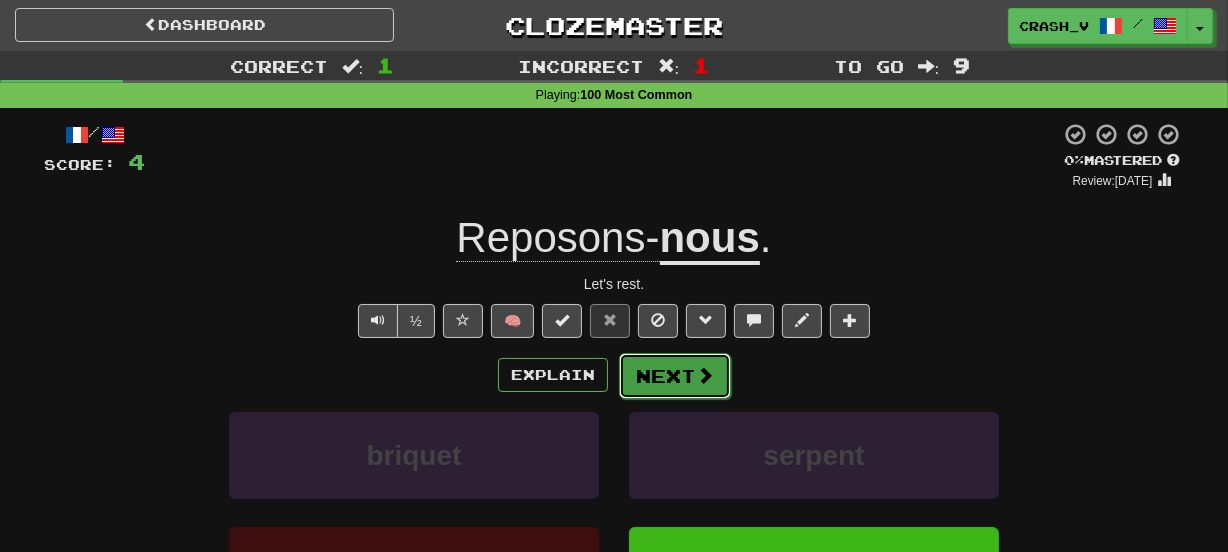 click on "Next" at bounding box center [675, 376] 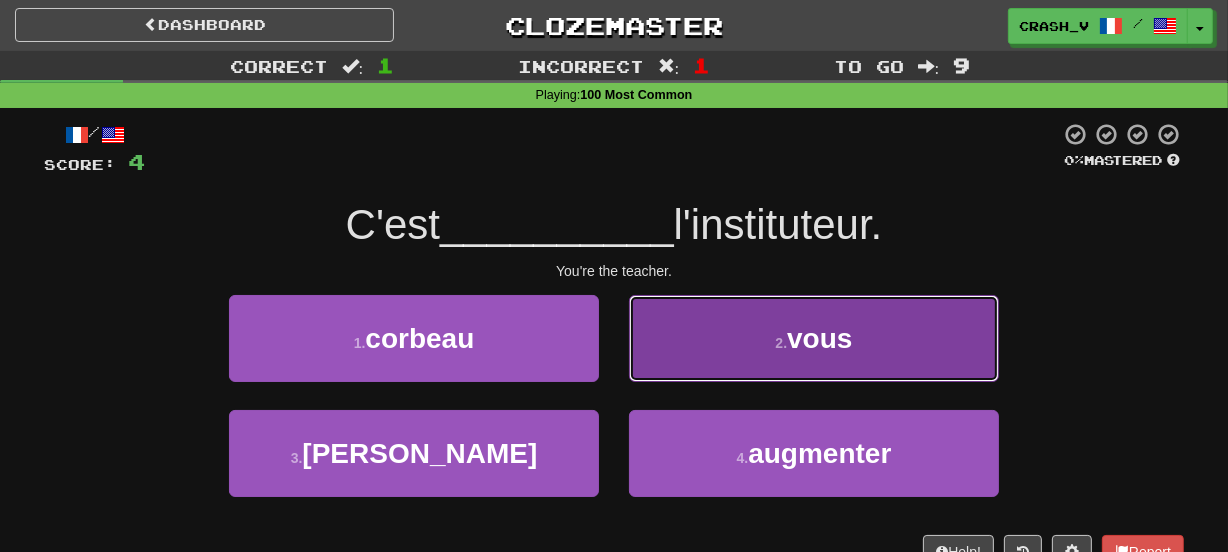 click on "2 .  vous" at bounding box center [814, 338] 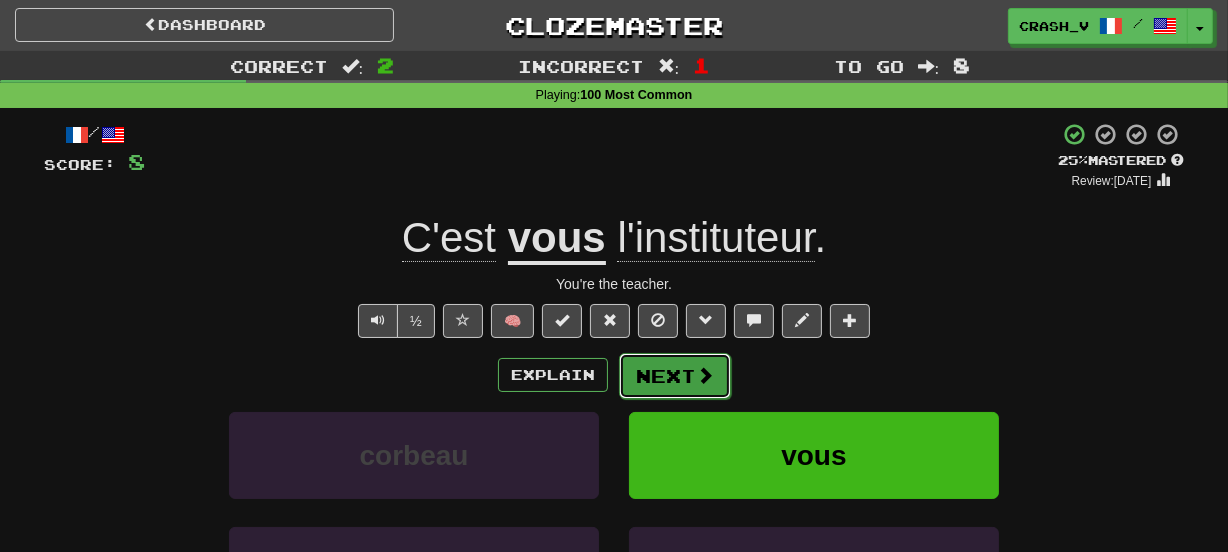 click on "Next" at bounding box center (675, 376) 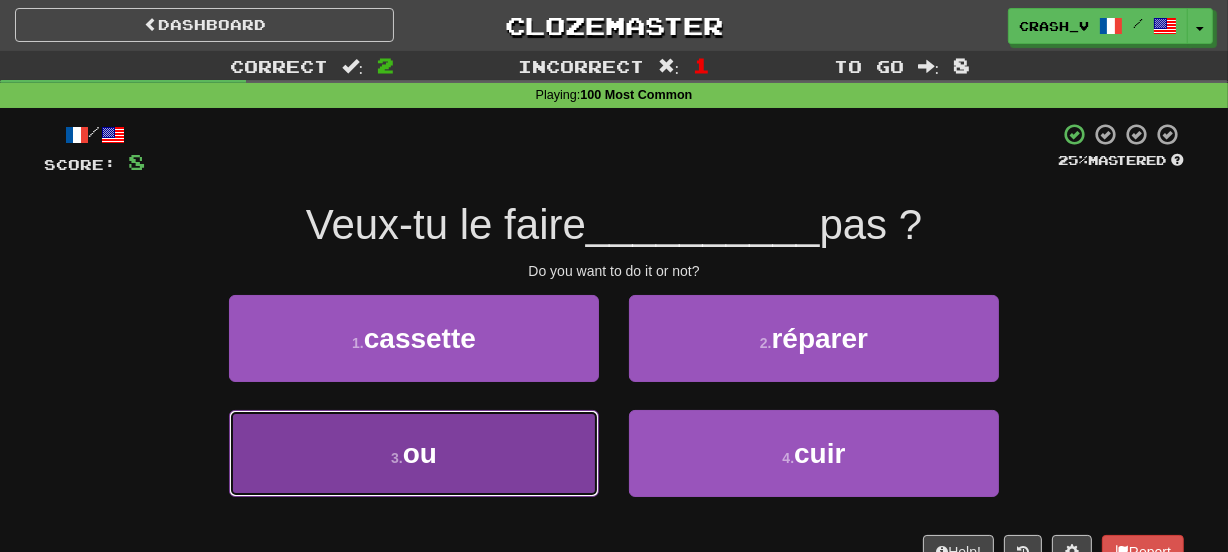 click on "3 .  ou" at bounding box center [414, 453] 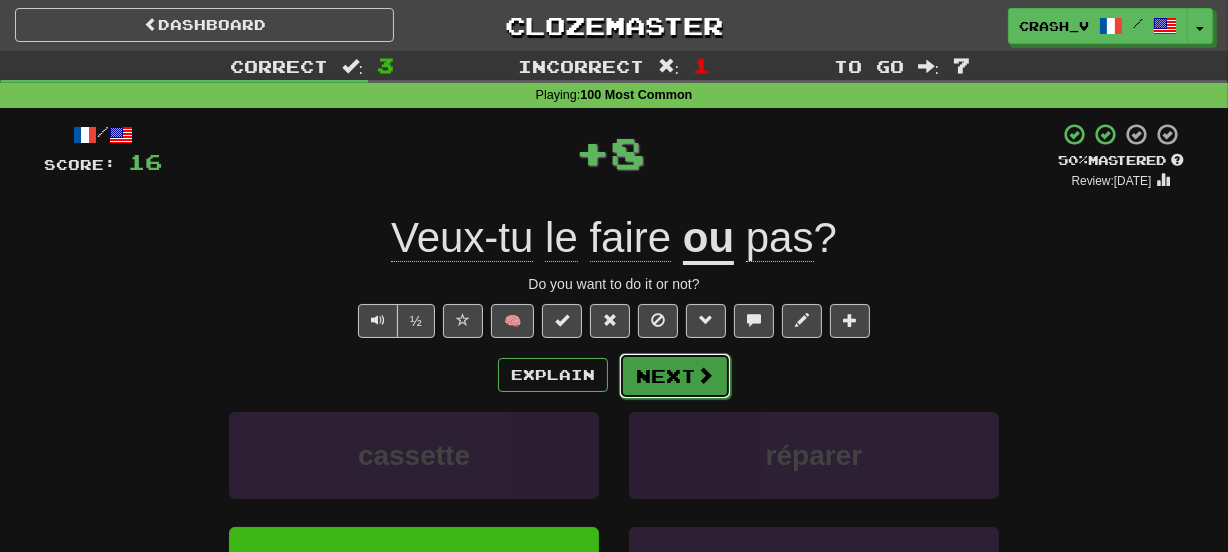 click on "Next" at bounding box center [675, 376] 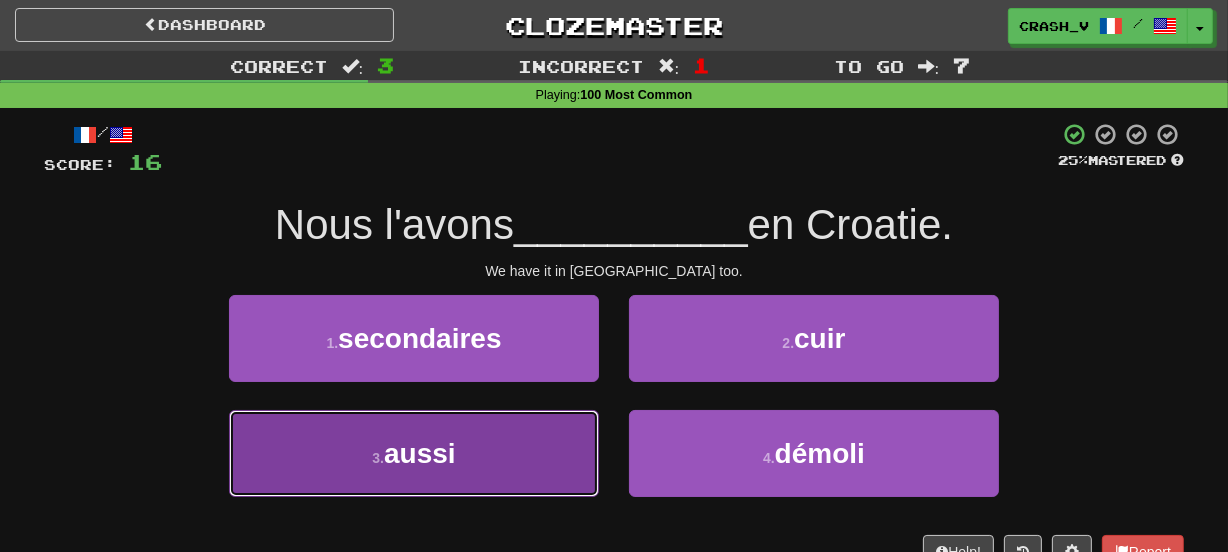 click on "3 .  aussi" at bounding box center [414, 453] 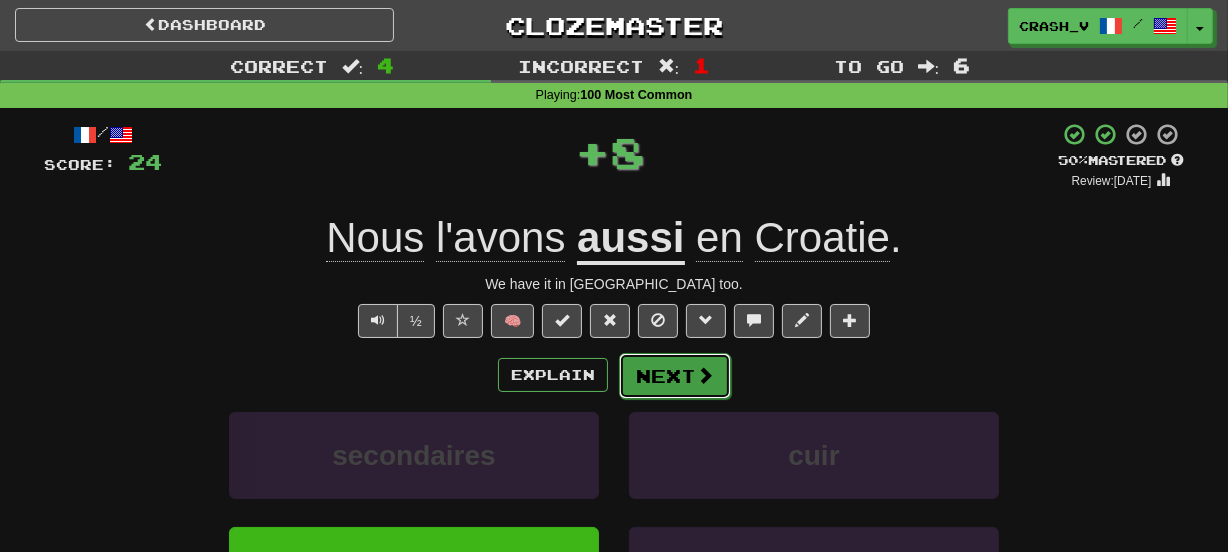 click on "Next" at bounding box center (675, 376) 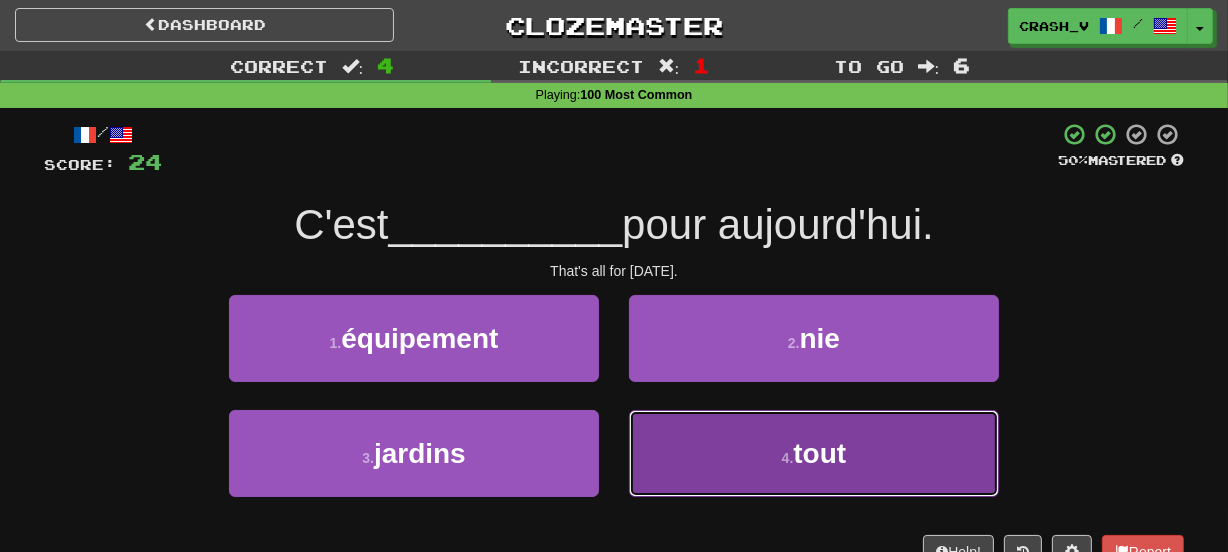 click on "4 .  tout" at bounding box center (814, 453) 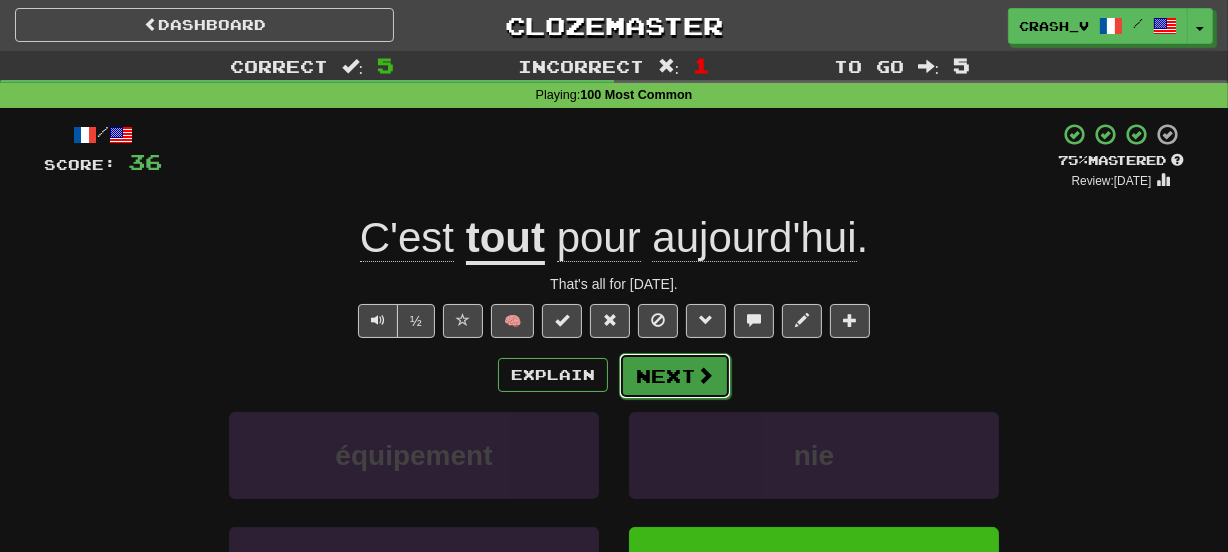 click on "Next" at bounding box center (675, 376) 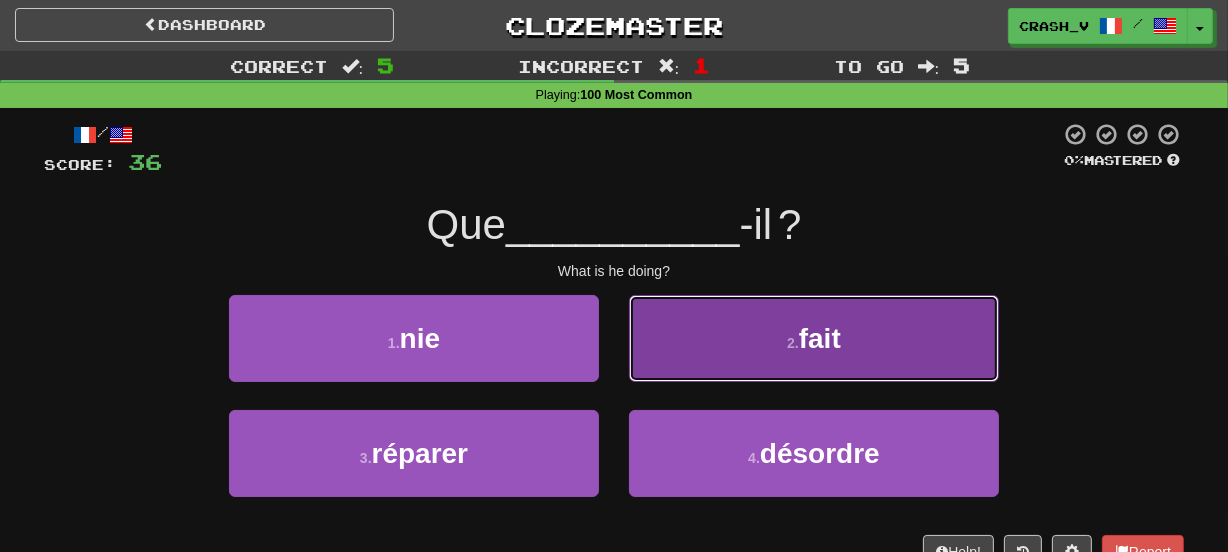 click on "2 .  fait" at bounding box center (814, 338) 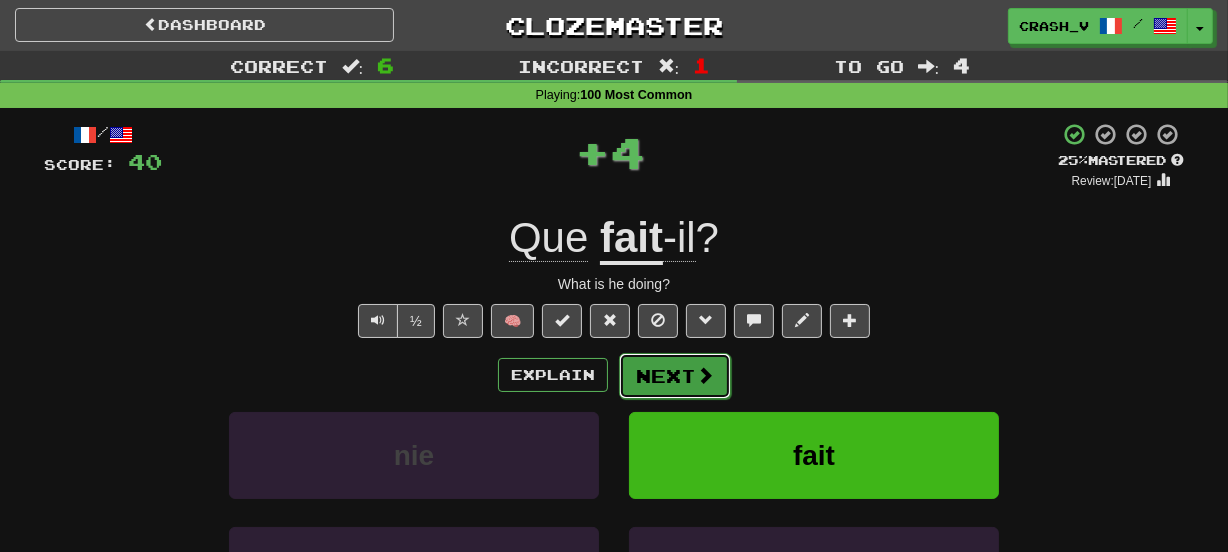 click on "Next" at bounding box center (675, 376) 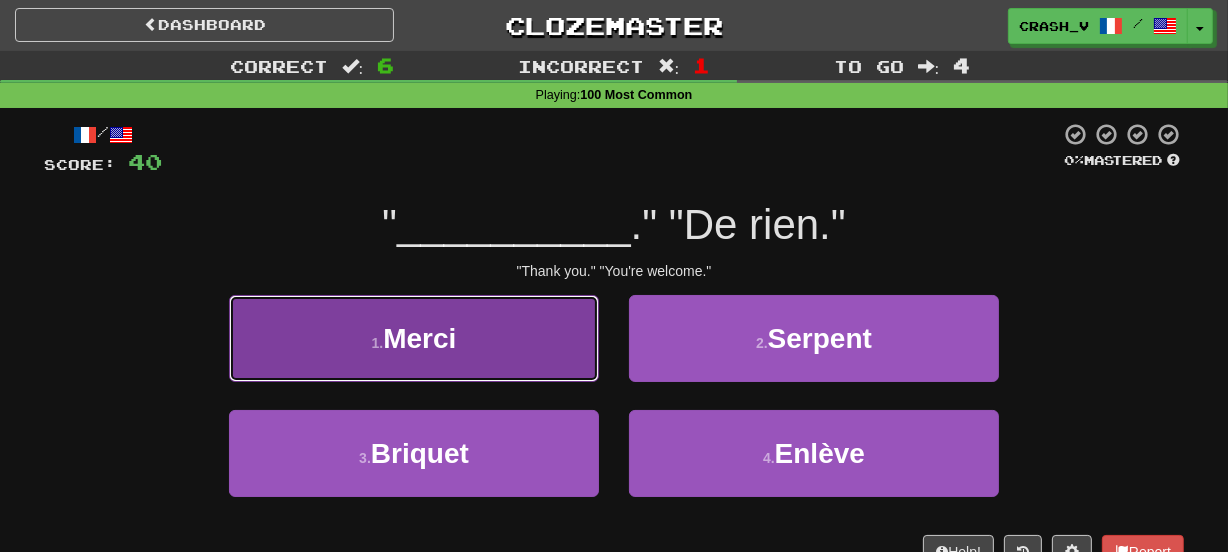 click on "1 .  Merci" at bounding box center (414, 338) 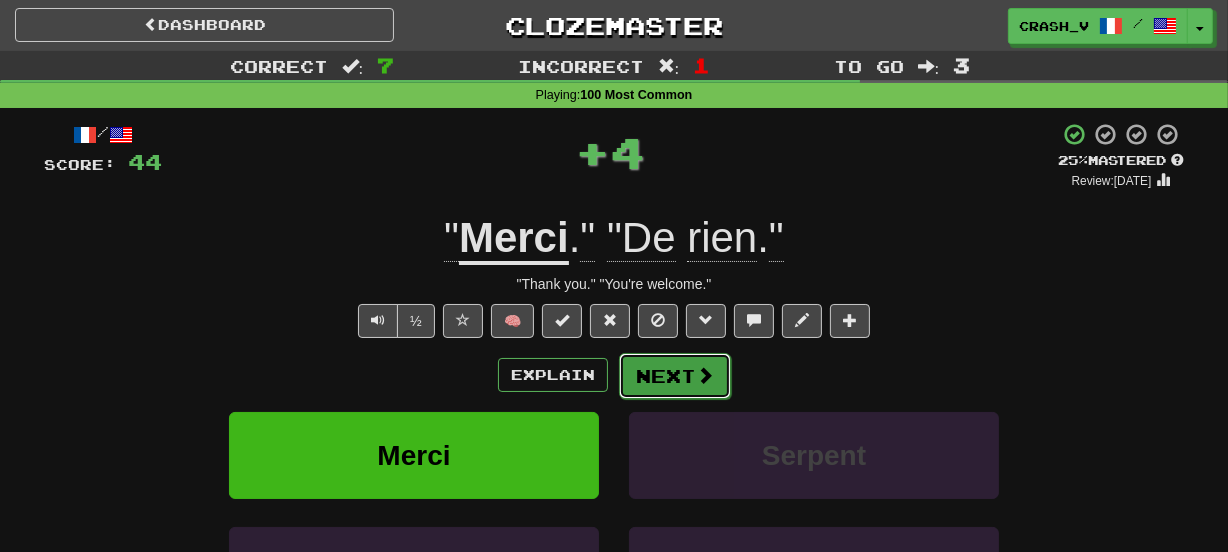 click on "Next" at bounding box center [675, 376] 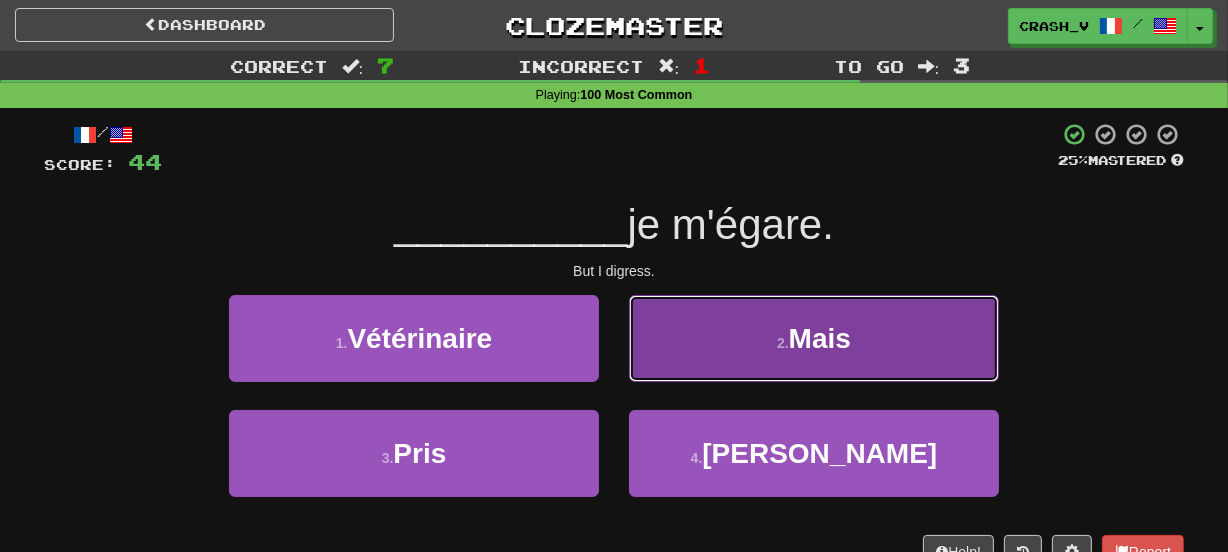 click on "2 .  Mais" at bounding box center (814, 338) 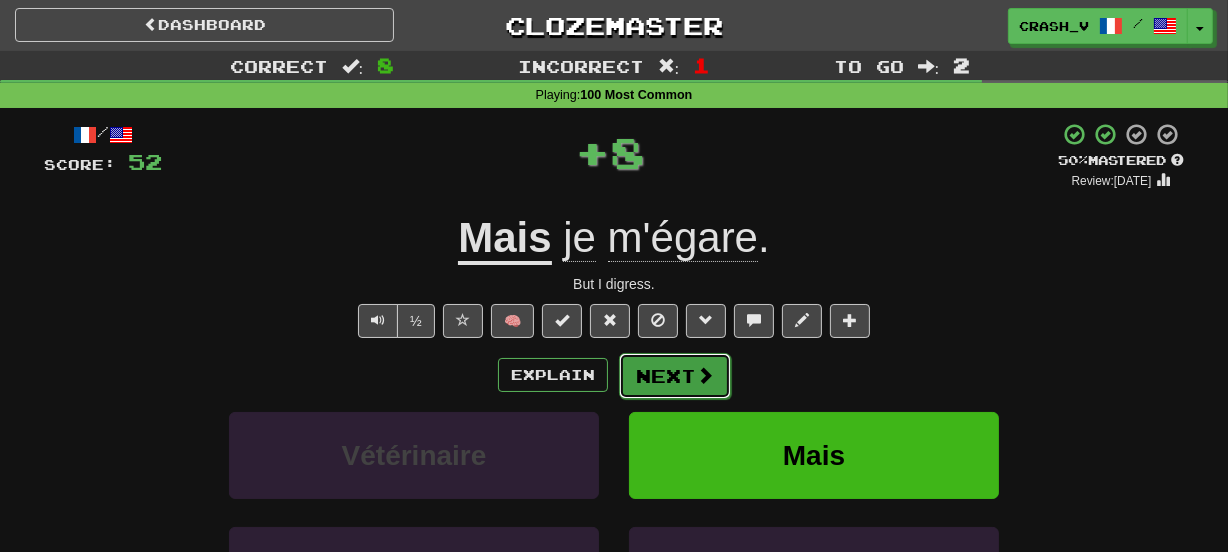 click on "Next" at bounding box center [675, 376] 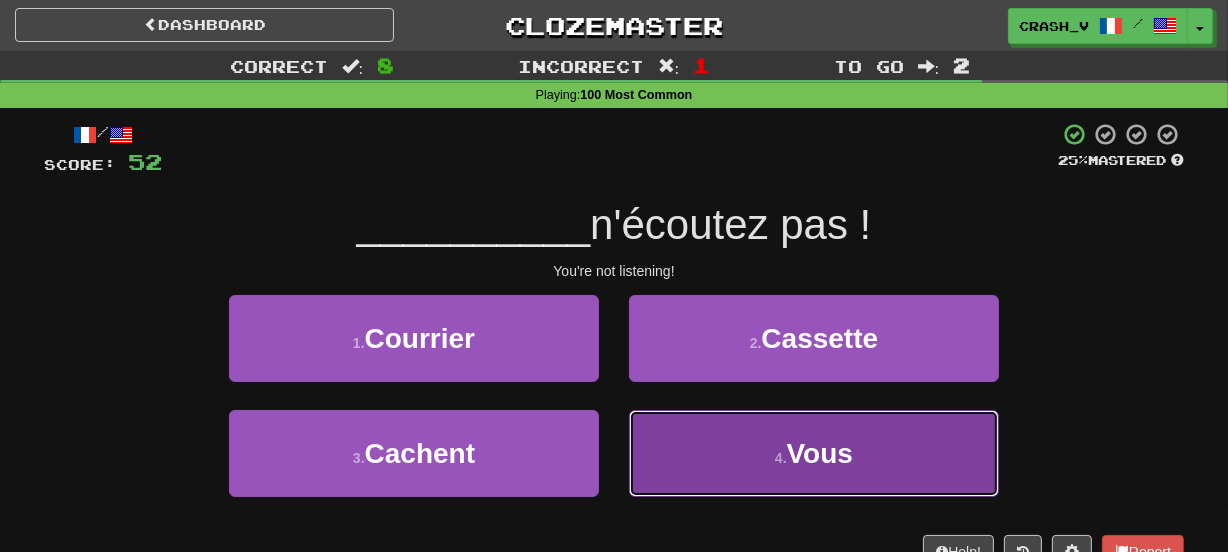click on "4 .  Vous" at bounding box center (814, 453) 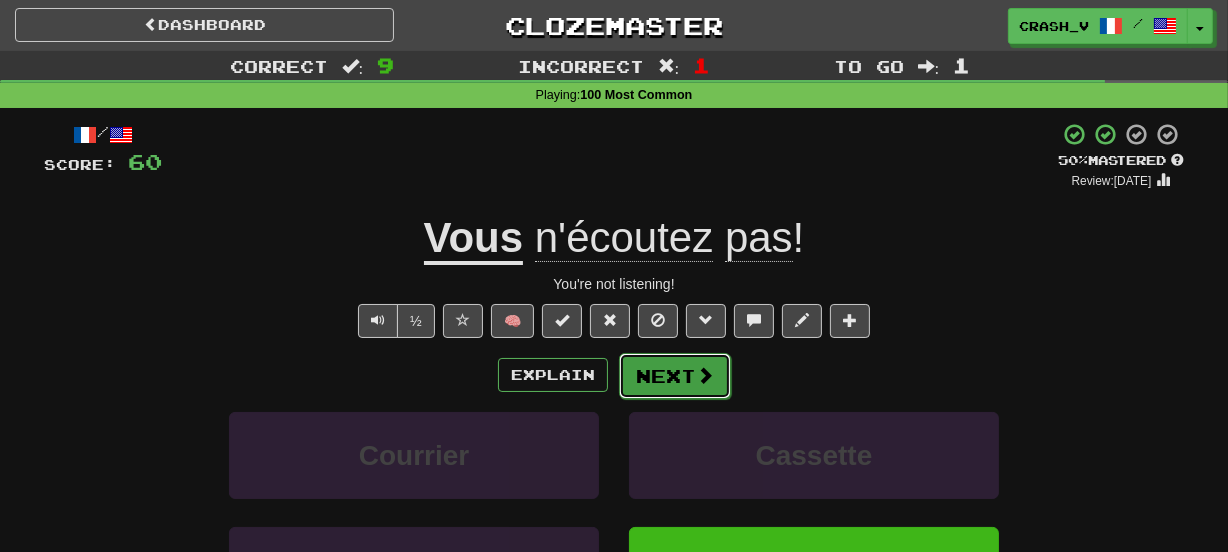 click on "Next" at bounding box center [675, 376] 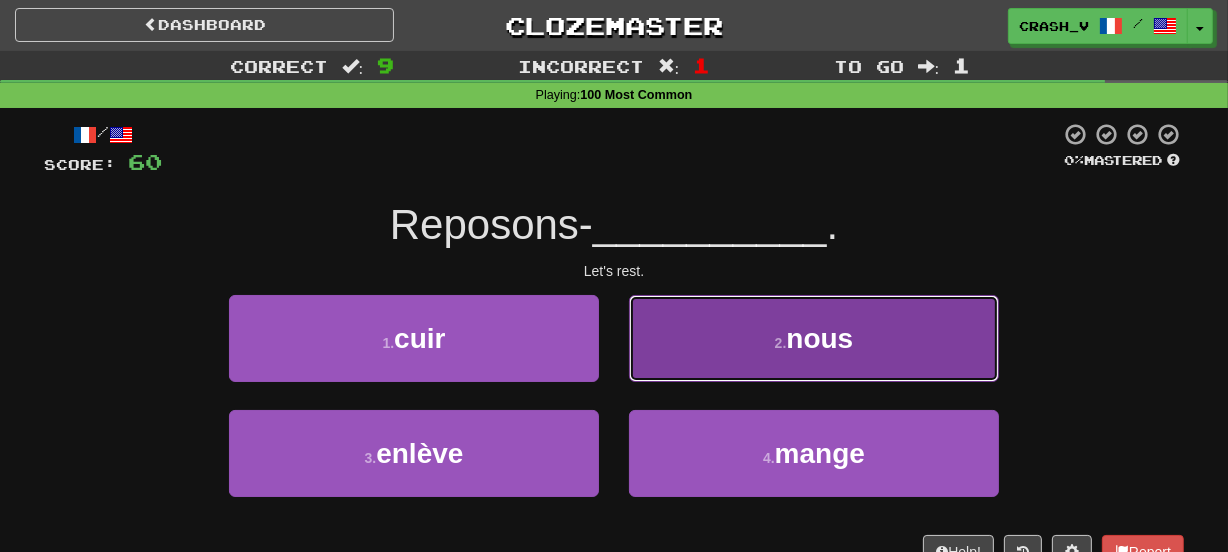 click on "2 .  nous" at bounding box center [814, 338] 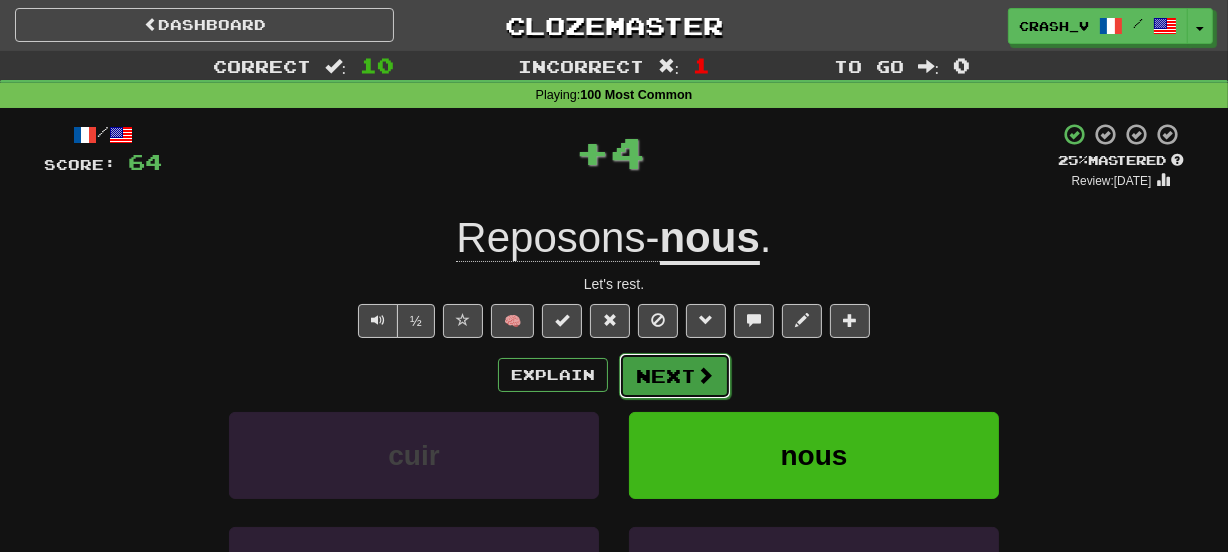 click on "Next" at bounding box center [675, 376] 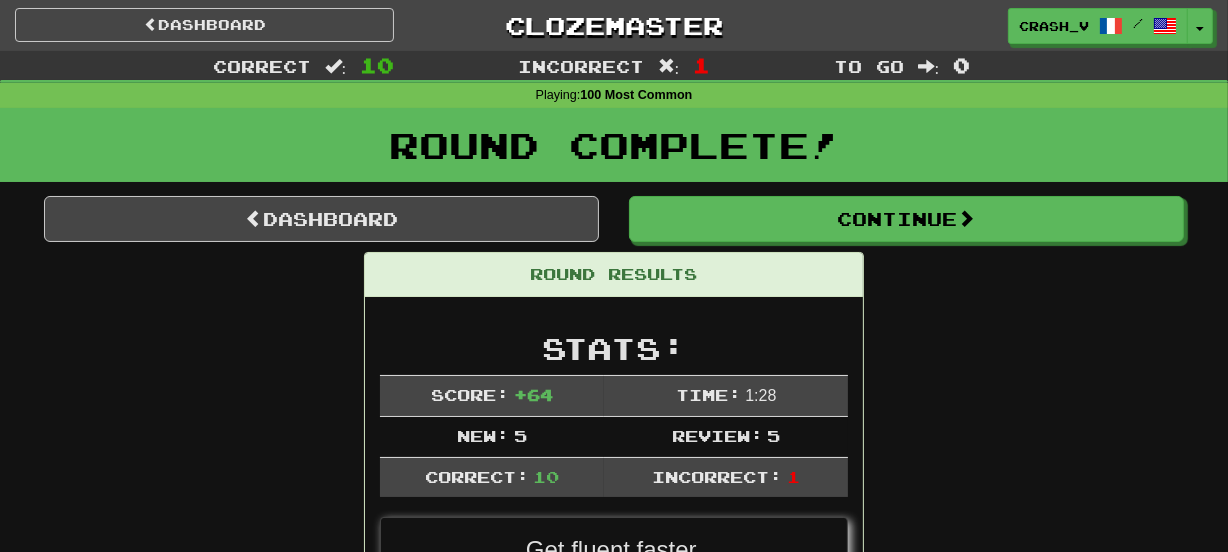 click on "Round Complete!" at bounding box center [614, 152] 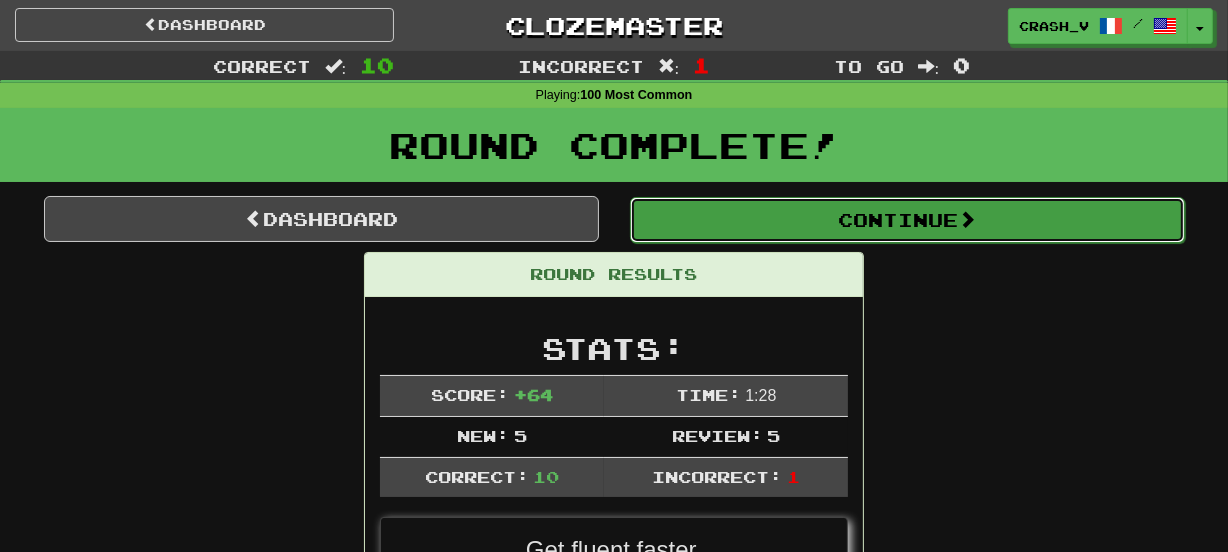 click on "Continue" at bounding box center [907, 220] 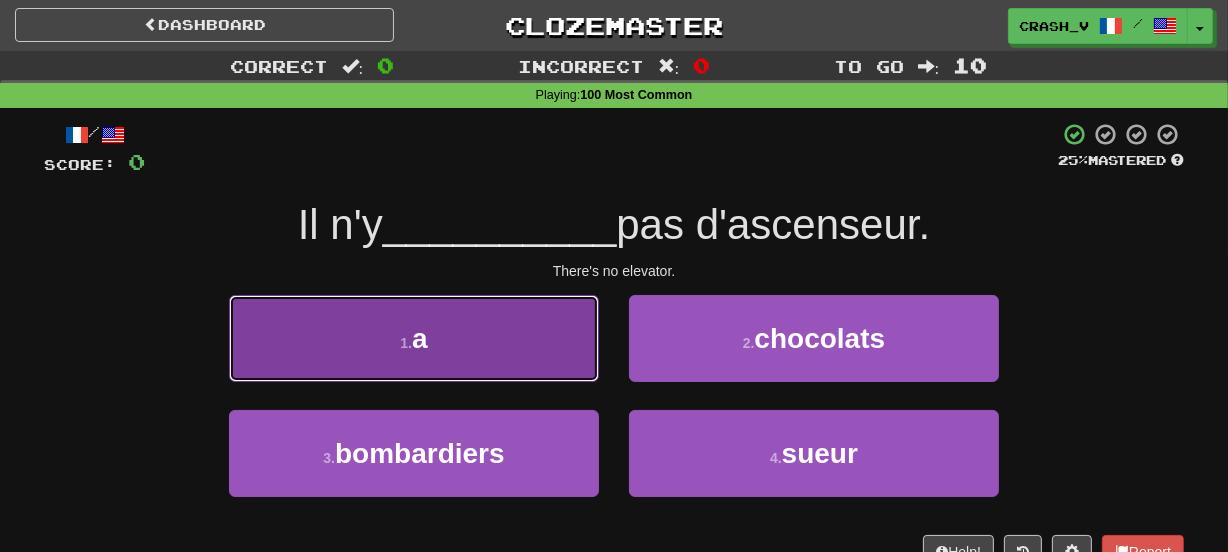 click on "1 .  a" at bounding box center [414, 338] 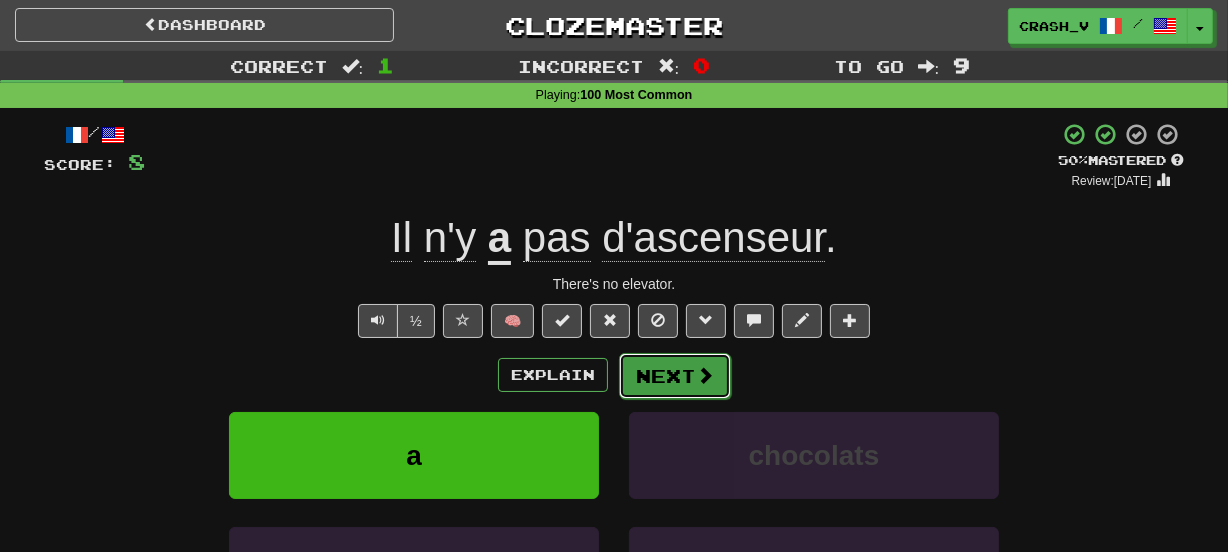 click on "Next" at bounding box center [675, 376] 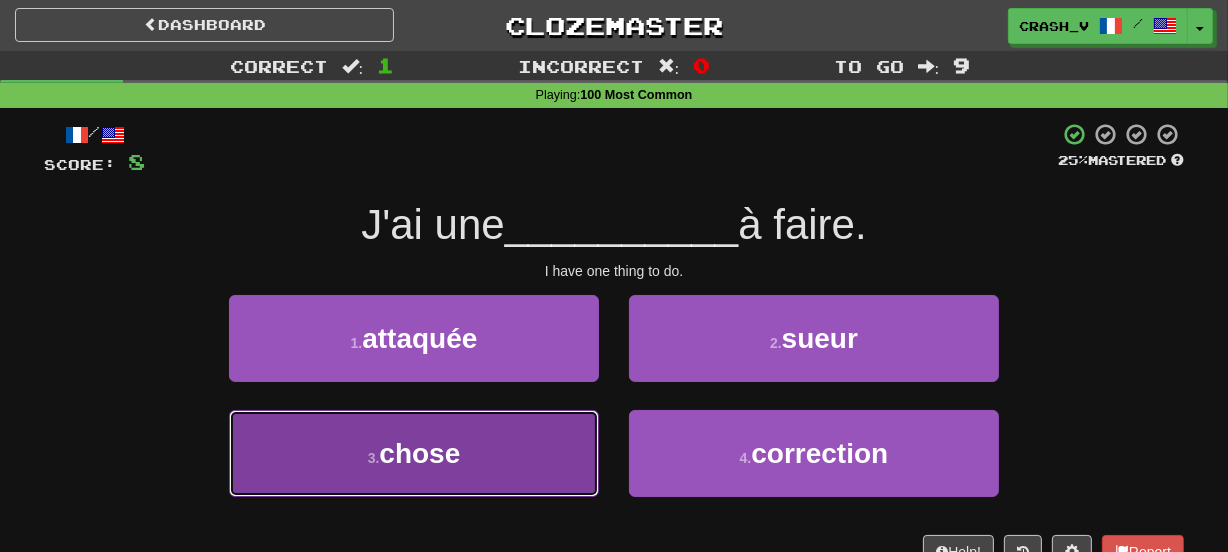 click on "3 .  chose" at bounding box center [414, 453] 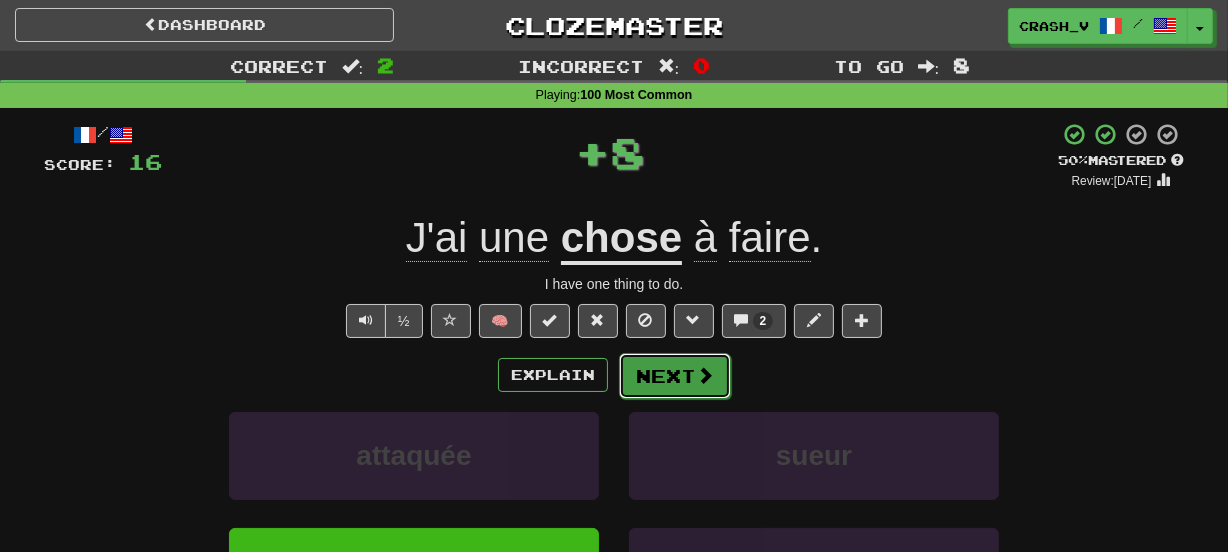 click on "Next" at bounding box center [675, 376] 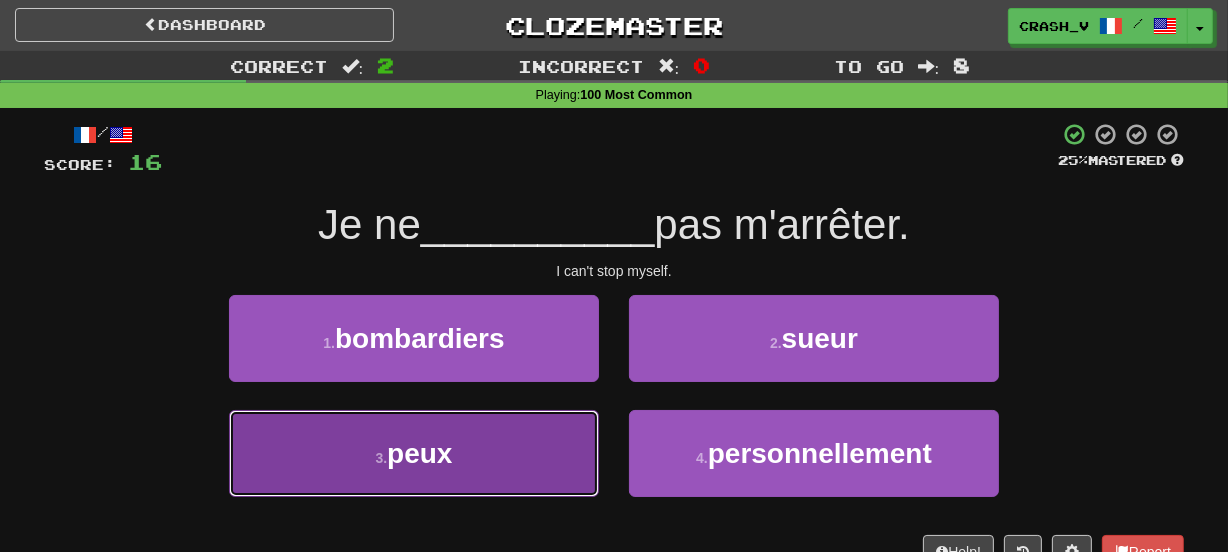 click on "3 .  peux" at bounding box center (414, 453) 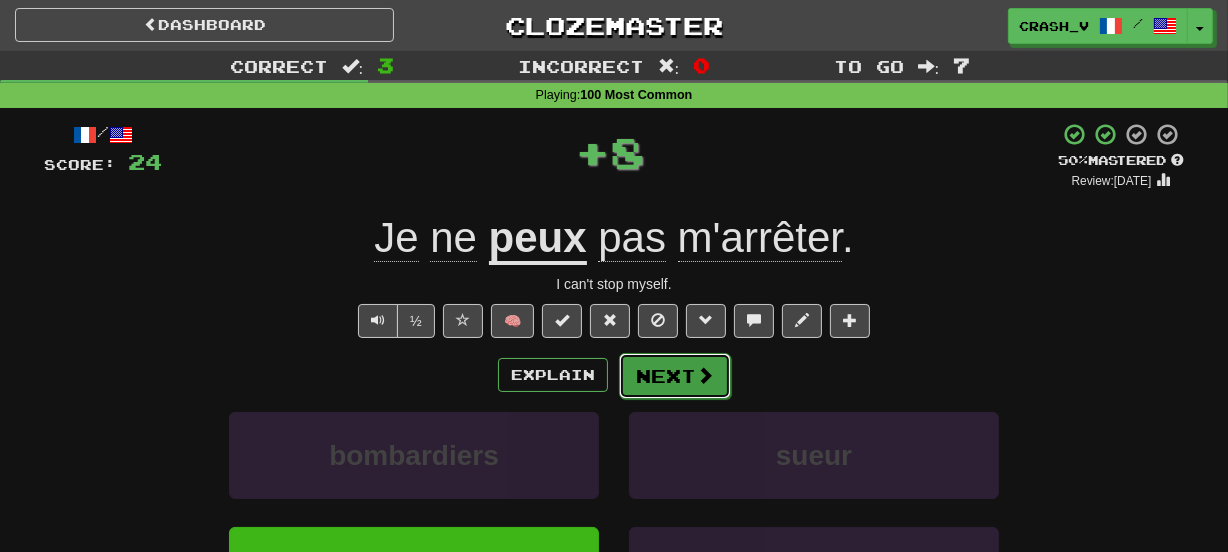 click on "Next" at bounding box center [675, 376] 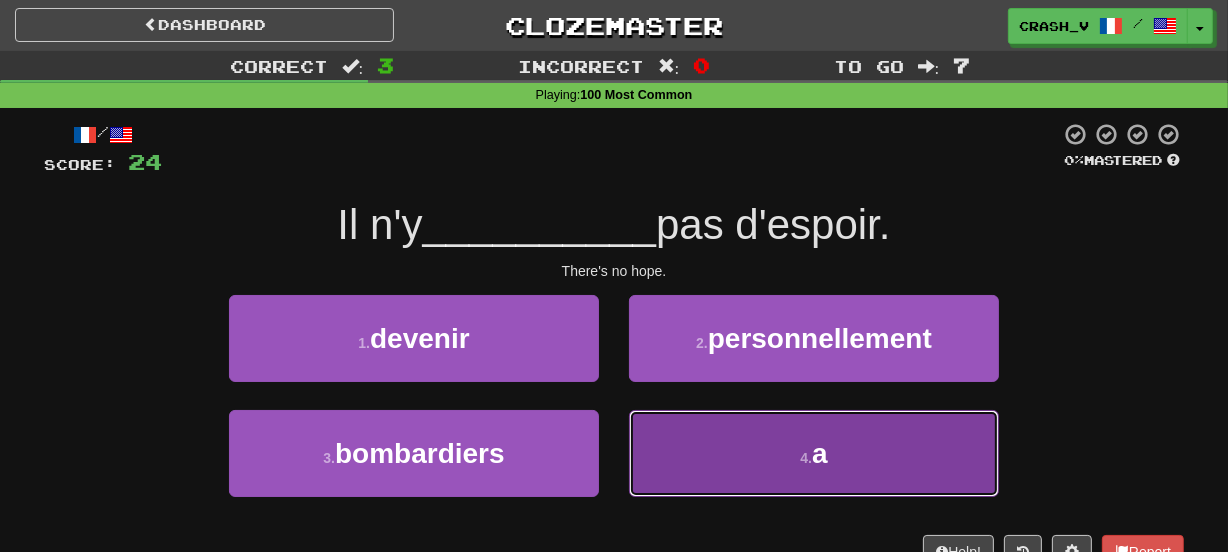 click on "4 .  a" at bounding box center (814, 453) 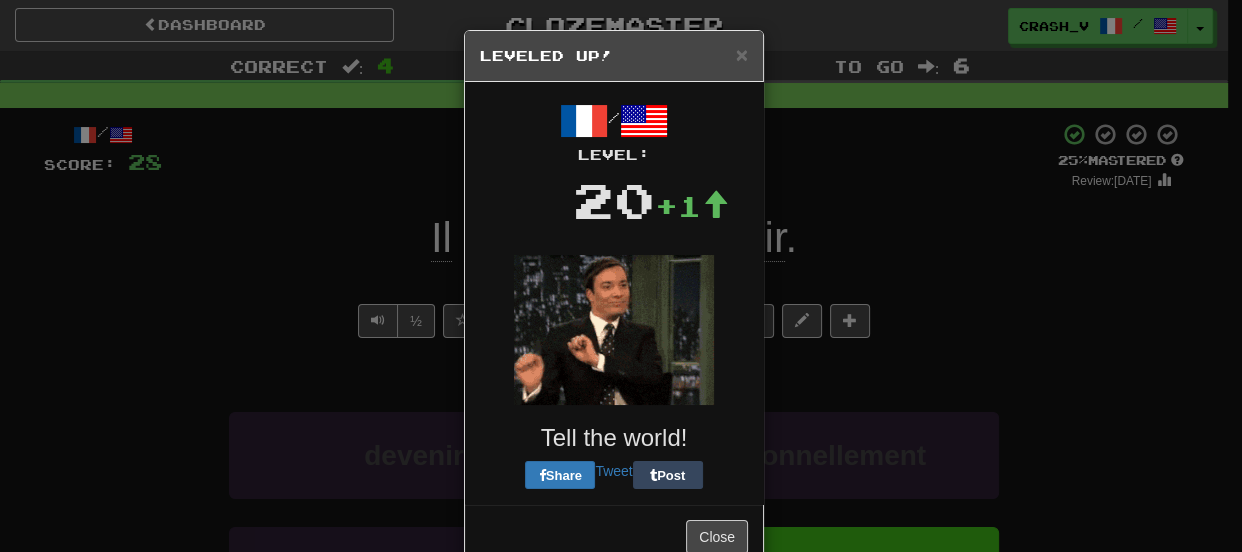 click on "× Leveled Up!  /  Level: 20 +1 Tell the world!  Share Tweet  Post Close" at bounding box center (621, 276) 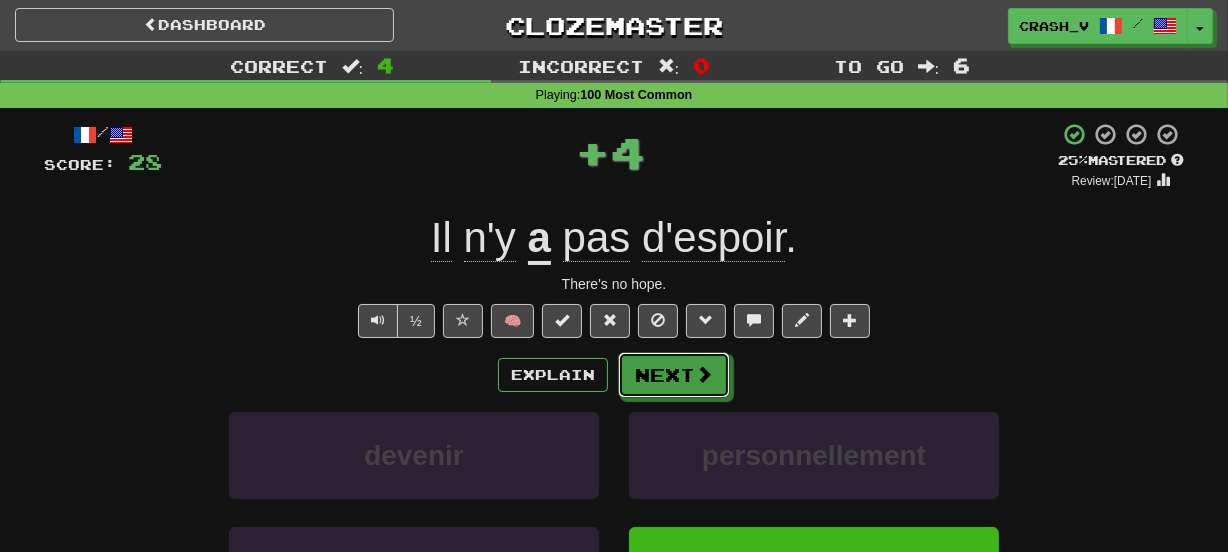 click on "Next" at bounding box center (674, 375) 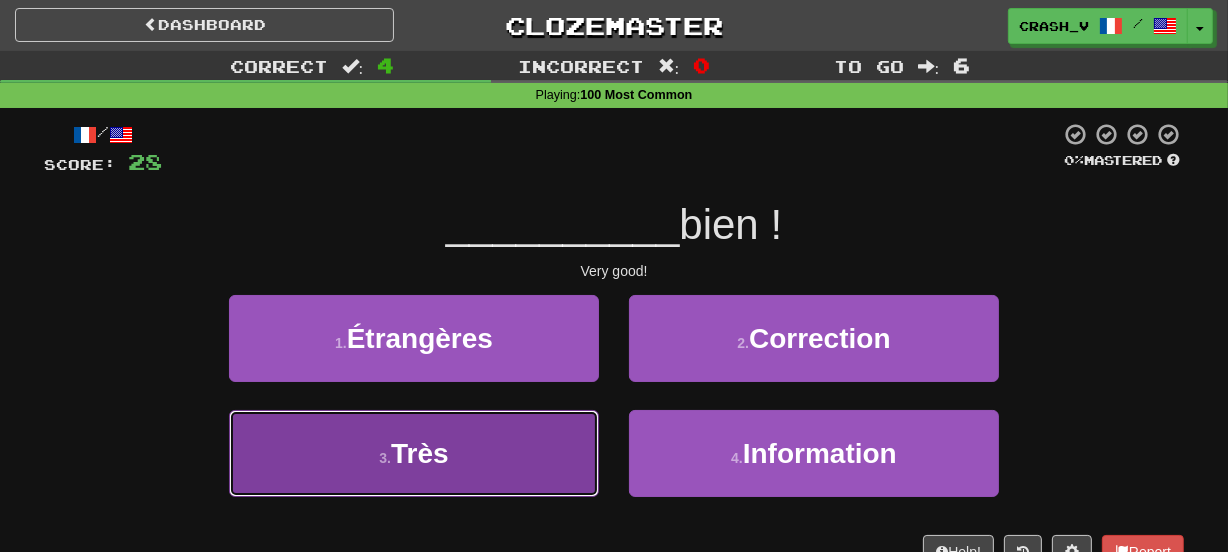 click on "3 .  Très" at bounding box center [414, 453] 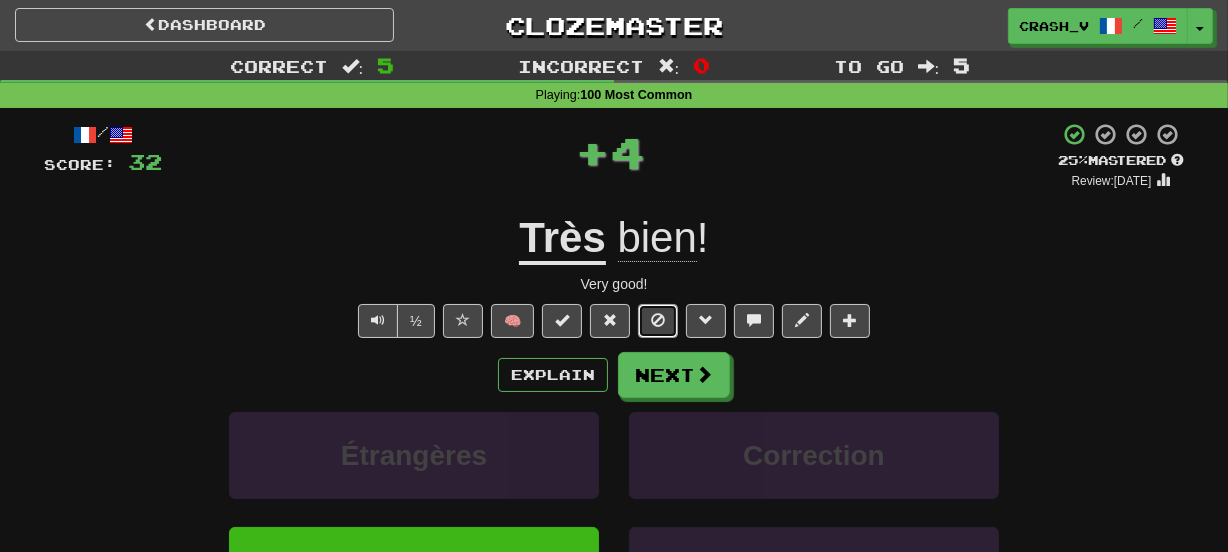 click at bounding box center [658, 321] 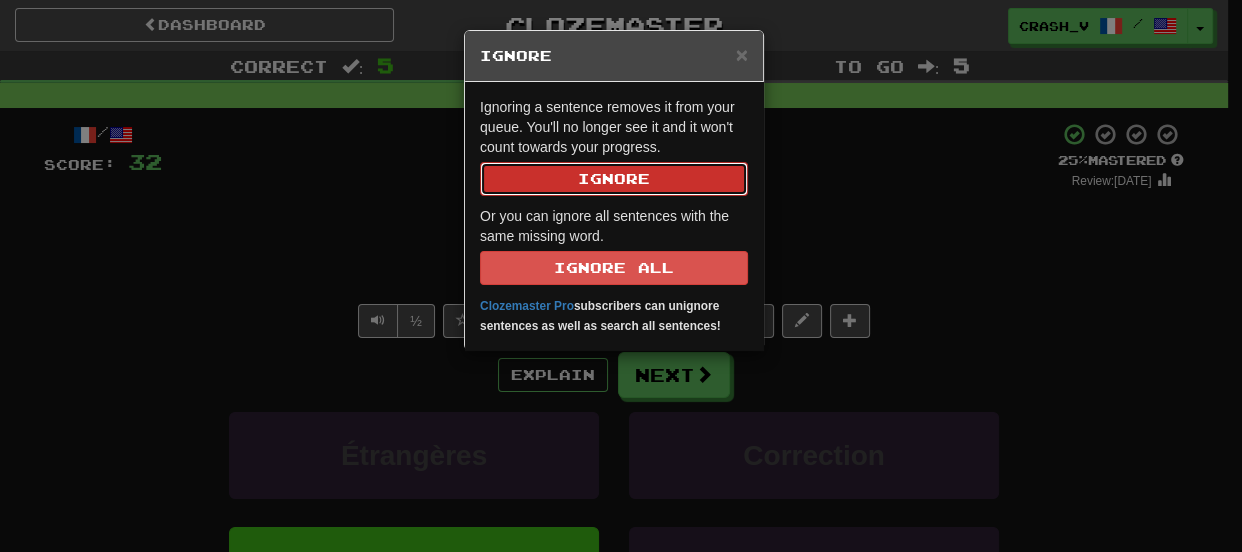 click on "Ignore" at bounding box center (614, 179) 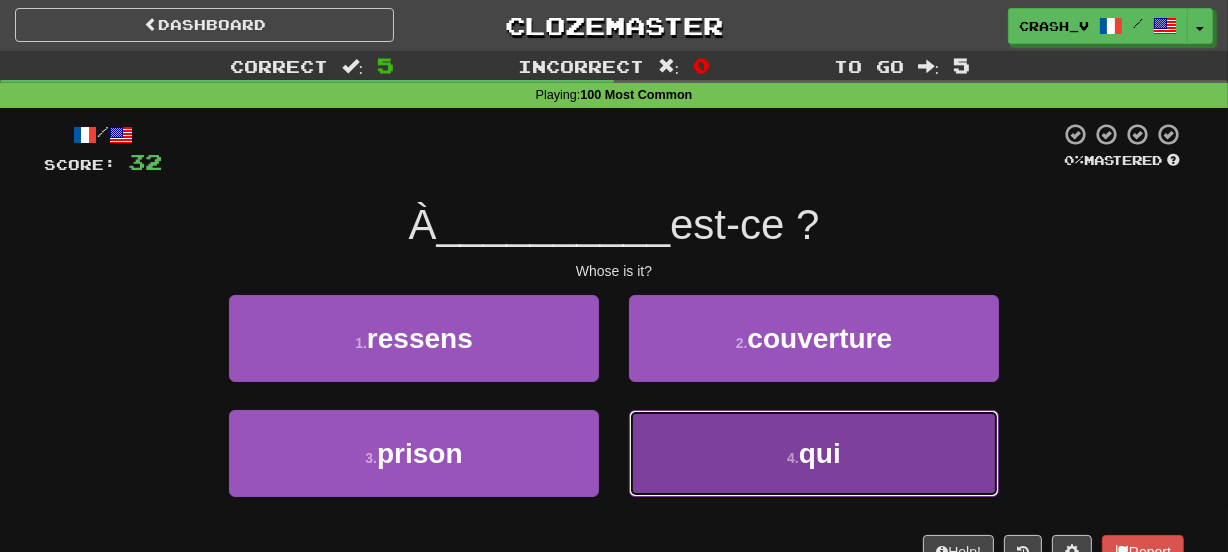 click on "4 .  qui" at bounding box center [814, 453] 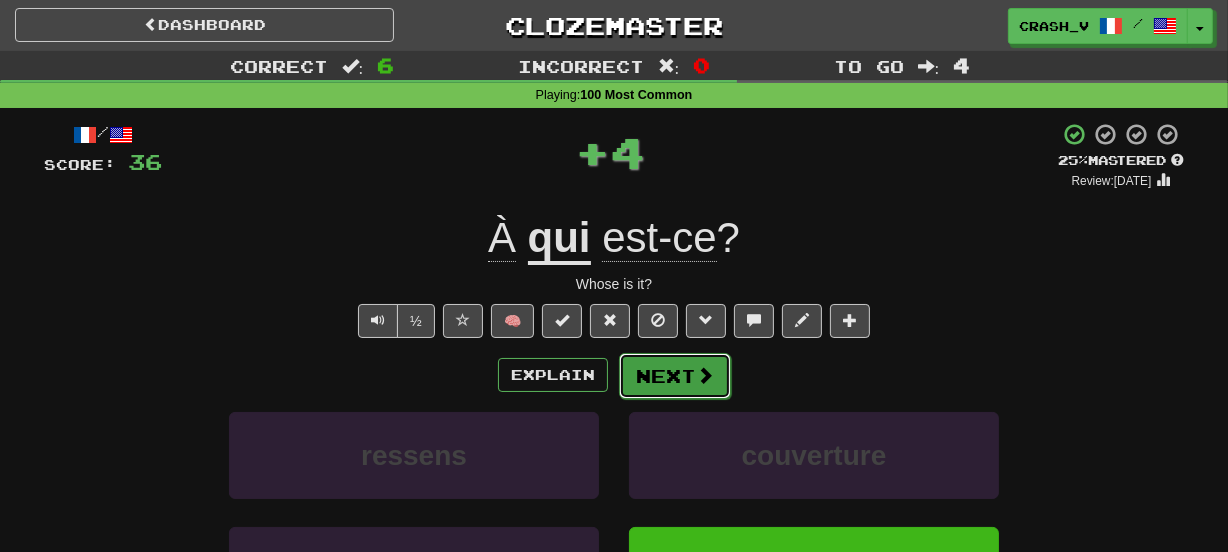 click on "Next" at bounding box center (675, 376) 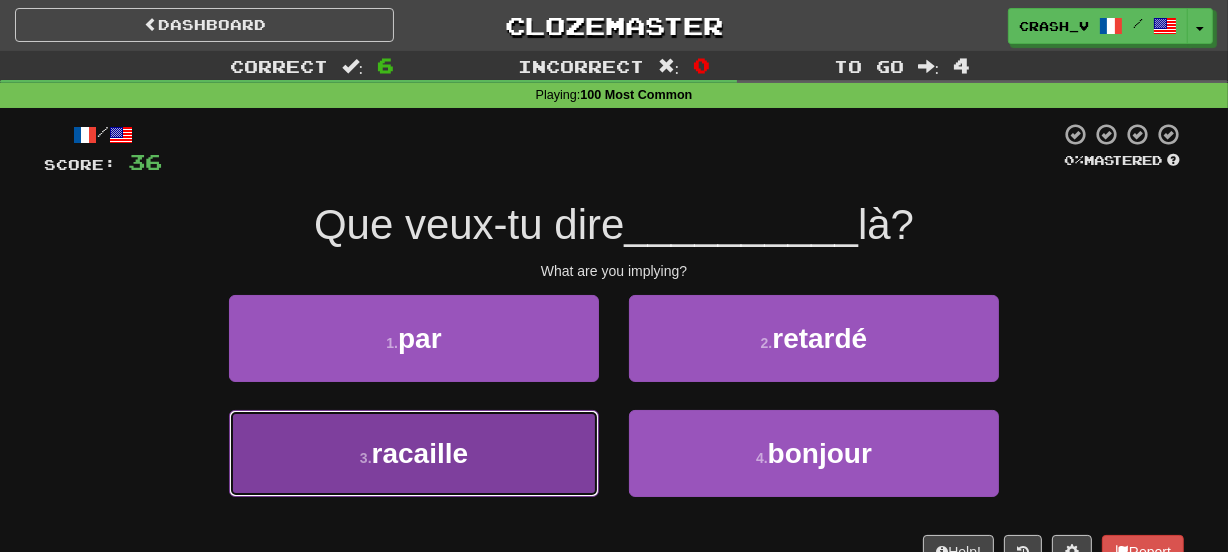 click on "3 .  racaille" at bounding box center [414, 453] 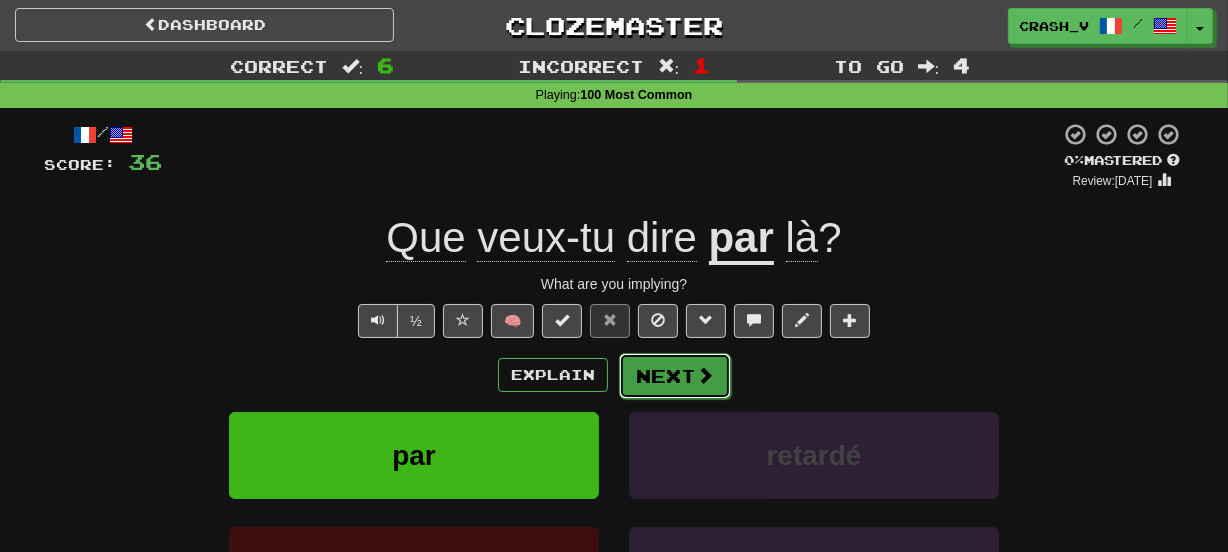 click on "Next" at bounding box center [675, 376] 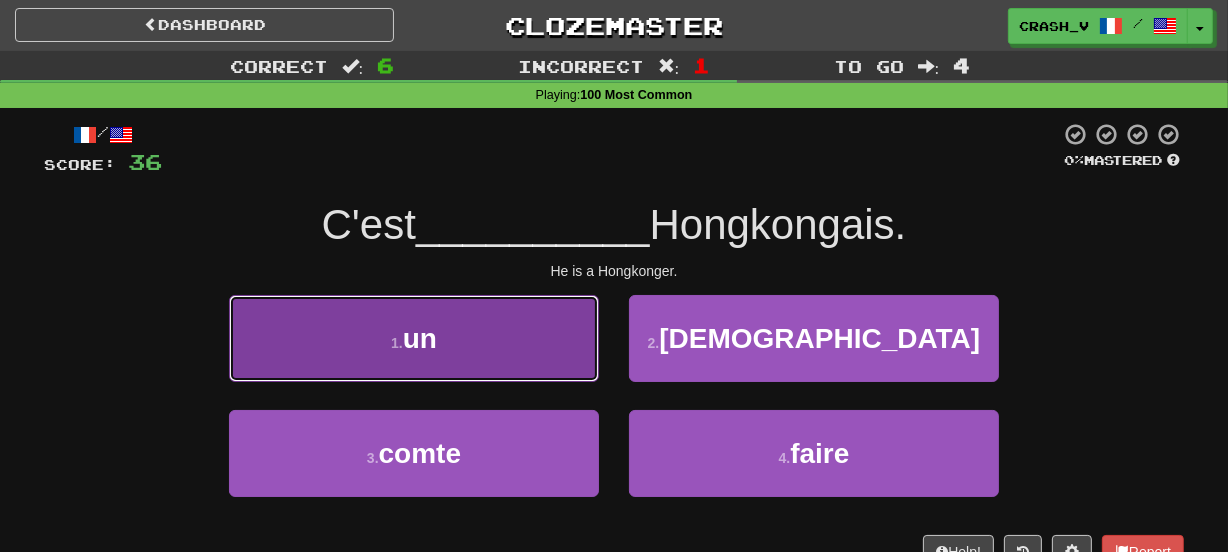 click on "1 .  un" at bounding box center (414, 338) 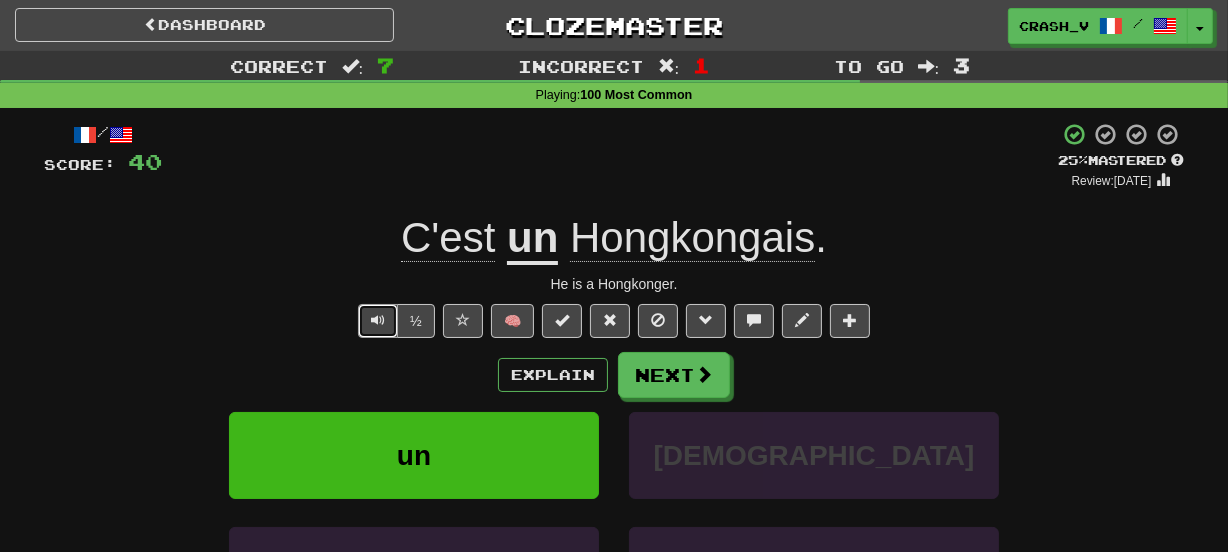 click at bounding box center [378, 321] 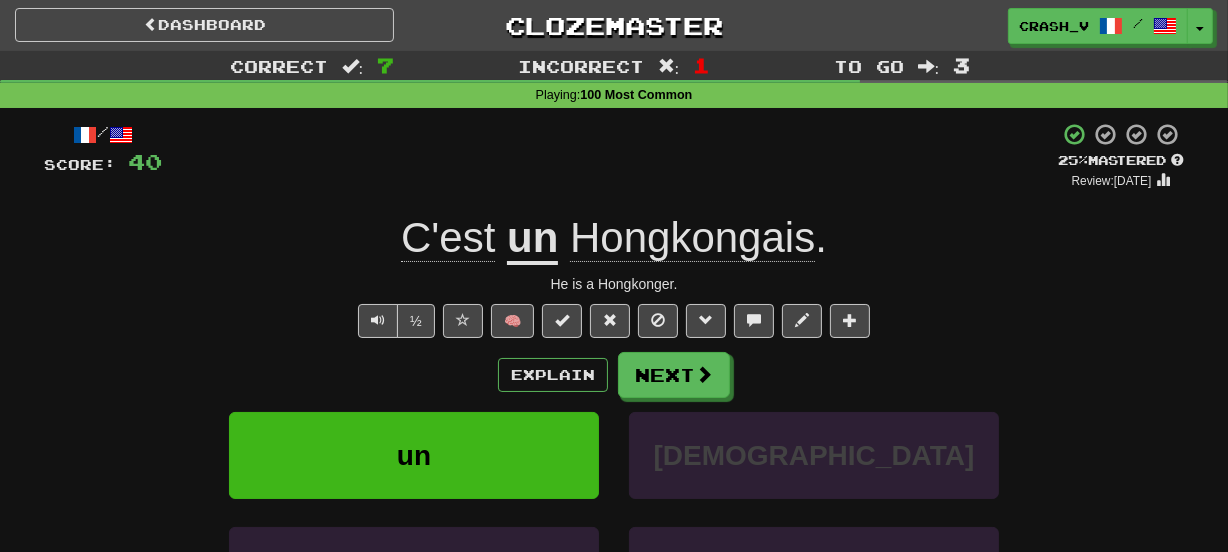 click on "He is a Hongkonger." at bounding box center (614, 284) 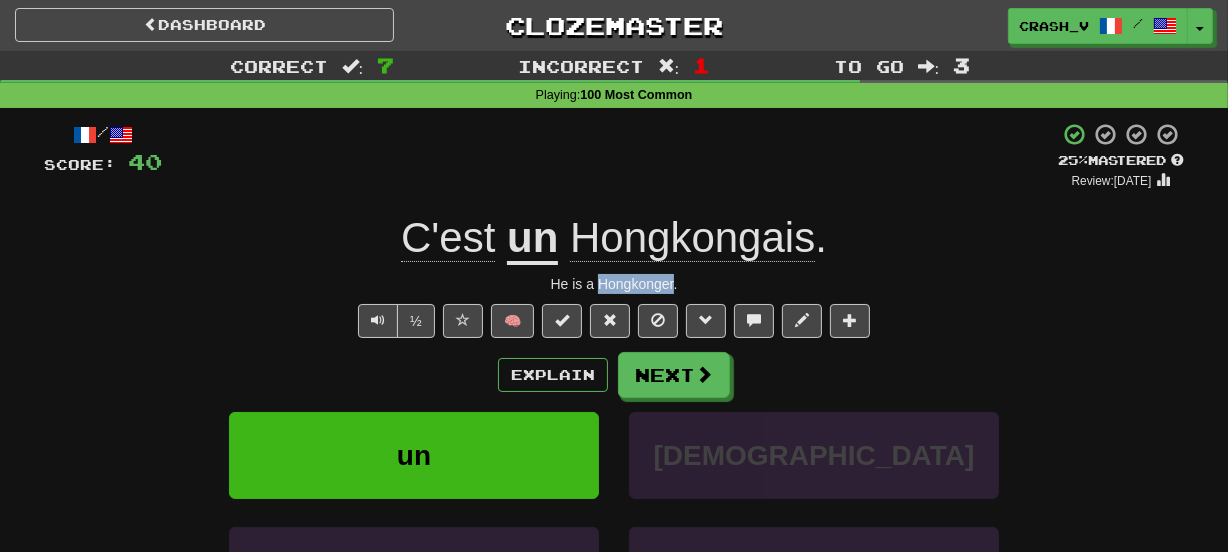 click on "He is a Hongkonger." at bounding box center [614, 284] 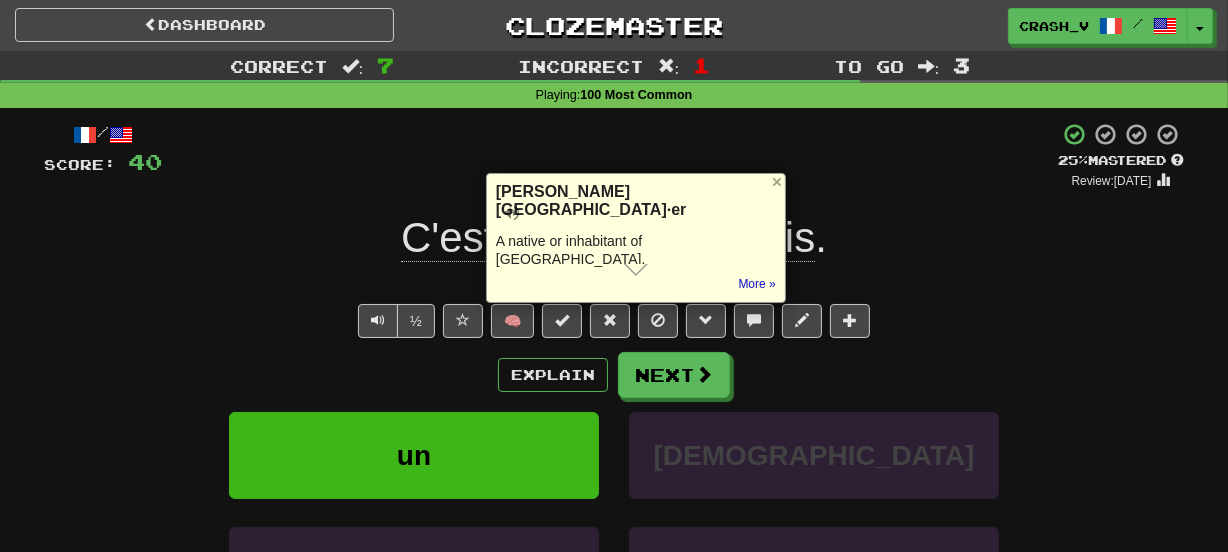 click at bounding box center (200, 1631) 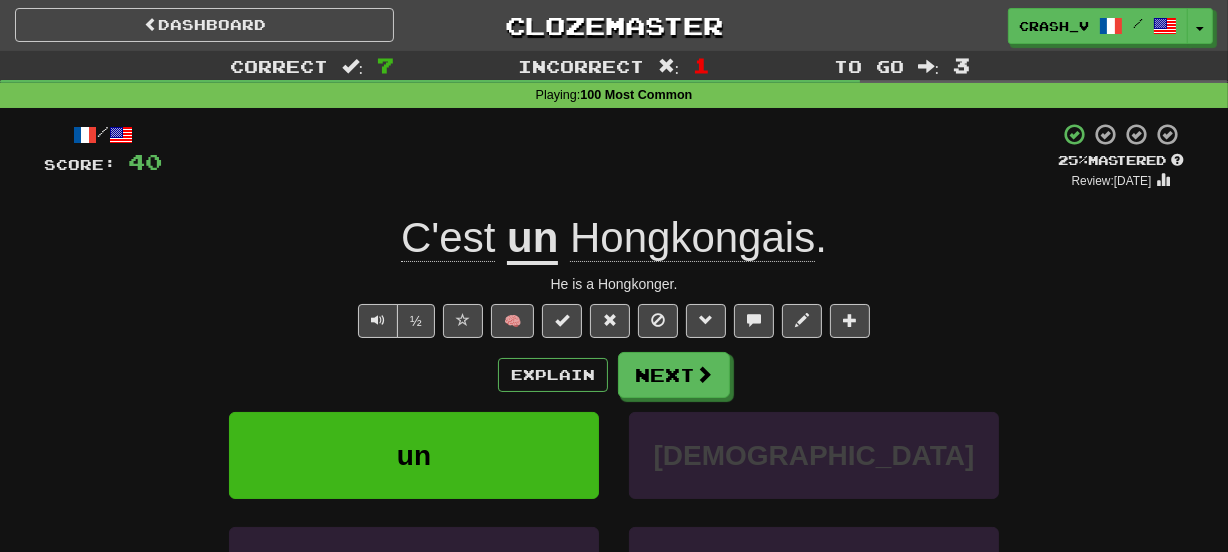 click on "C'est   un   Hongkongais ." at bounding box center (614, 238) 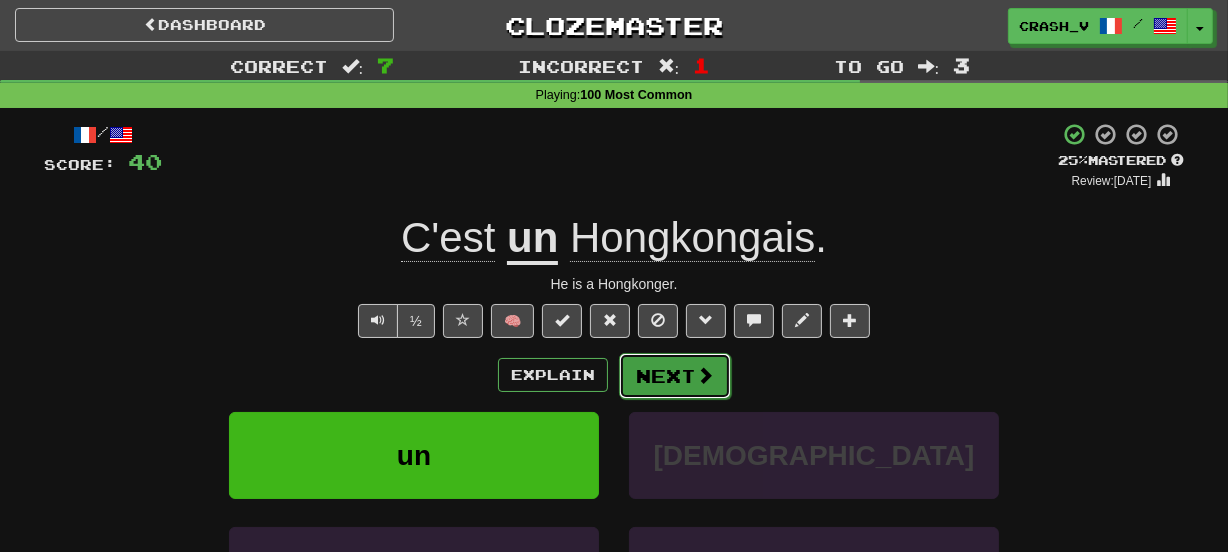 click on "Next" at bounding box center [675, 376] 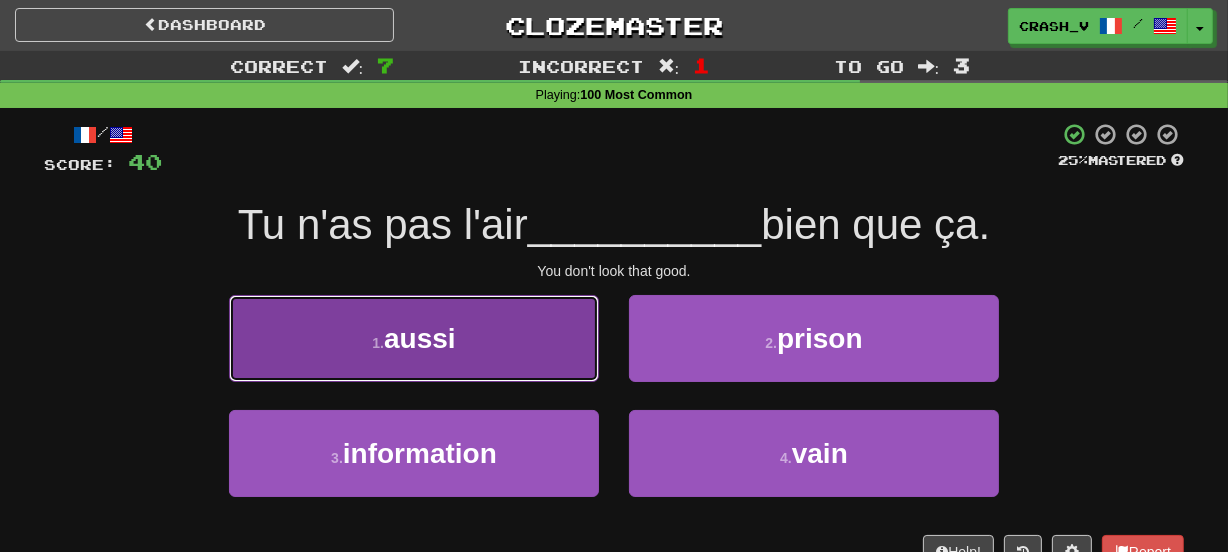 click on "1 .  aussi" at bounding box center [414, 338] 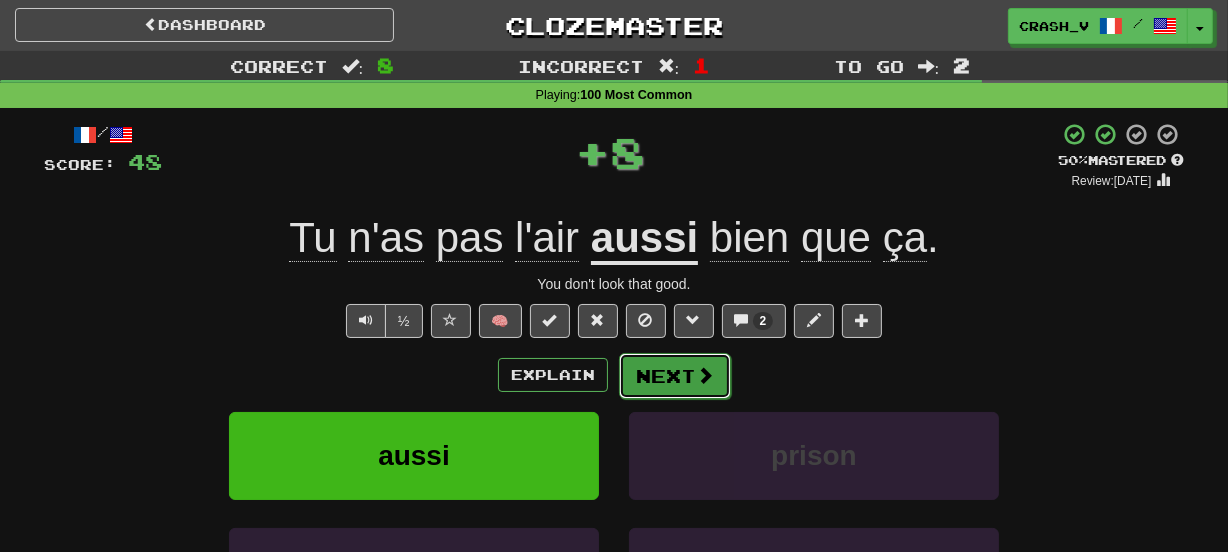 click on "Next" at bounding box center (675, 376) 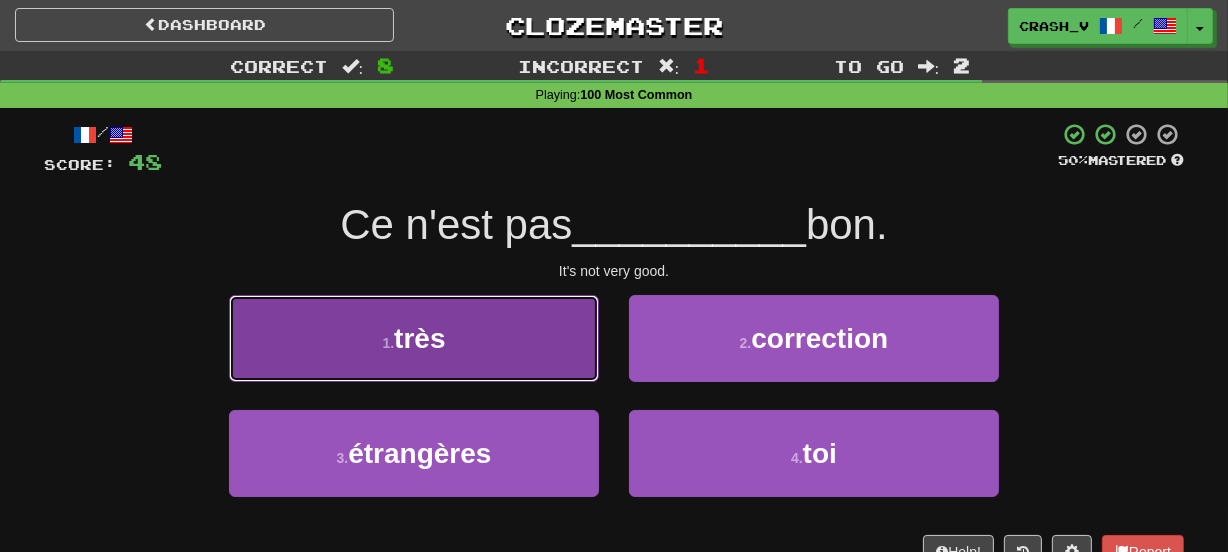 click on "1 .  très" at bounding box center [414, 338] 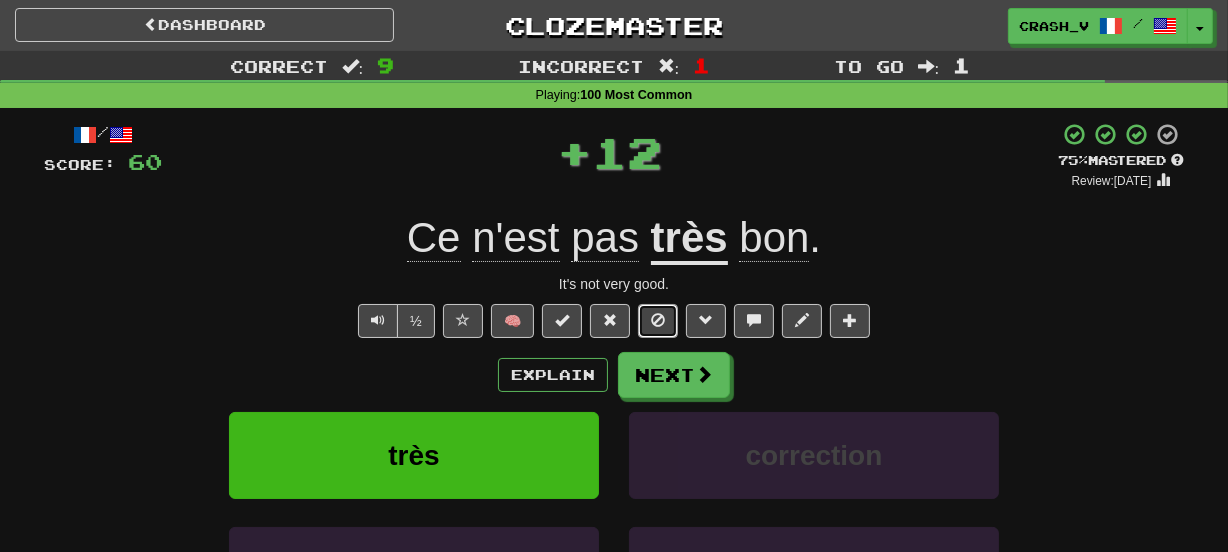 click at bounding box center (658, 320) 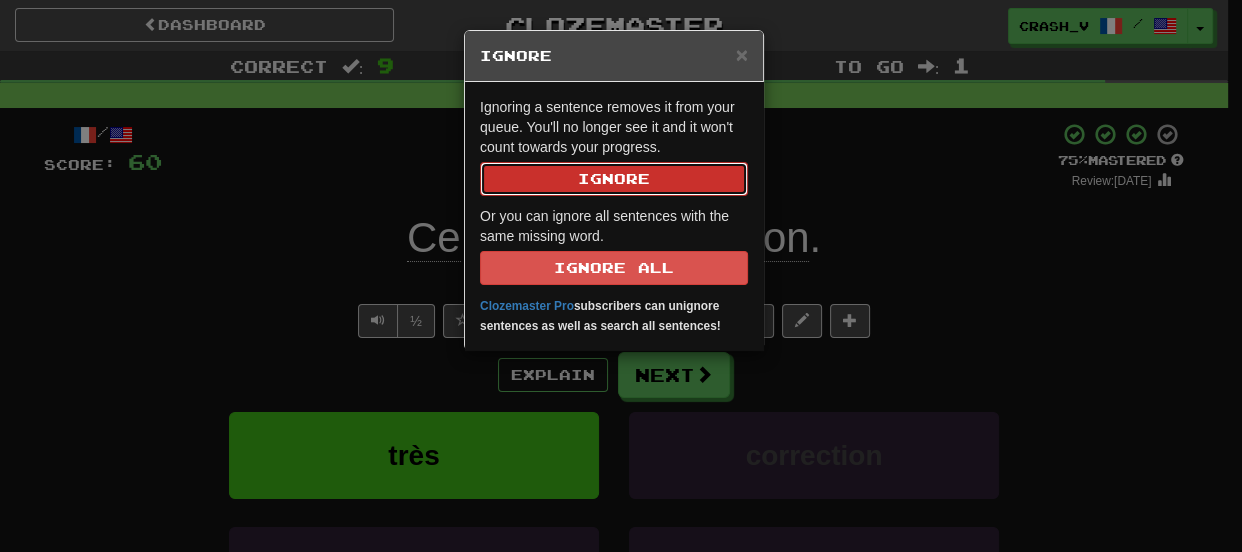 click on "Ignore" at bounding box center [614, 179] 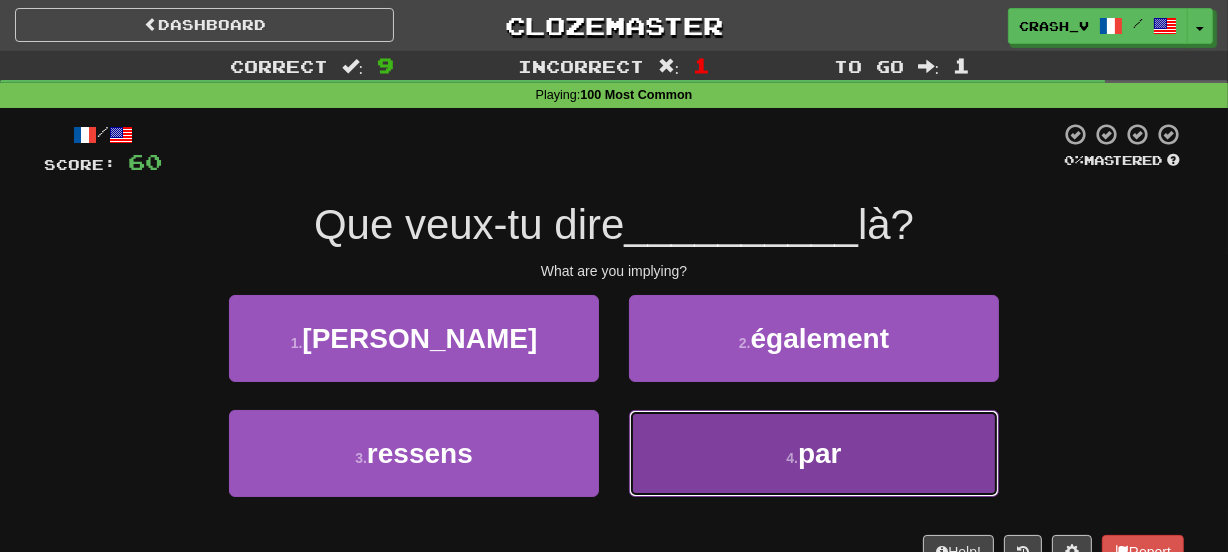 click on "4 .  par" at bounding box center [814, 453] 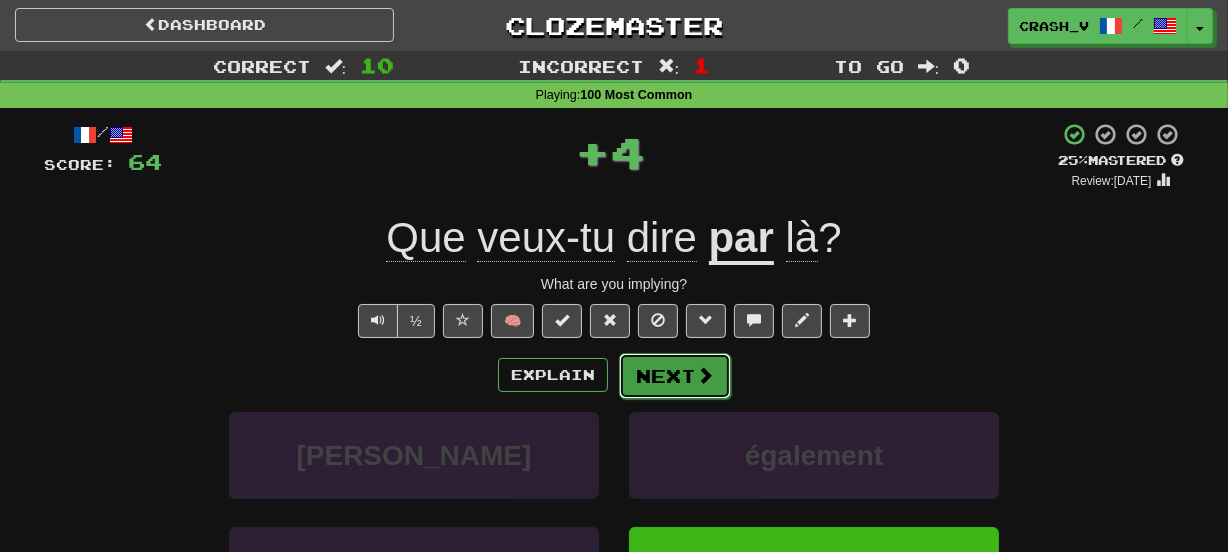 click on "Next" at bounding box center [675, 376] 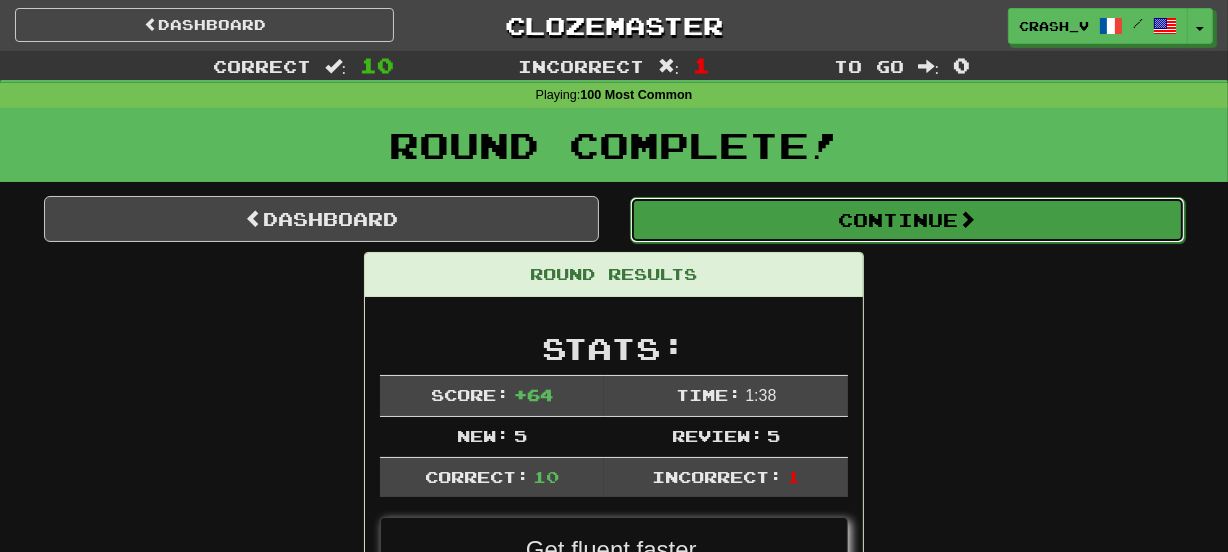 click on "Continue" at bounding box center [907, 220] 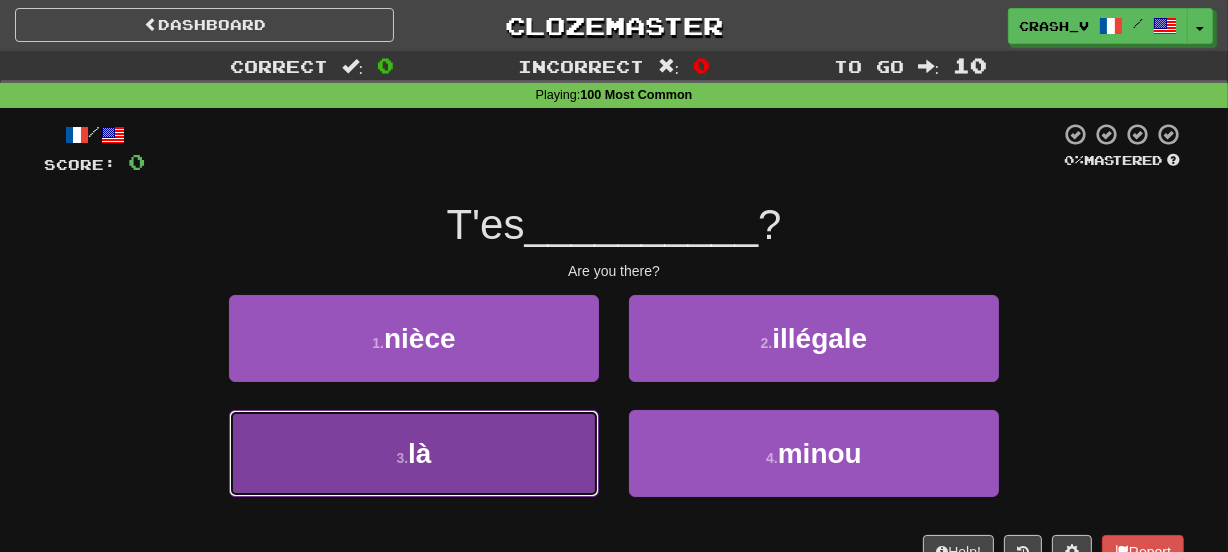 click on "3 .  là" at bounding box center [414, 453] 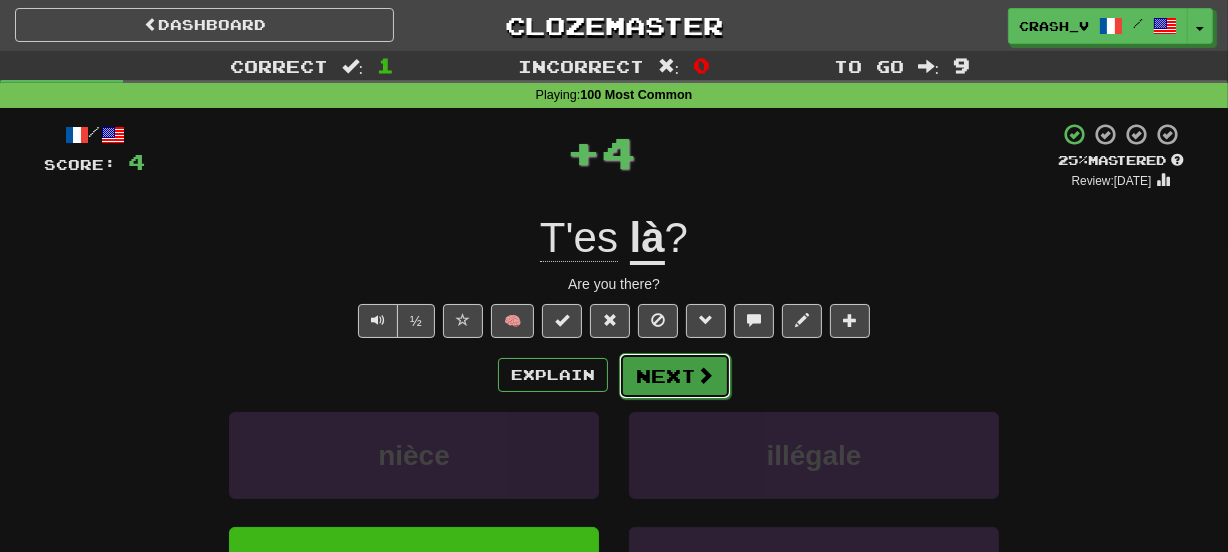 click on "Next" at bounding box center (675, 376) 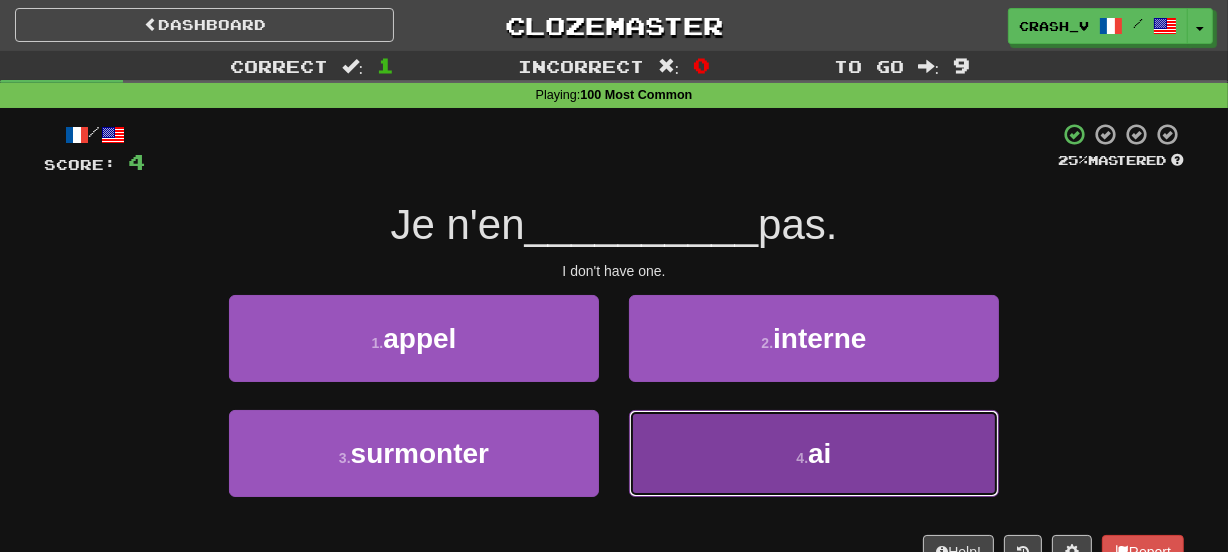click on "4 .  ai" at bounding box center [814, 453] 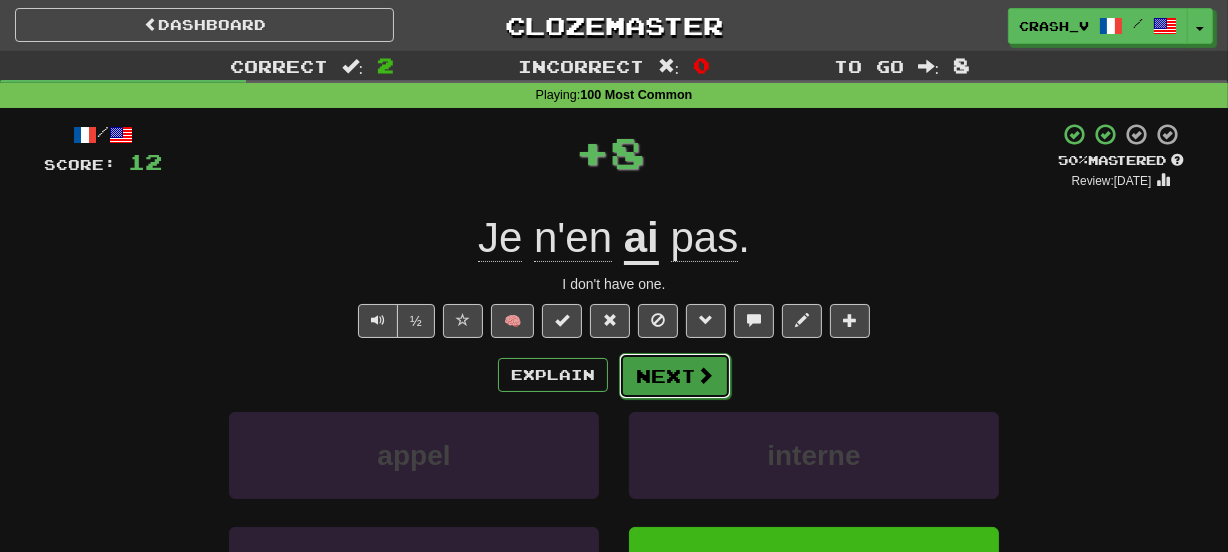 click on "Next" at bounding box center (675, 376) 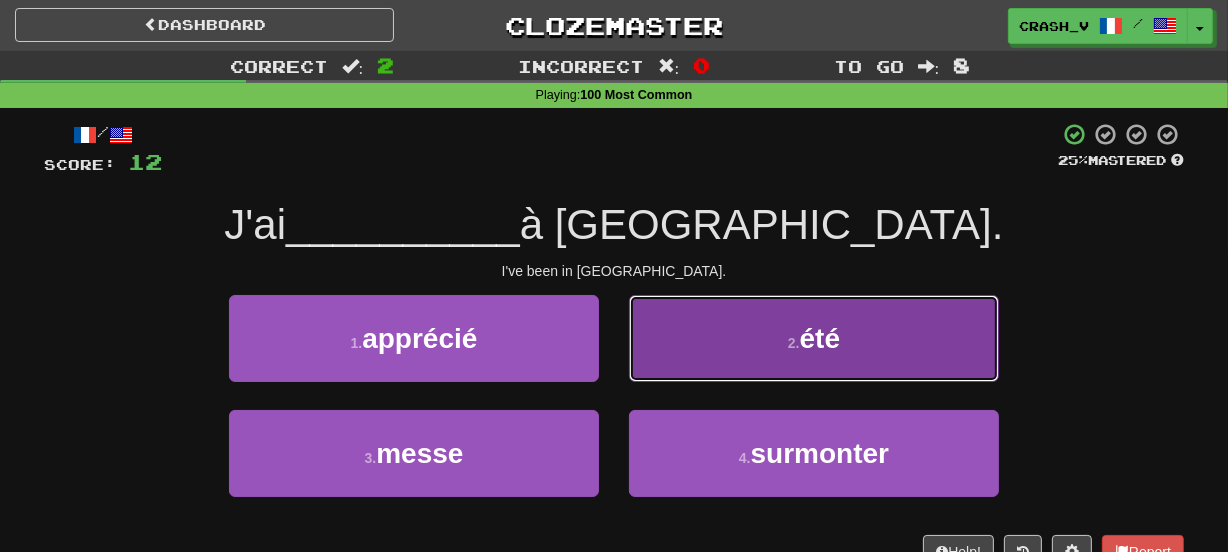 click on "2 .  été" at bounding box center [814, 338] 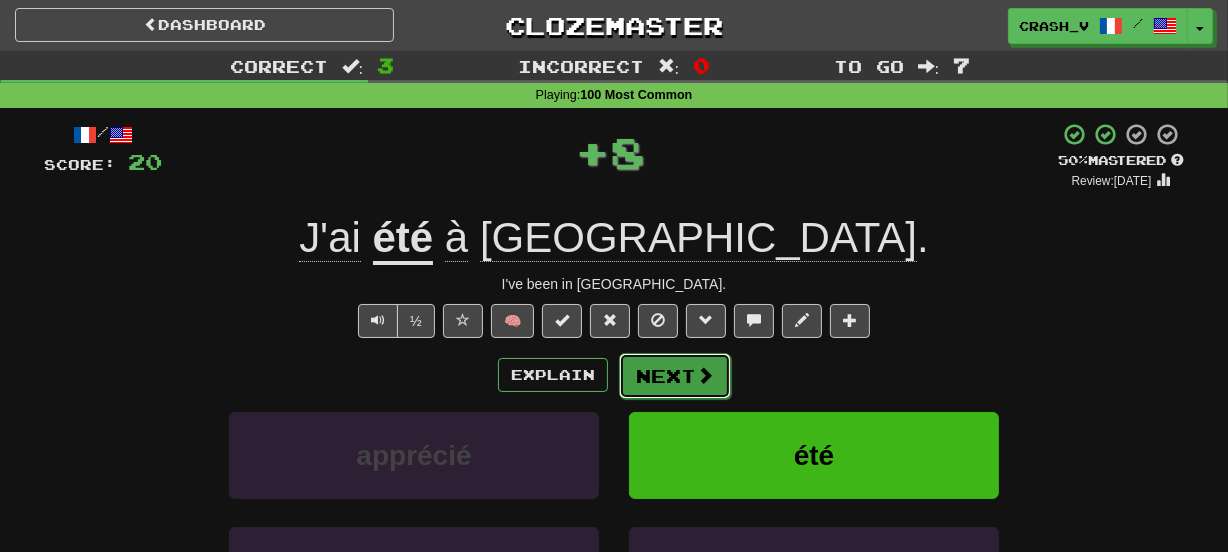 click on "Next" at bounding box center (675, 376) 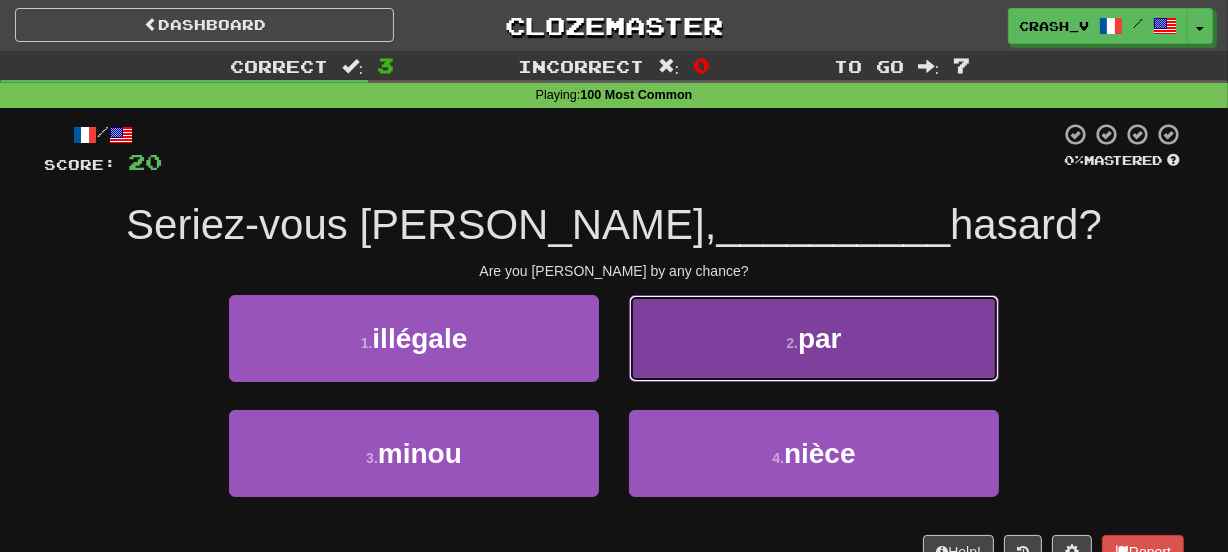 click on "2 .  par" at bounding box center (814, 338) 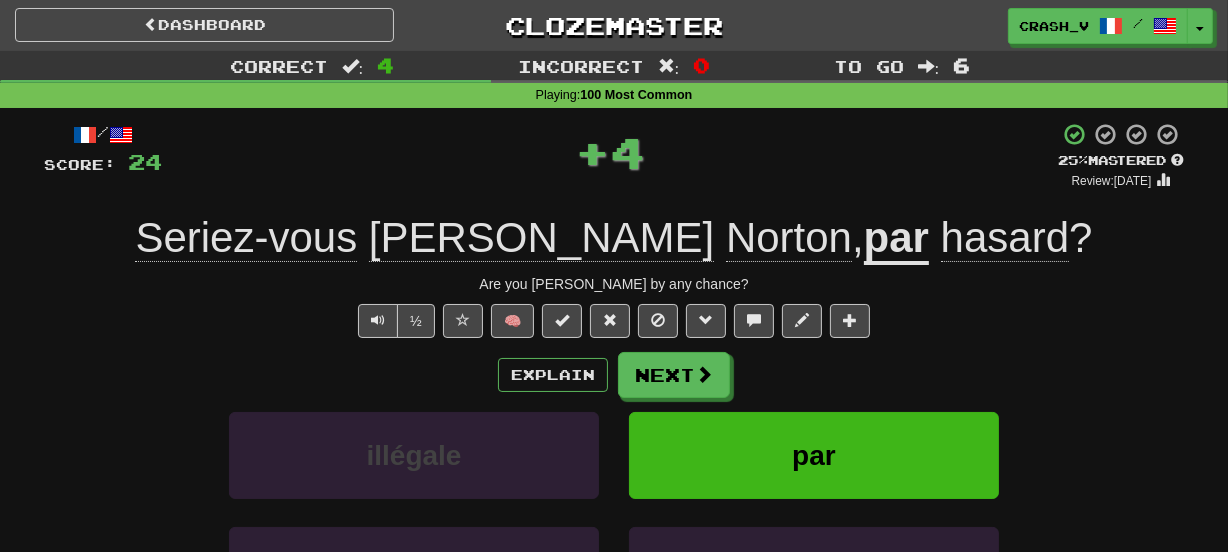 click on "hasard" at bounding box center (1005, 238) 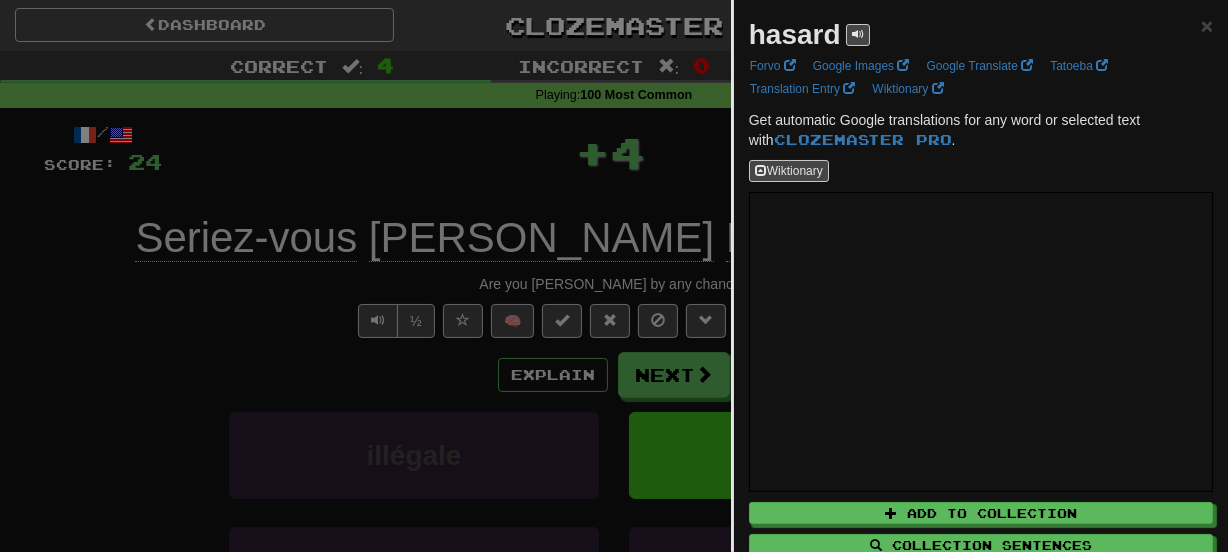 click on "hasard" at bounding box center [795, 34] 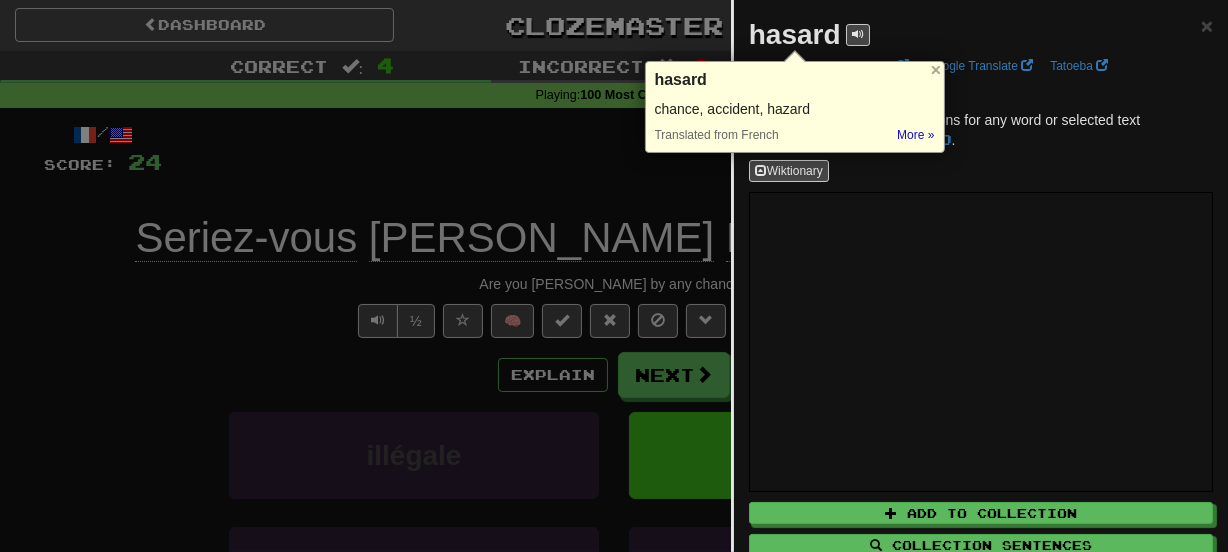 click at bounding box center (614, 276) 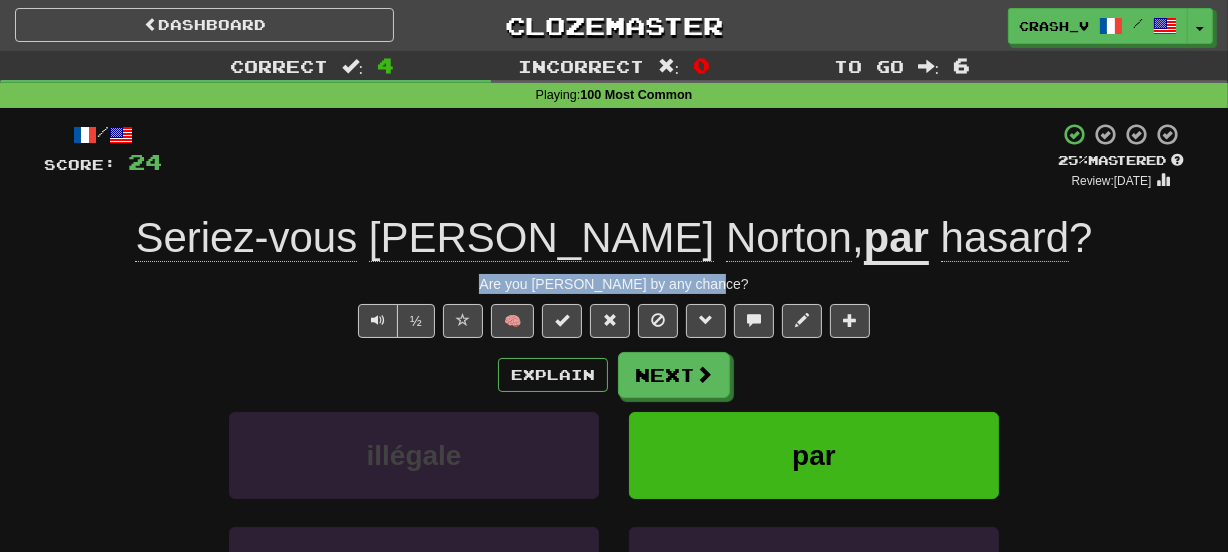 drag, startPoint x: 488, startPoint y: 283, endPoint x: 731, endPoint y: 287, distance: 243.03291 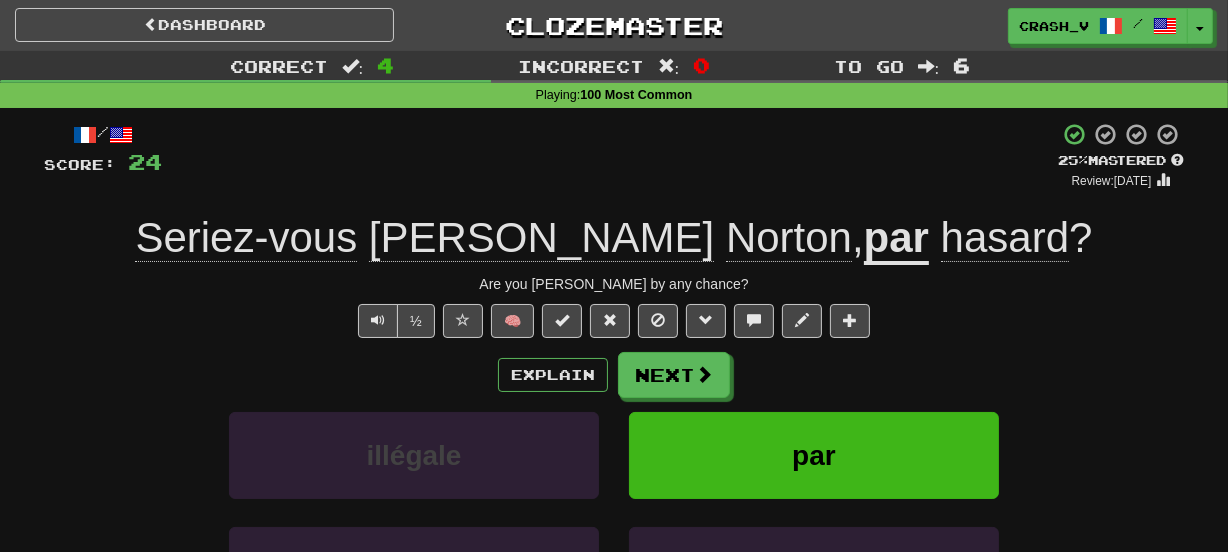 click on "½ 🧠" at bounding box center (614, 321) 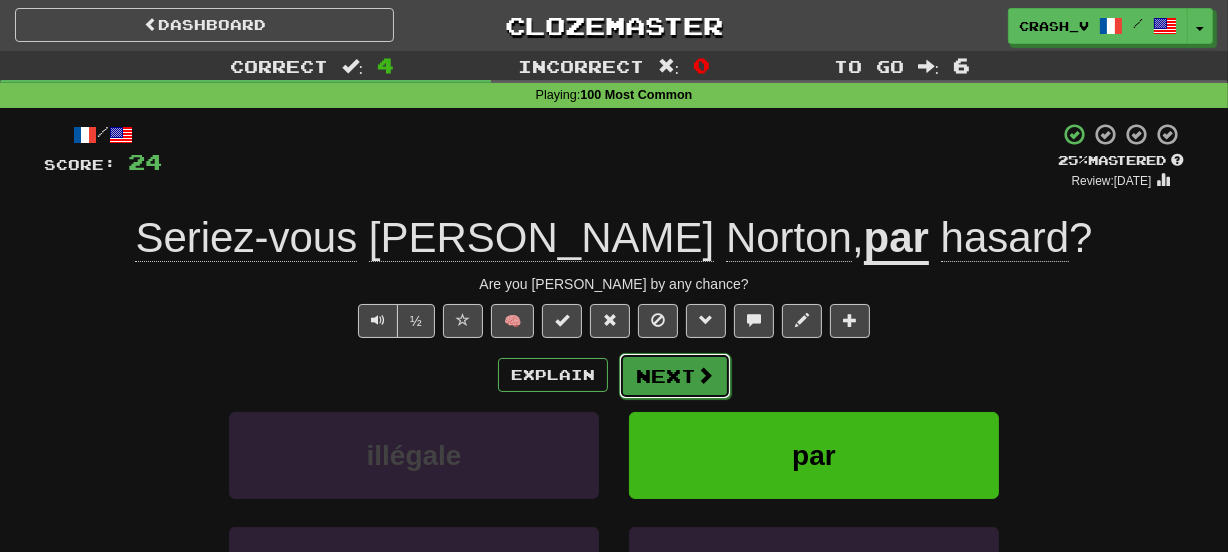 click on "Next" at bounding box center (675, 376) 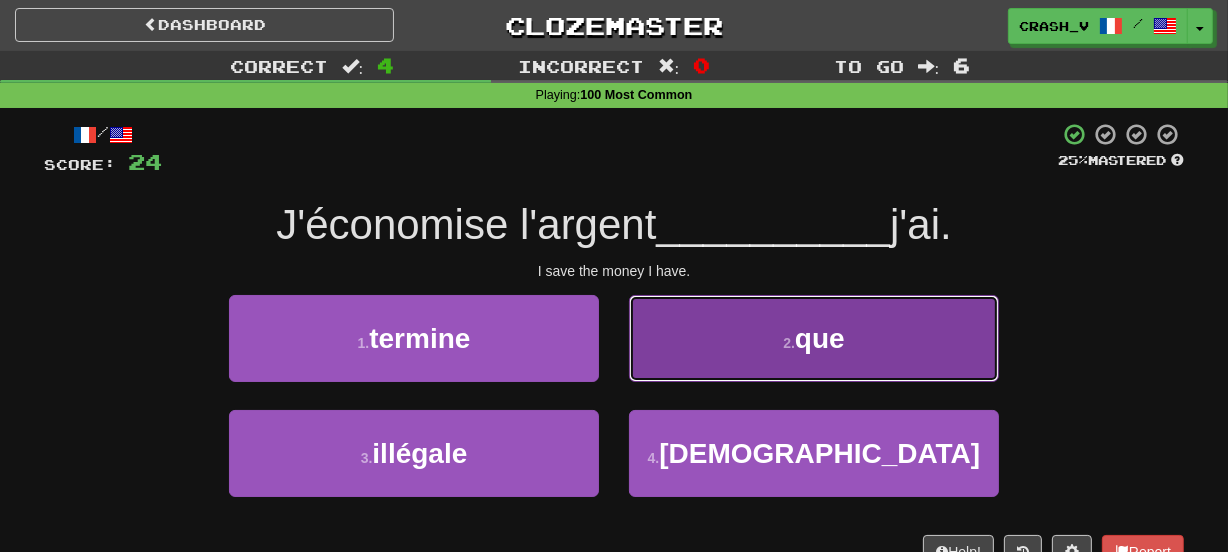 click on "2 .  que" at bounding box center (814, 338) 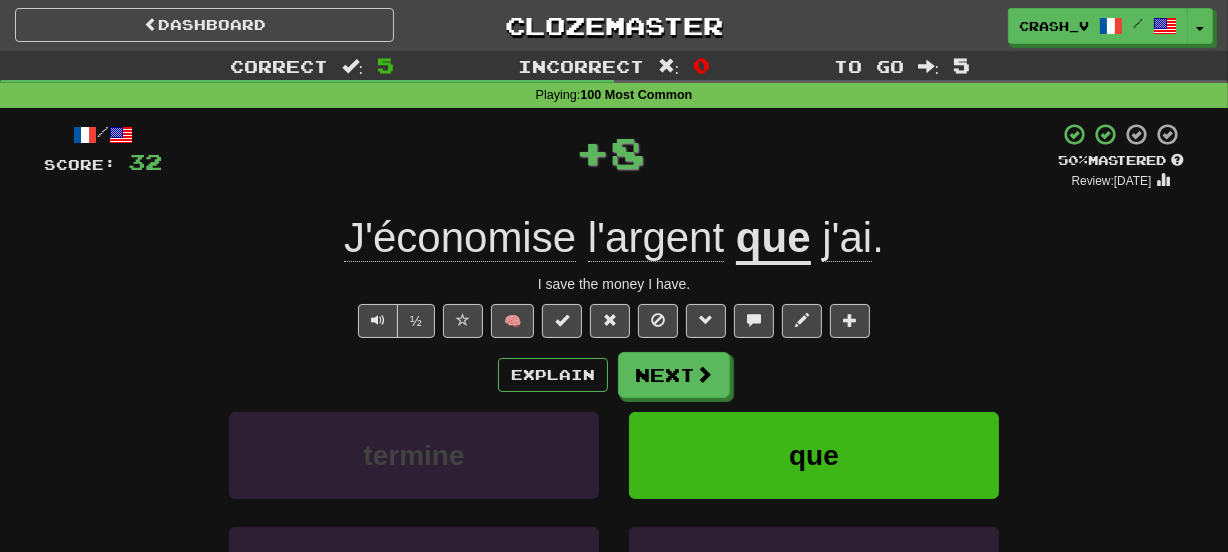 click on "/  Score:   32 + 8 50 %  Mastered Review:  2025-07-20 J'économise   l'argent   que   j'ai . I save the money I have. ½ 🧠 Explain Next termine que illégale africain Learn more: termine que illégale africain  Help!  Report Sentence Source" at bounding box center (614, 435) 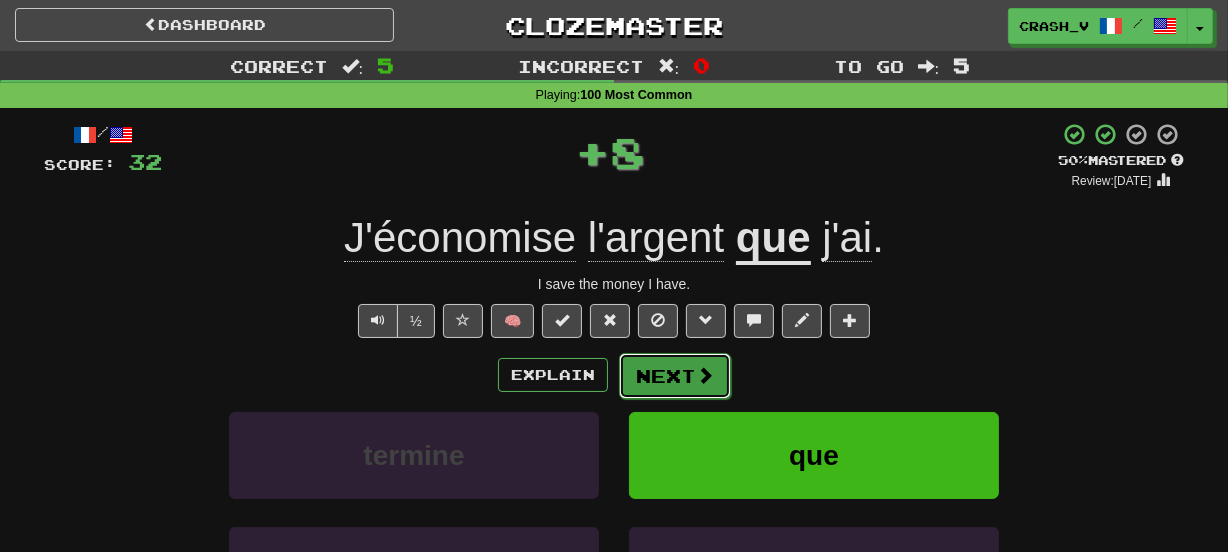 click on "Next" at bounding box center (675, 376) 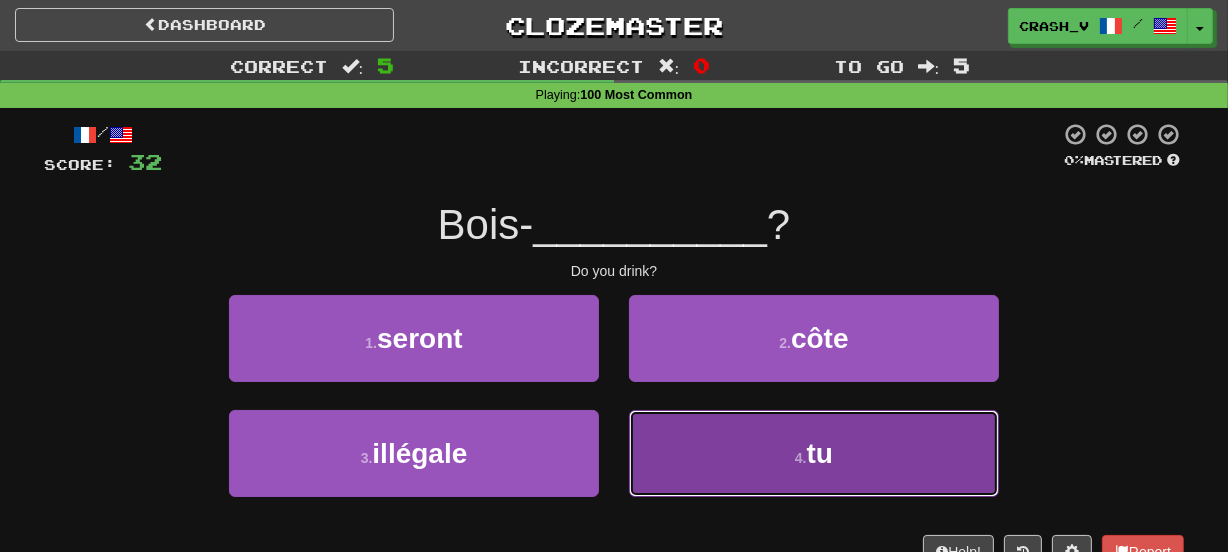 click on "4 .  tu" at bounding box center [814, 453] 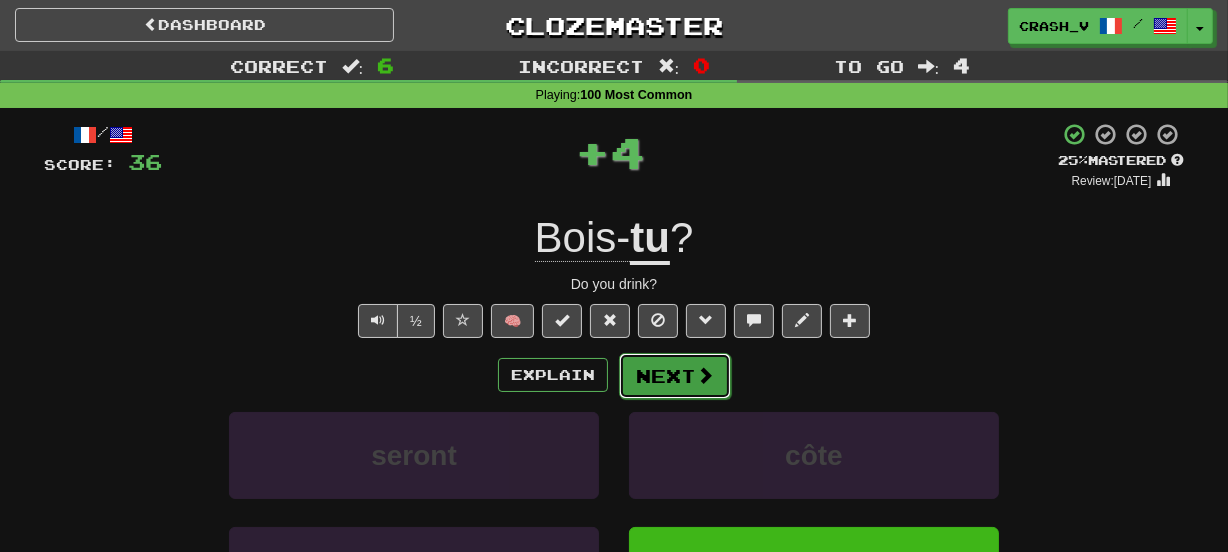 click on "Next" at bounding box center [675, 376] 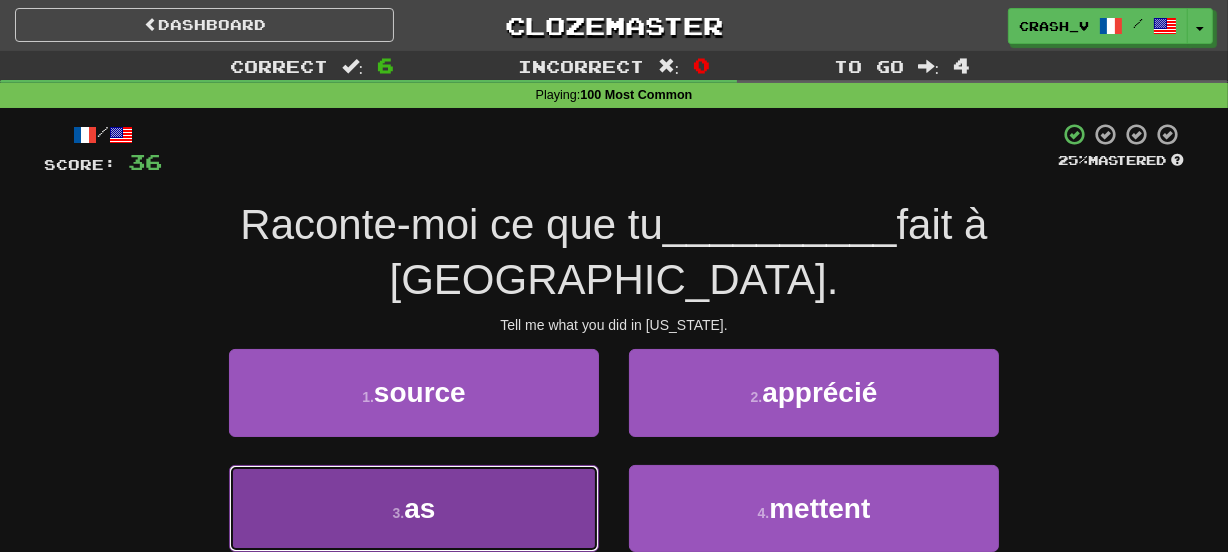 click on "3 .  as" at bounding box center [414, 508] 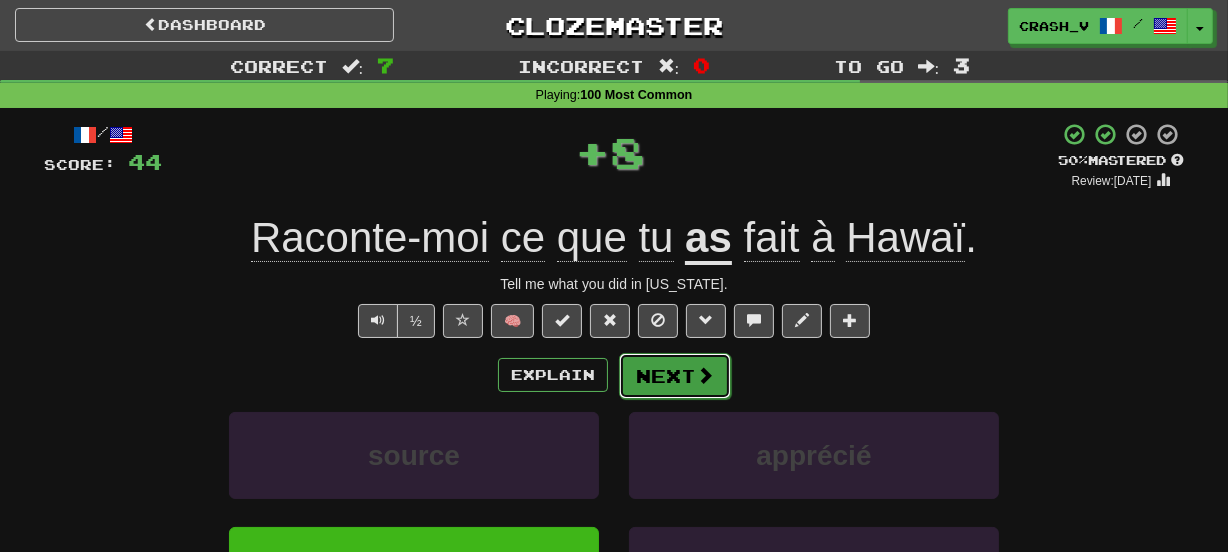 click on "Next" at bounding box center [675, 376] 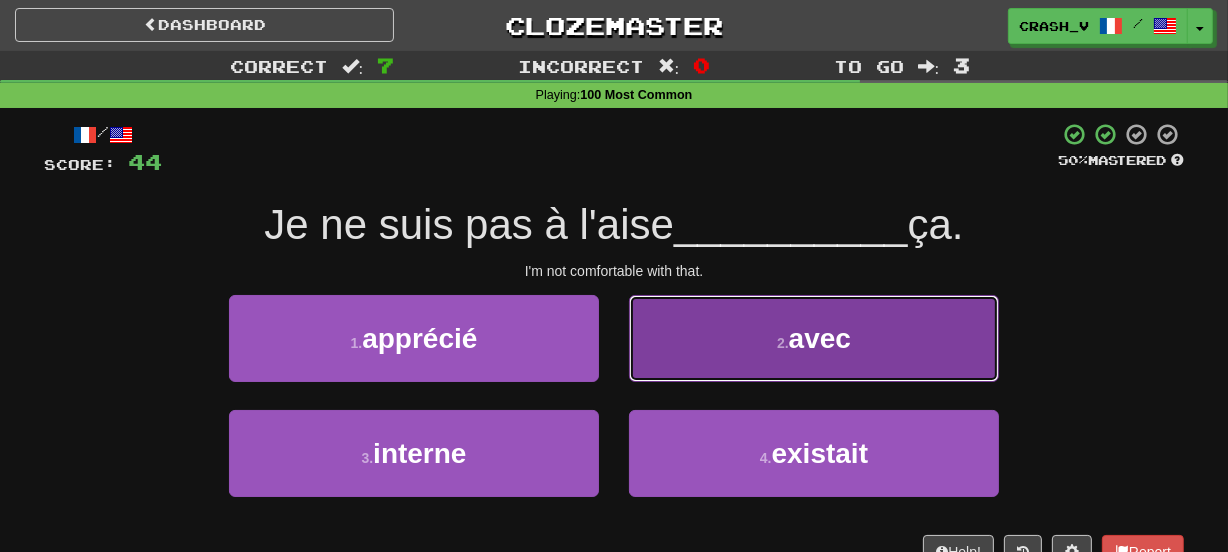 click on "2 .  avec" at bounding box center (814, 338) 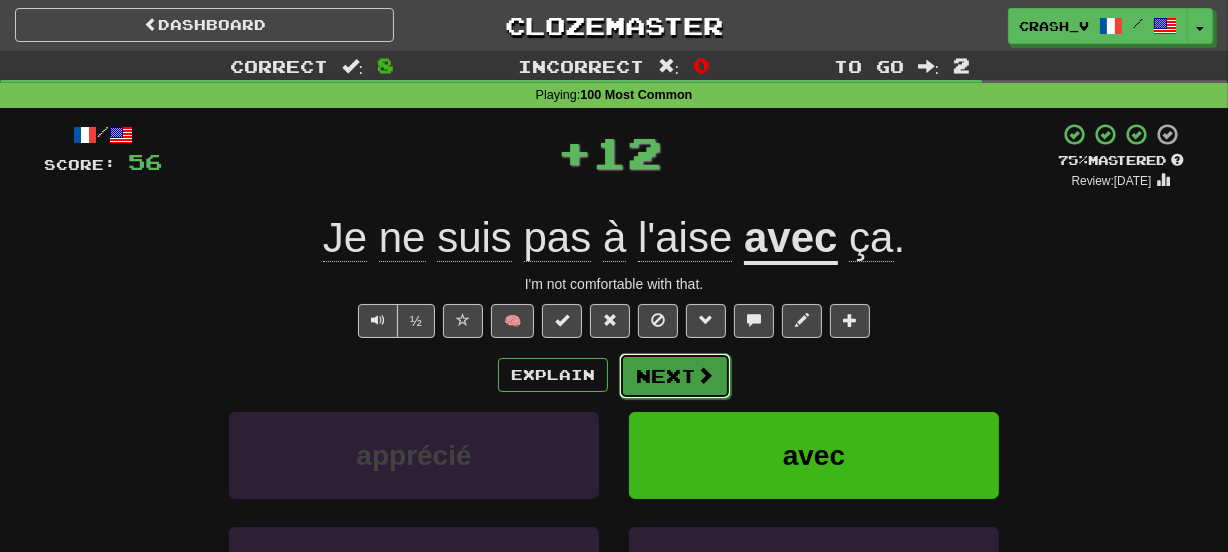 click on "Next" at bounding box center (675, 376) 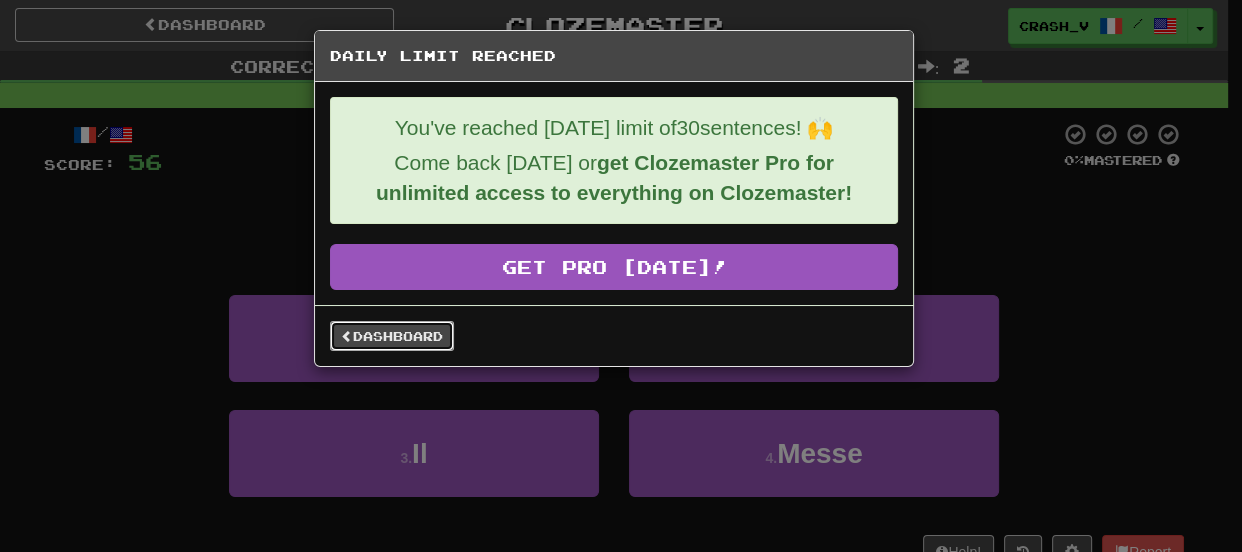click on "Dashboard" at bounding box center [392, 336] 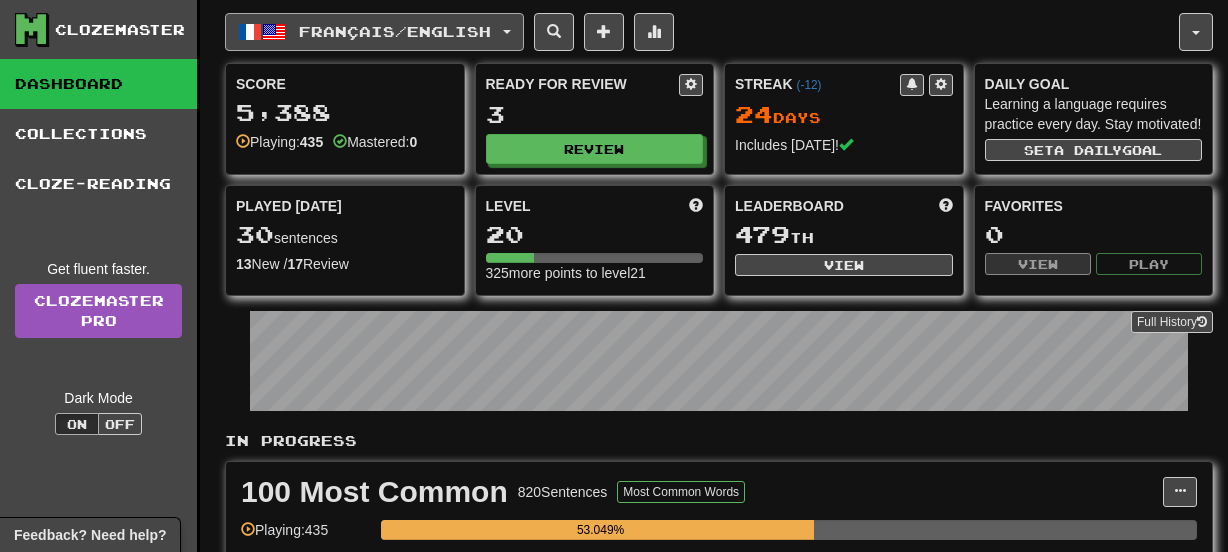 scroll, scrollTop: 0, scrollLeft: 0, axis: both 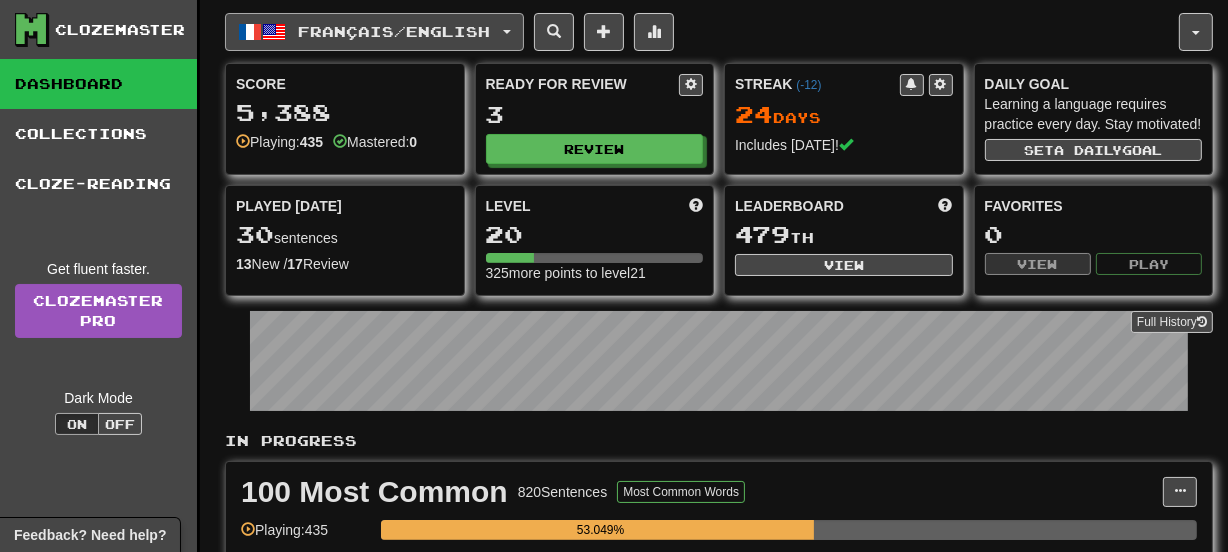 click on "Français  /  English" at bounding box center (374, 32) 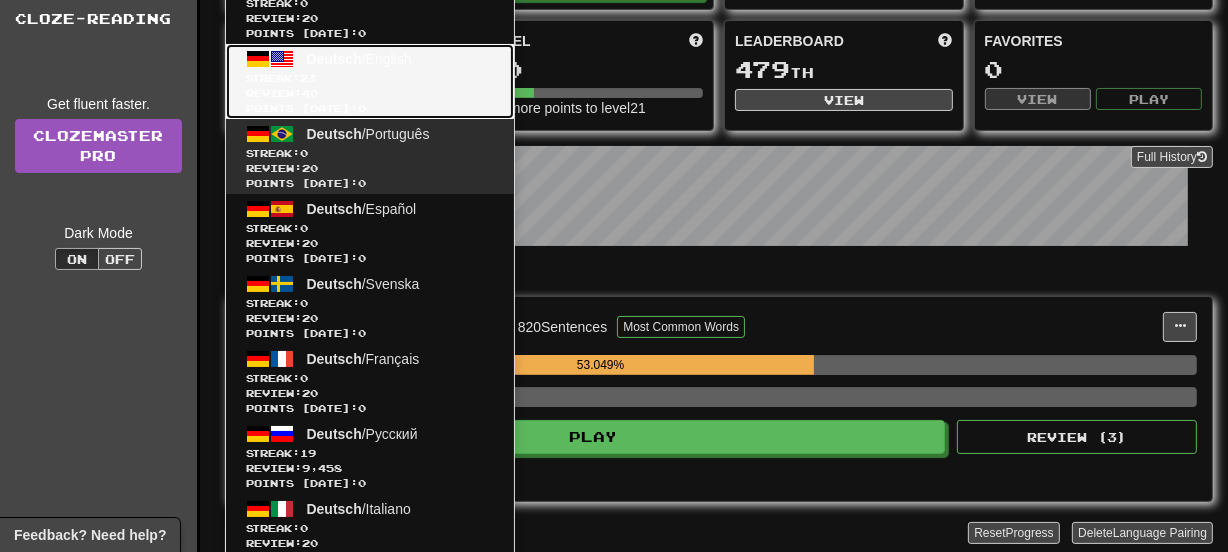 scroll, scrollTop: 218, scrollLeft: 0, axis: vertical 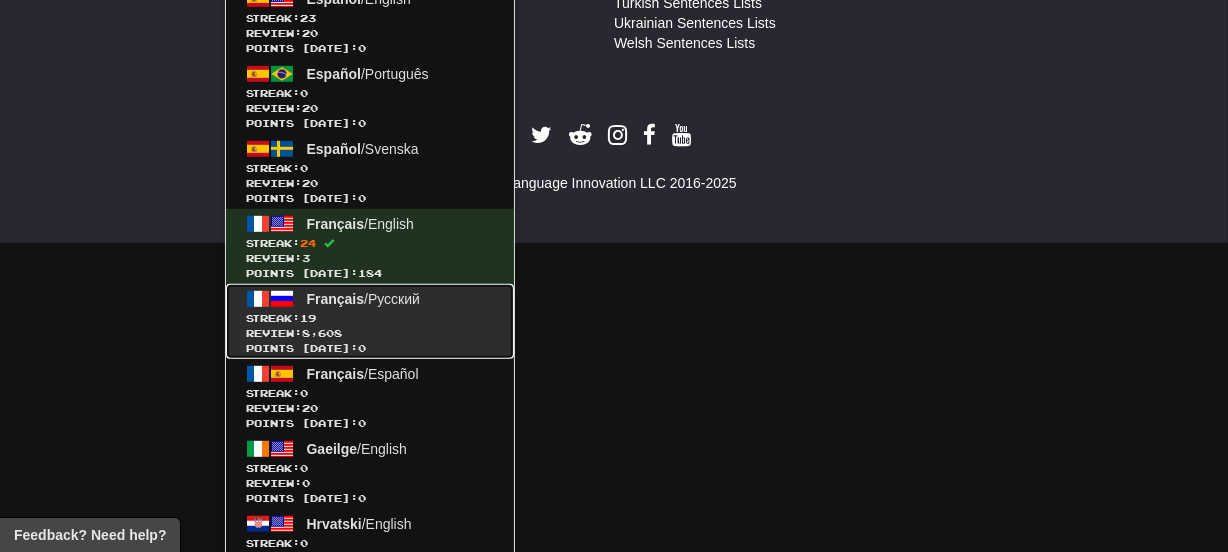 click on "Streak:  19" at bounding box center (370, 318) 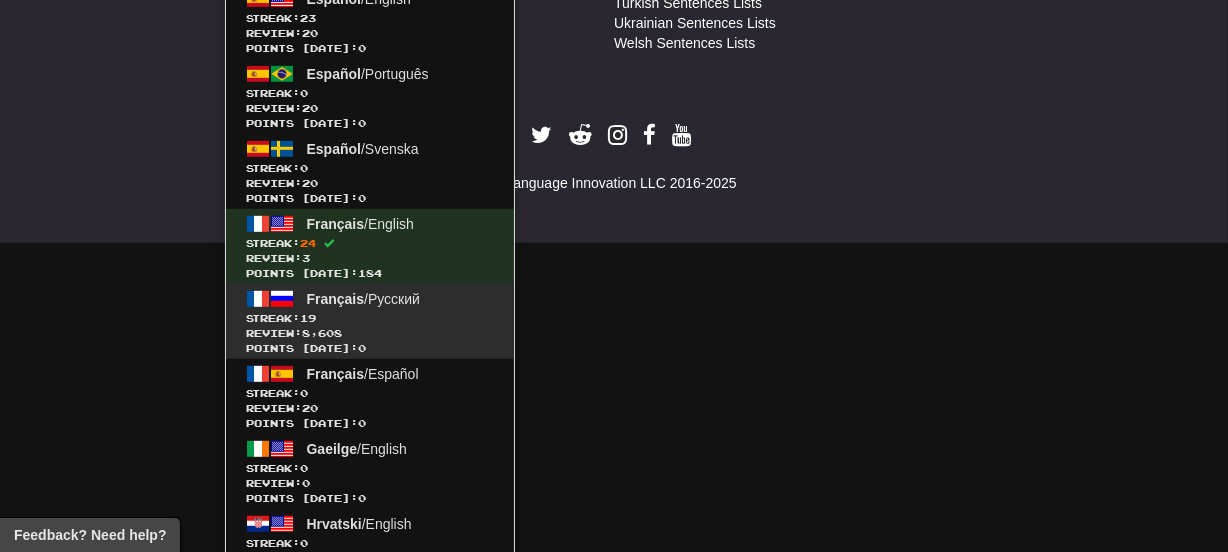 scroll, scrollTop: 890, scrollLeft: 0, axis: vertical 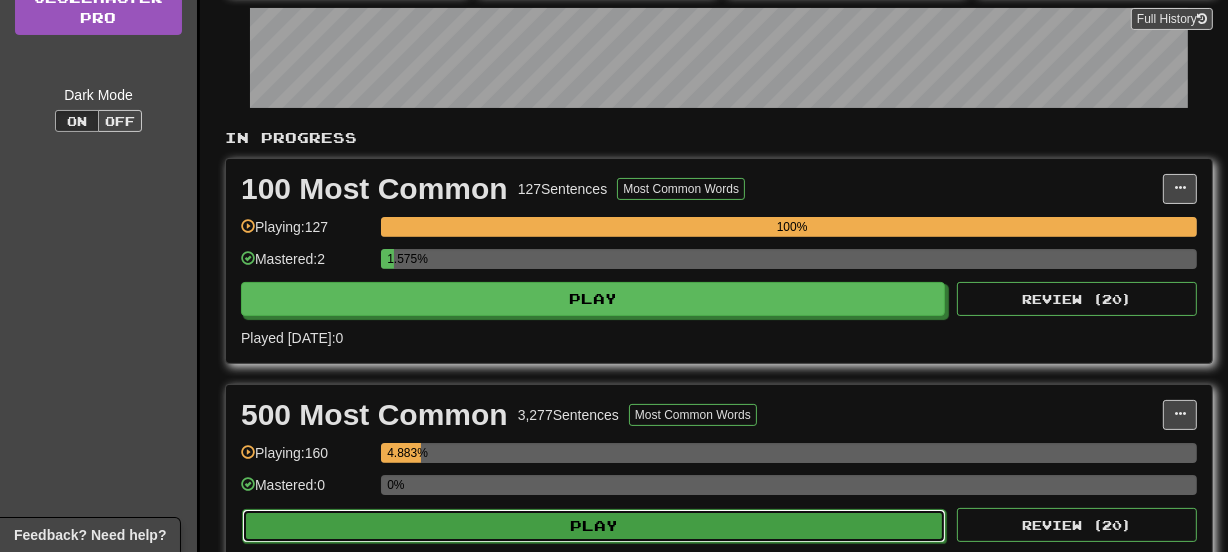 click on "Play" 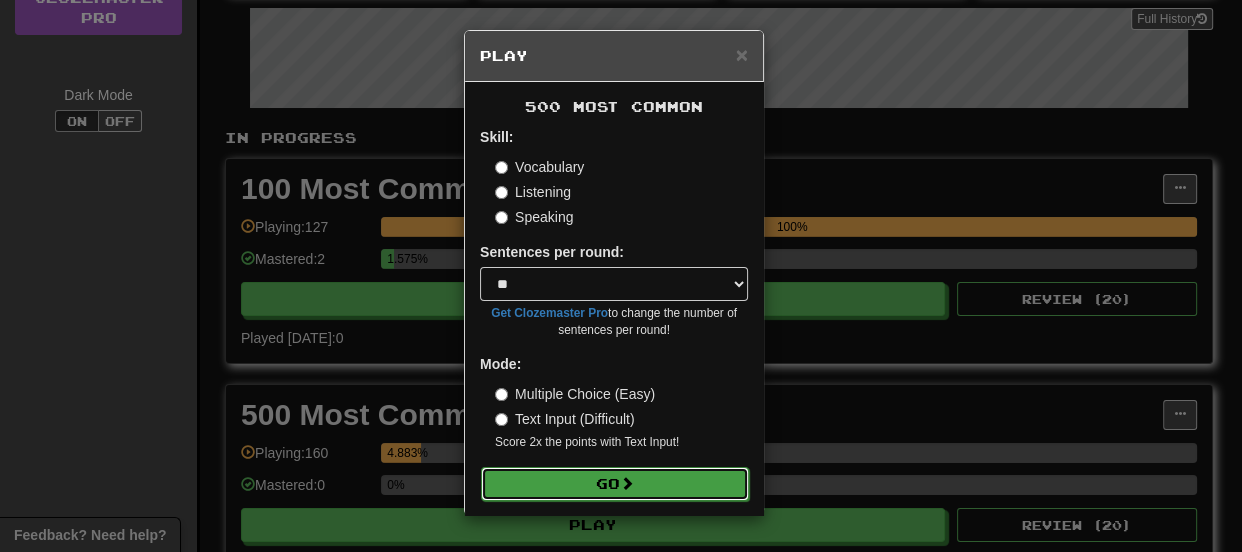 click on "Go" at bounding box center (615, 484) 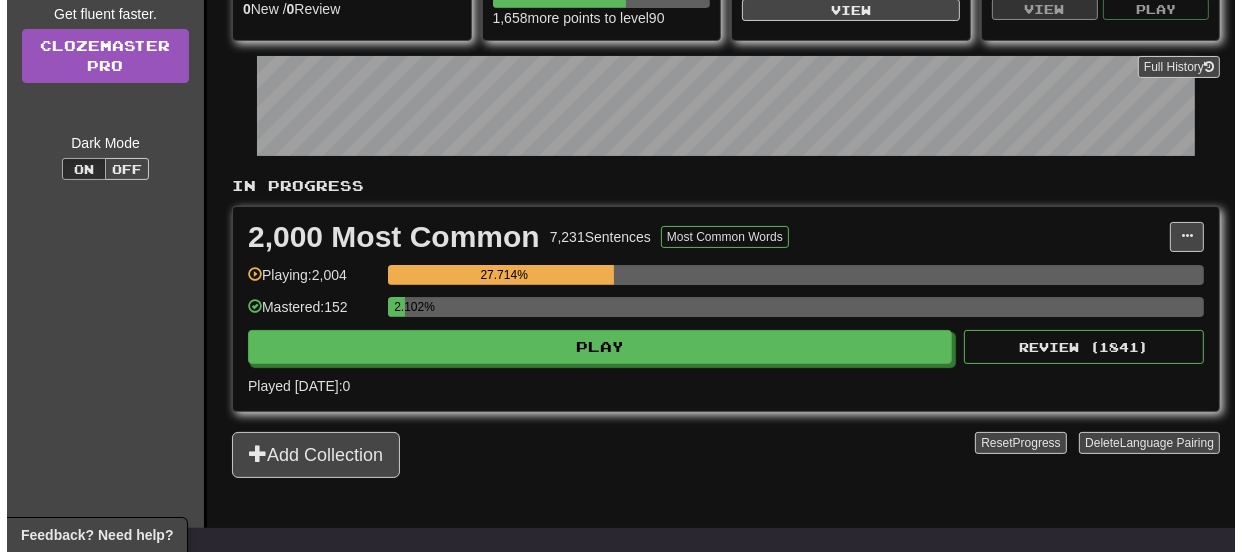 scroll, scrollTop: 327, scrollLeft: 0, axis: vertical 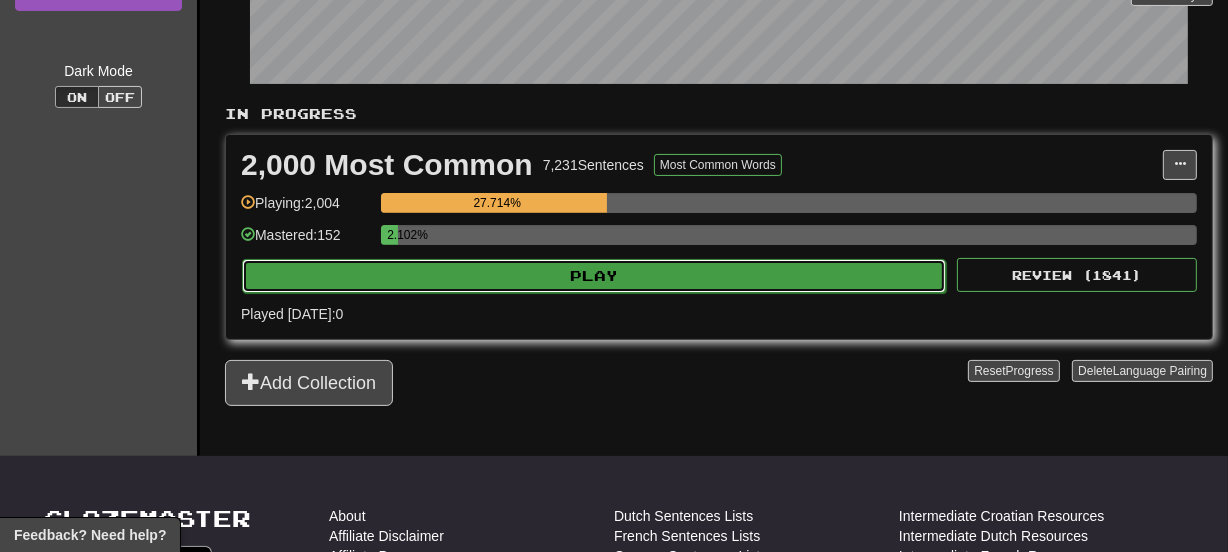 click on "Play" at bounding box center (594, 276) 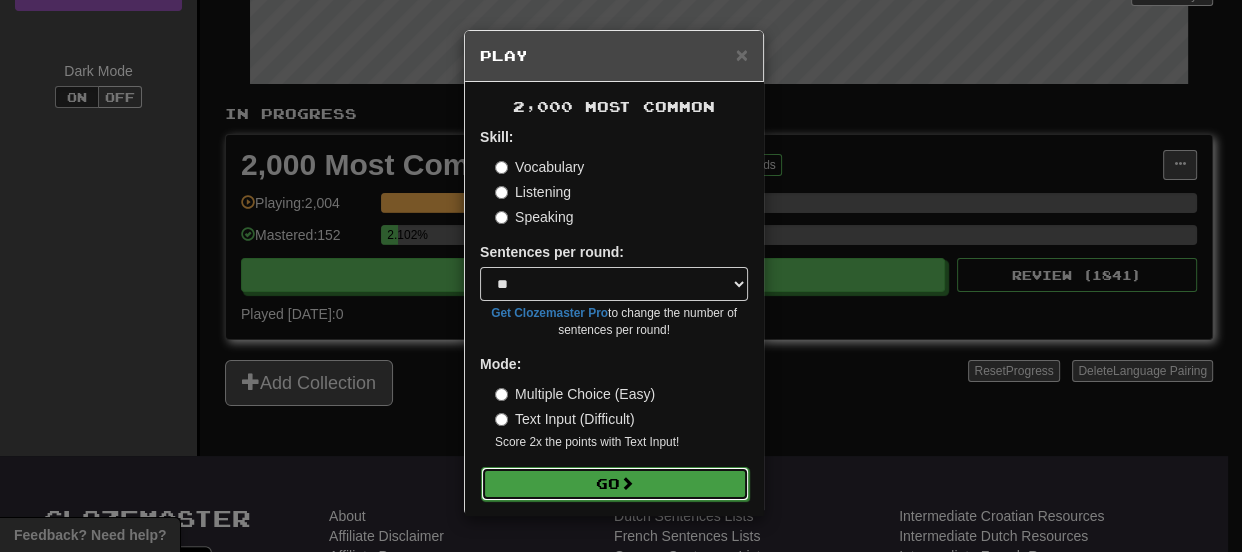 click on "Go" at bounding box center (615, 484) 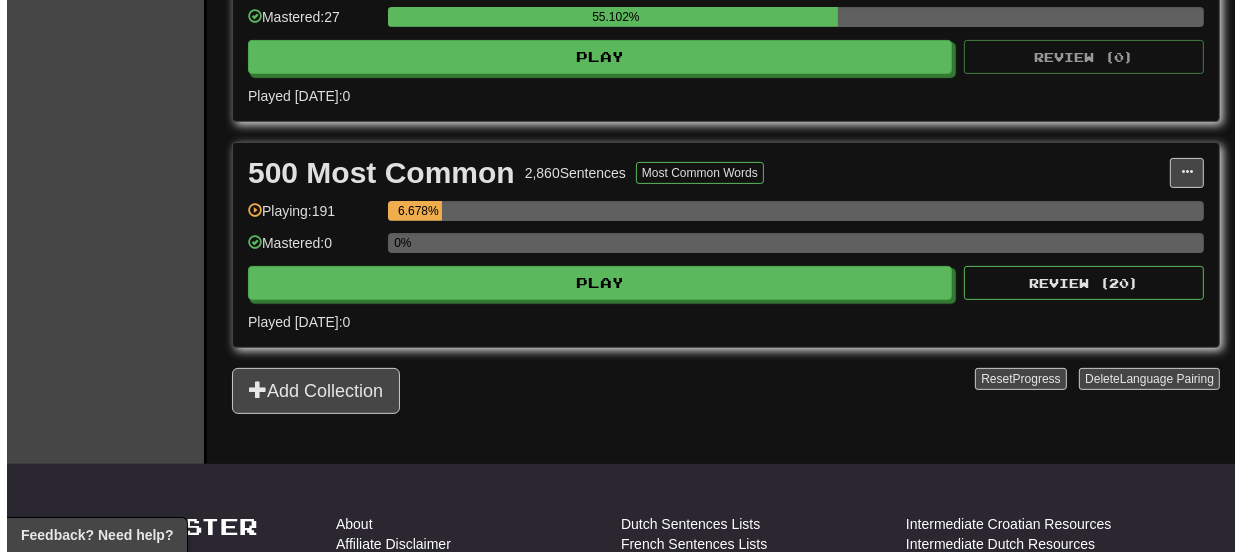 scroll, scrollTop: 436, scrollLeft: 0, axis: vertical 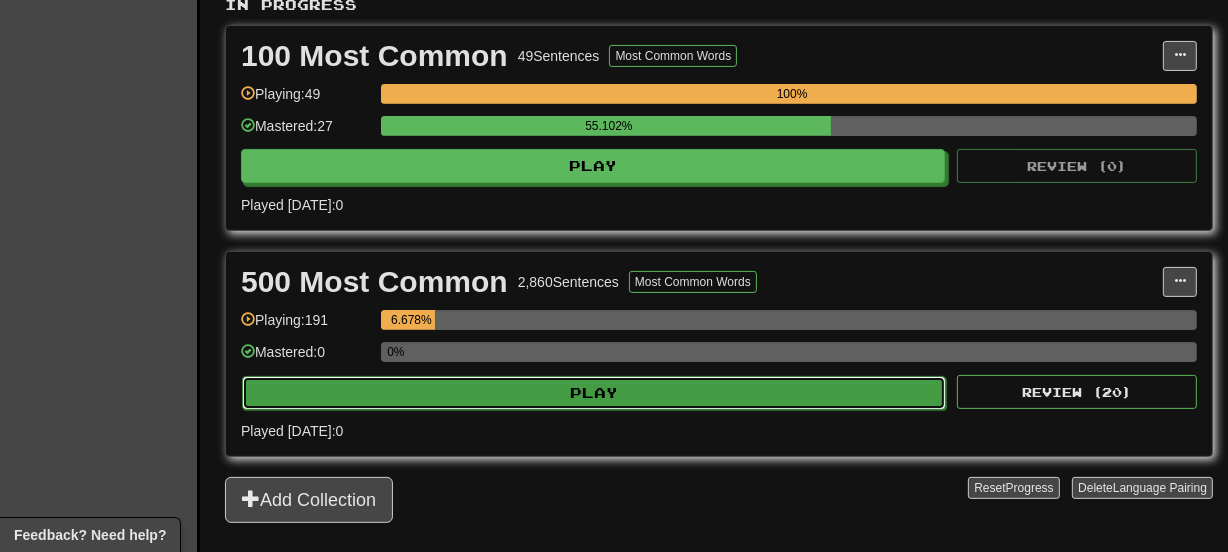 click on "Play" at bounding box center (594, 393) 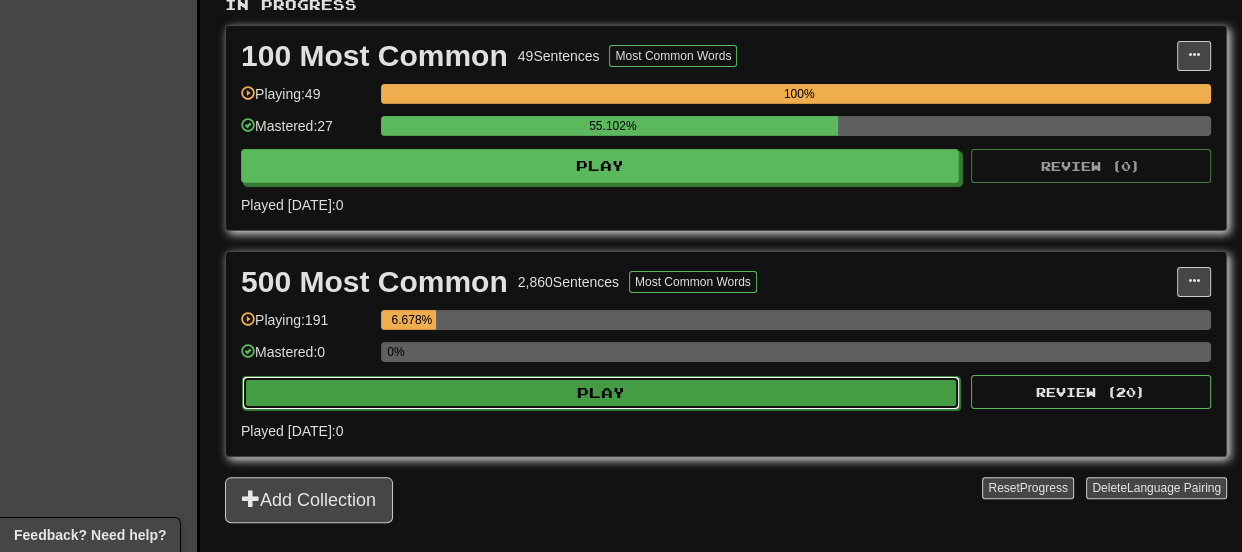 select on "**" 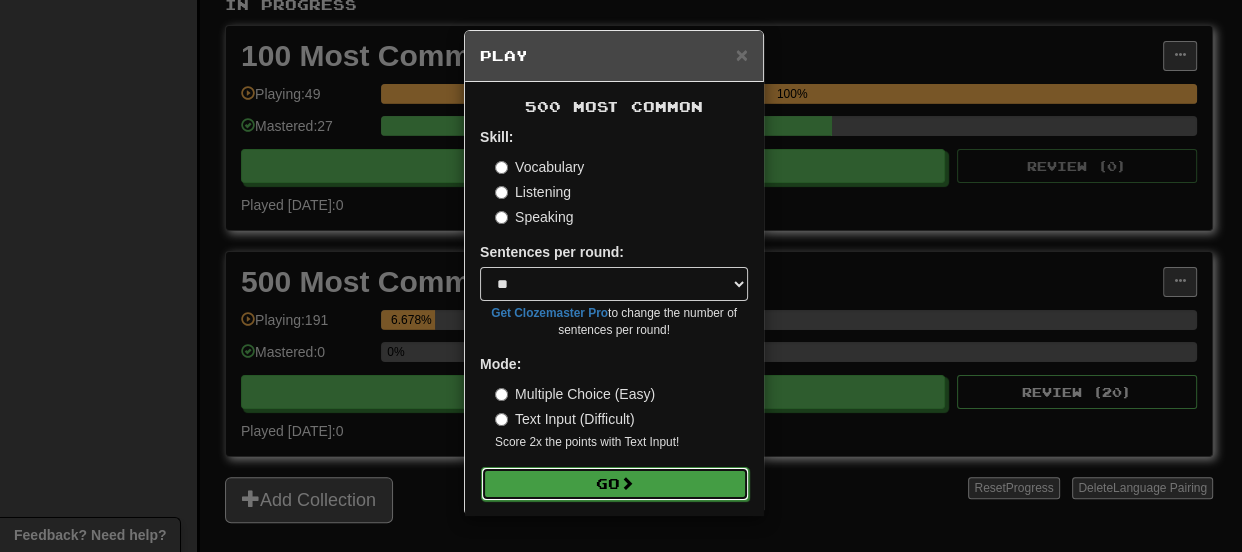 click on "Go" at bounding box center [615, 484] 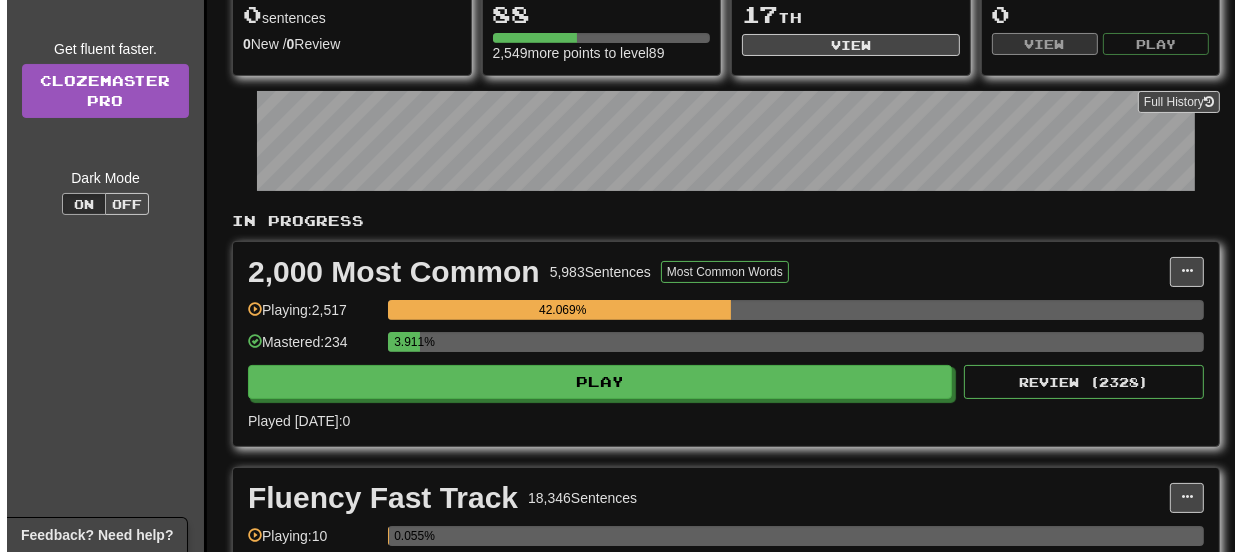 scroll, scrollTop: 327, scrollLeft: 0, axis: vertical 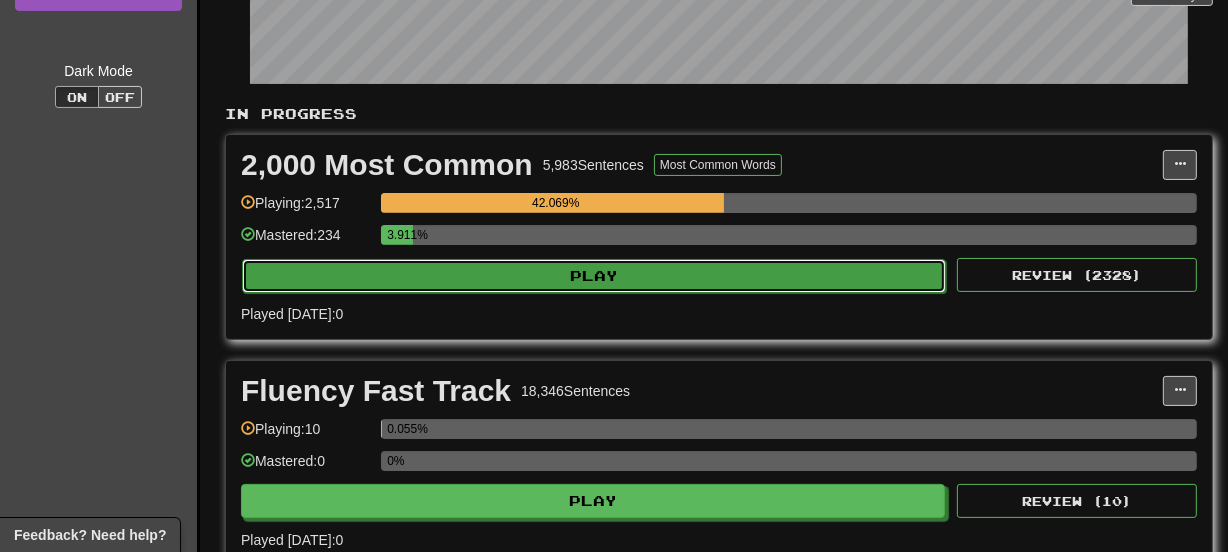click on "Play" at bounding box center [594, 276] 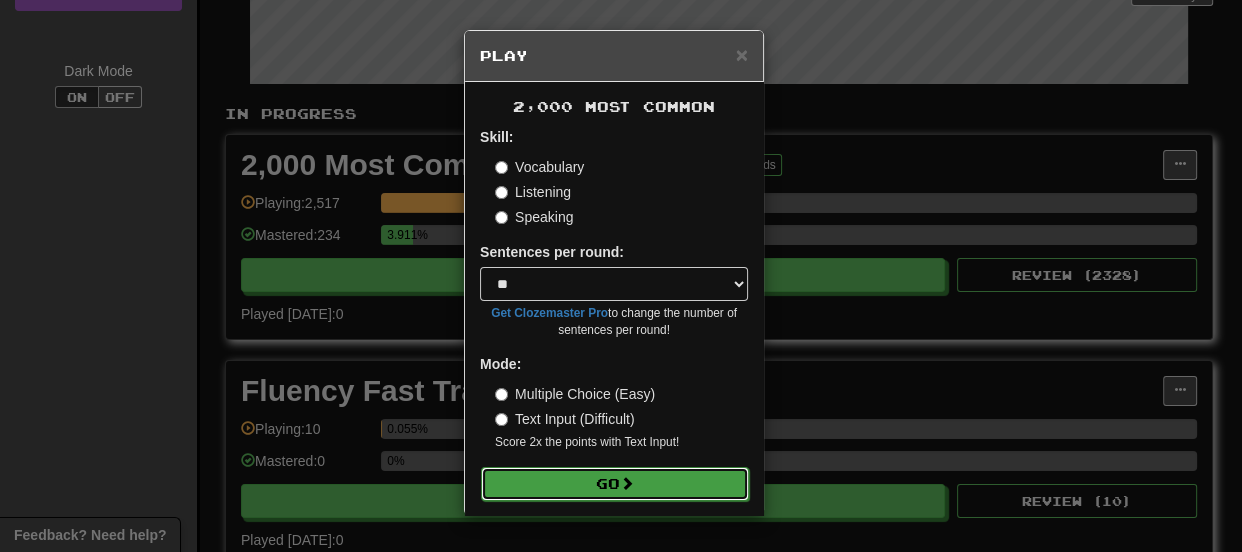 click on "Go" at bounding box center (615, 484) 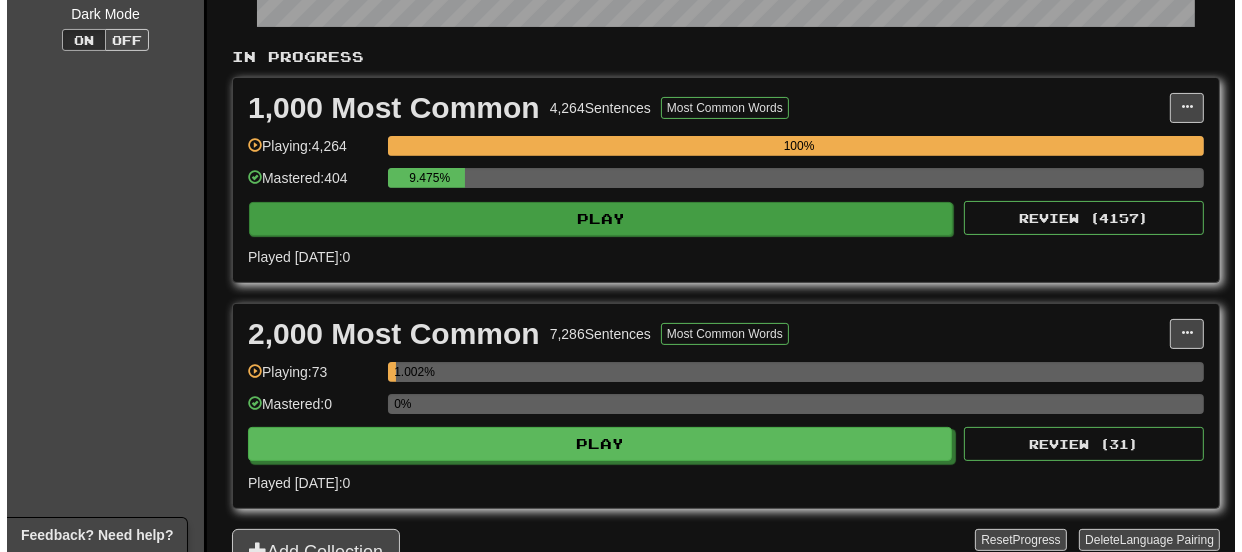 scroll, scrollTop: 436, scrollLeft: 0, axis: vertical 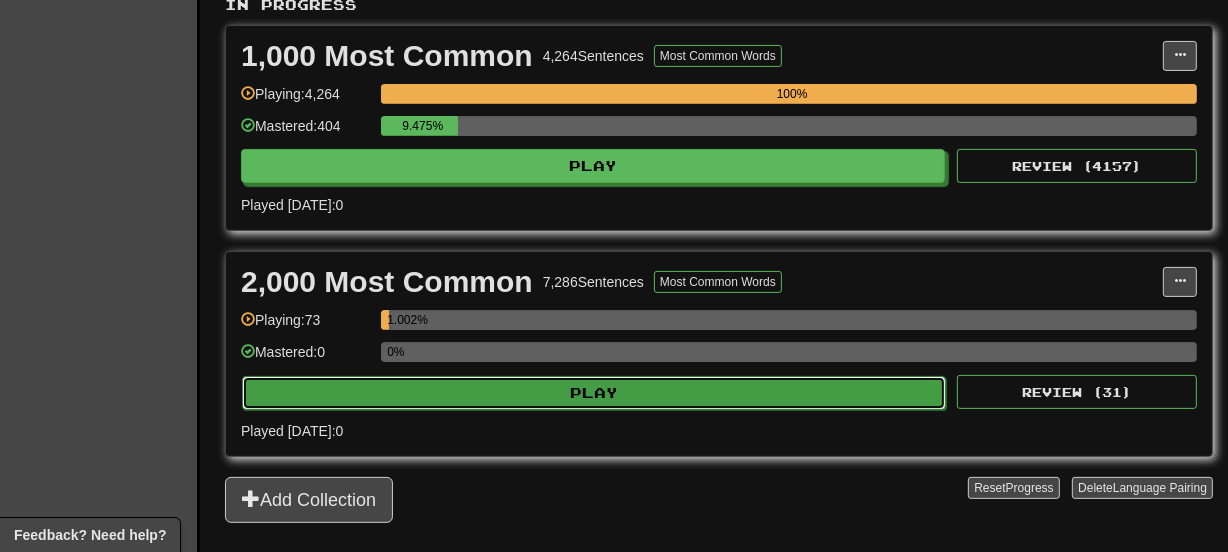 click on "Play" at bounding box center (594, 393) 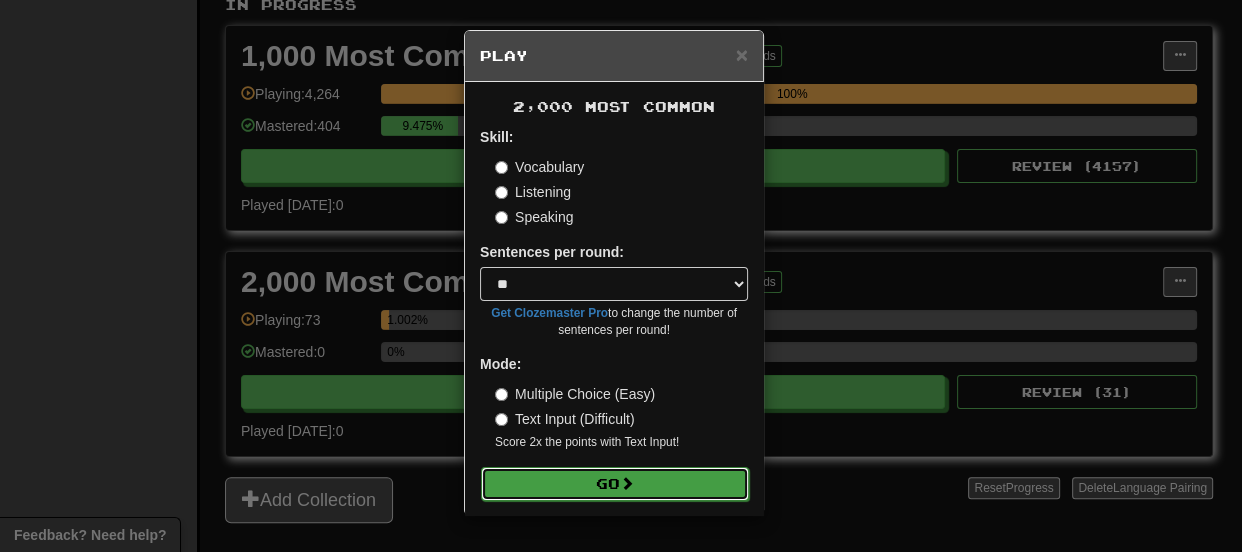 click on "Go" at bounding box center (615, 484) 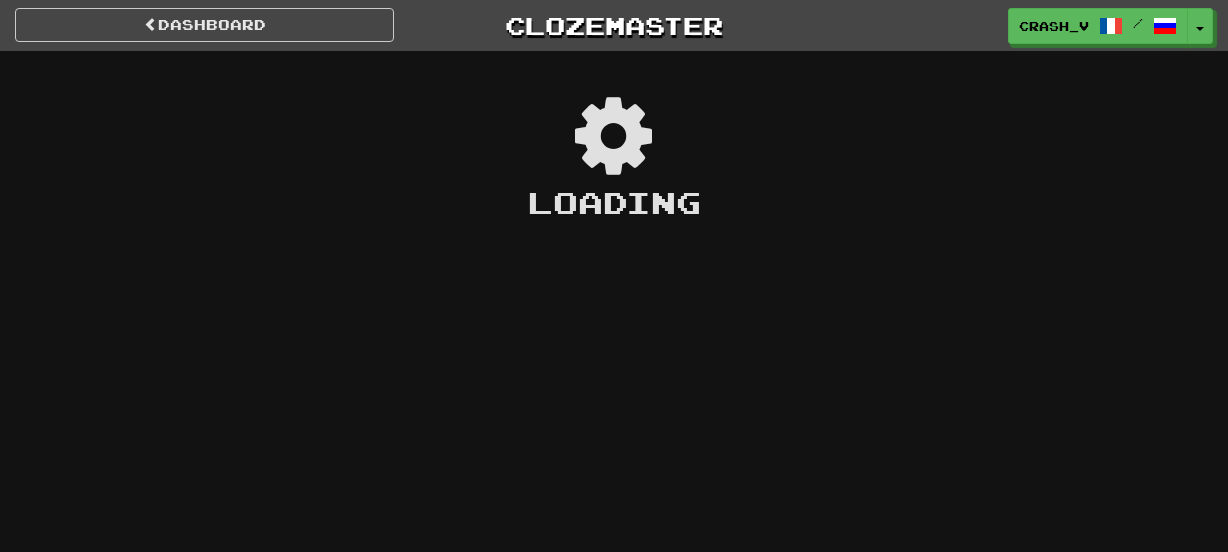 scroll, scrollTop: 0, scrollLeft: 0, axis: both 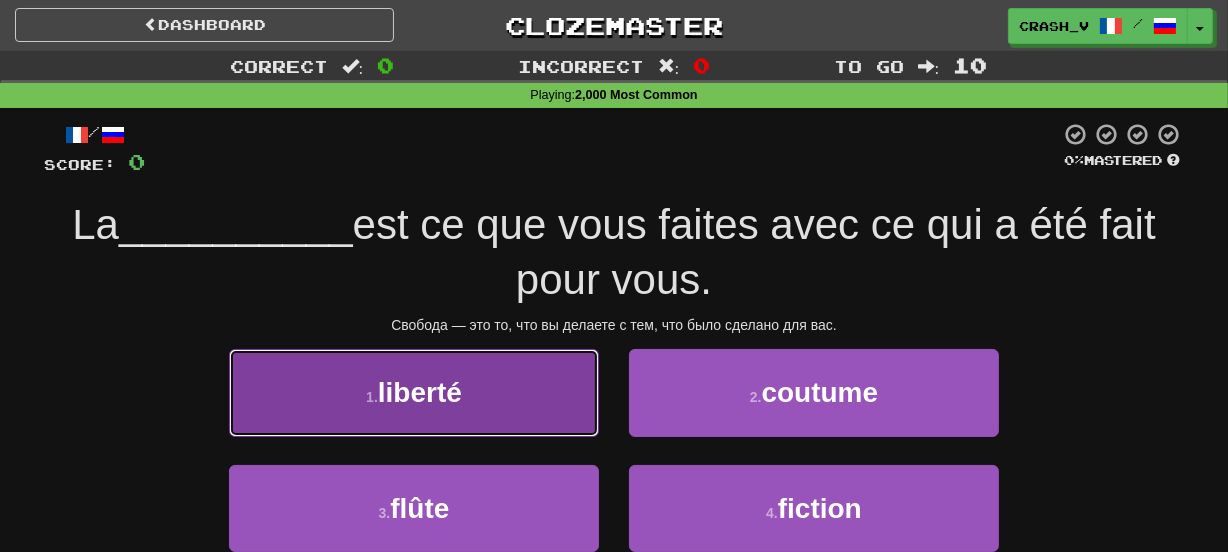 click on "1 .  liberté" at bounding box center (414, 392) 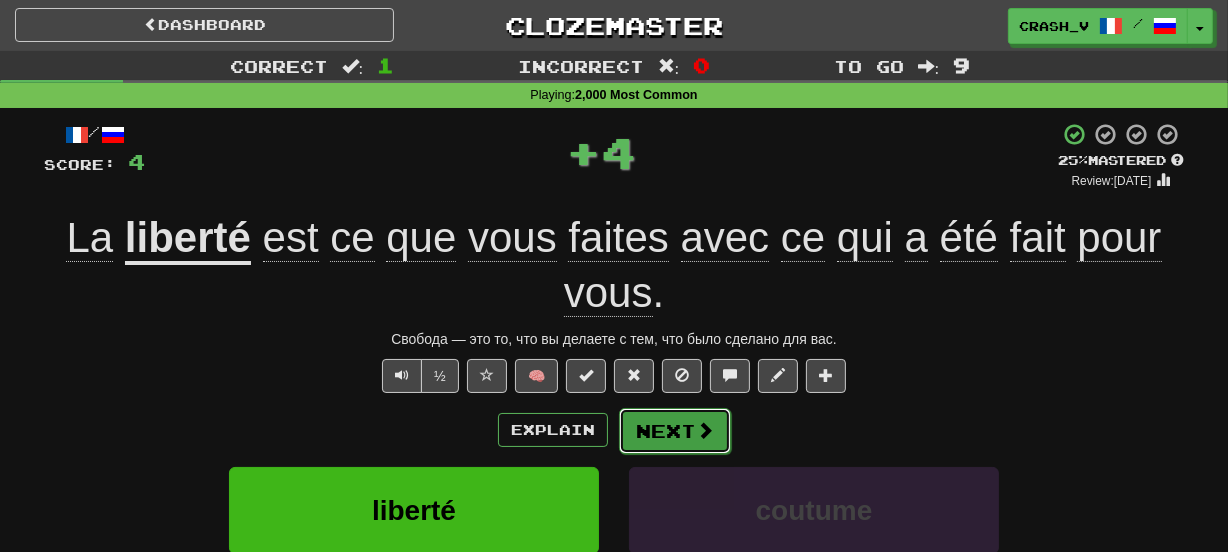 click on "Next" at bounding box center (675, 431) 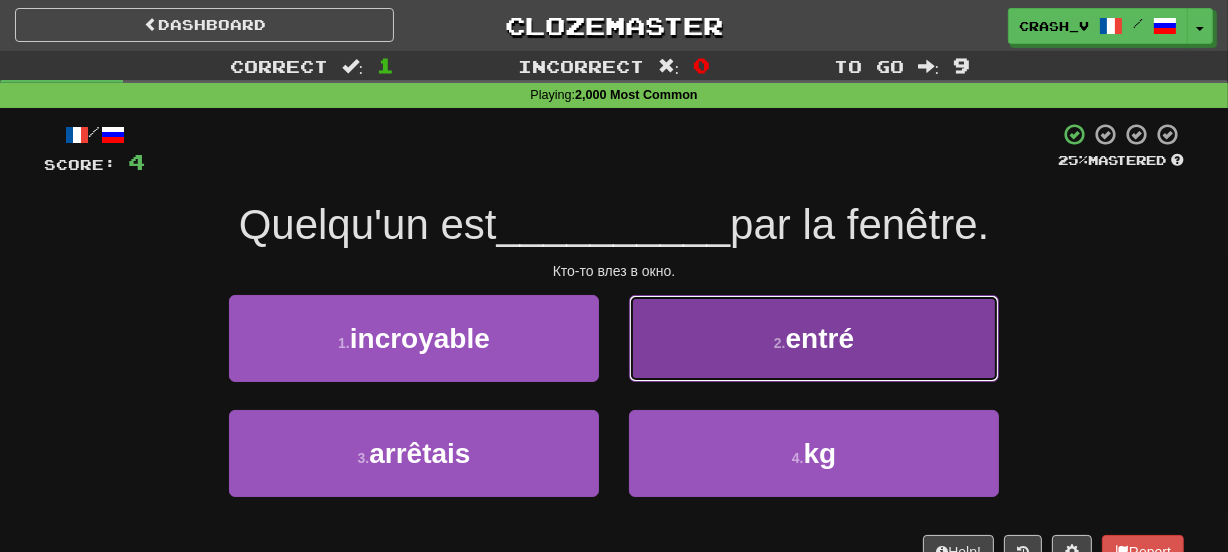 click on "2 .  entré" at bounding box center [814, 338] 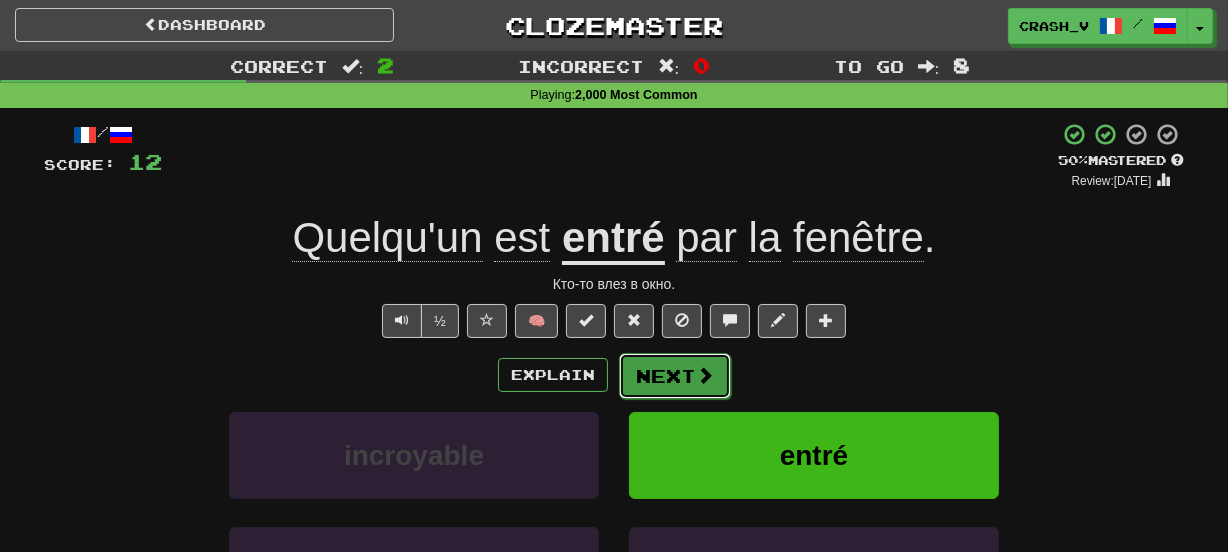 click on "Next" at bounding box center [675, 376] 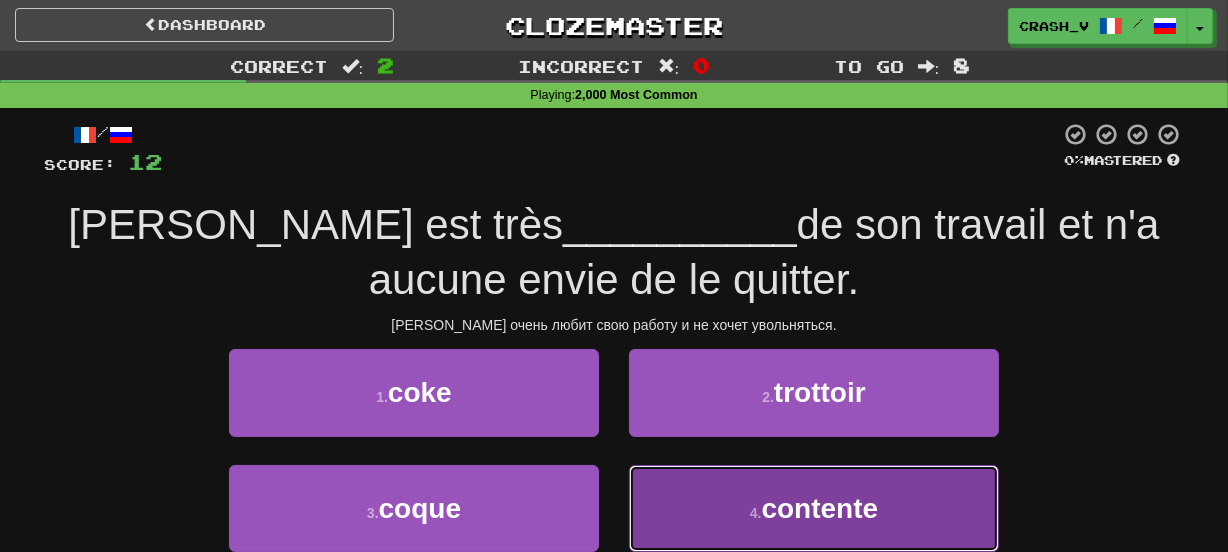 click on "4 .  contente" at bounding box center [814, 508] 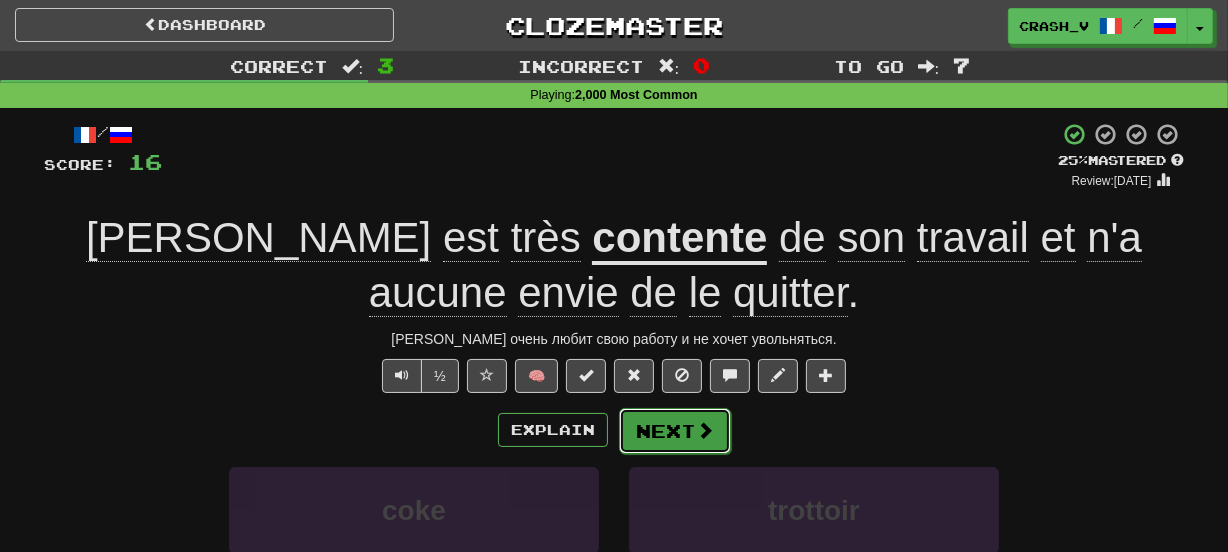 click on "Next" at bounding box center (675, 431) 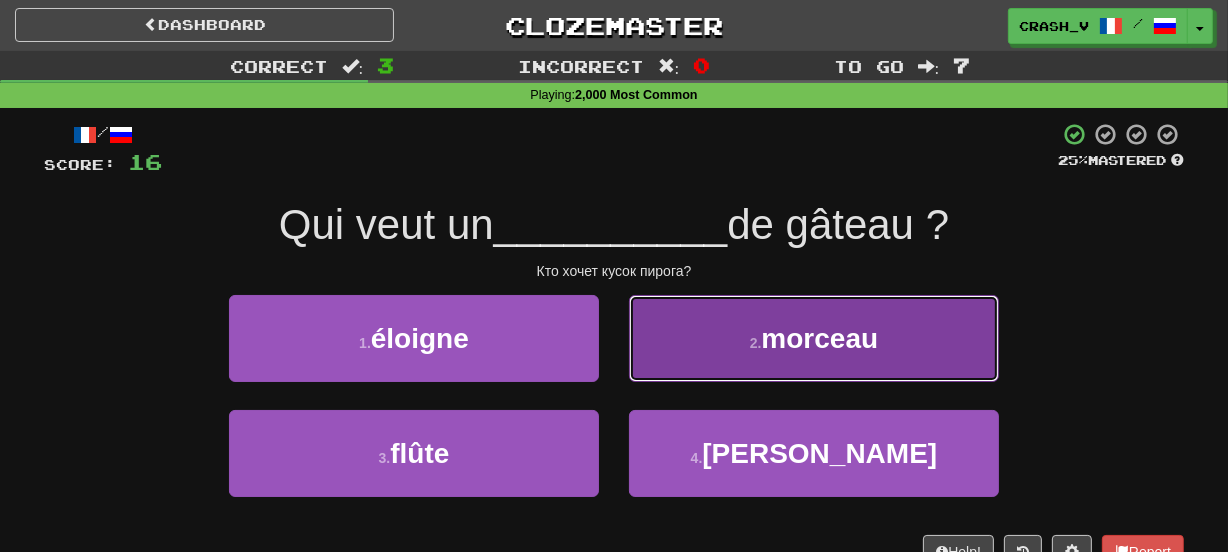 click on "2 .  morceau" at bounding box center [814, 338] 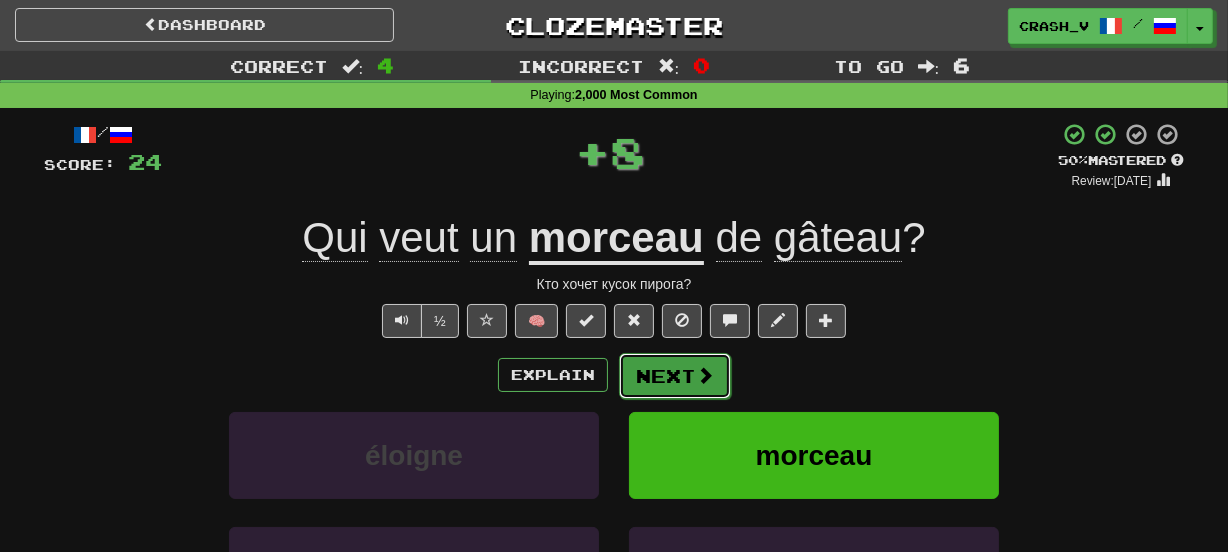 click on "Next" at bounding box center (675, 376) 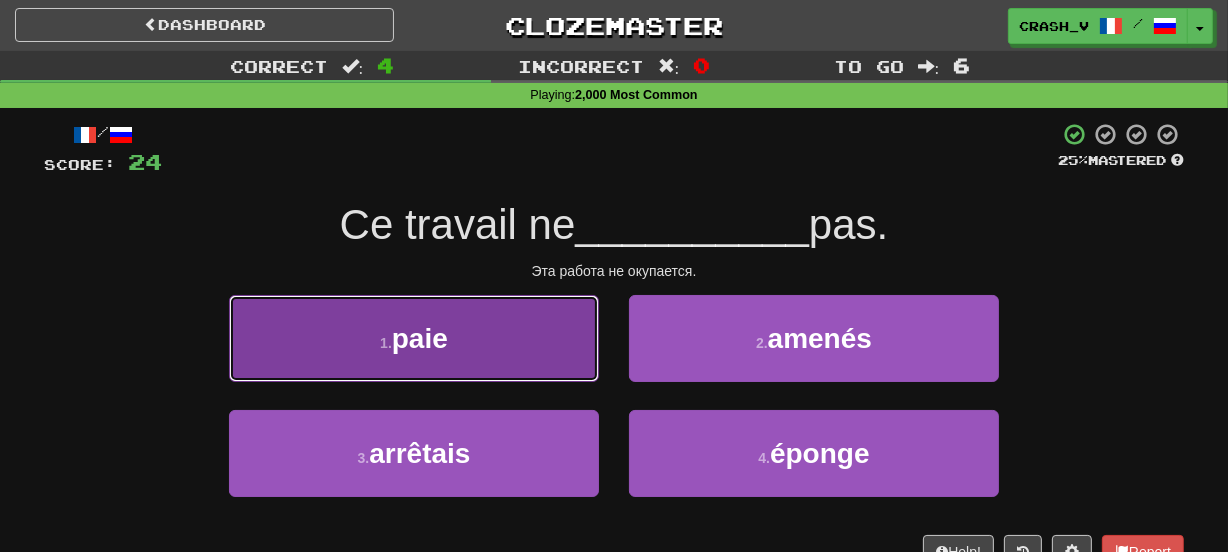 click on "1 .  paie" at bounding box center (414, 338) 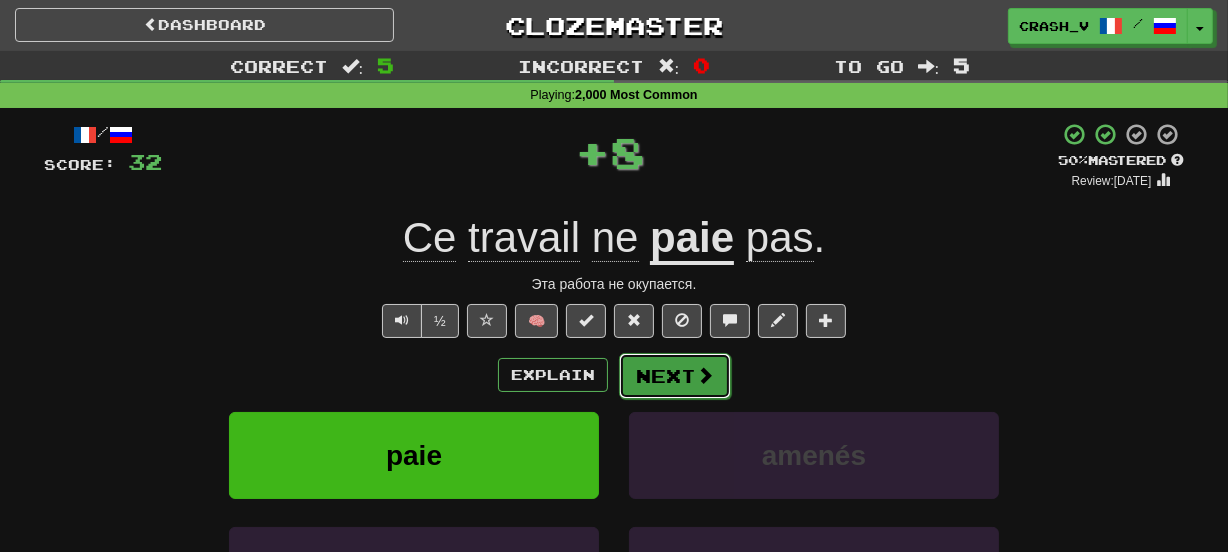 click on "Next" at bounding box center (675, 376) 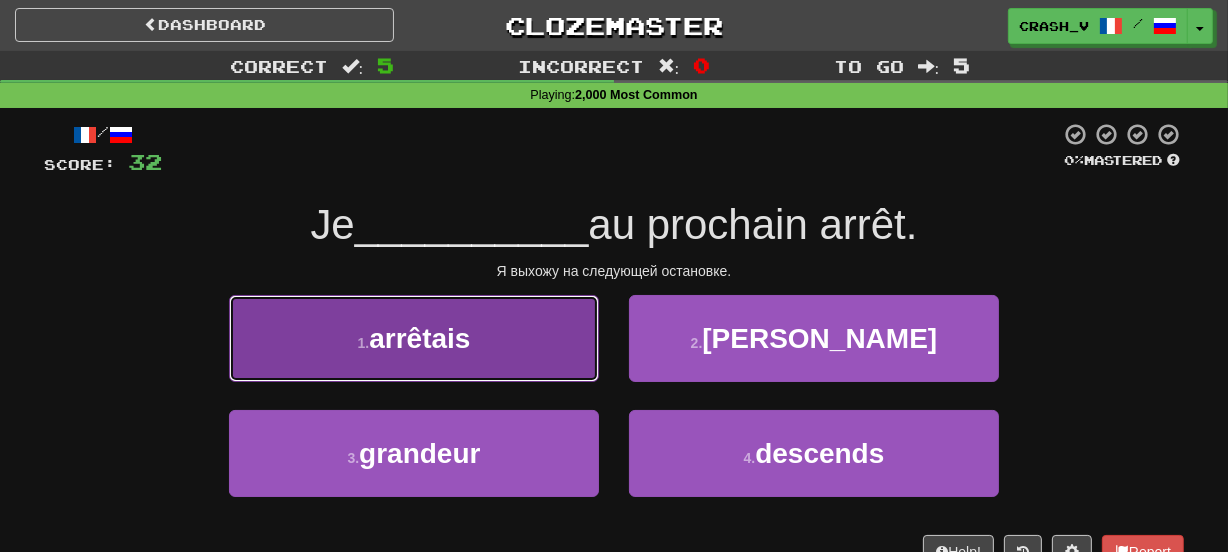 click on "1 .  arrêtais" at bounding box center (414, 338) 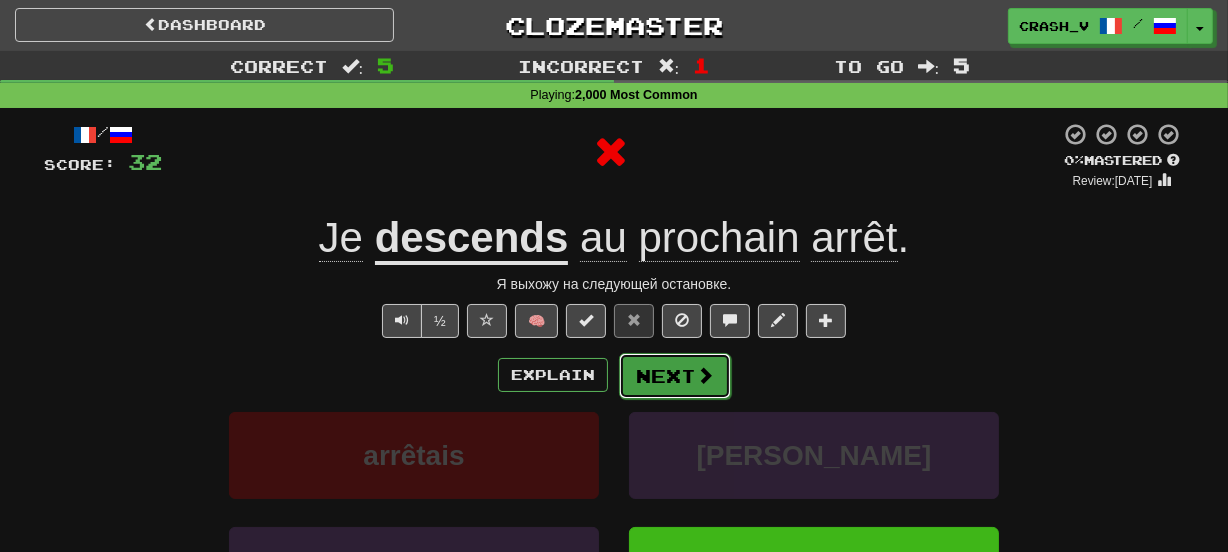 click on "Next" at bounding box center [675, 376] 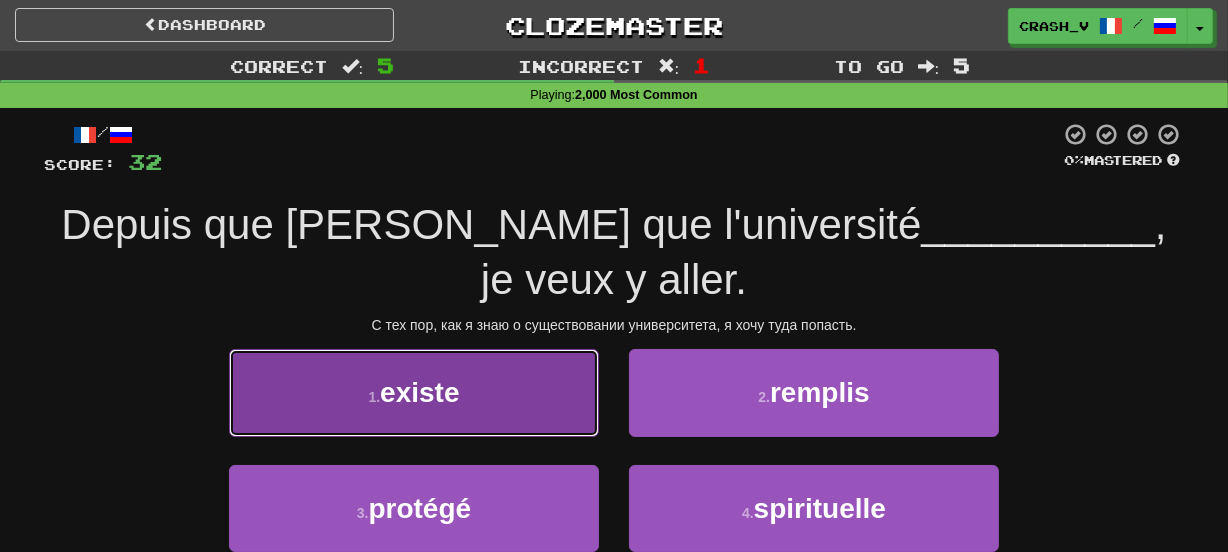 click on "1 .  existe" at bounding box center (414, 392) 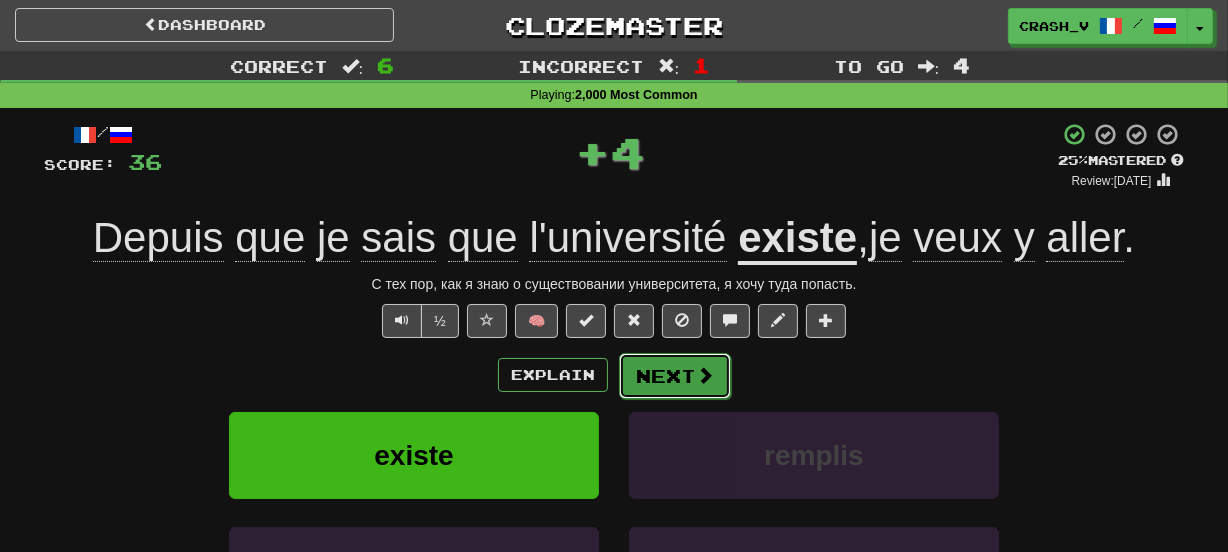 click on "Next" at bounding box center [675, 376] 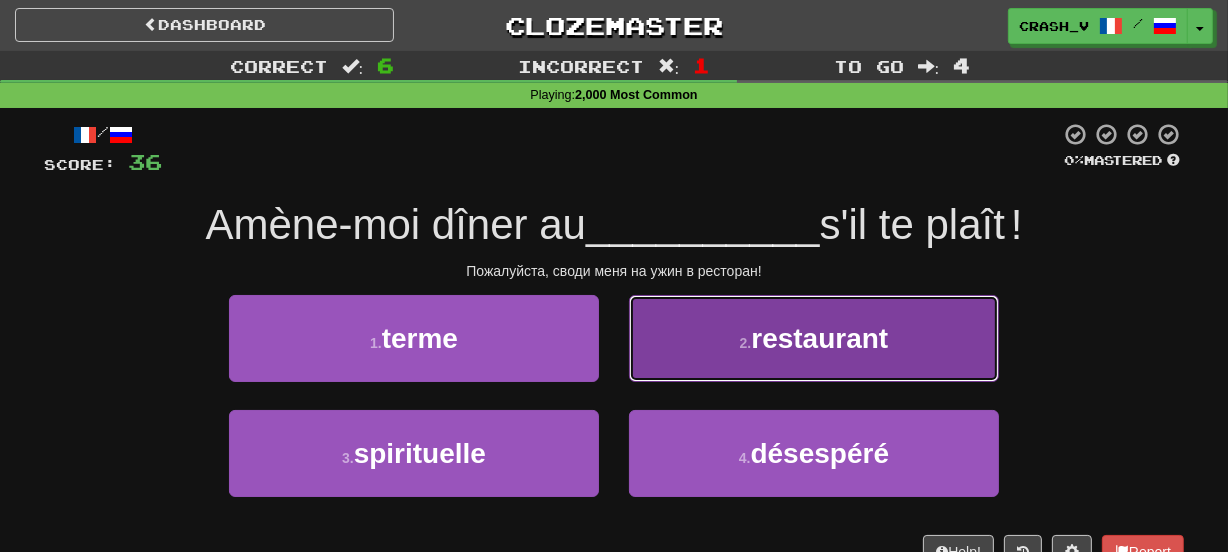 click on "restaurant" at bounding box center (819, 338) 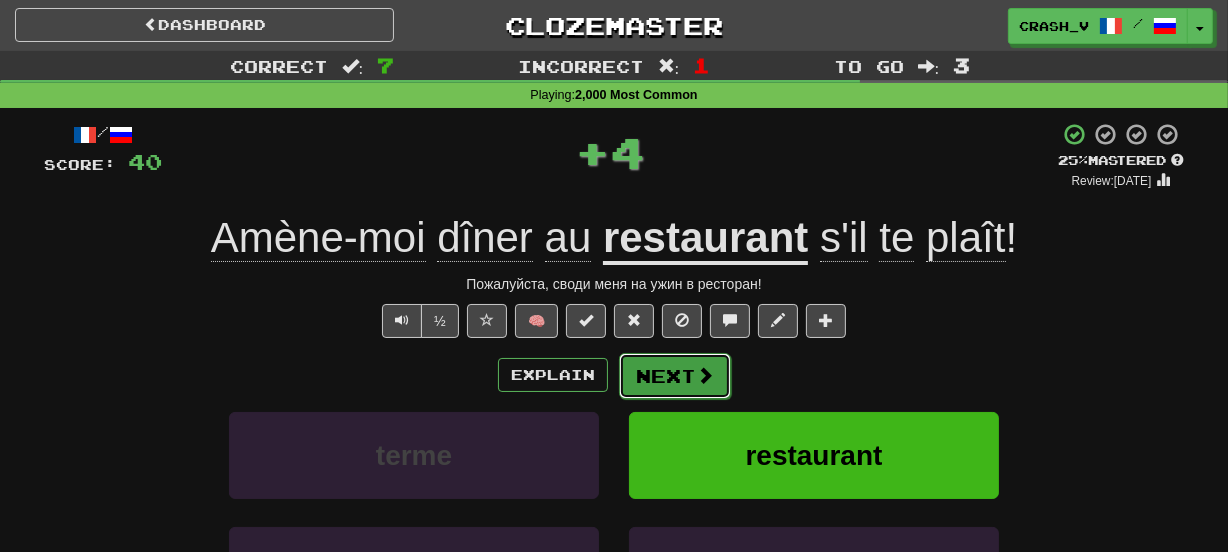 click on "Next" at bounding box center (675, 376) 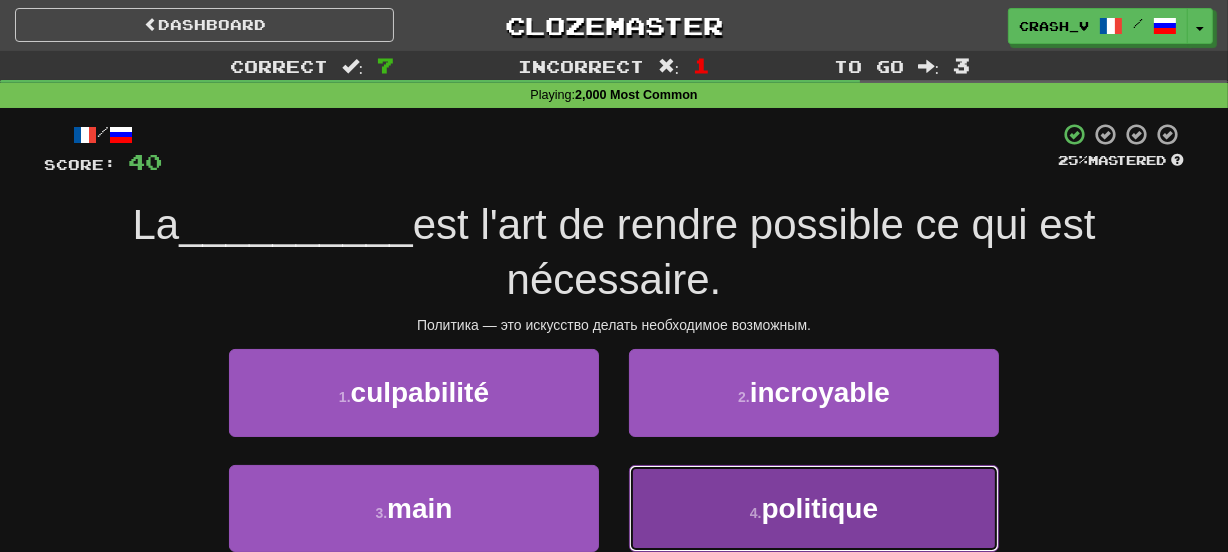 click on "4 .  politique" at bounding box center [814, 508] 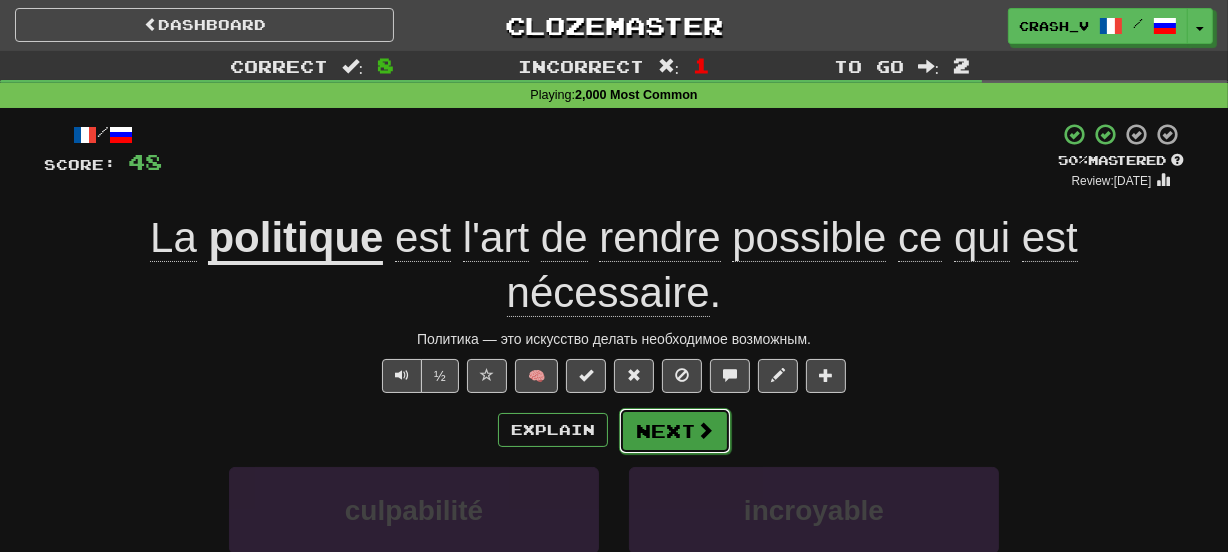 click on "Next" at bounding box center (675, 431) 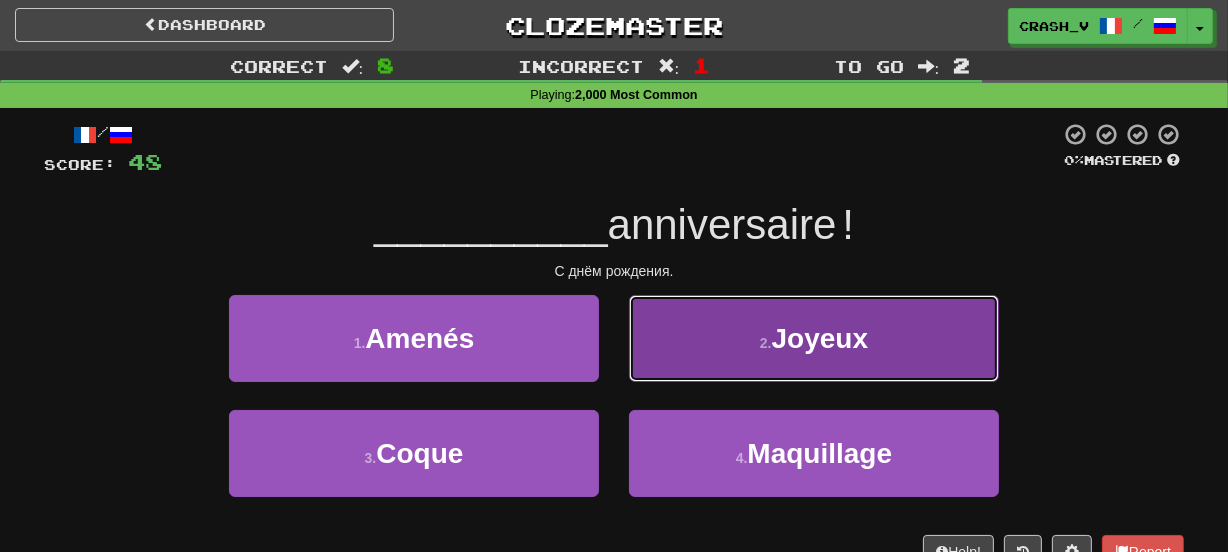 click on "2 .  Joyeux" at bounding box center [814, 338] 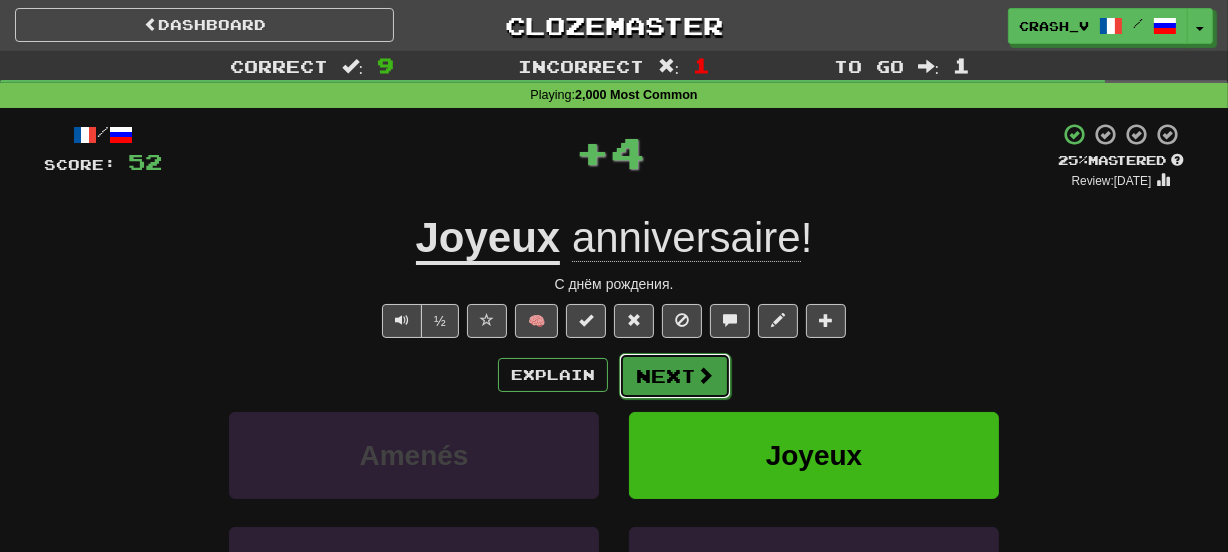 click on "Next" at bounding box center (675, 376) 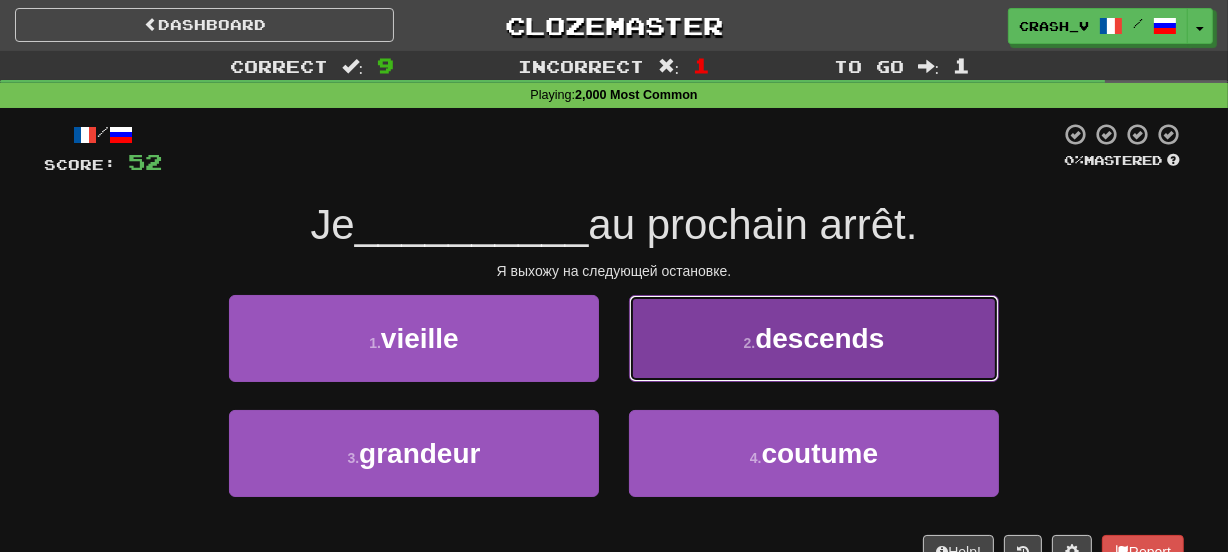 click on "2 .  descends" at bounding box center [814, 338] 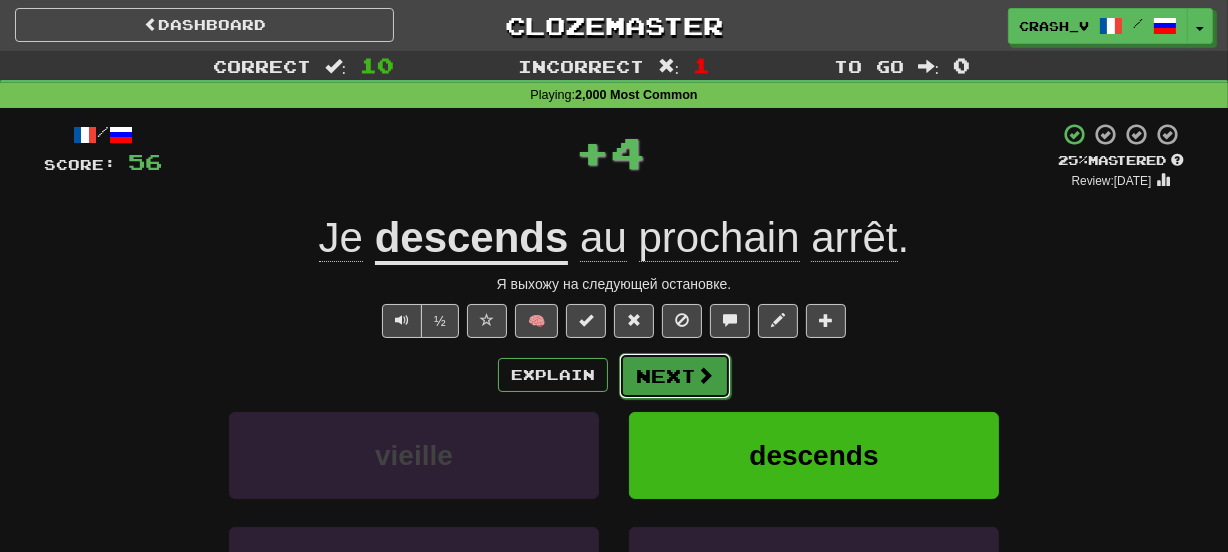 click on "Next" at bounding box center [675, 376] 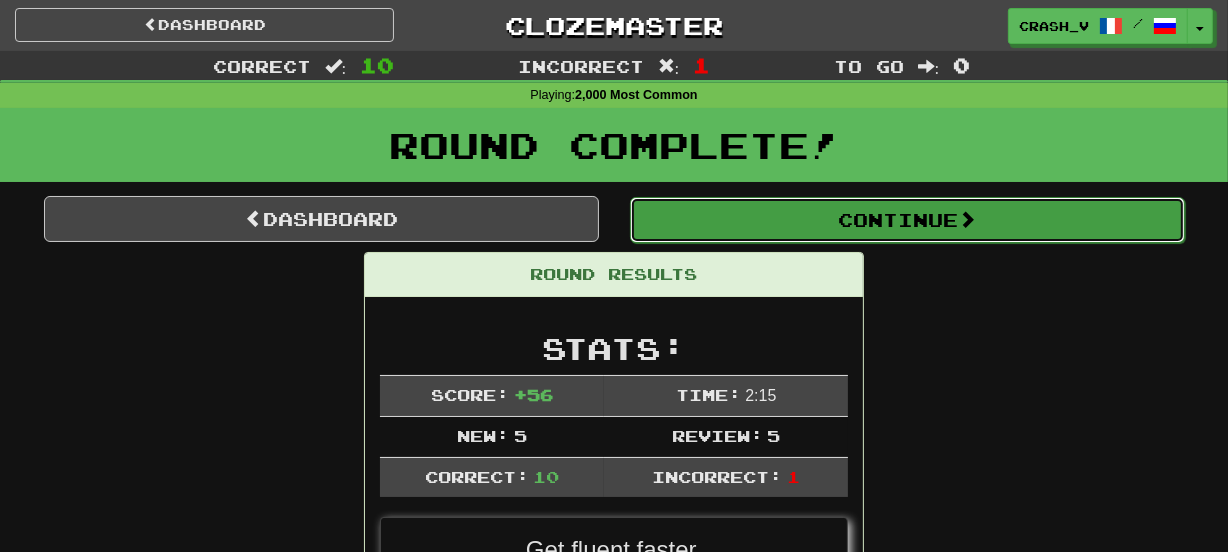 click on "Continue" at bounding box center [907, 220] 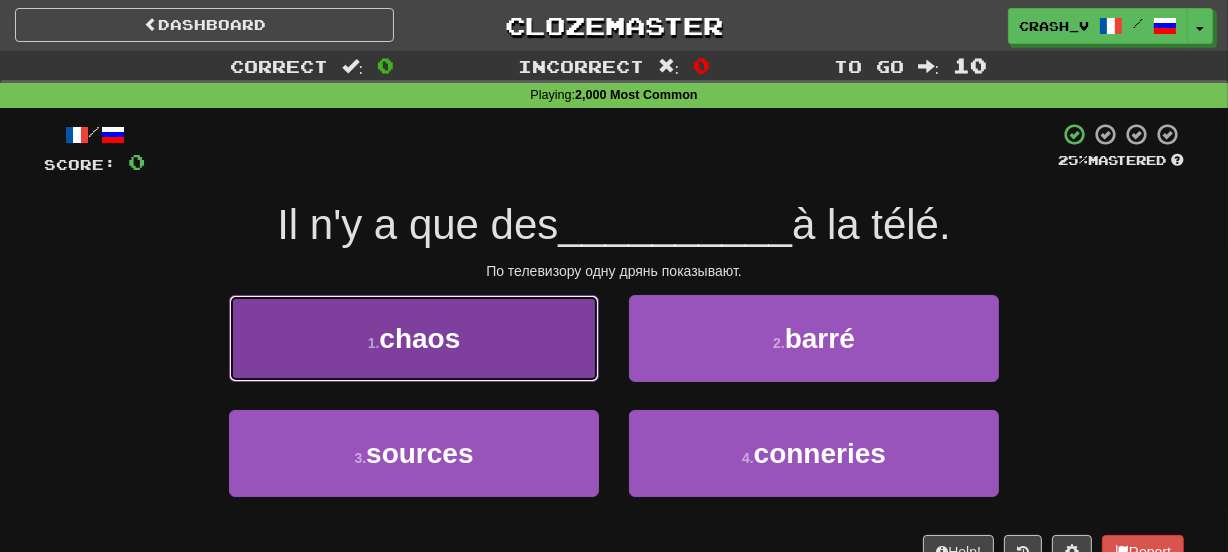 click on "1 .  chaos" at bounding box center [414, 338] 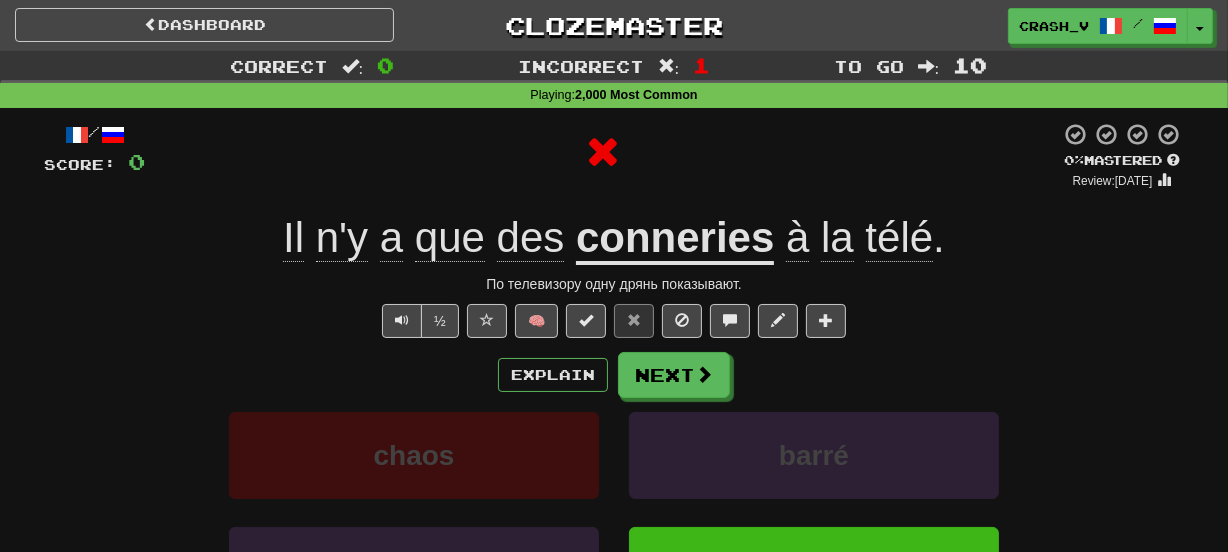 click on "conneries" at bounding box center [675, 239] 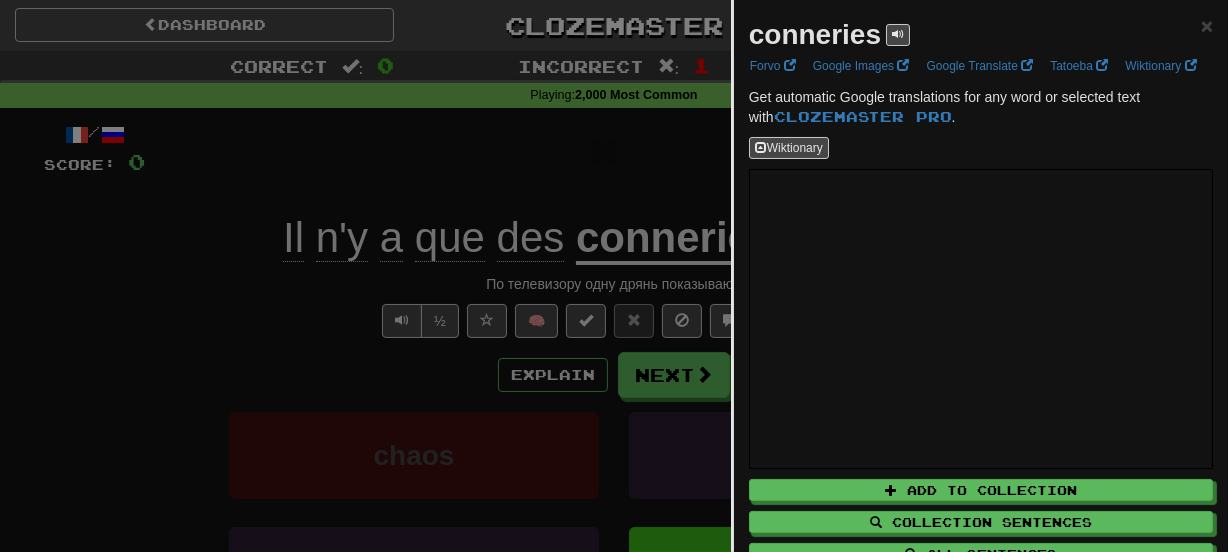 click on "conneries" at bounding box center [829, 35] 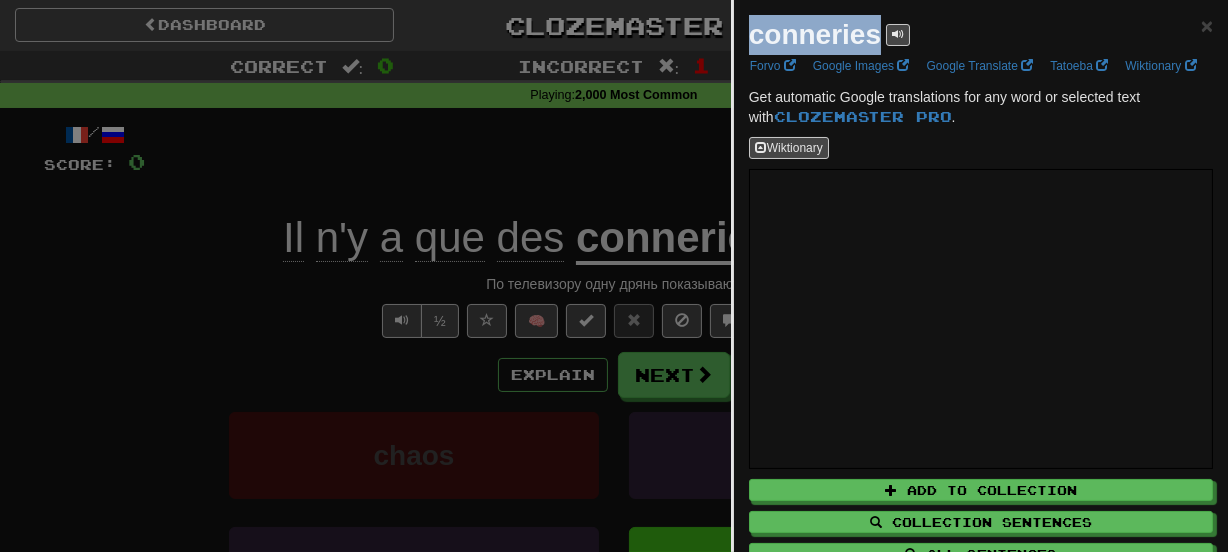 click on "conneries" at bounding box center (829, 35) 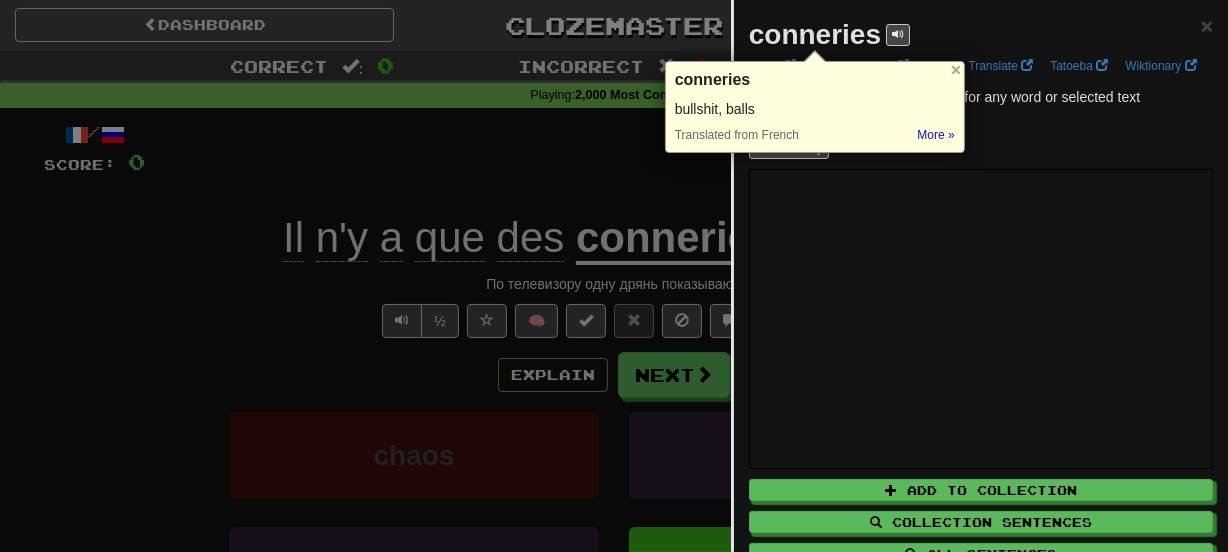 click at bounding box center (614, 276) 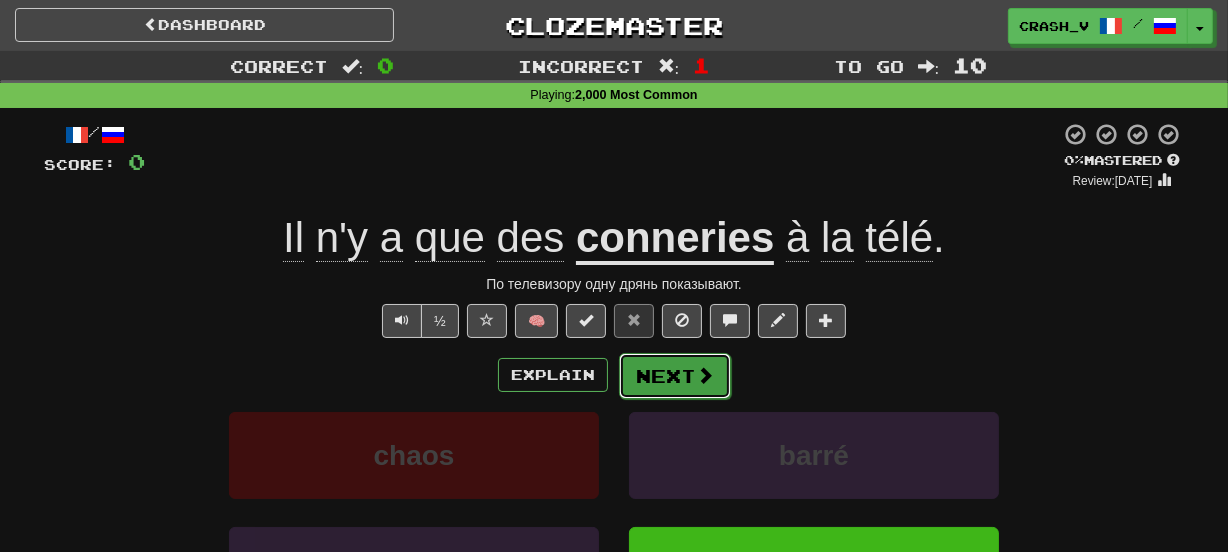 click on "Next" at bounding box center [675, 376] 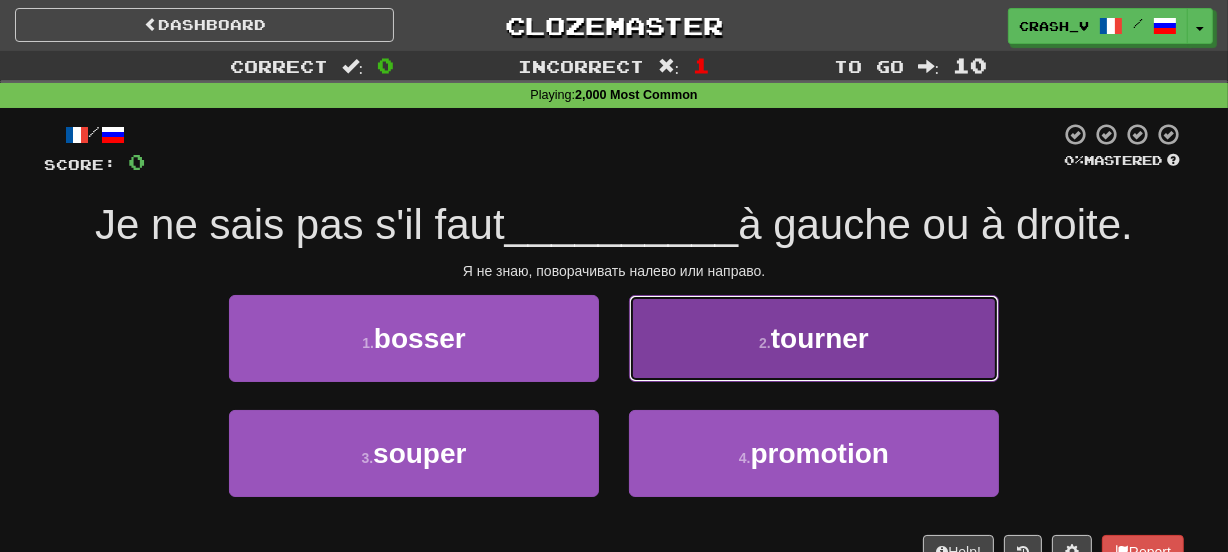 click on "2 .  tourner" at bounding box center (814, 338) 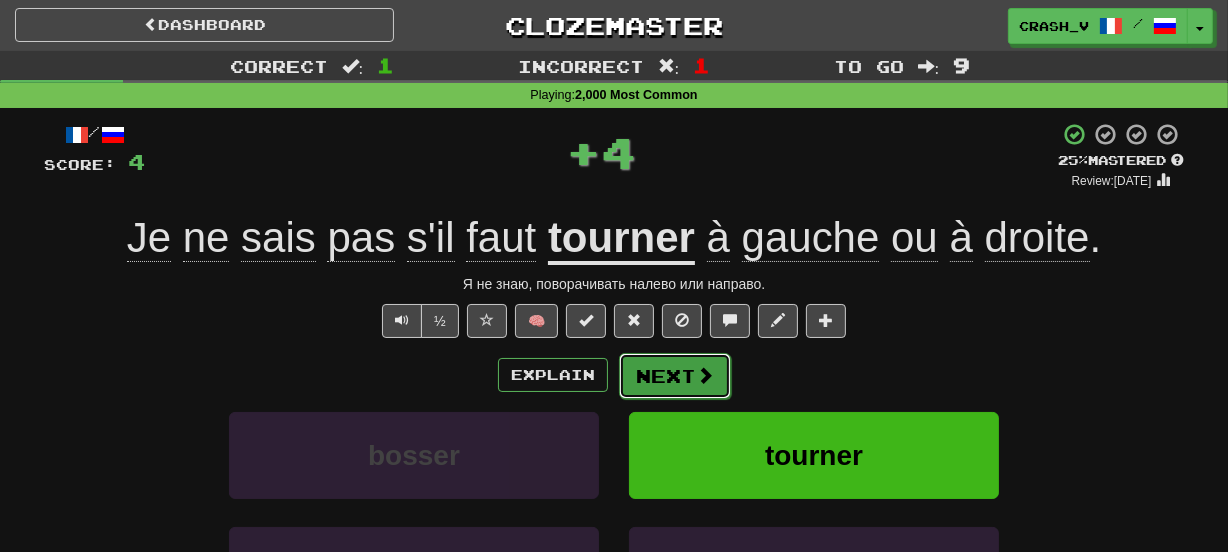 click on "Next" at bounding box center [675, 376] 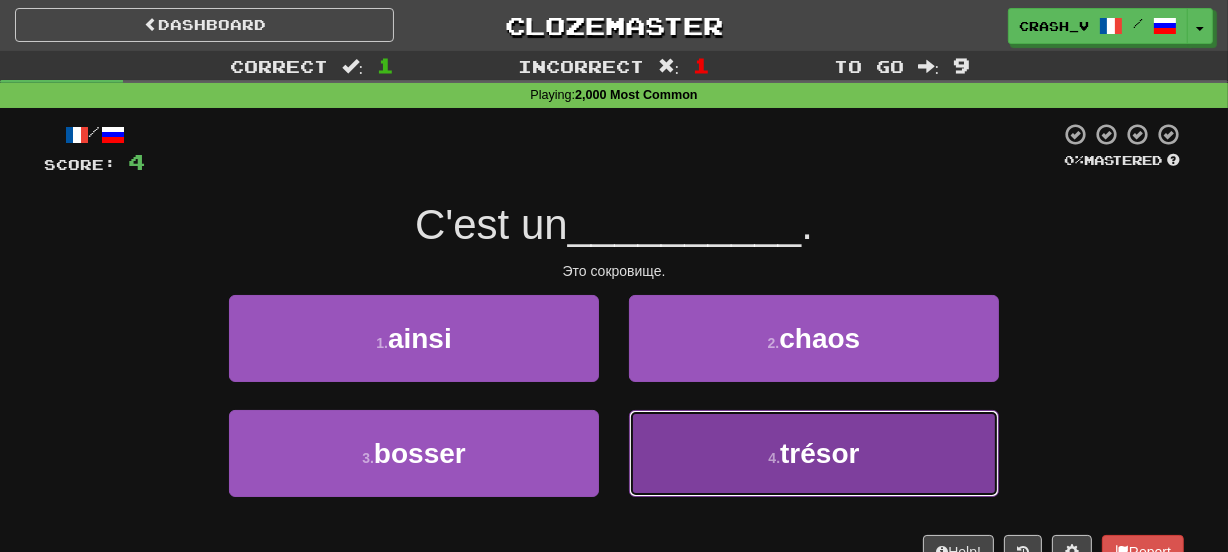 click on "4 .  trésor" at bounding box center [814, 453] 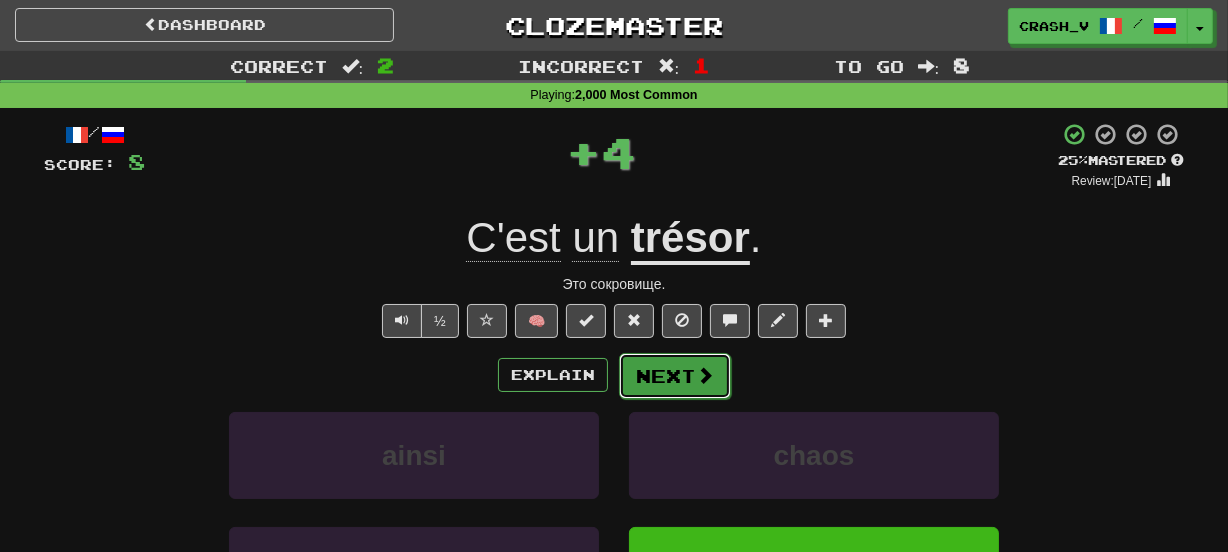click on "Next" at bounding box center (675, 376) 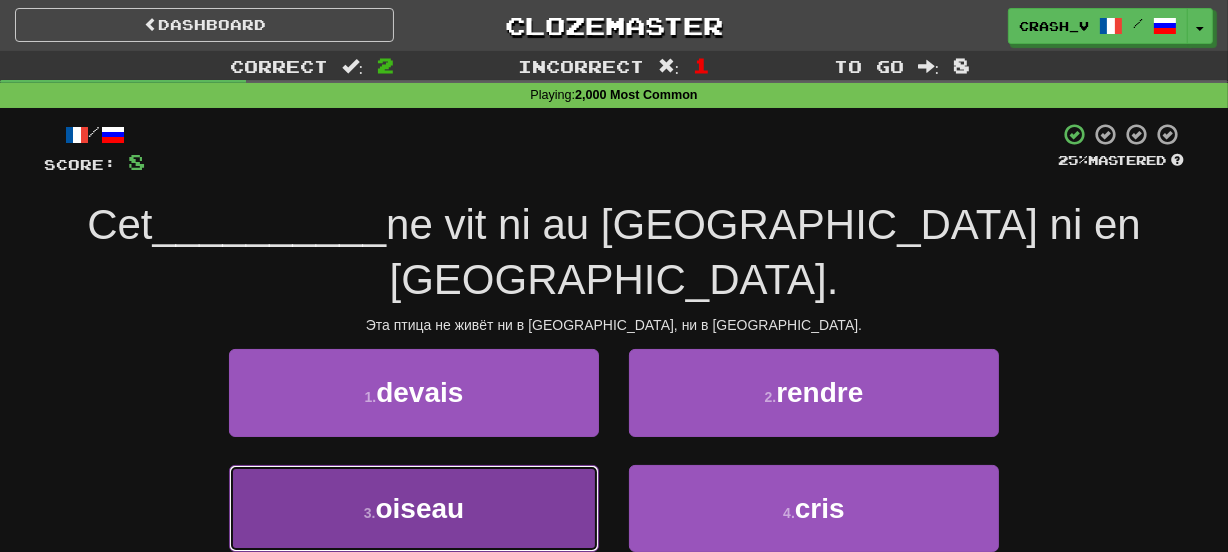 click on "3 .  oiseau" at bounding box center (414, 508) 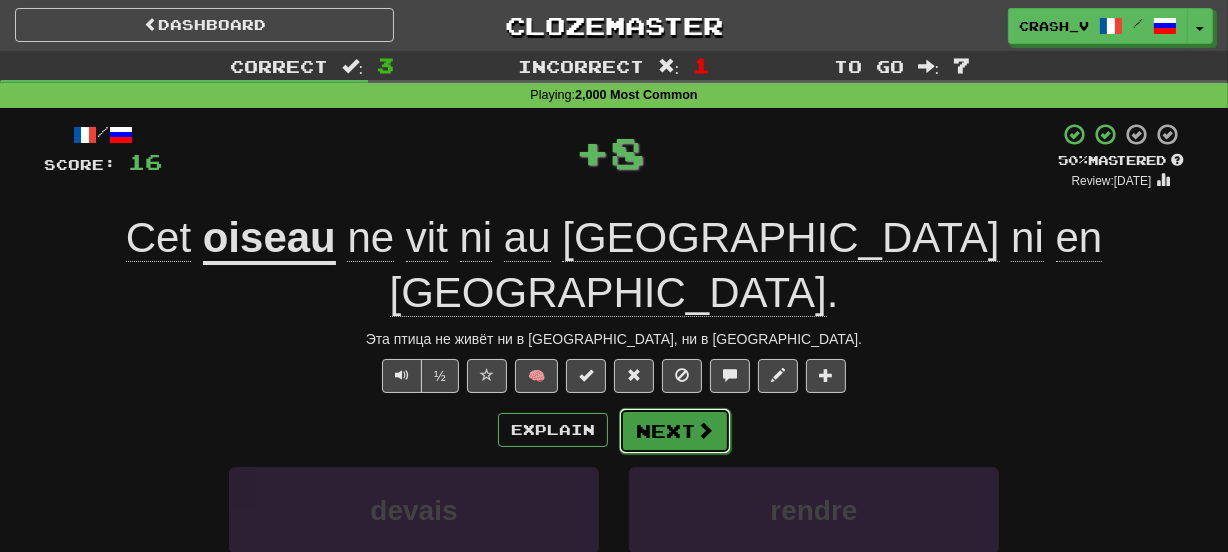 click on "Next" at bounding box center [675, 431] 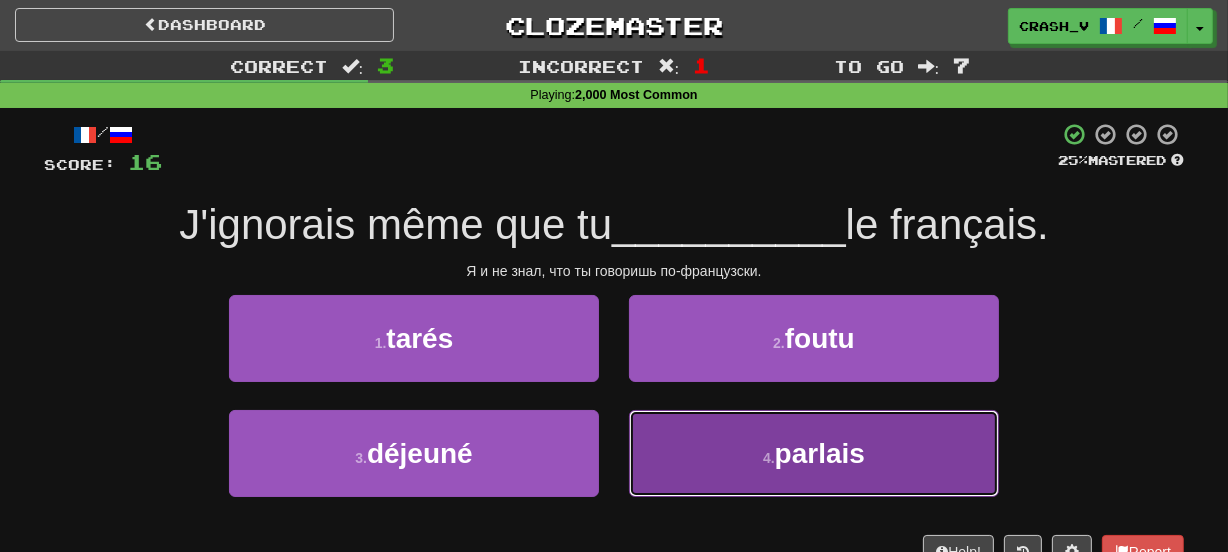 click on "4 .  parlais" at bounding box center [814, 453] 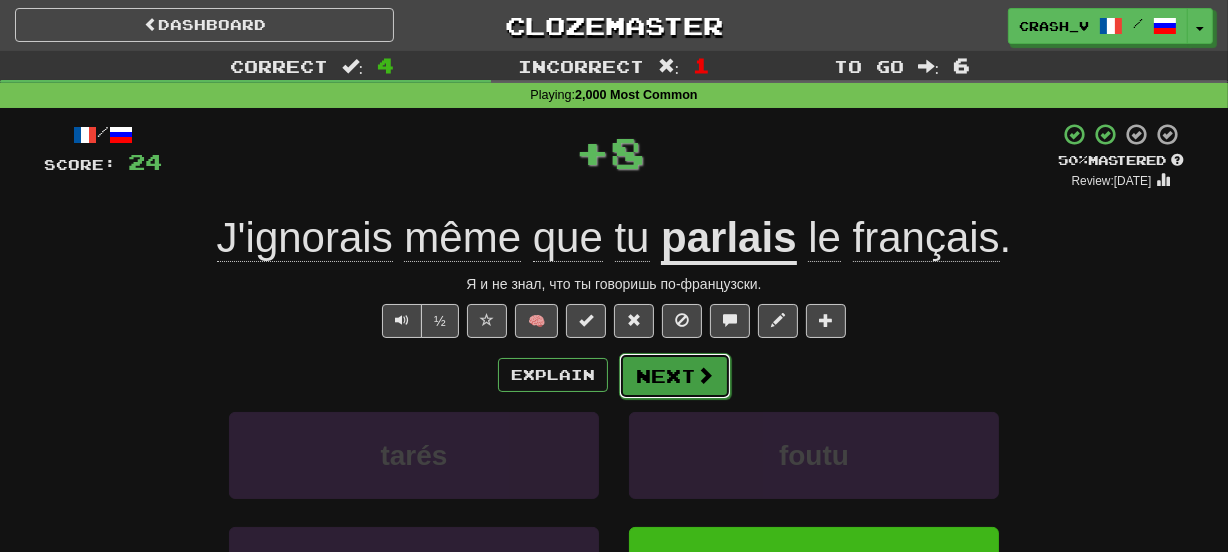 click on "Next" at bounding box center (675, 376) 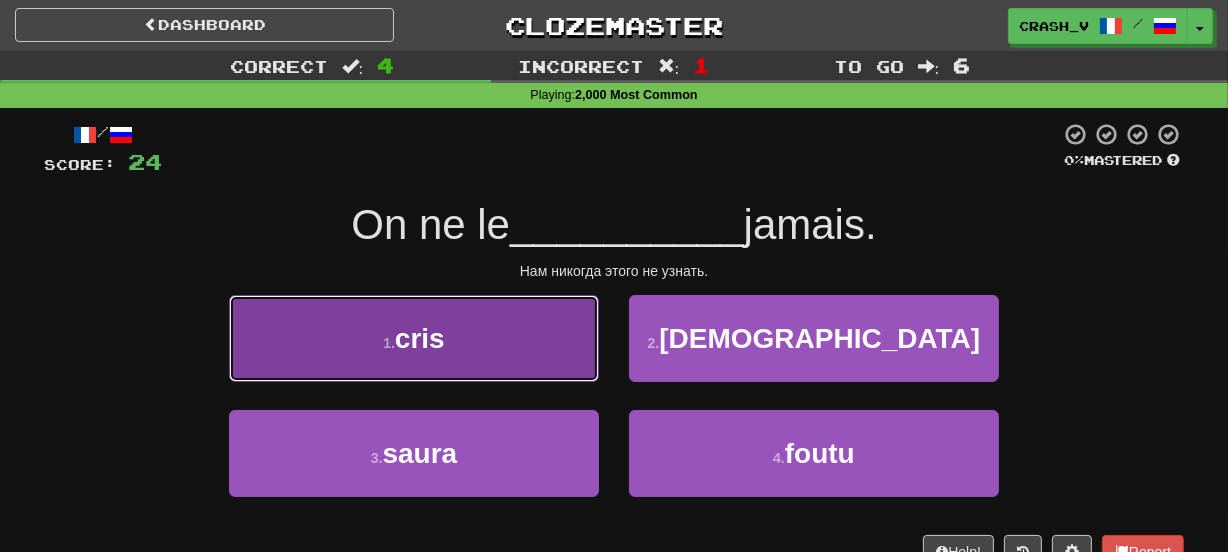 click on "1 .  cris" at bounding box center (414, 338) 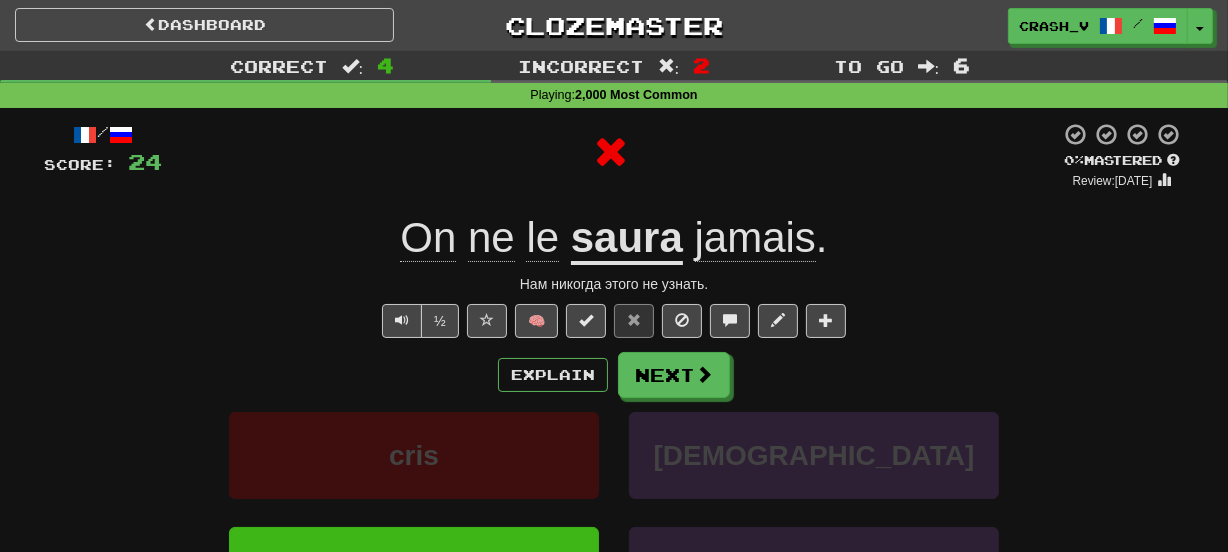 click on "saura" at bounding box center [627, 239] 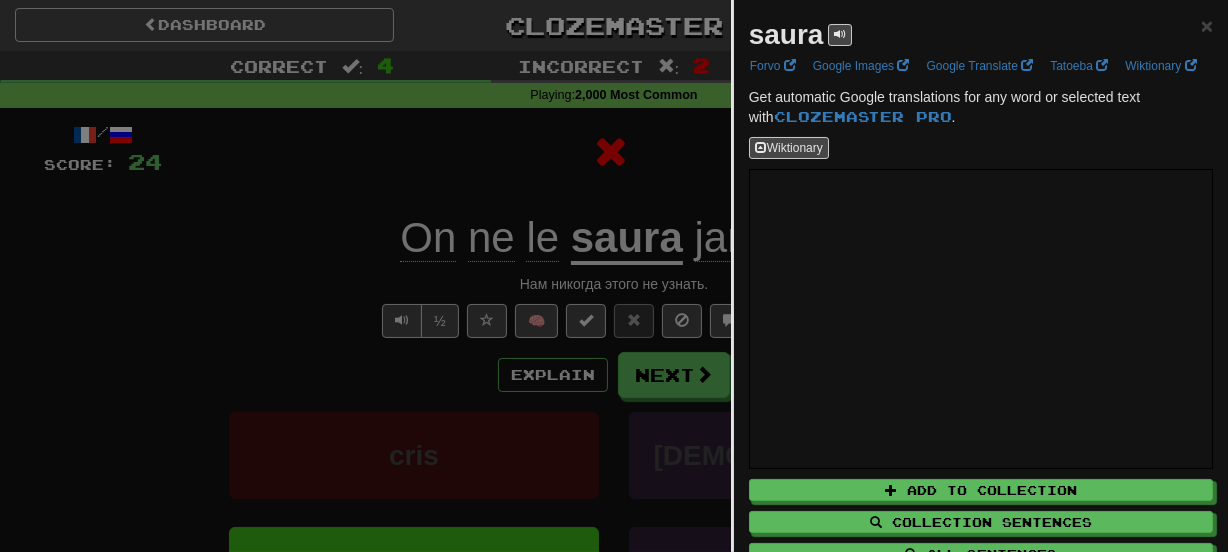 click on "saura" at bounding box center [786, 34] 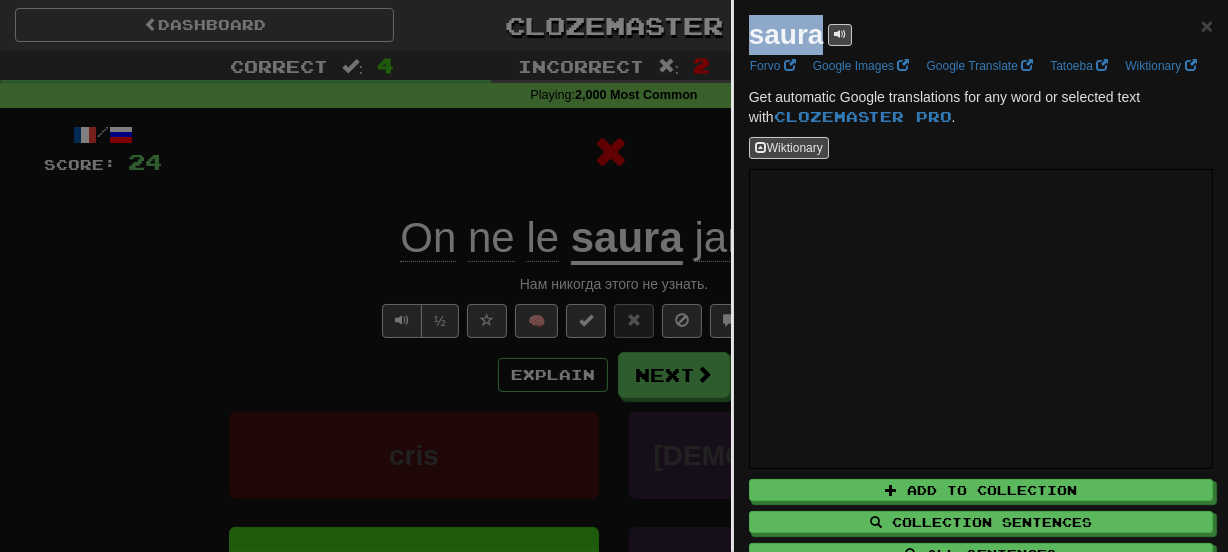 click on "saura" at bounding box center (786, 34) 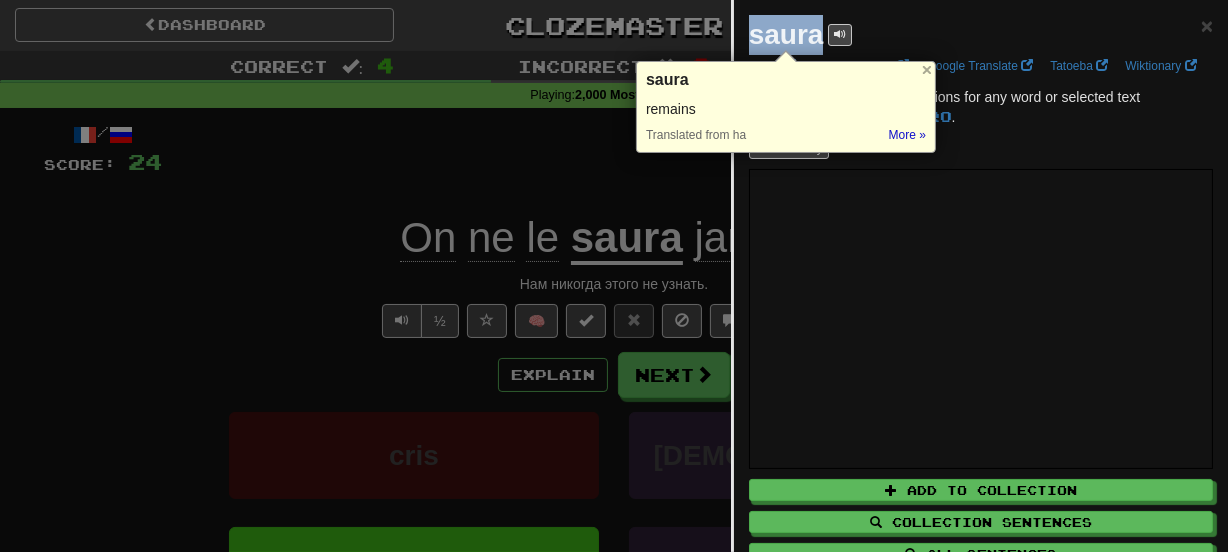click on "Dashboard
Clozemaster
crash_v
/
Toggle Dropdown
Dashboard
Leaderboard
Activity Feed
Notifications
Profile
Discussions
Azərbaycanca
/
English
Streak:
0
Review:
0
Points Today: 0
Deutsch
/
Polski
Streak:
0
Review:
20
Points Today: 0
Deutsch
/
English
Streak:
23
Review:
40
Points Today: 0
Deutsch
/
Português
Streak:
0
Review:
20
Points Today: 0
Deutsch
/
Español
Streak:
0
Review:
20
Points Today: 0
Deutsch
/
Svenska
Streak:
0
Review:
20
Points Today: 0
Deutsch
/
Français
Streak:
0
Review:
20
Points Today: 0
Deutsch
/
Русский" at bounding box center [614, 815] 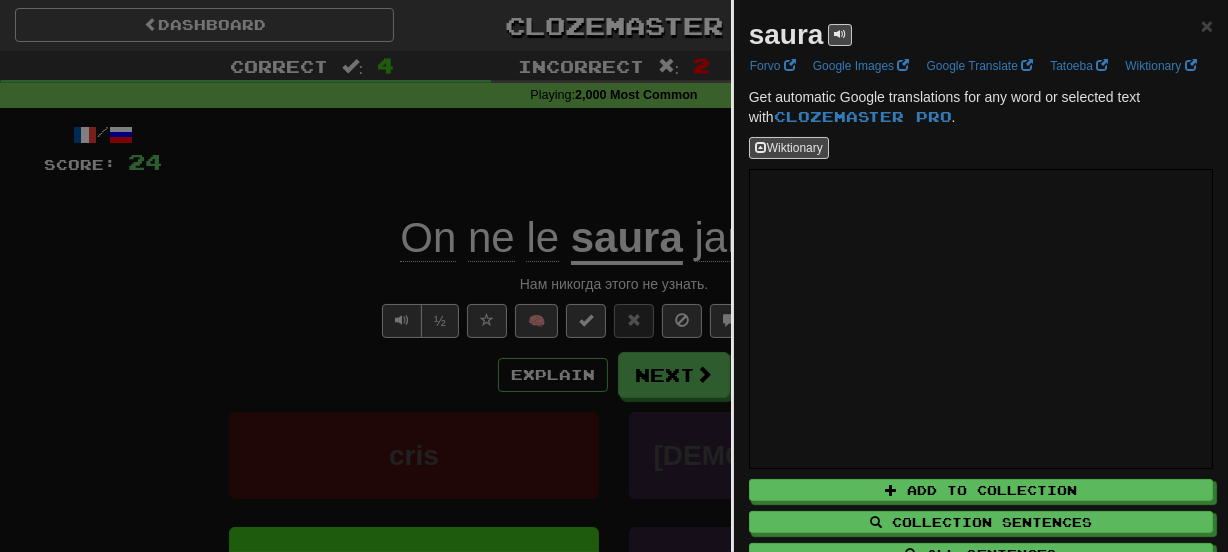 select on "**" 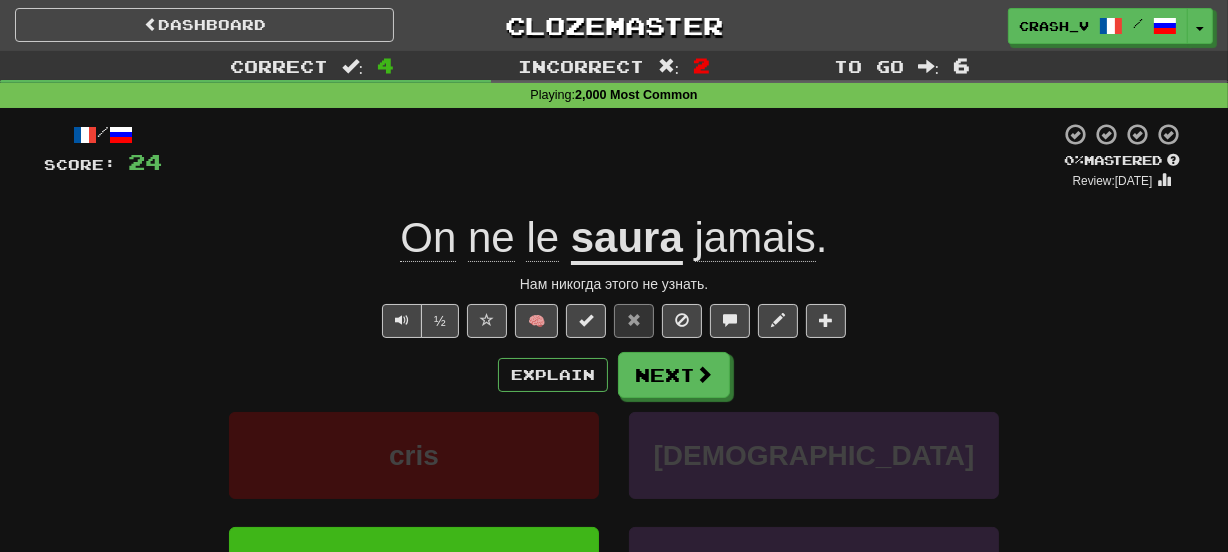 click at bounding box center (611, 156) 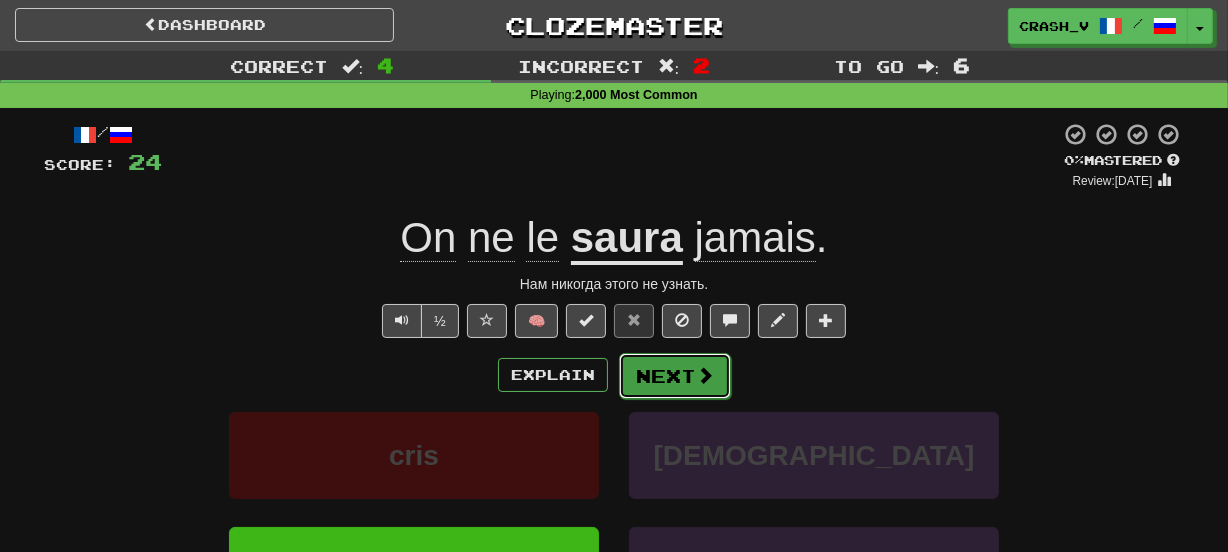 click on "Next" at bounding box center [675, 376] 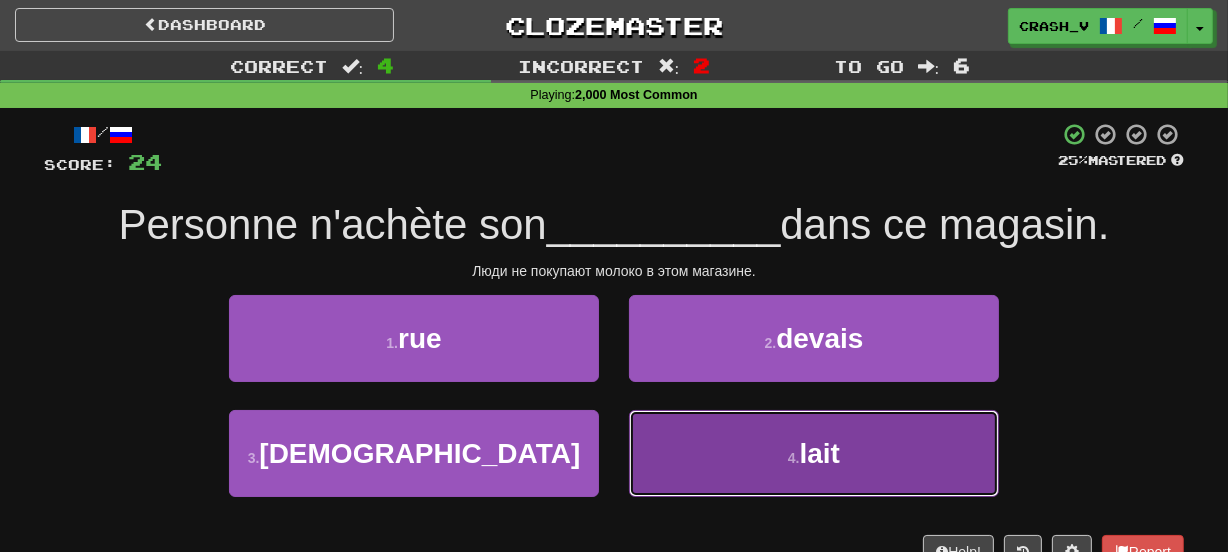 click on "4 .  lait" at bounding box center (814, 453) 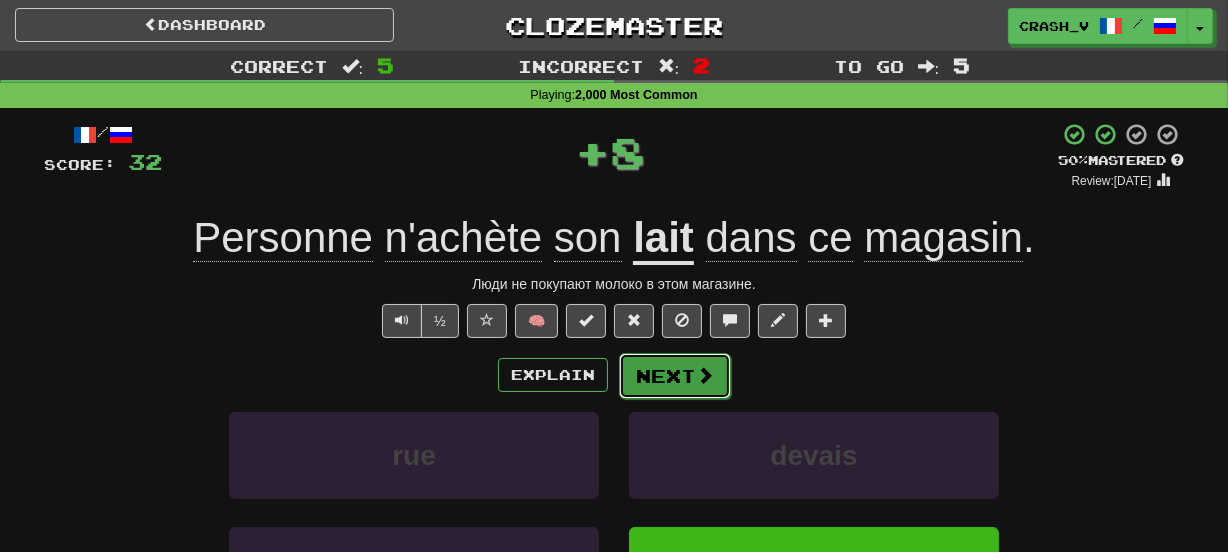 click on "Next" at bounding box center (675, 376) 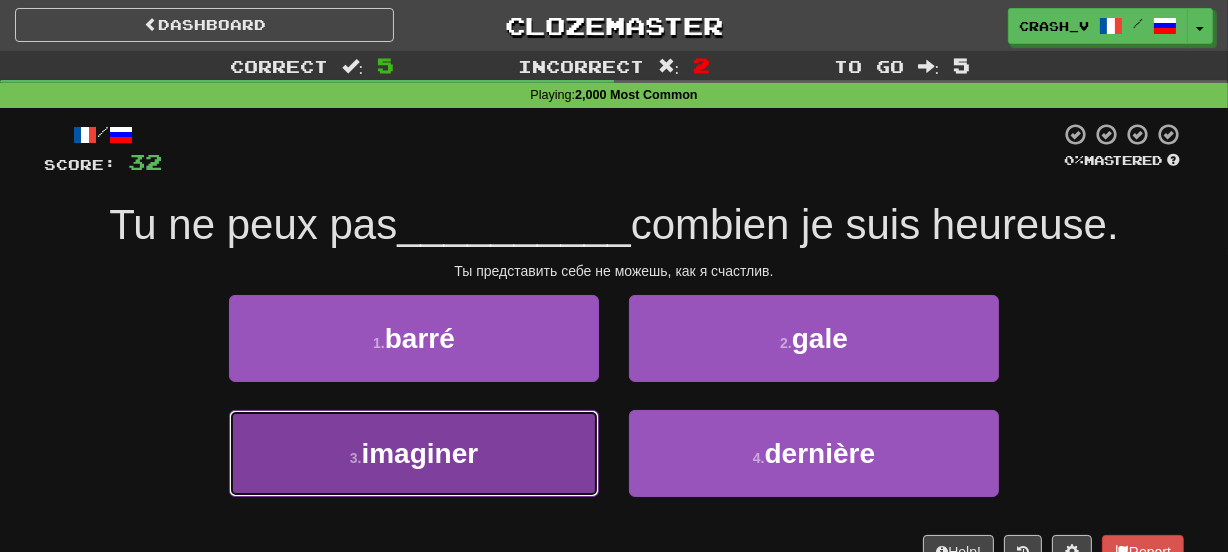 click on "3 .  imaginer" at bounding box center (414, 453) 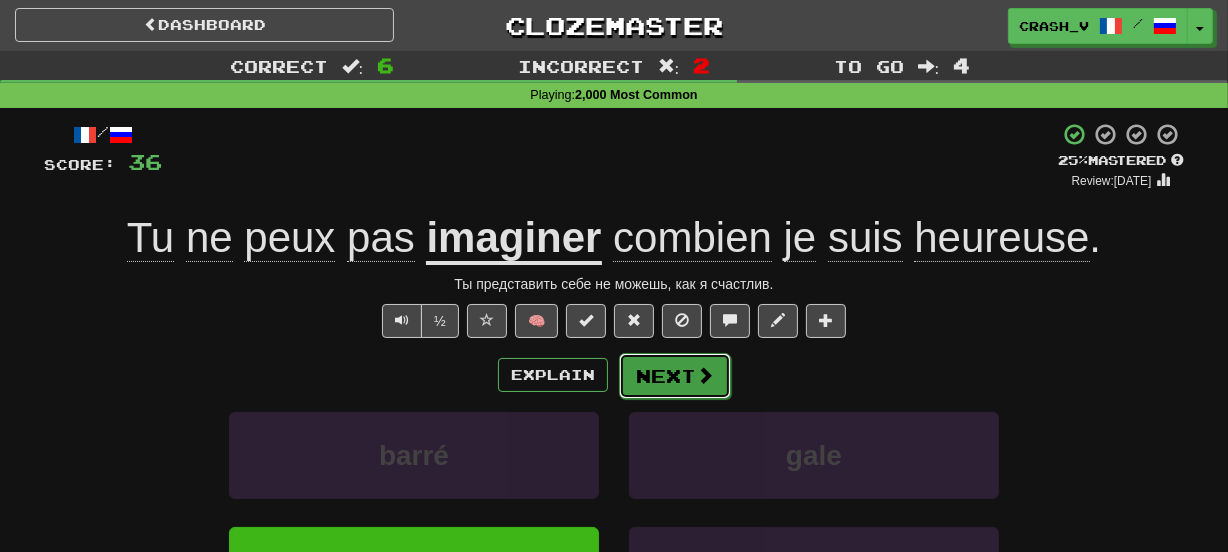 click on "Next" at bounding box center (675, 376) 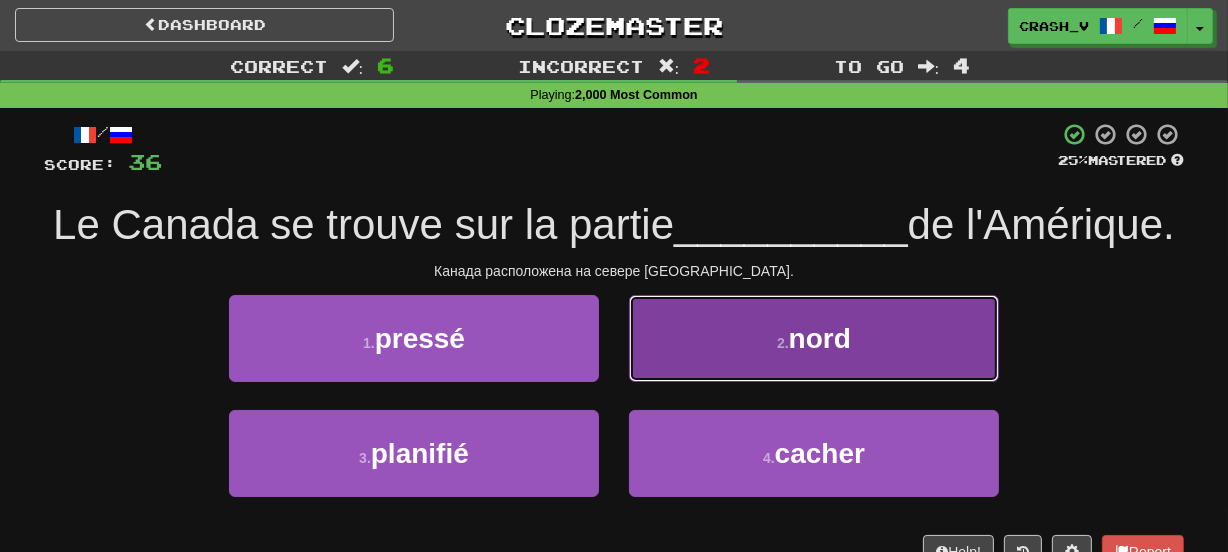 click on "2 .  nord" at bounding box center (814, 338) 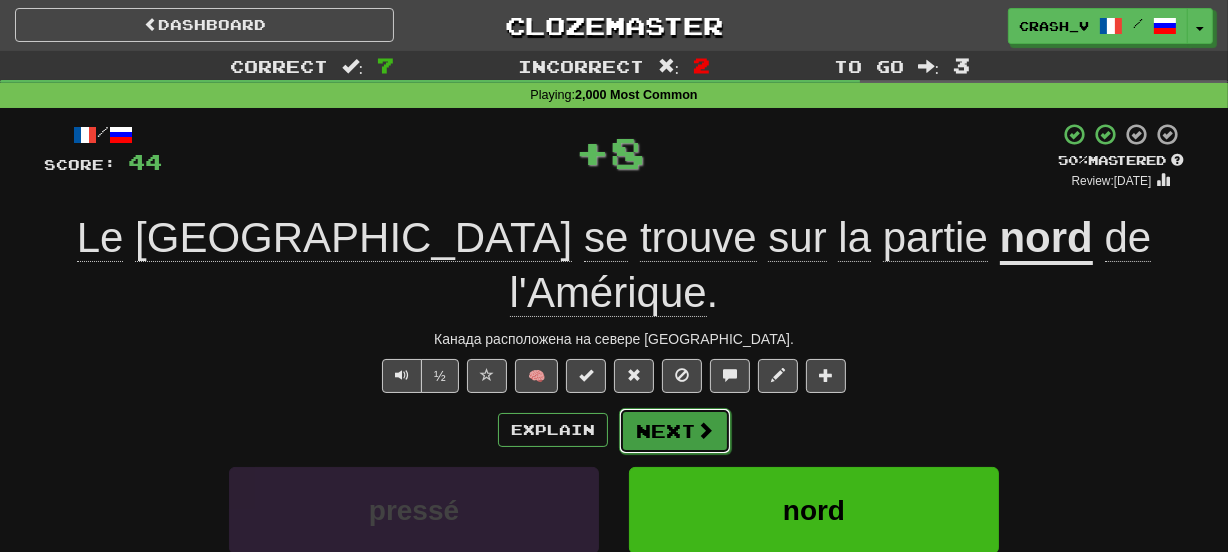 click on "Next" at bounding box center (675, 431) 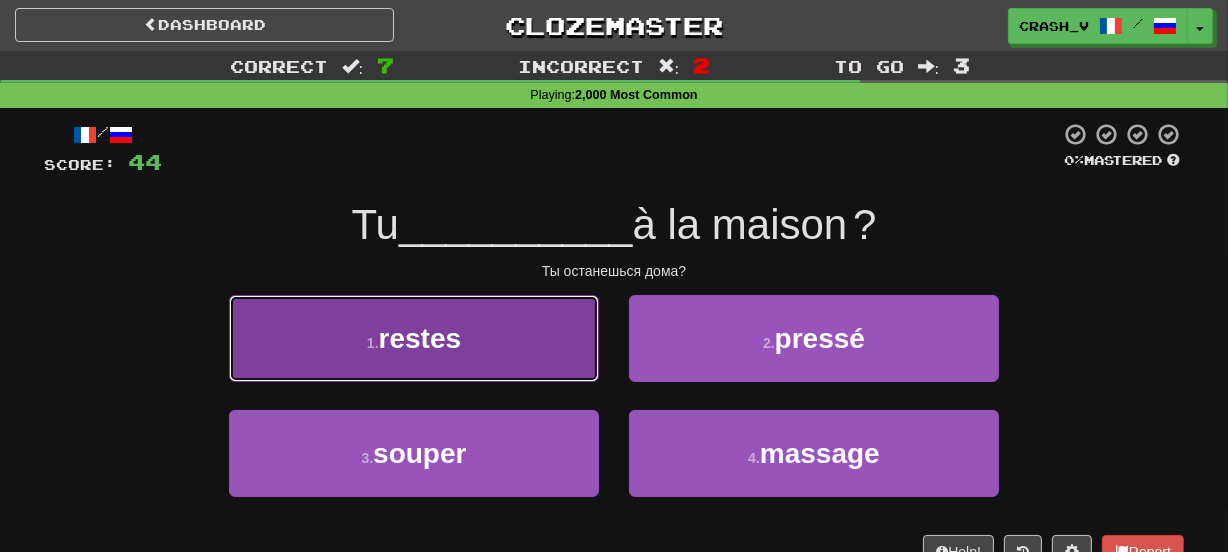 click on "1 .  restes" at bounding box center [414, 338] 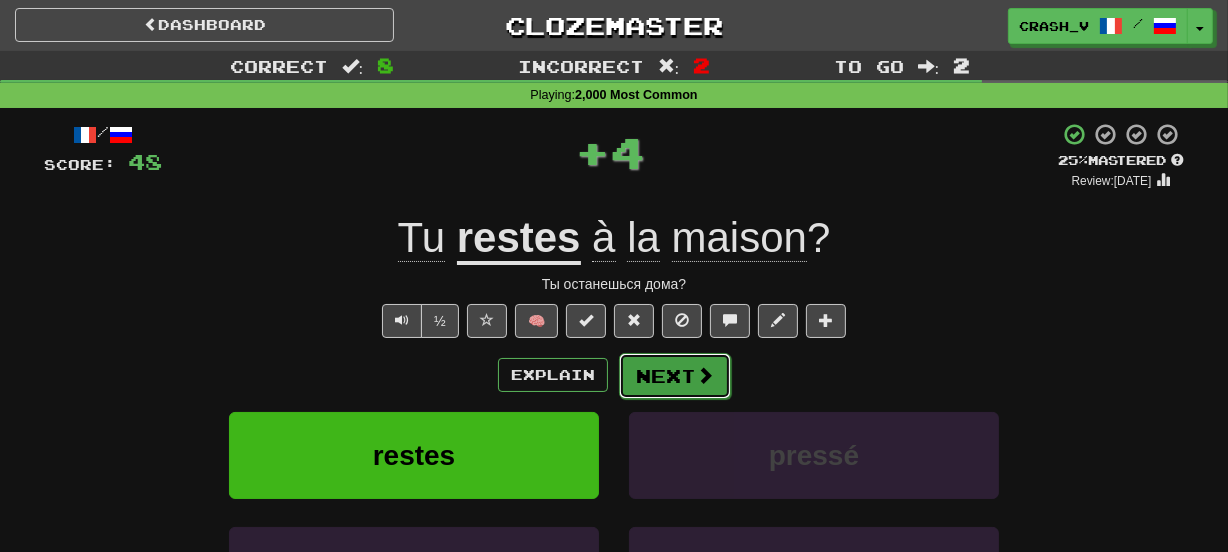 click on "Next" at bounding box center (675, 376) 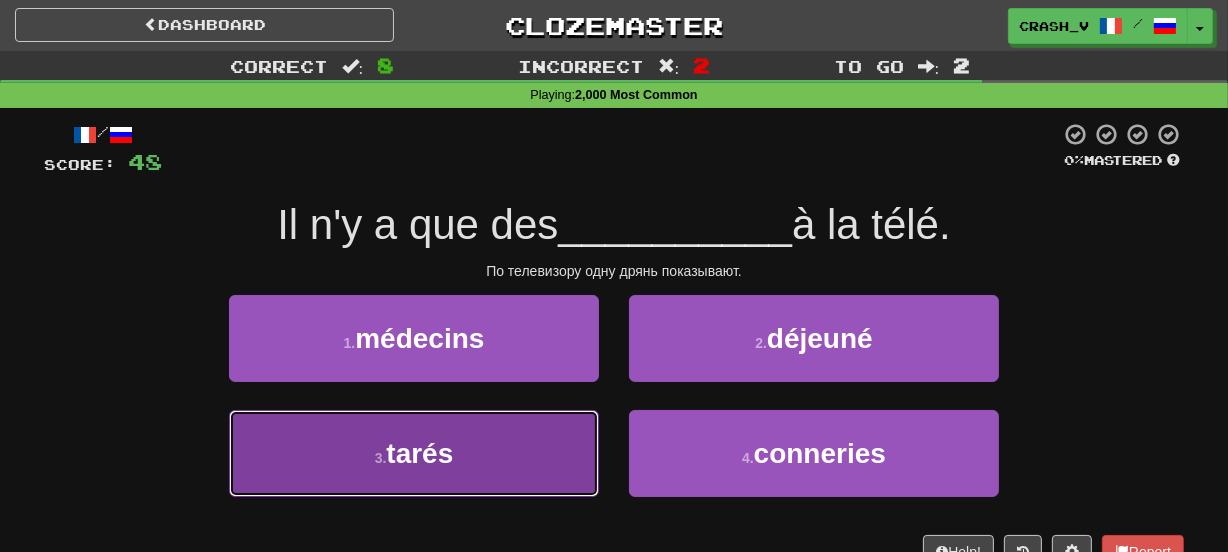 click on "3 .  tarés" at bounding box center [414, 453] 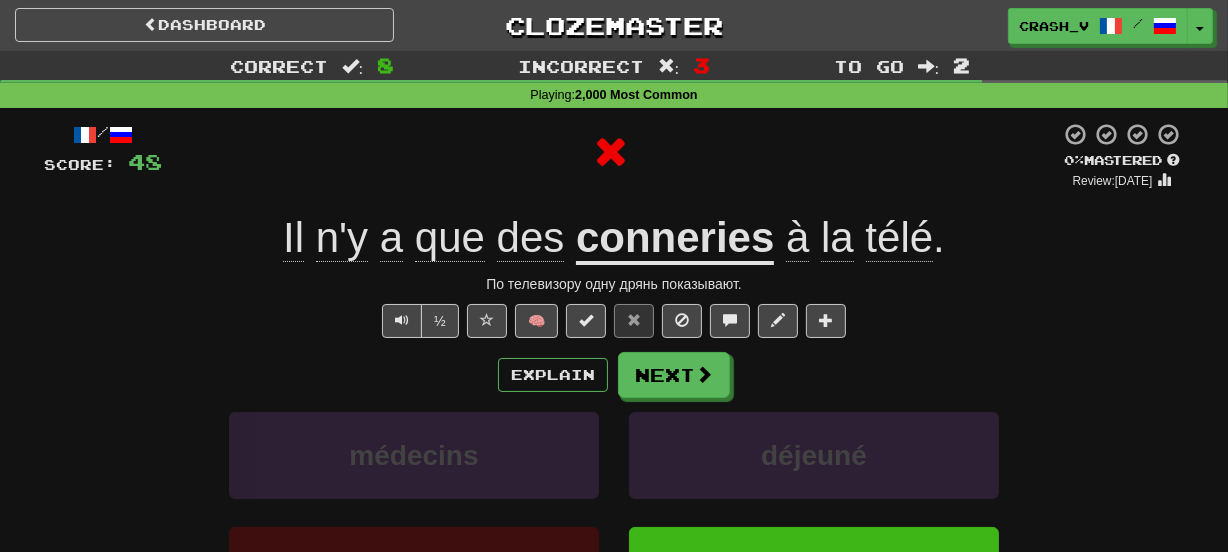 click on "conneries" at bounding box center (675, 239) 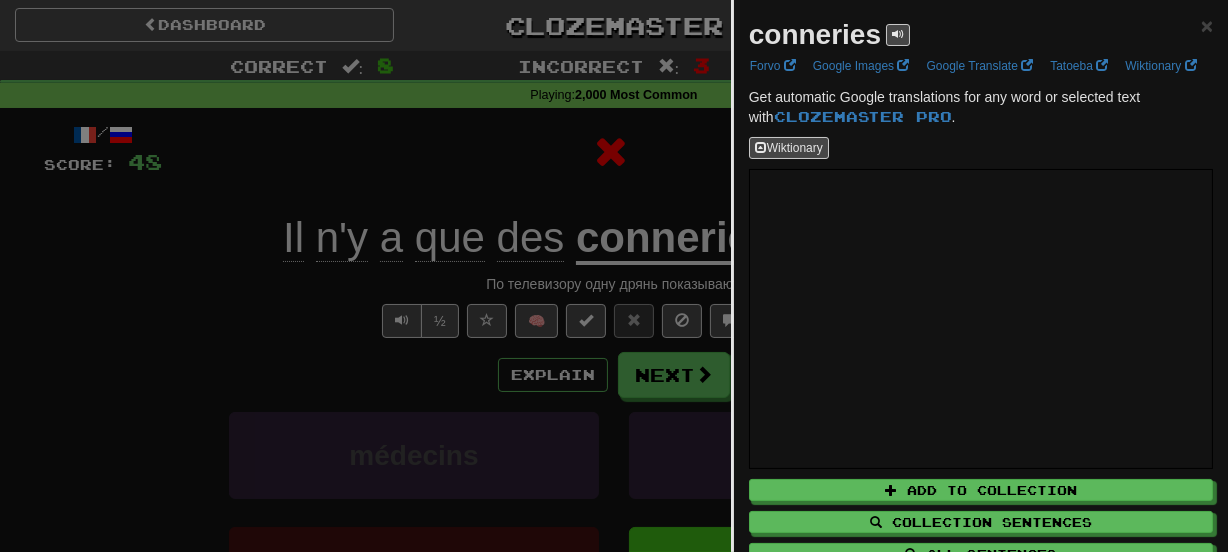 click on "conneries" at bounding box center (815, 34) 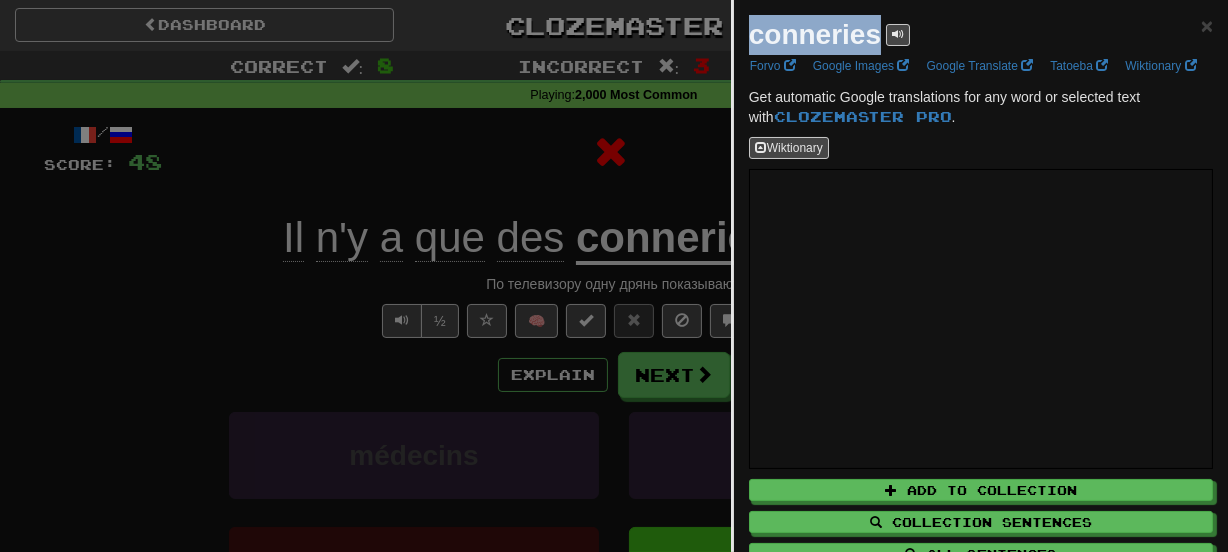 click on "conneries" at bounding box center (815, 34) 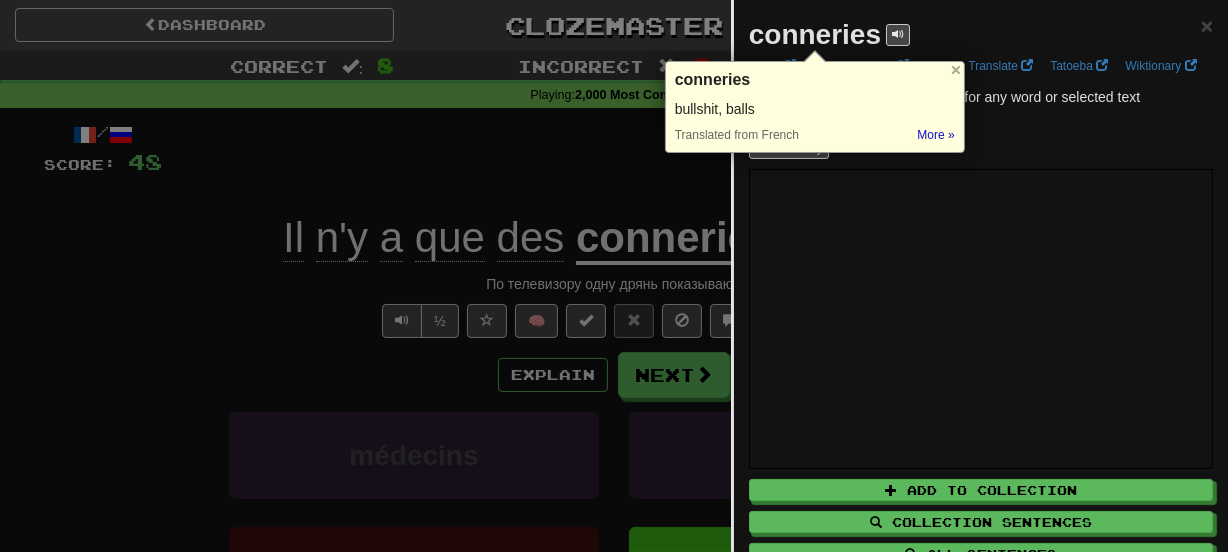click at bounding box center (614, 276) 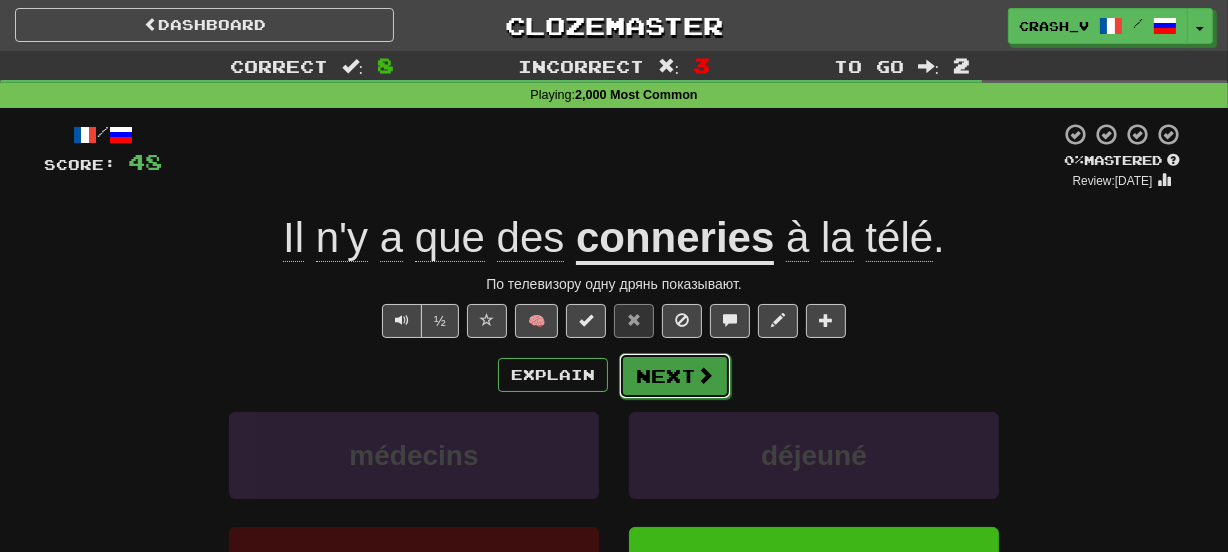click on "Next" at bounding box center (675, 376) 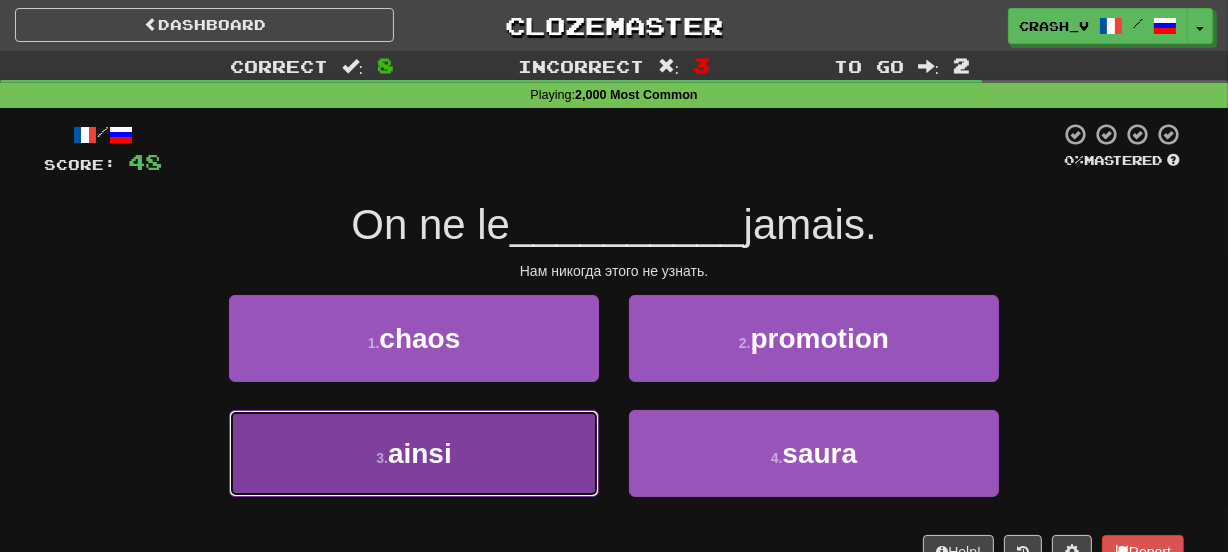 click on "3 .  ainsi" at bounding box center (414, 453) 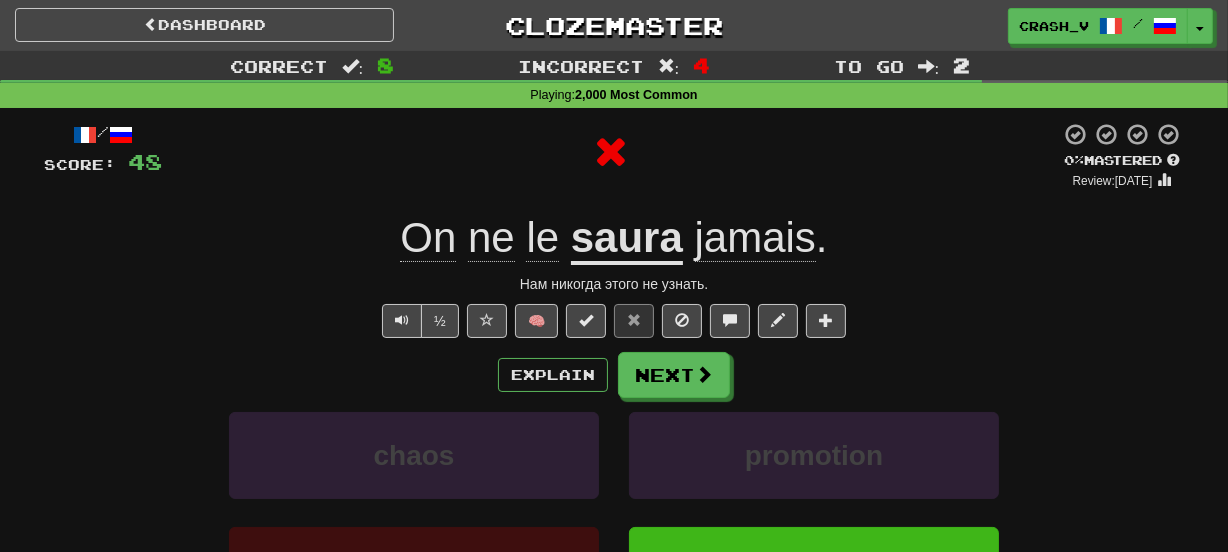 click on "saura" at bounding box center (627, 239) 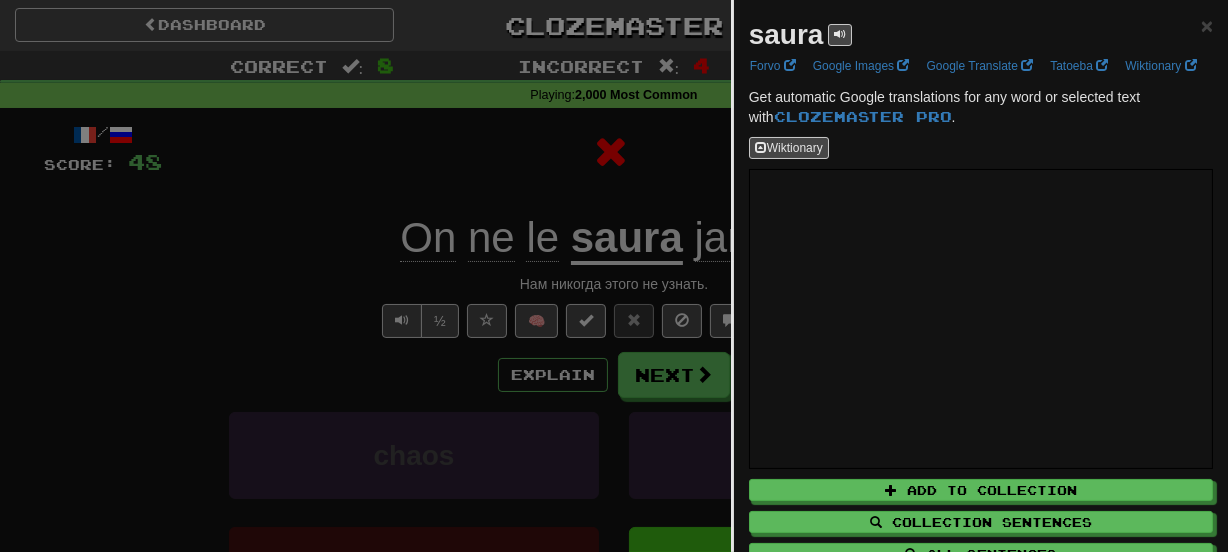 click on "saura" at bounding box center (786, 34) 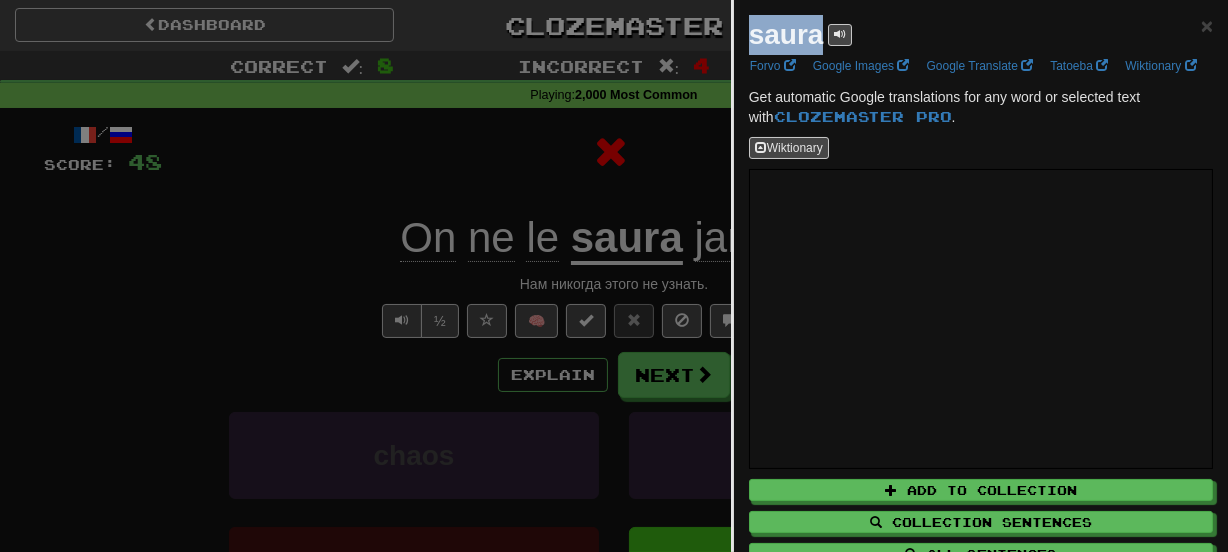 click on "saura" at bounding box center [786, 34] 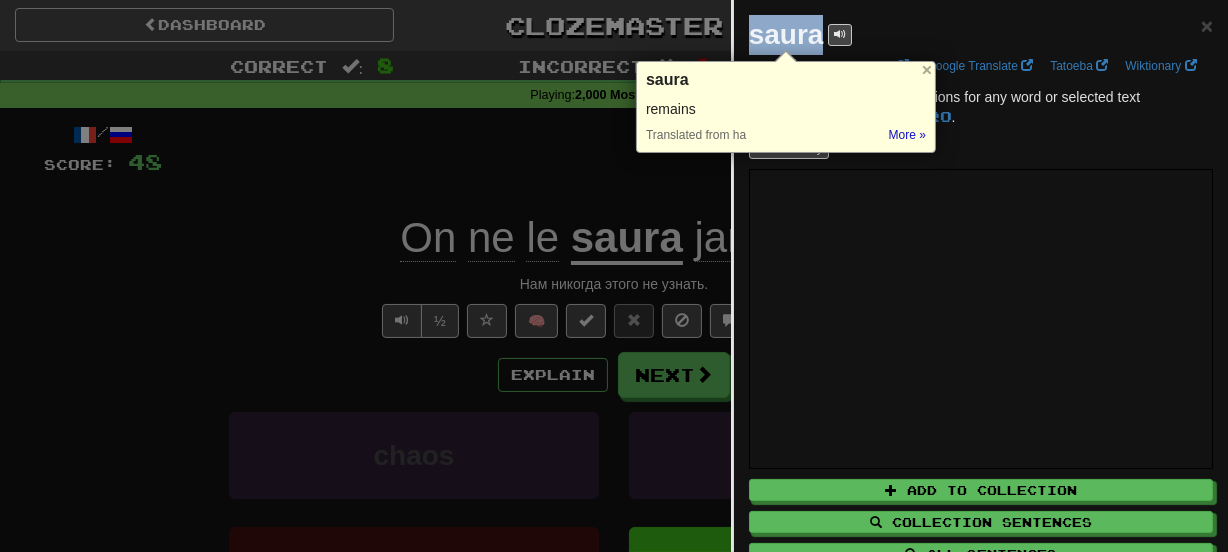 click at bounding box center (614, 276) 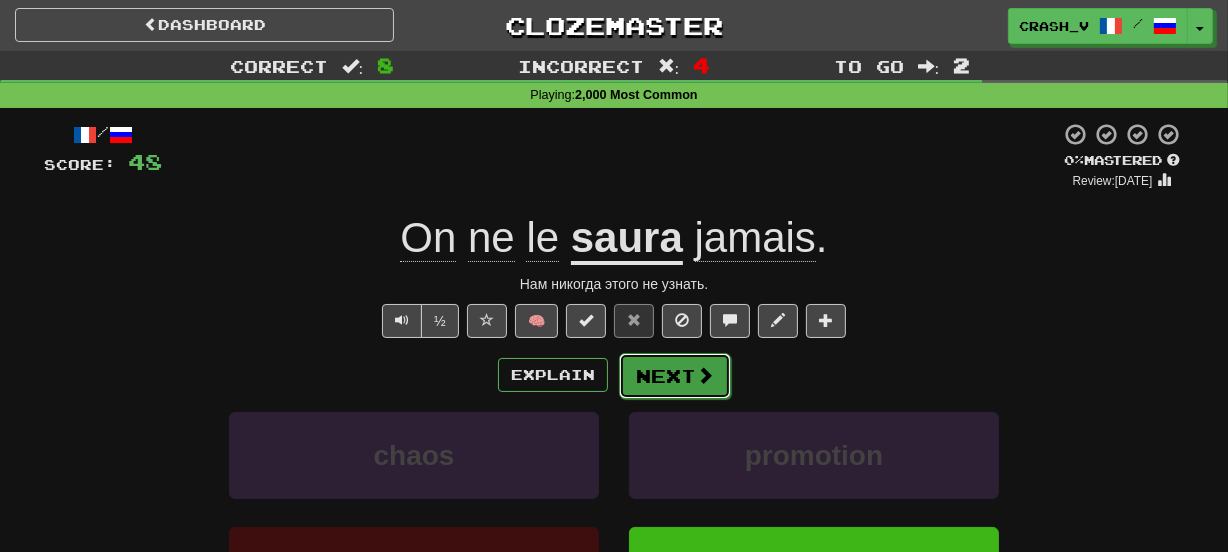 click on "Next" at bounding box center (675, 376) 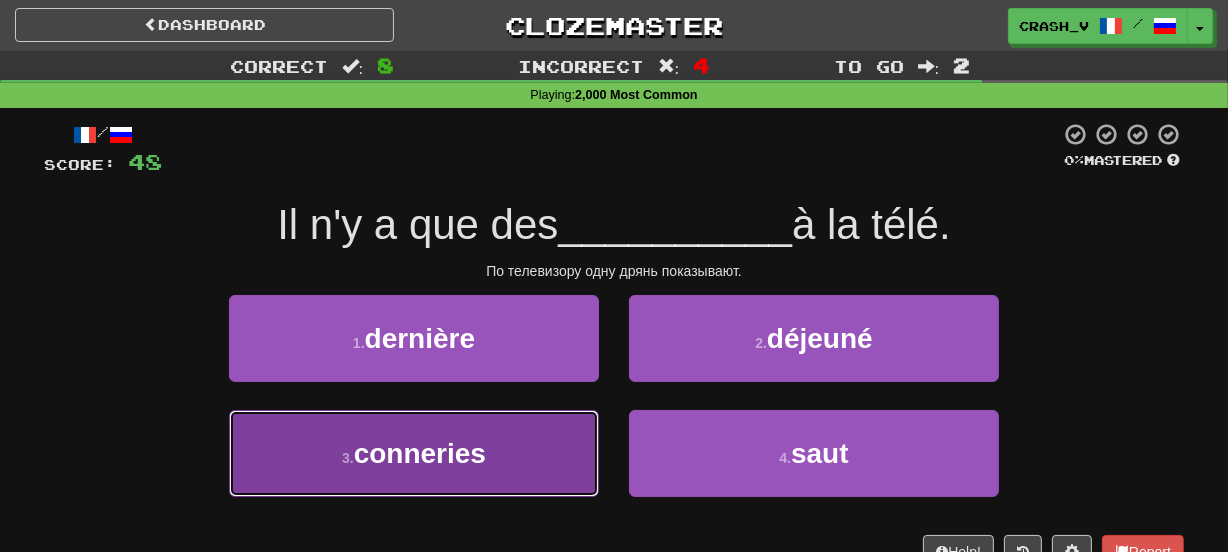 click on "conneries" at bounding box center [420, 453] 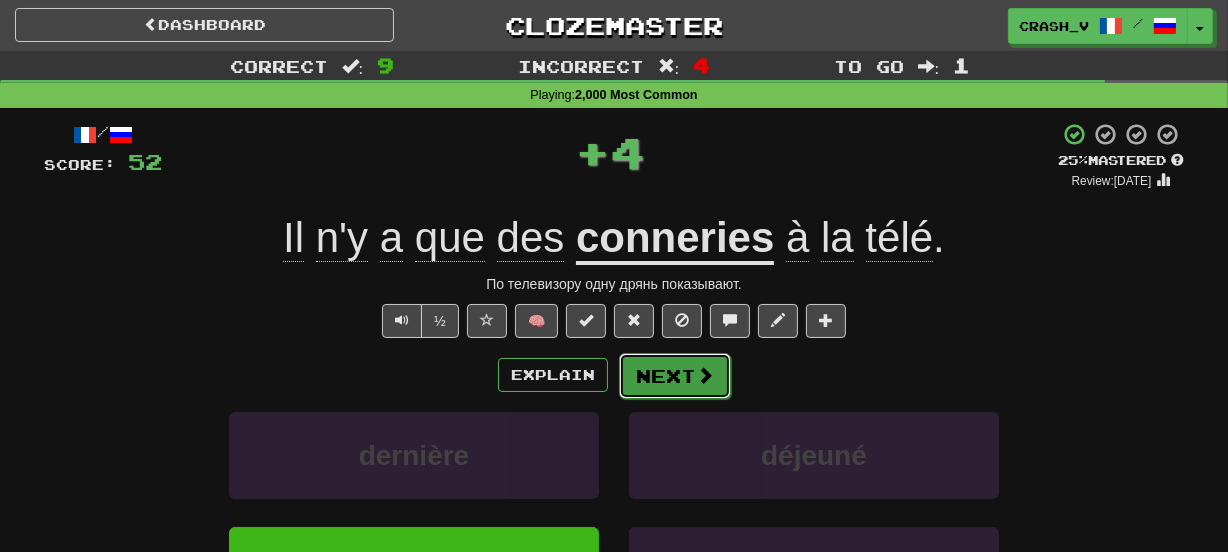 click on "Next" at bounding box center [675, 376] 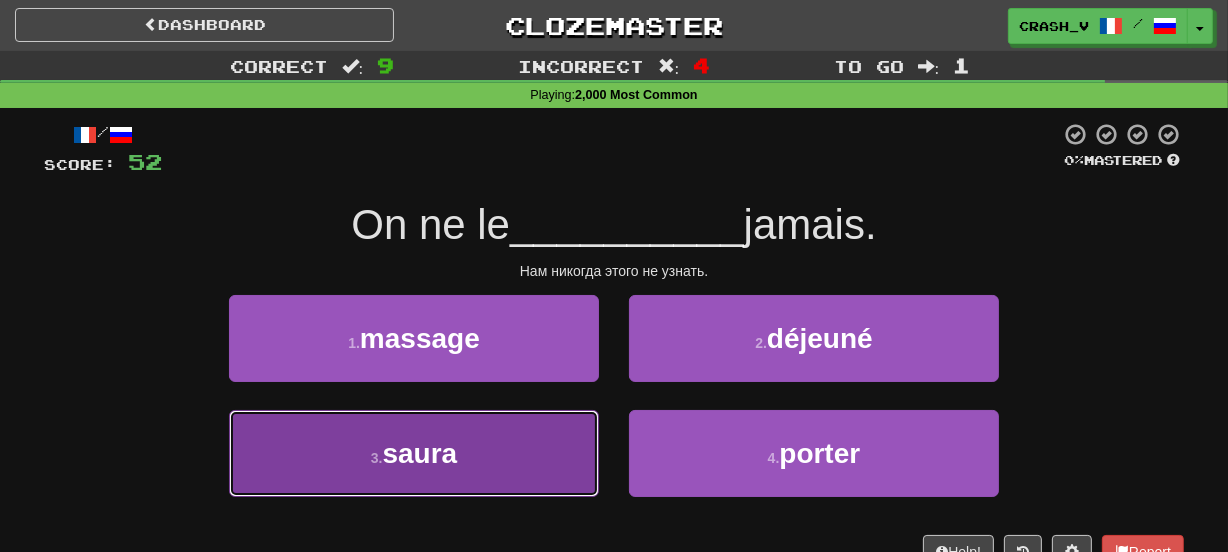 click on "3 .  saura" at bounding box center [414, 453] 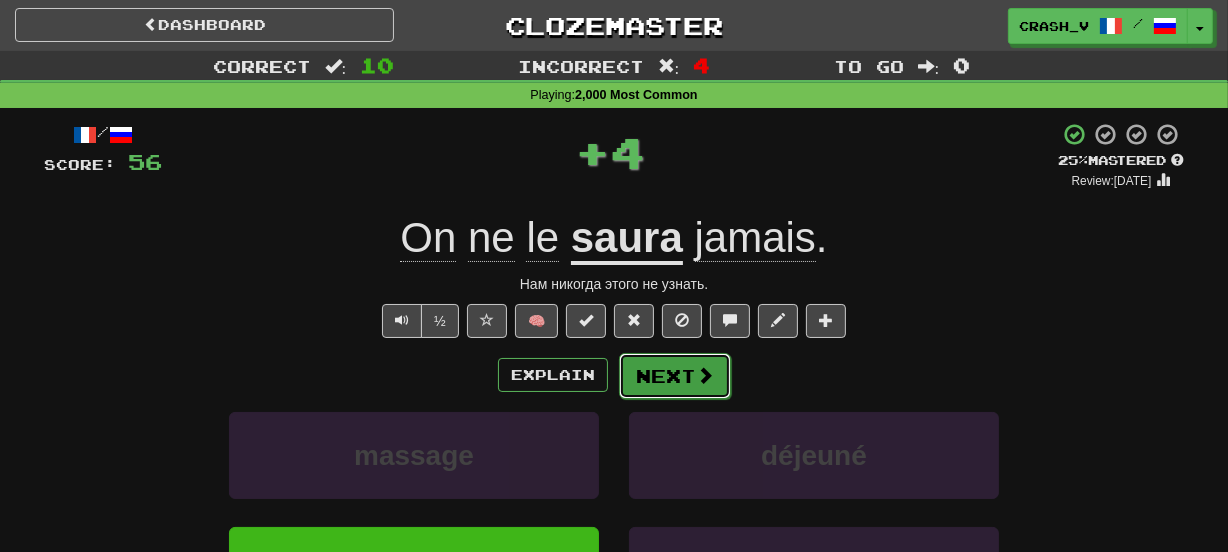 click on "Next" at bounding box center (675, 376) 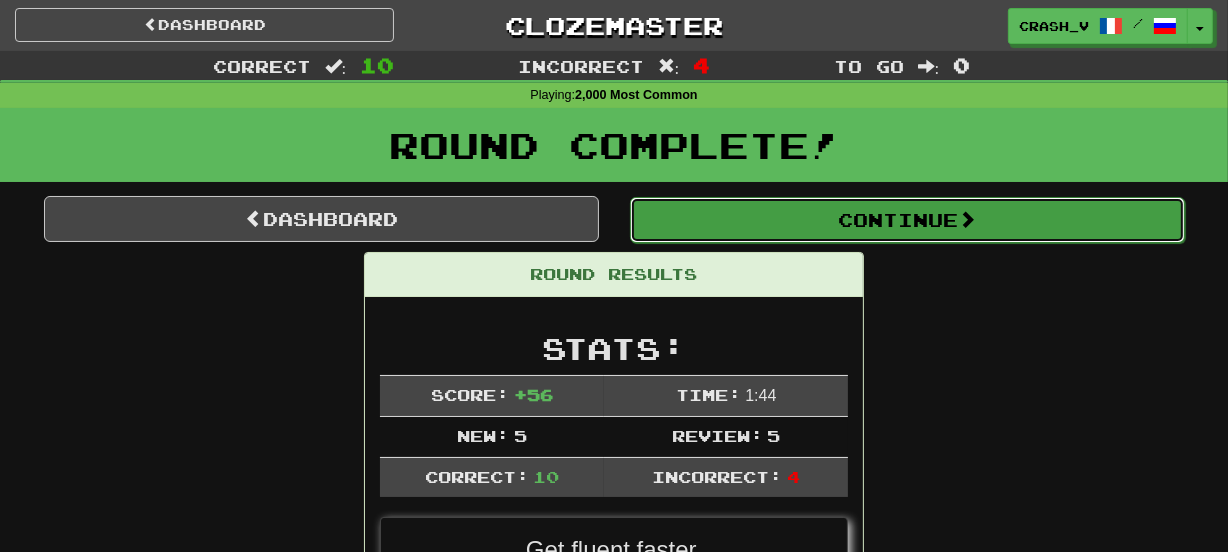 click on "Continue" at bounding box center [907, 220] 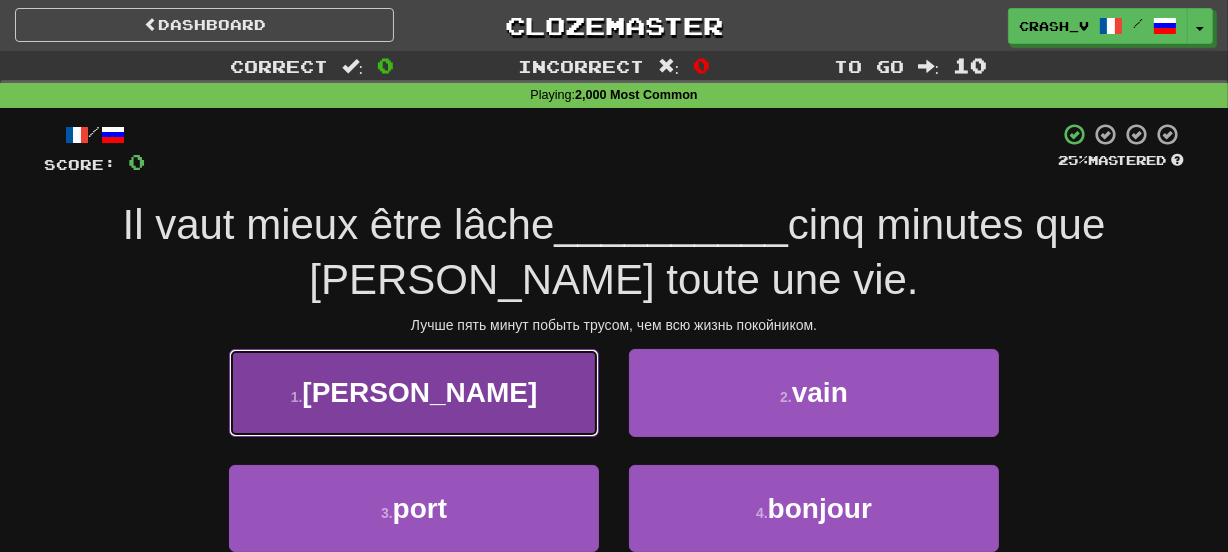 click on "1 .  durant" at bounding box center [414, 392] 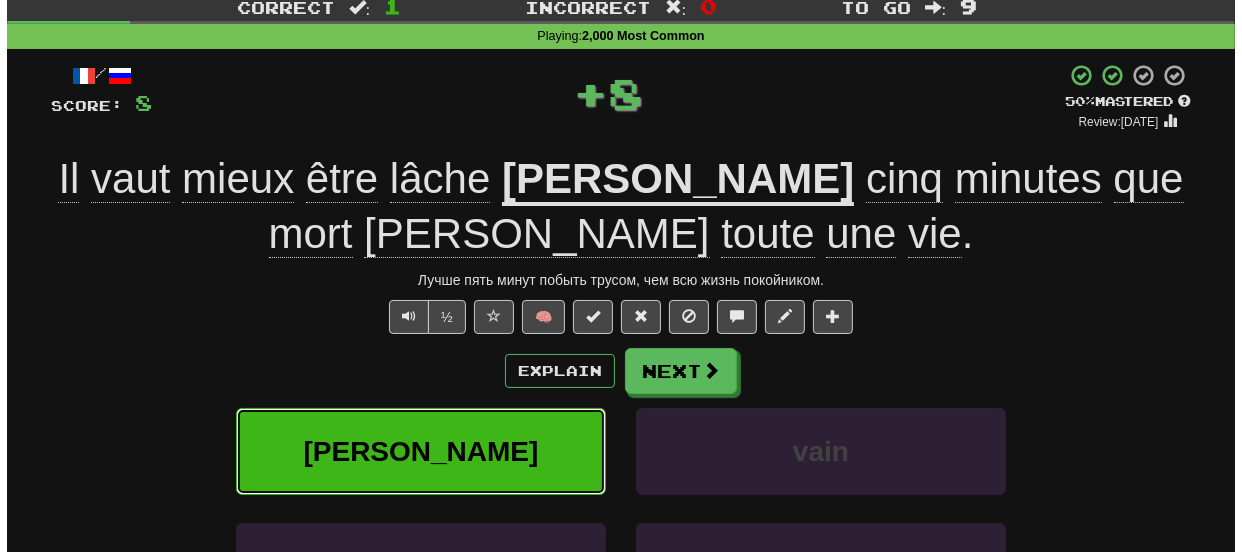 scroll, scrollTop: 109, scrollLeft: 0, axis: vertical 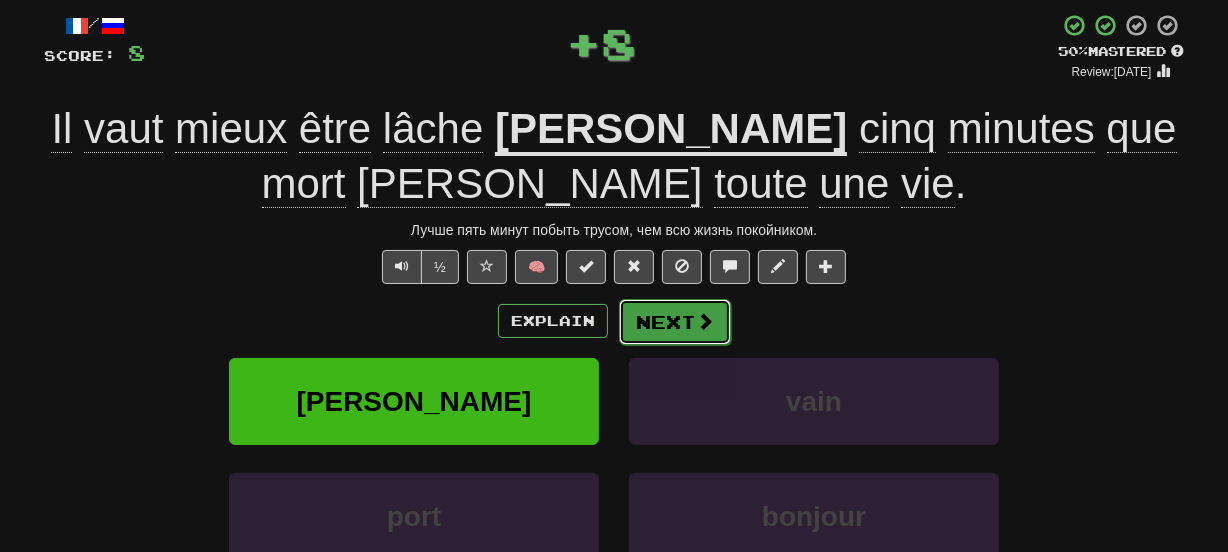 click on "Next" at bounding box center [675, 322] 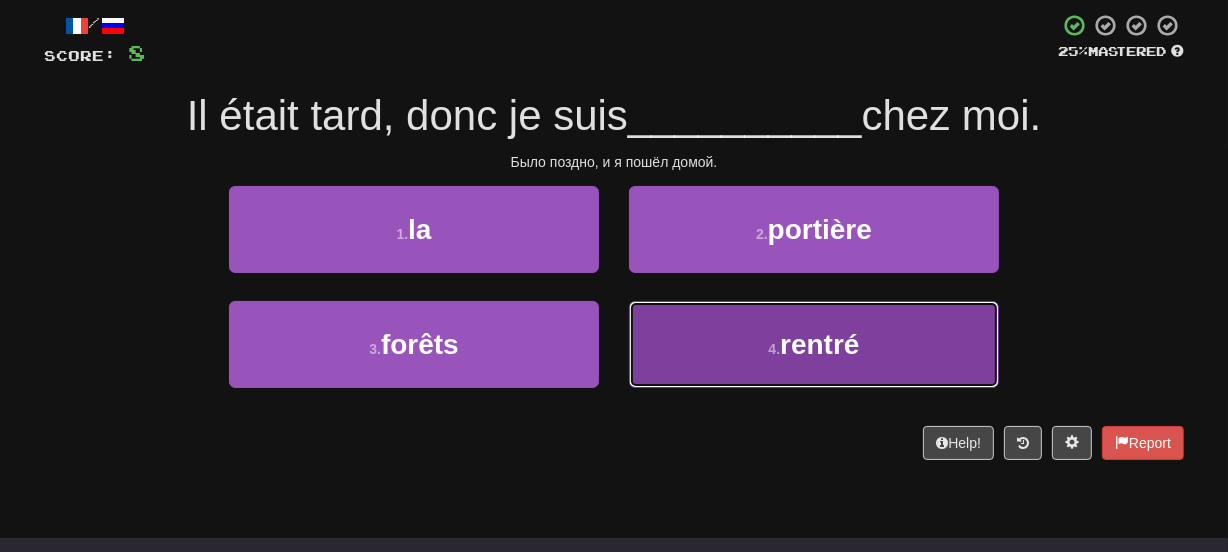 click on "4 .  rentré" at bounding box center (814, 344) 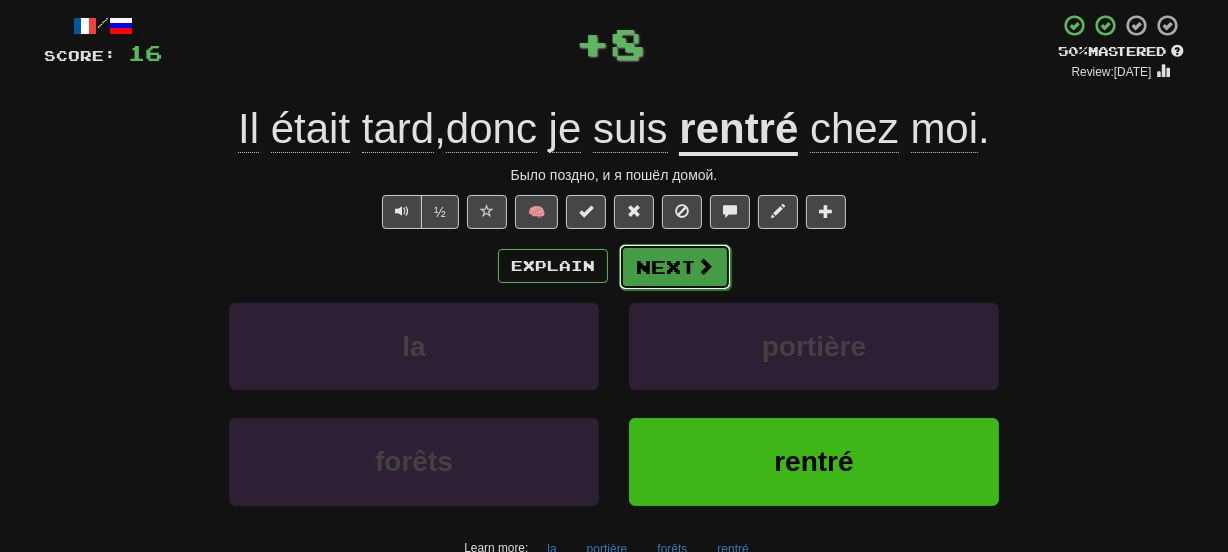 click on "Next" at bounding box center (675, 267) 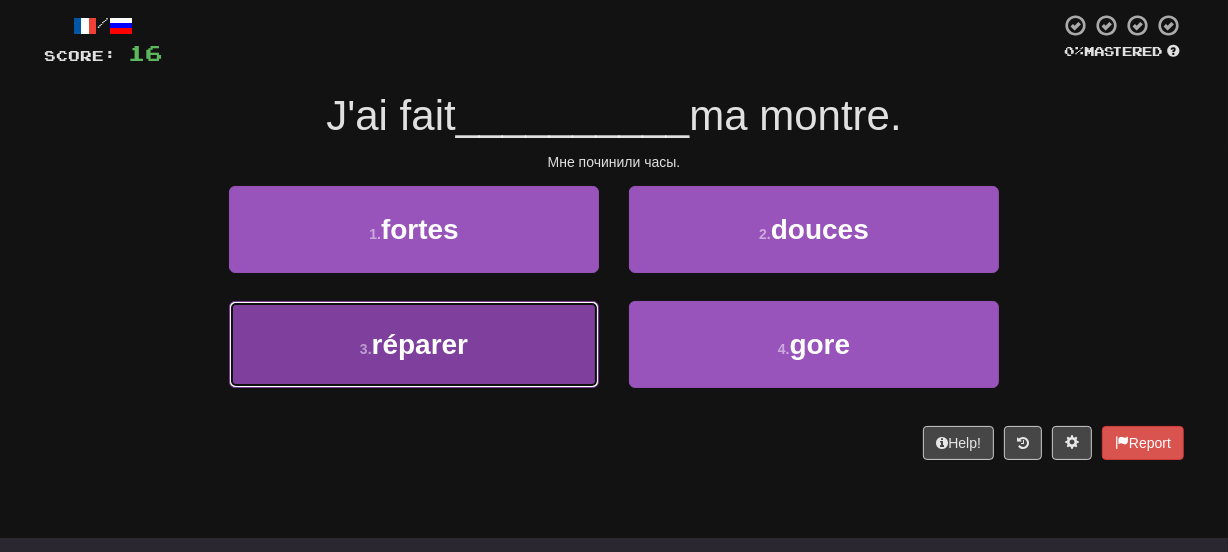 click on "3 .  réparer" at bounding box center [414, 344] 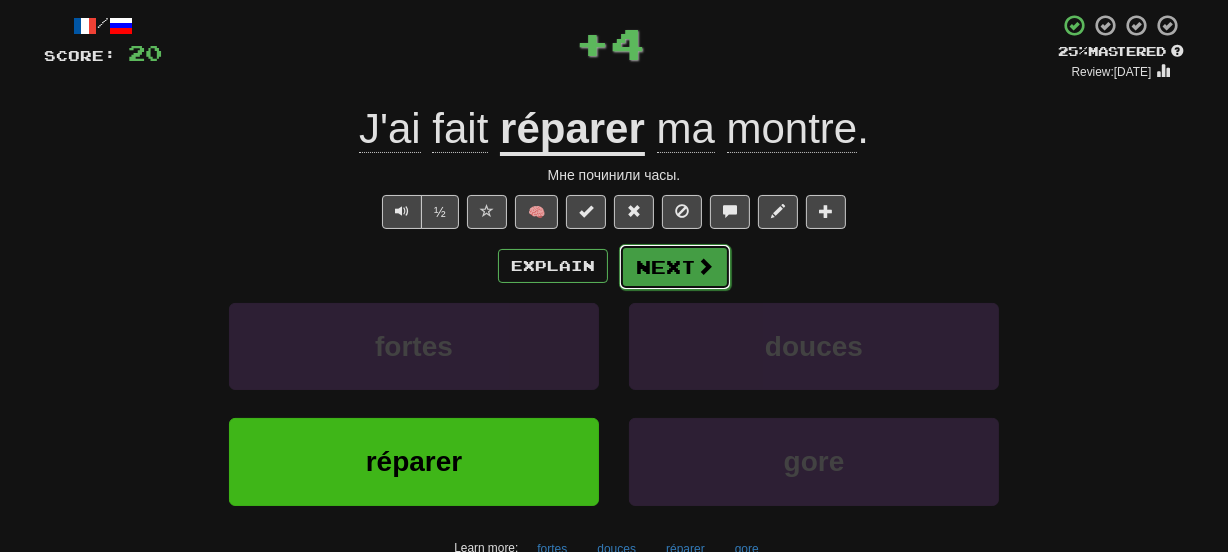 click on "Next" at bounding box center [675, 267] 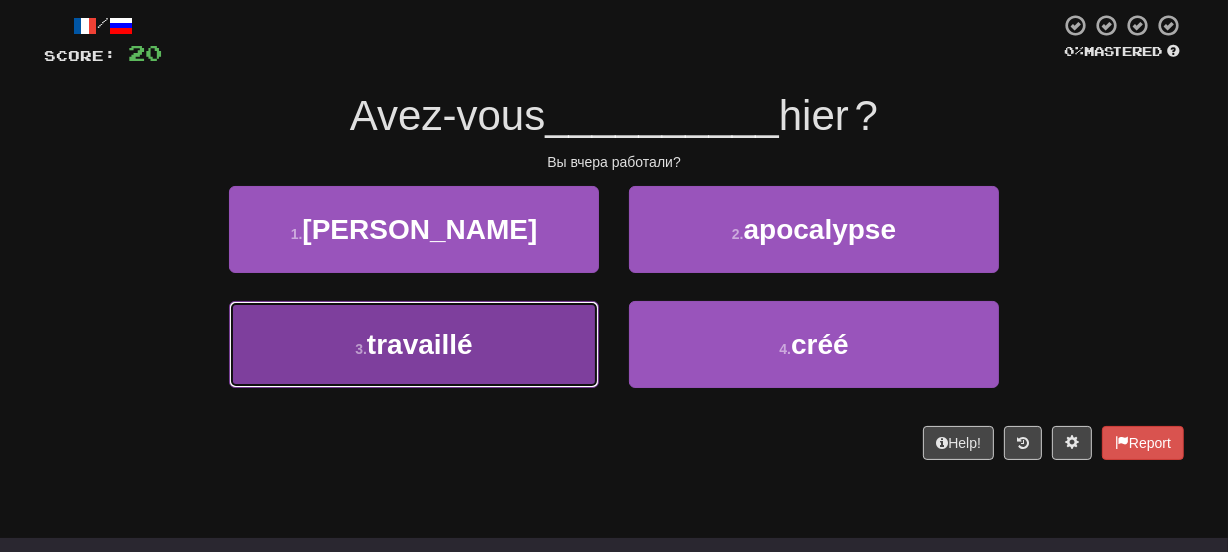 click on "3 .  travaillé" at bounding box center [414, 344] 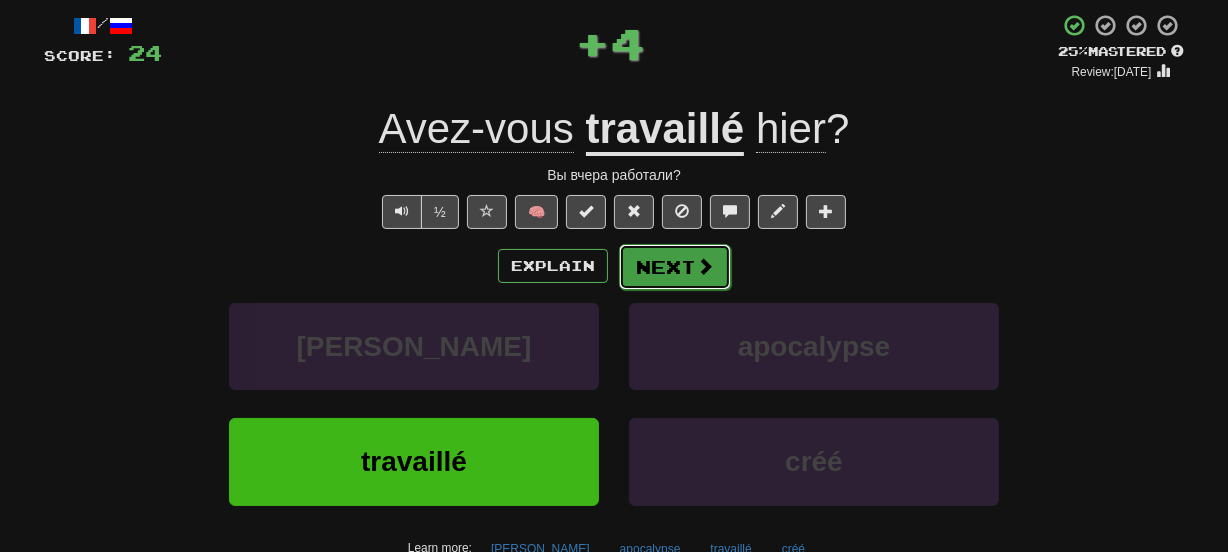 click on "Next" at bounding box center [675, 267] 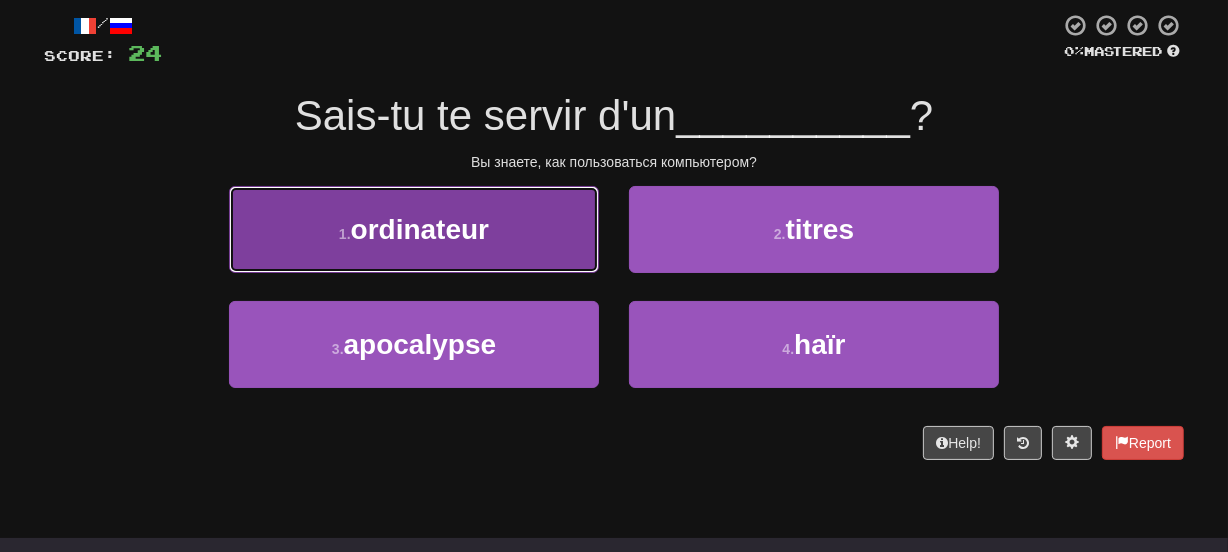 click on "1 .  ordinateur" at bounding box center (414, 229) 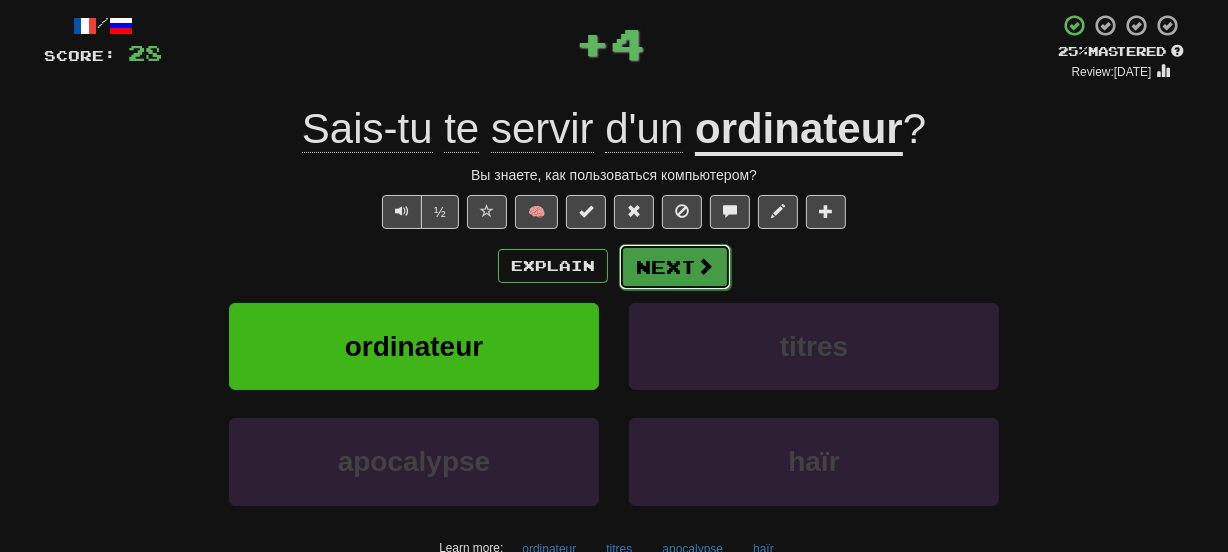 click on "Next" at bounding box center [675, 267] 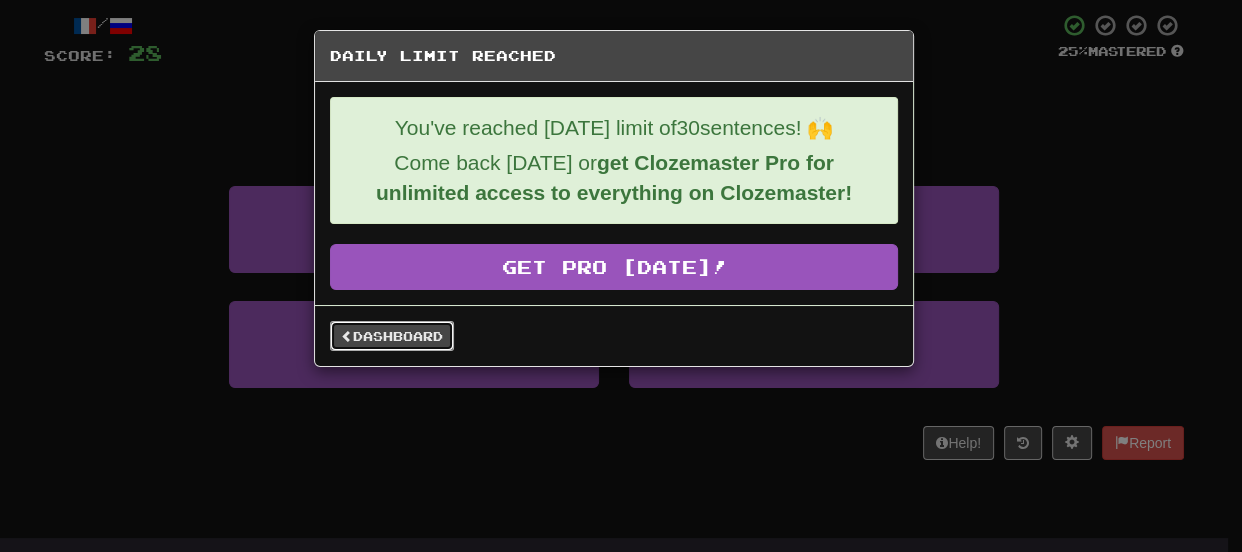 click on "Dashboard" at bounding box center (392, 336) 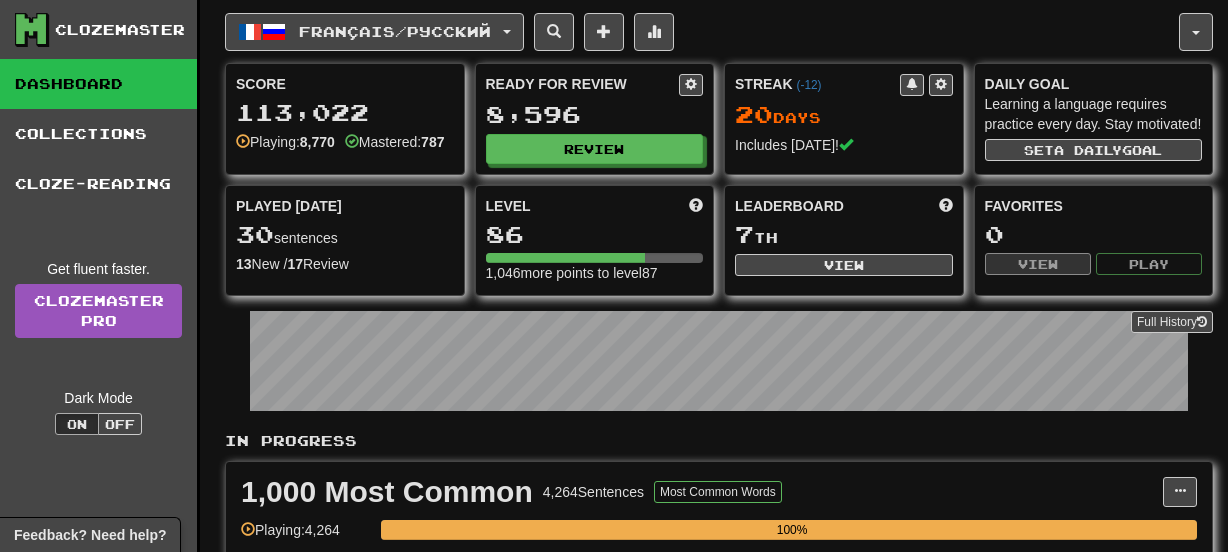 scroll, scrollTop: 0, scrollLeft: 0, axis: both 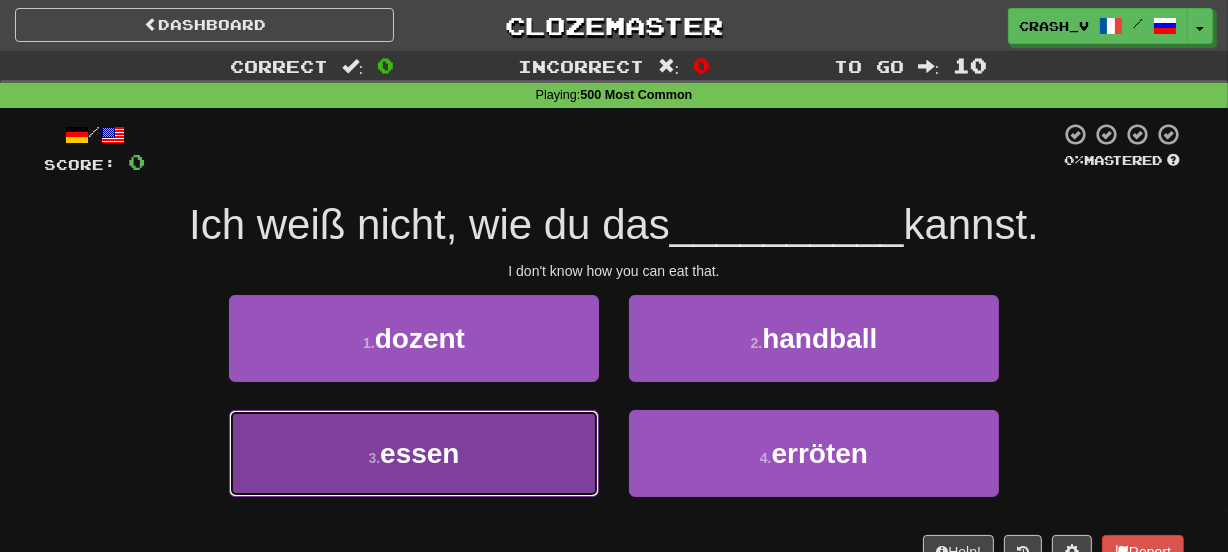 click on "3 .  essen" at bounding box center [414, 453] 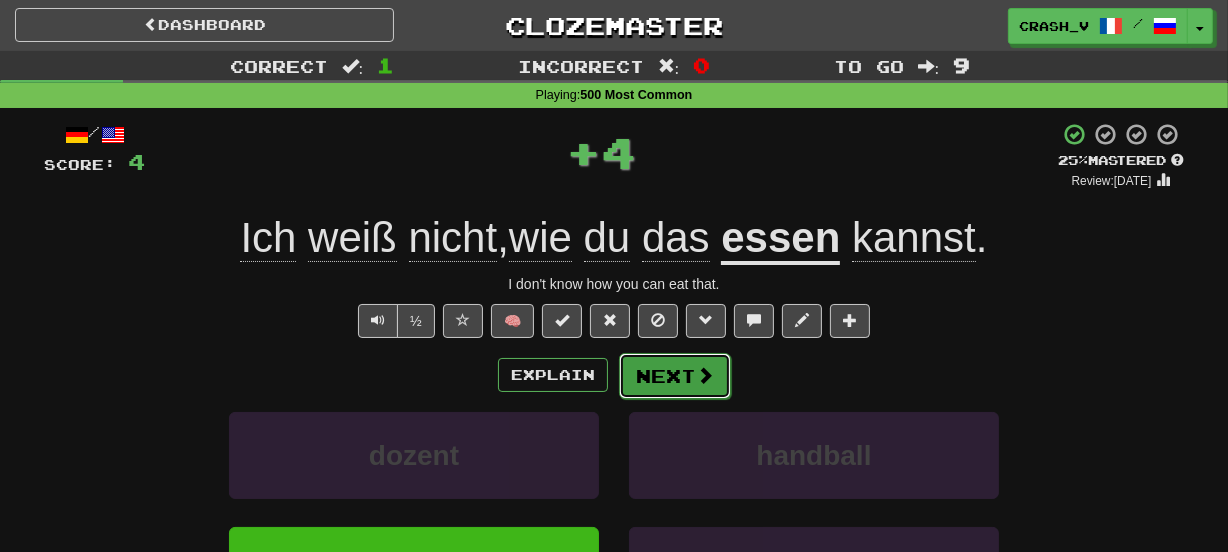 click on "Next" at bounding box center [675, 376] 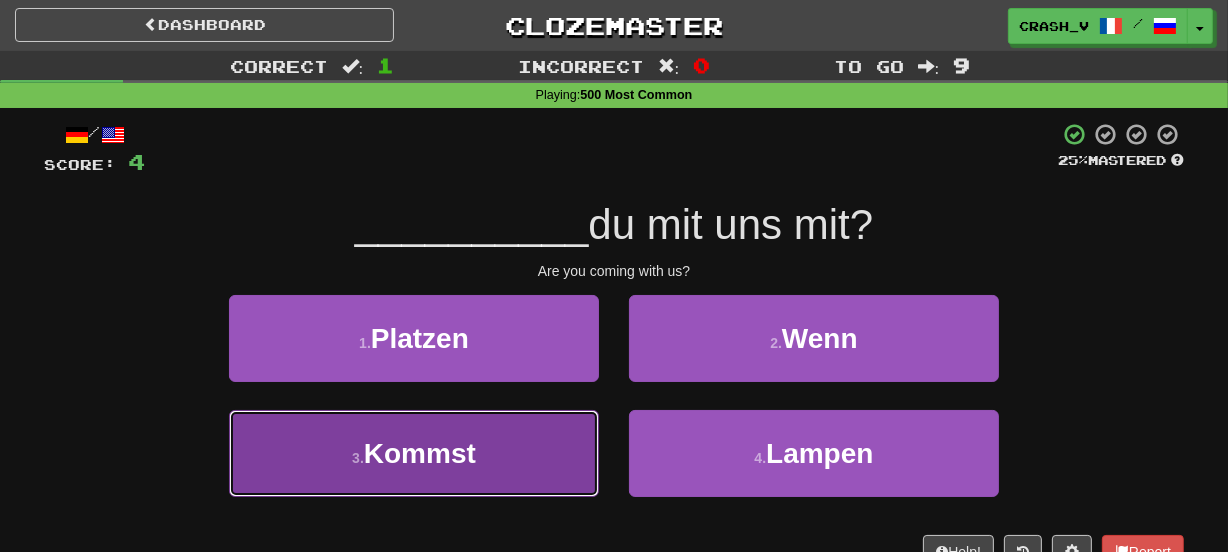click on "Kommst" at bounding box center (420, 453) 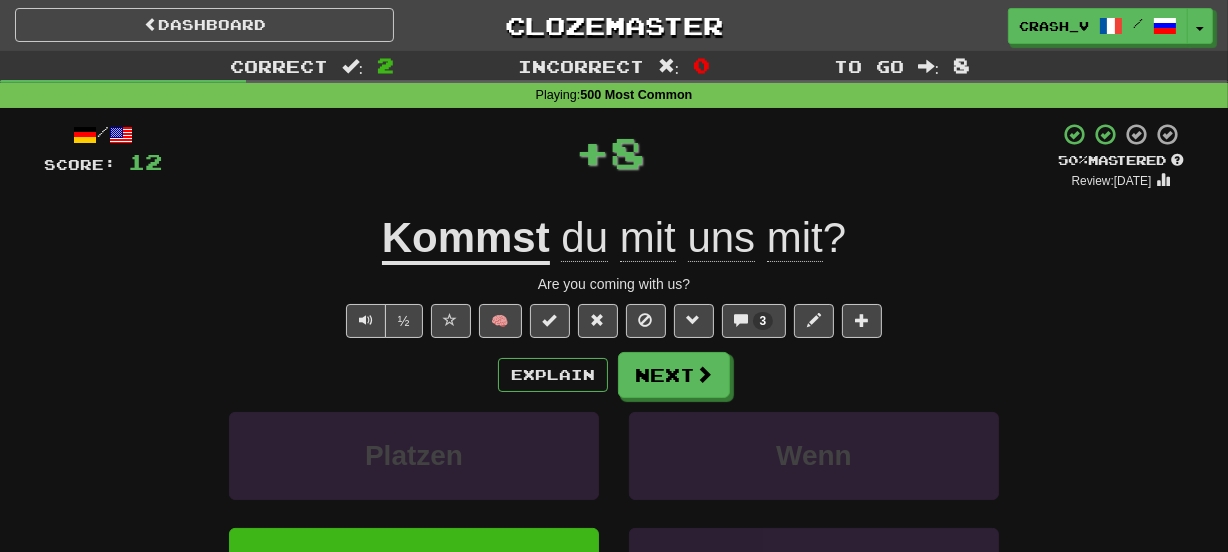 click on "Explain Next Platzen Wenn Kommst Lampen Learn more: Platzen Wenn Kommst Lampen" at bounding box center [614, 512] 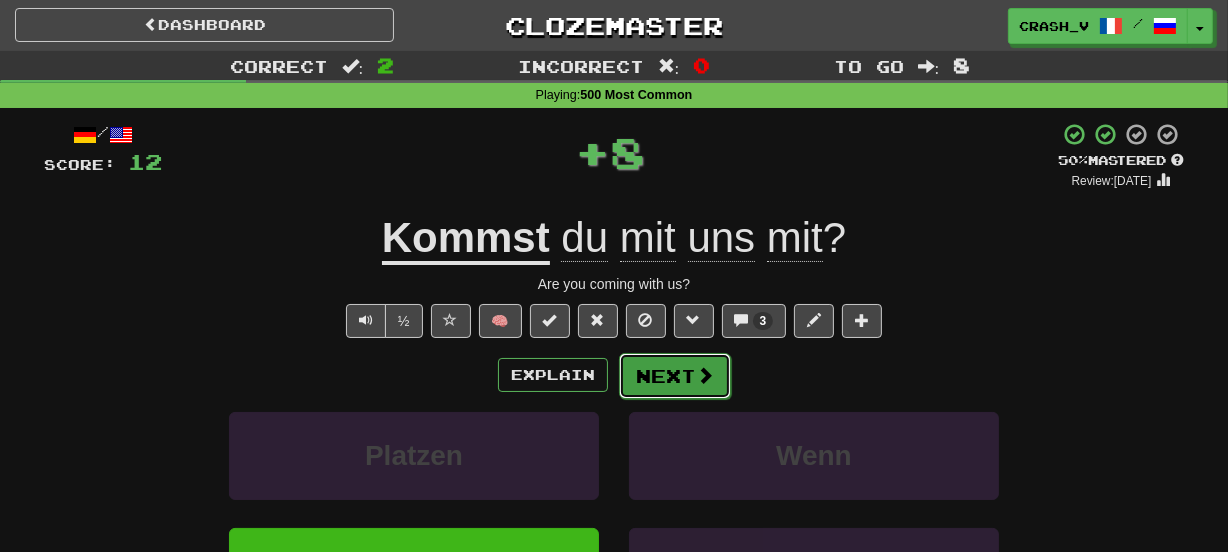 click on "Next" at bounding box center [675, 376] 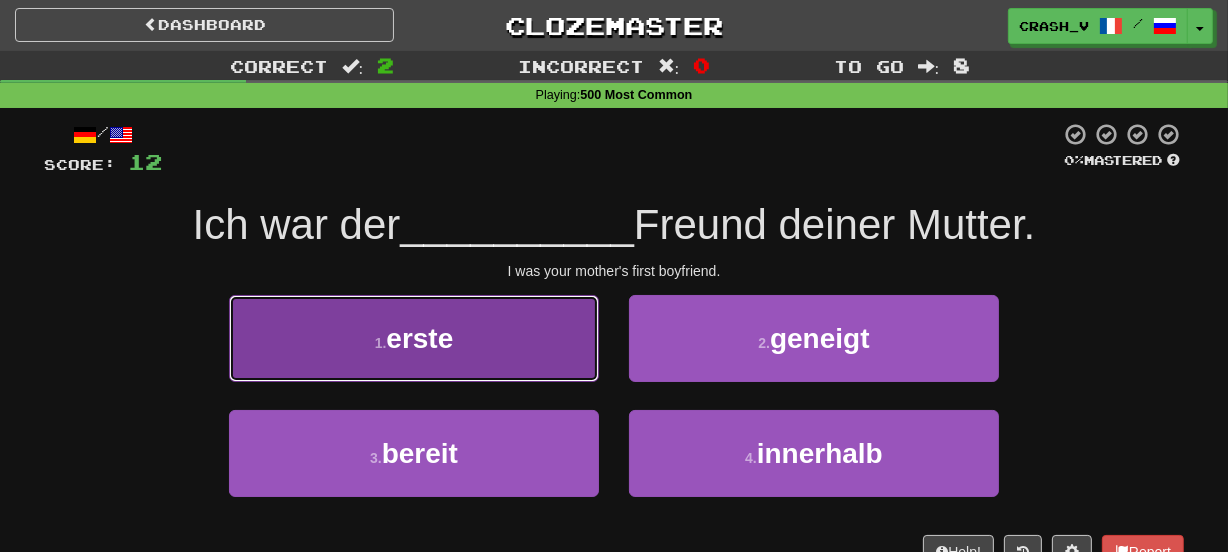 click on "1 .  erste" at bounding box center (414, 338) 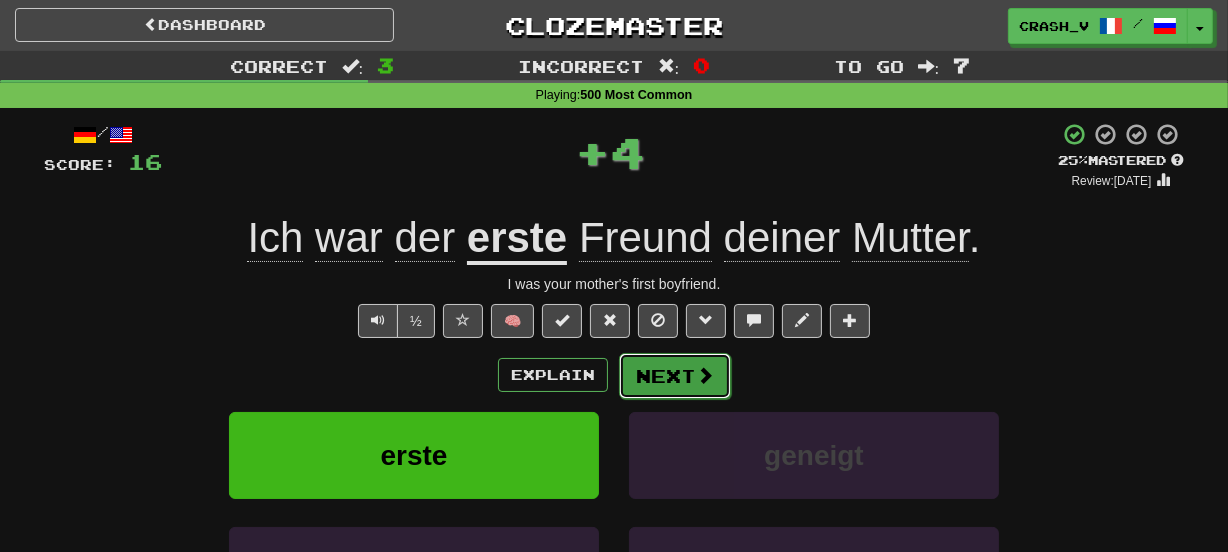 click on "Next" at bounding box center [675, 376] 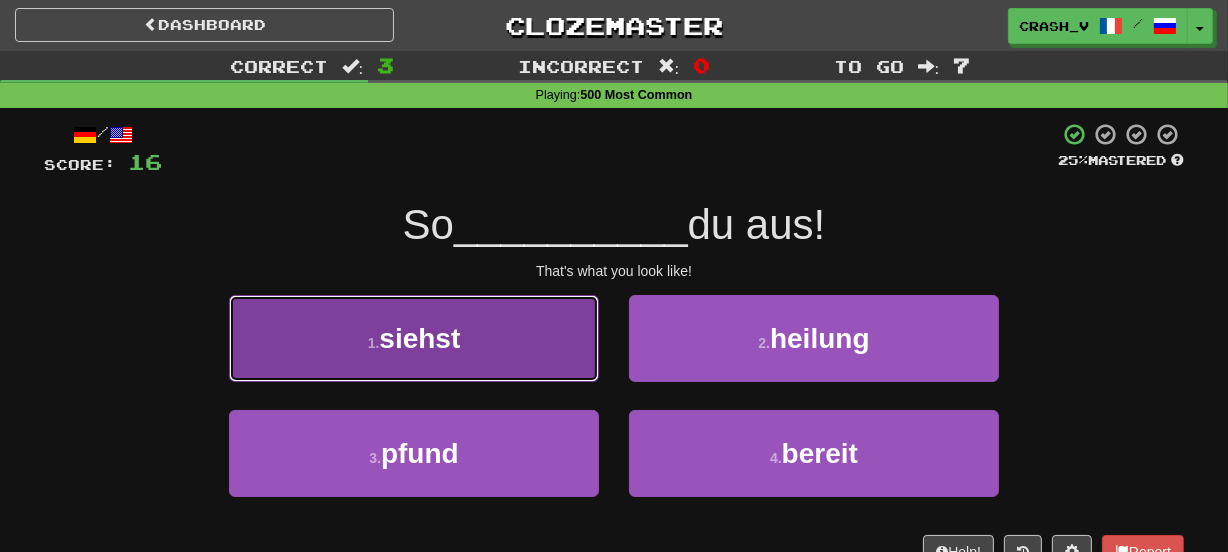 click on "1 .  siehst" at bounding box center (414, 338) 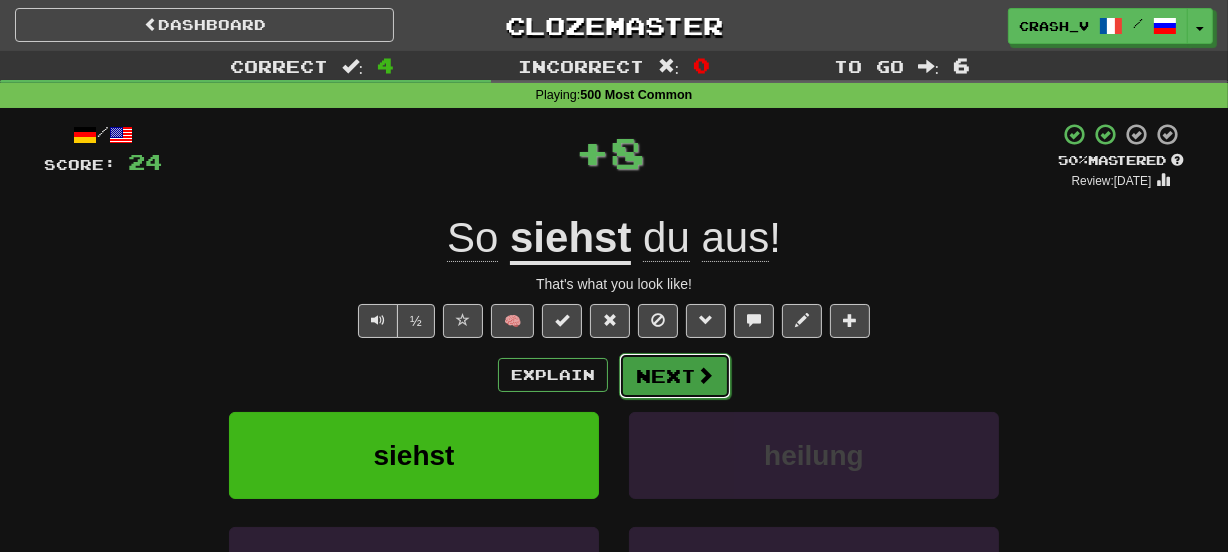 click on "Next" at bounding box center (675, 376) 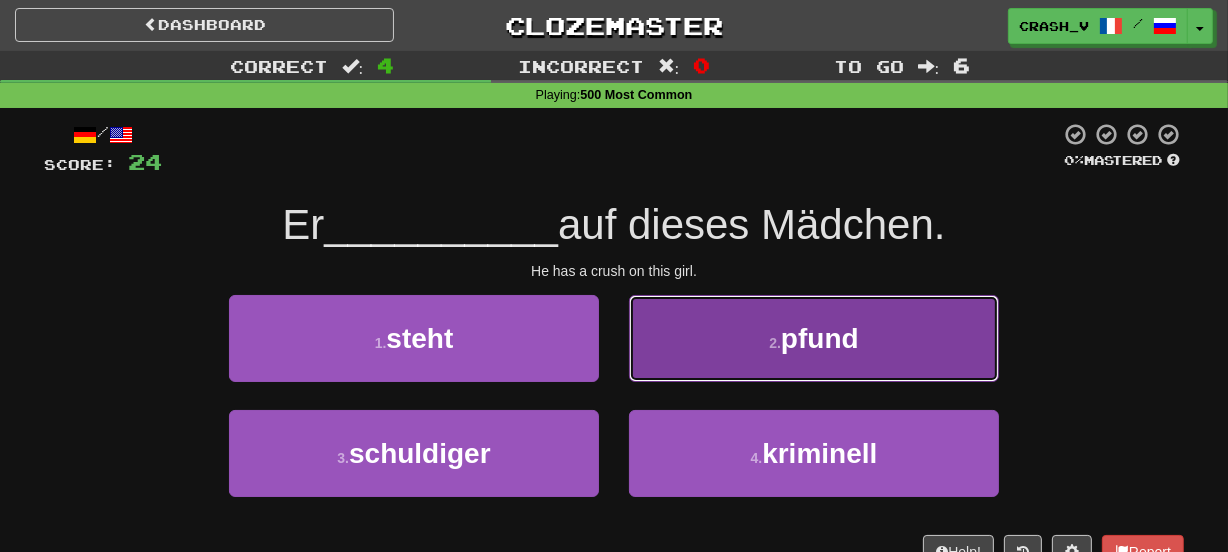 click on "2 .  pfund" at bounding box center (814, 338) 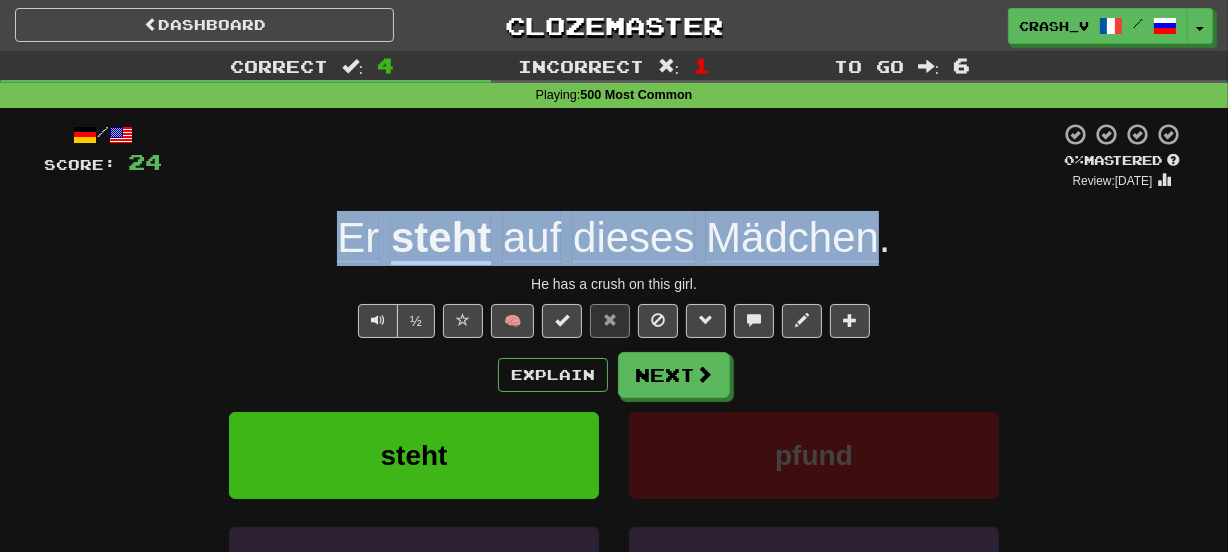 drag, startPoint x: 321, startPoint y: 240, endPoint x: 878, endPoint y: 245, distance: 557.02246 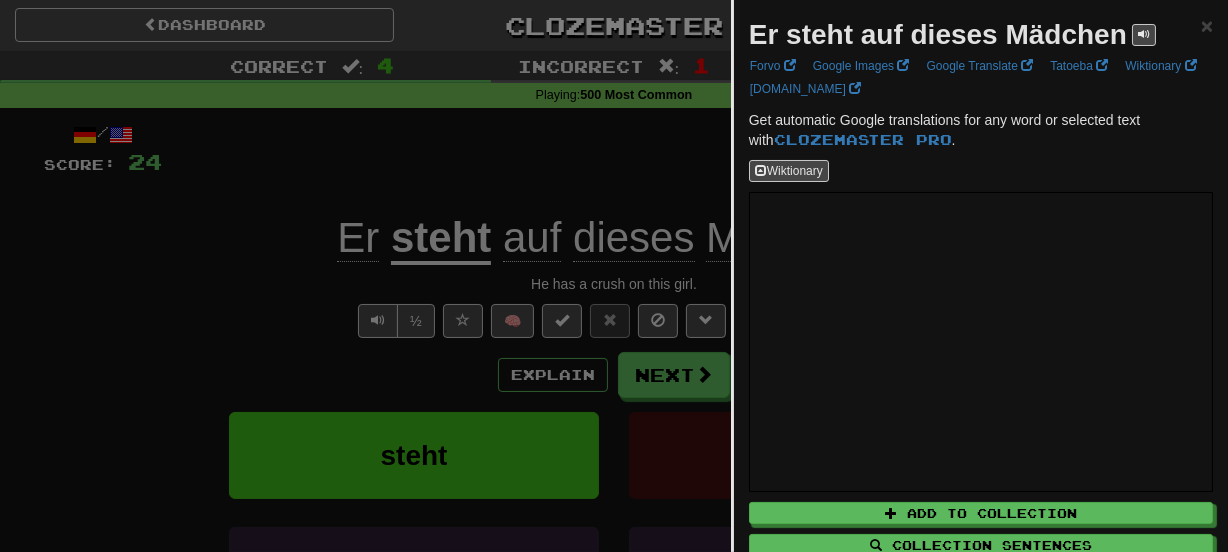 click on "Er steht auf dieses Mädchen" at bounding box center (938, 34) 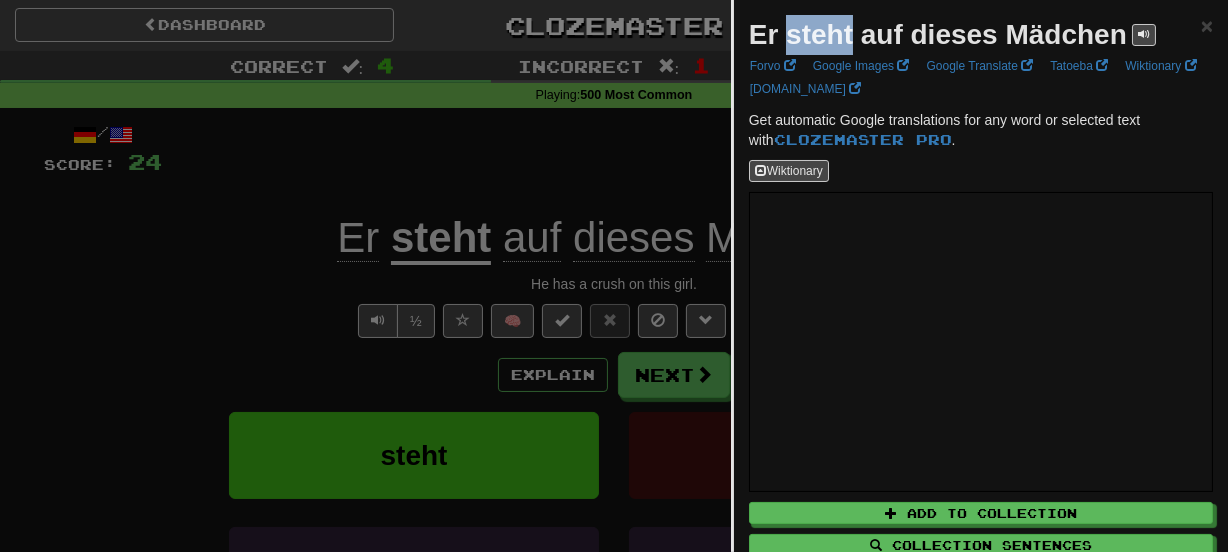 click on "Er steht auf dieses Mädchen" at bounding box center [938, 34] 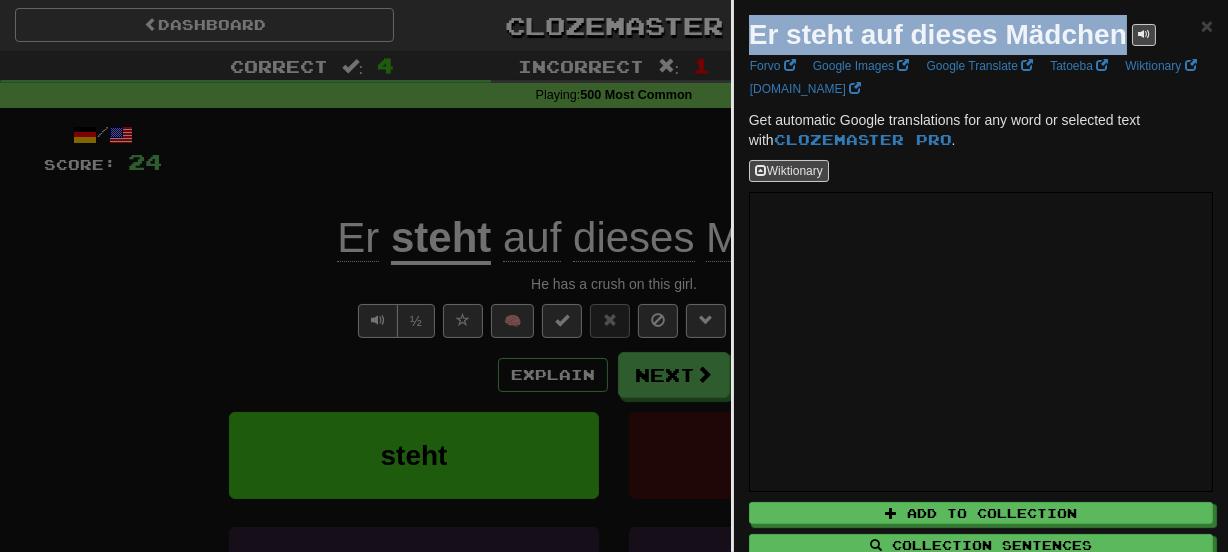 click on "Er steht auf dieses Mädchen" at bounding box center (938, 34) 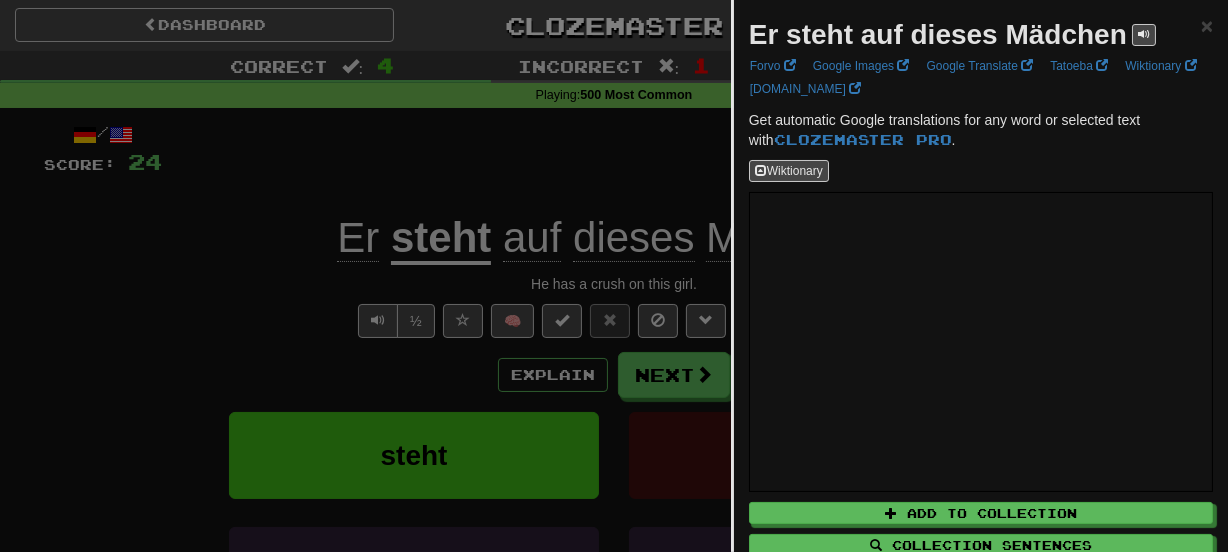 click at bounding box center (614, 276) 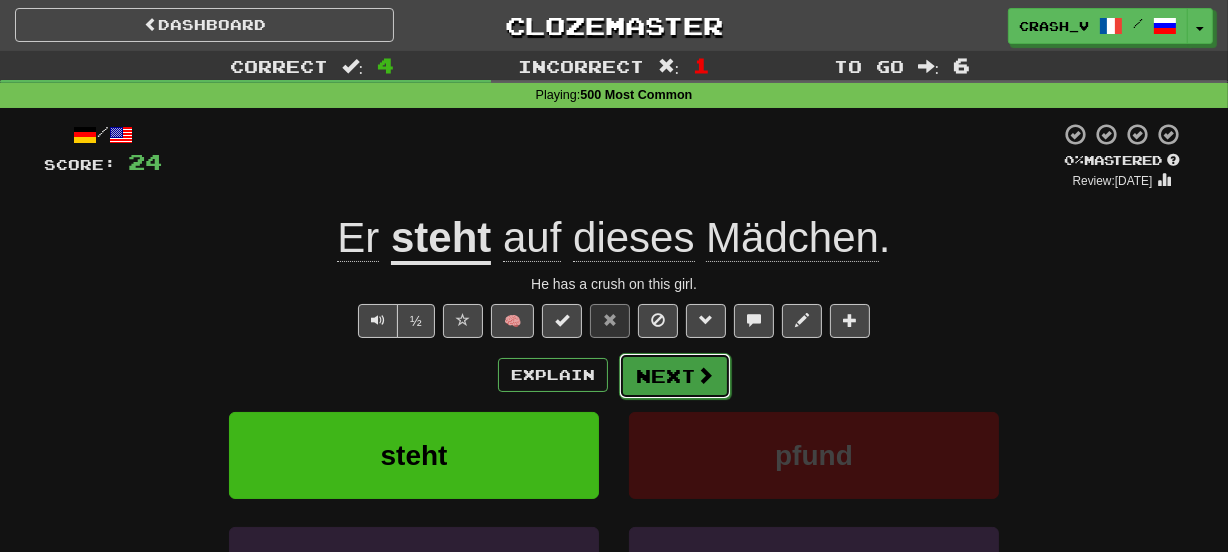 click on "Next" at bounding box center (675, 376) 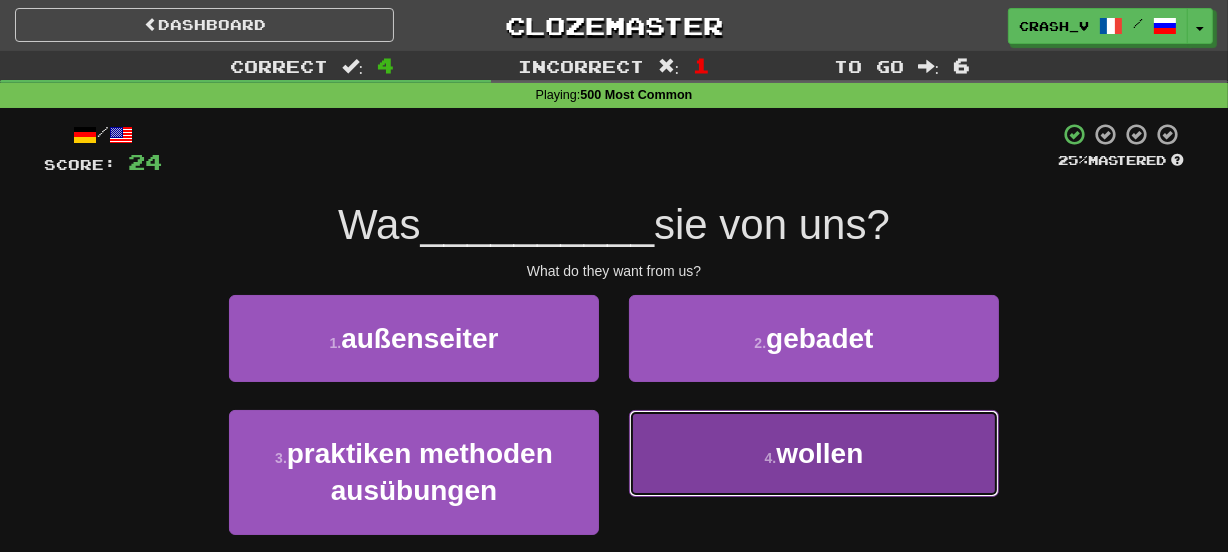 click on "4 .  wollen" at bounding box center (814, 453) 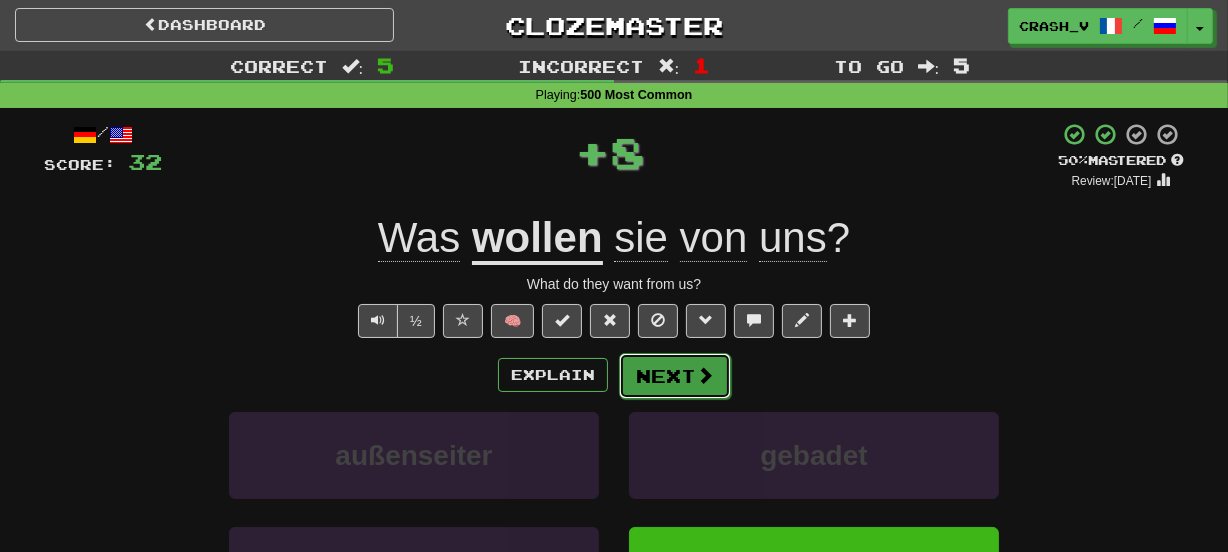 click on "Next" at bounding box center [675, 376] 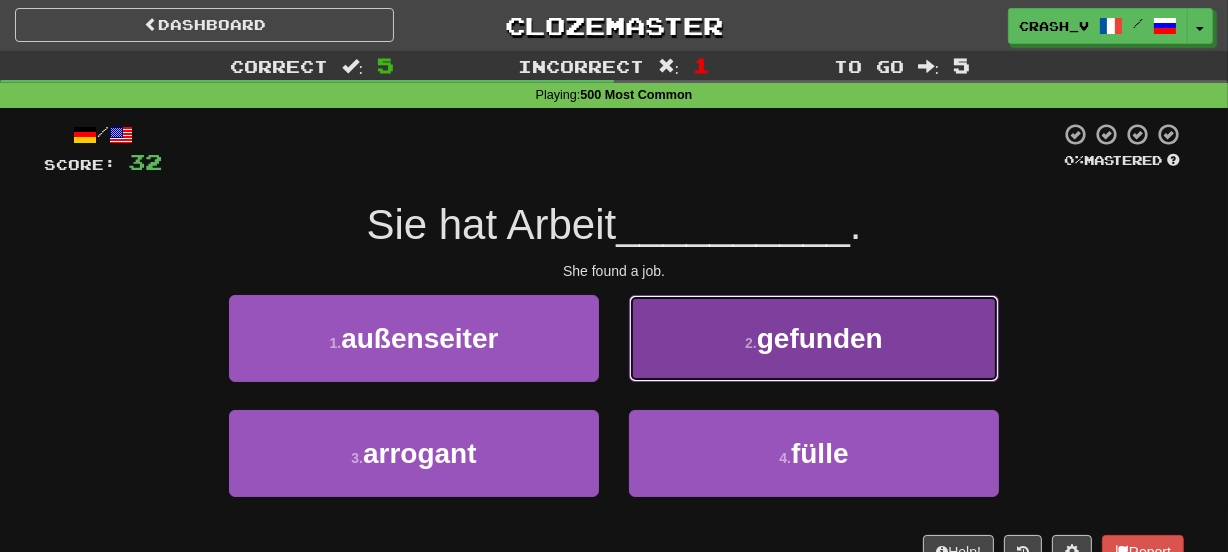 click on "2 .  gefunden" at bounding box center (814, 338) 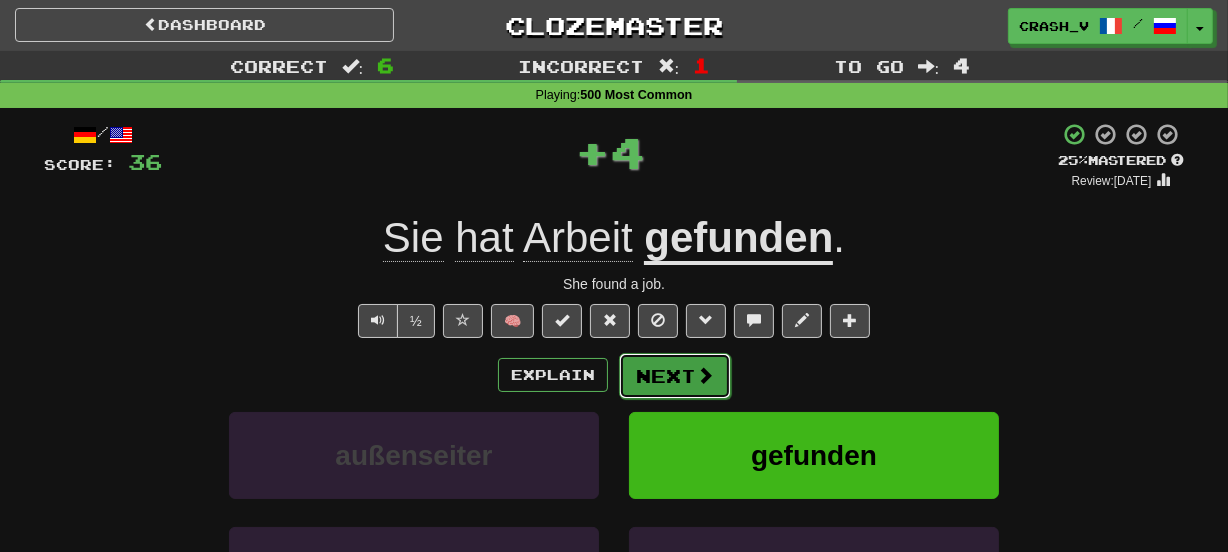 click on "Next" at bounding box center (675, 376) 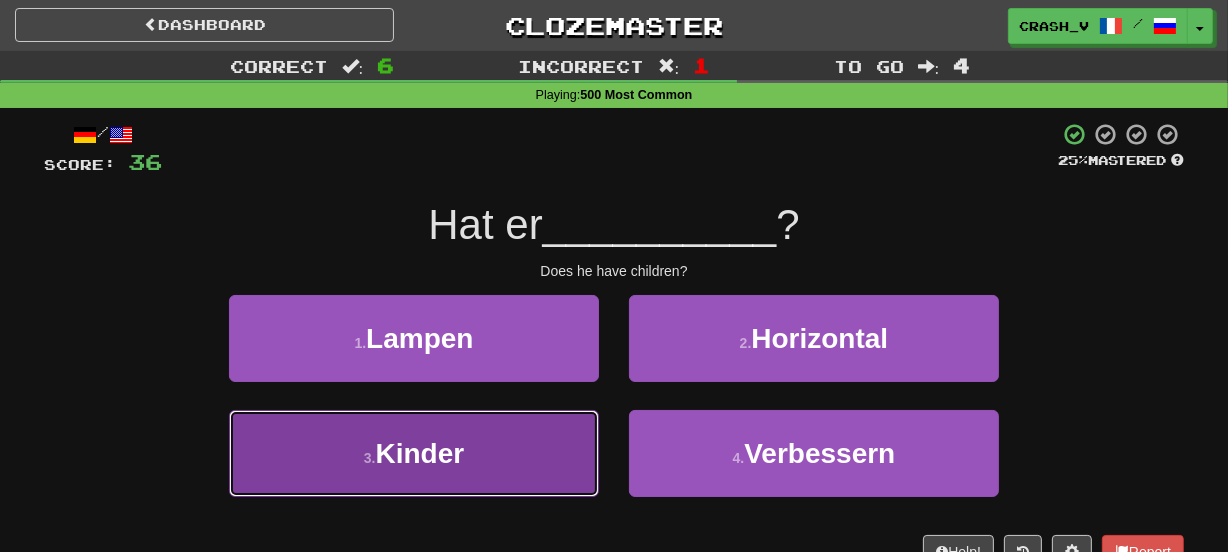 click on "3 .  Kinder" at bounding box center [414, 453] 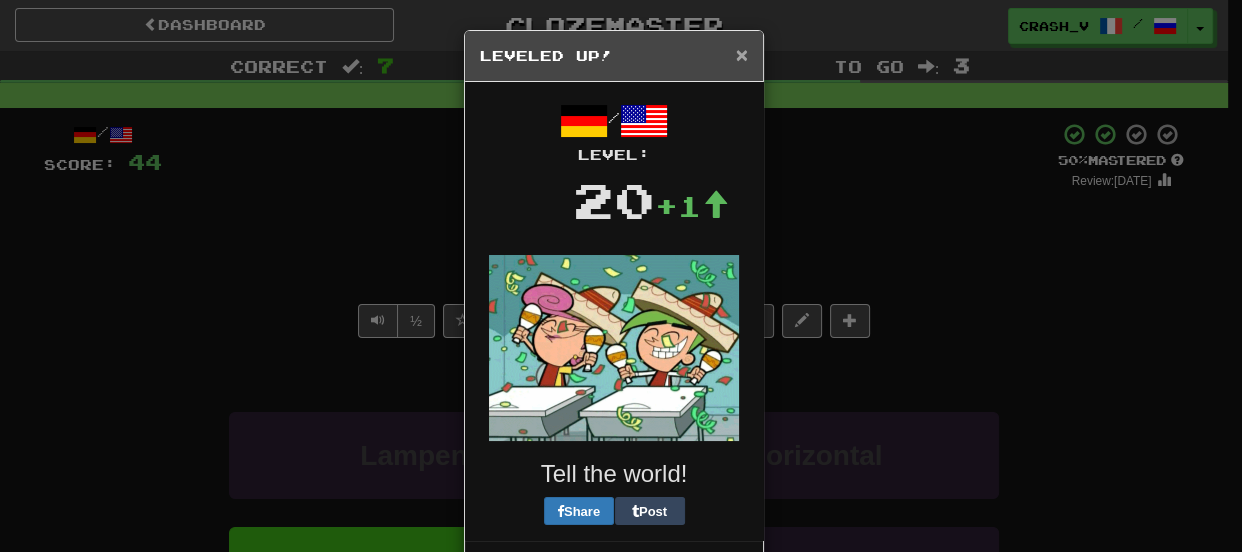 click on "×" at bounding box center [742, 54] 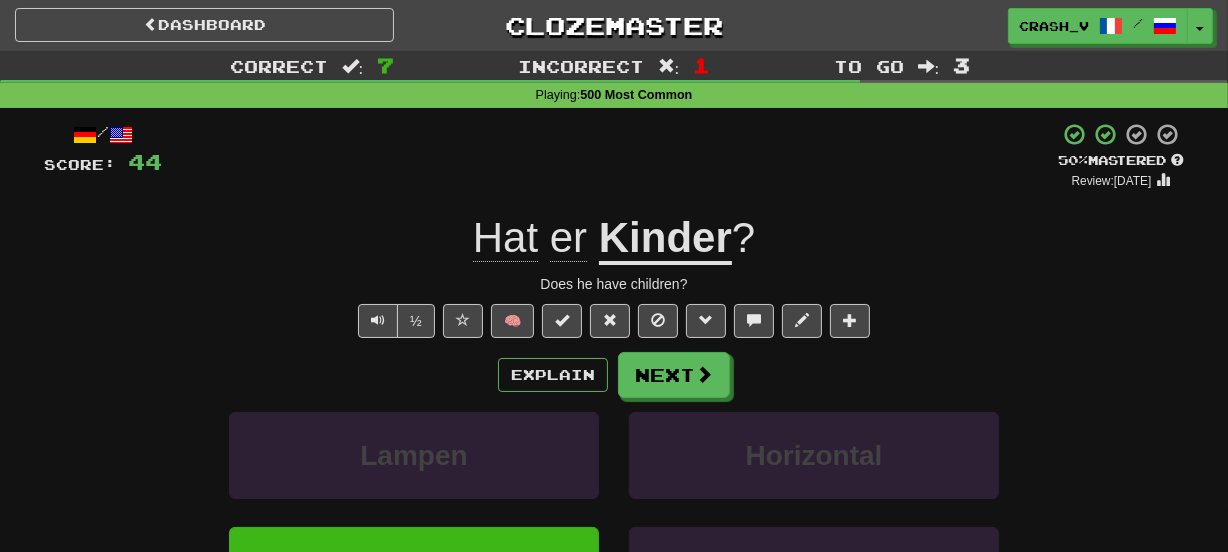 click on "Explain Next Lampen Horizontal Kinder Verbessern Learn more: Lampen Horizontal Kinder Verbessern" at bounding box center [614, 512] 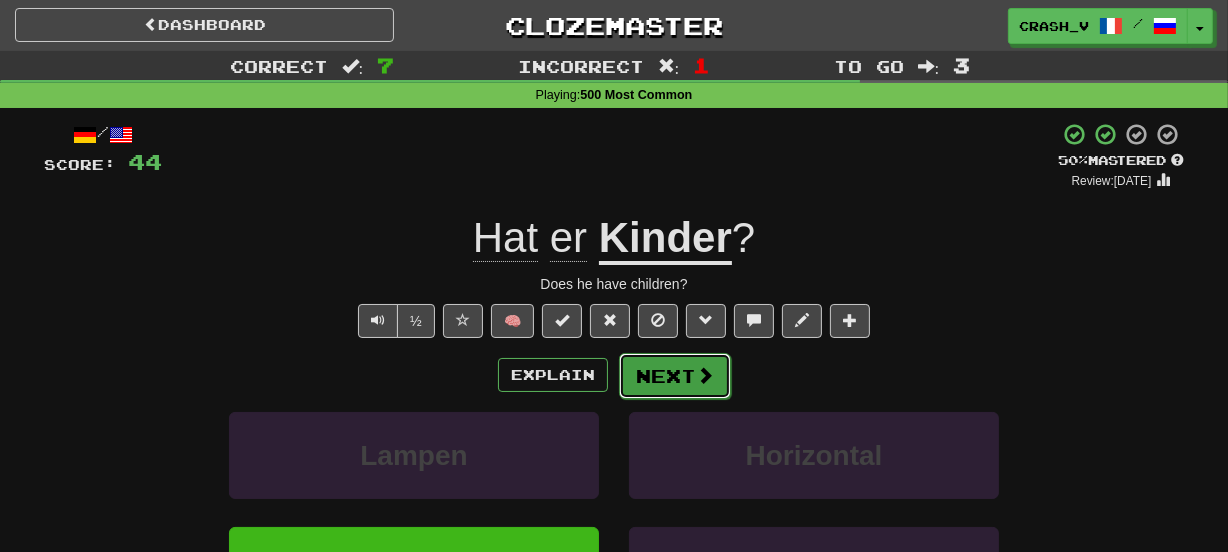 click on "Next" at bounding box center [675, 376] 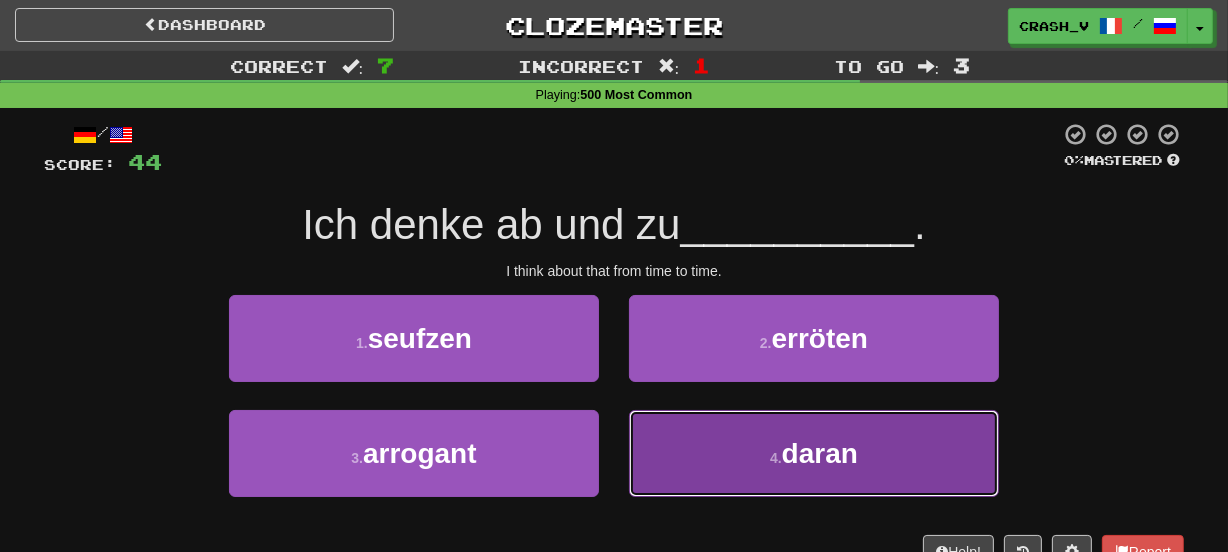 click on "4 .  daran" at bounding box center (814, 453) 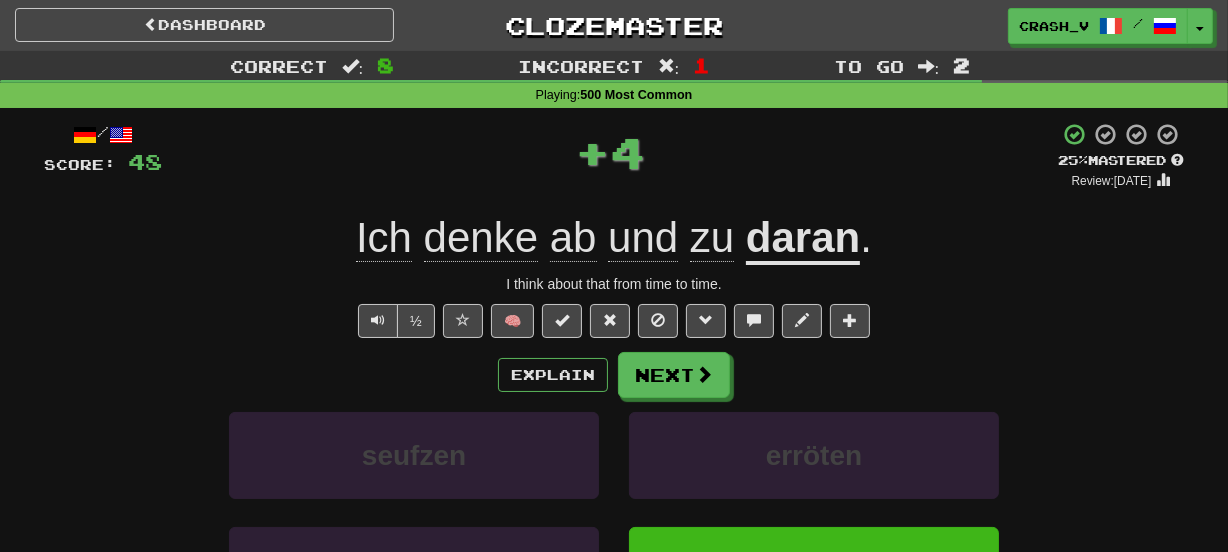 click on "Explain Next" at bounding box center (614, 375) 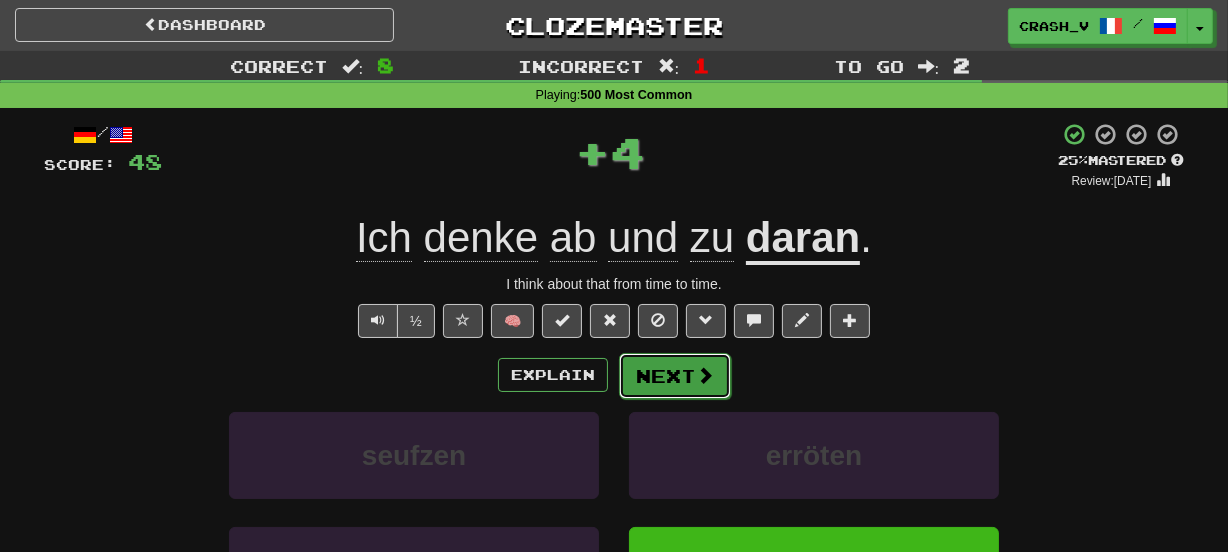 click on "Next" at bounding box center [675, 376] 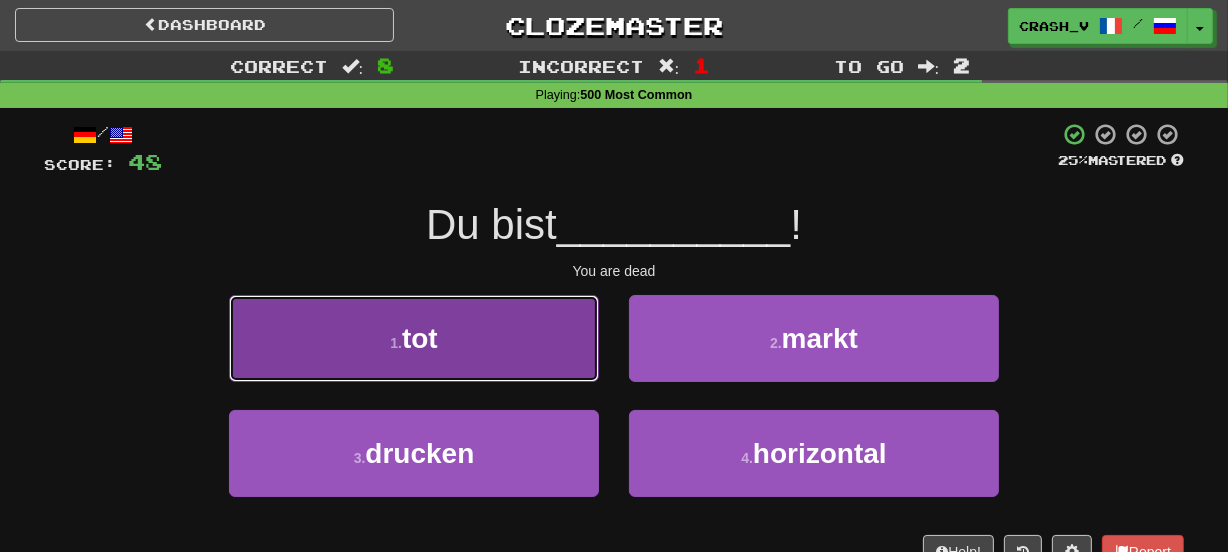 click on "1 .  tot" at bounding box center (414, 338) 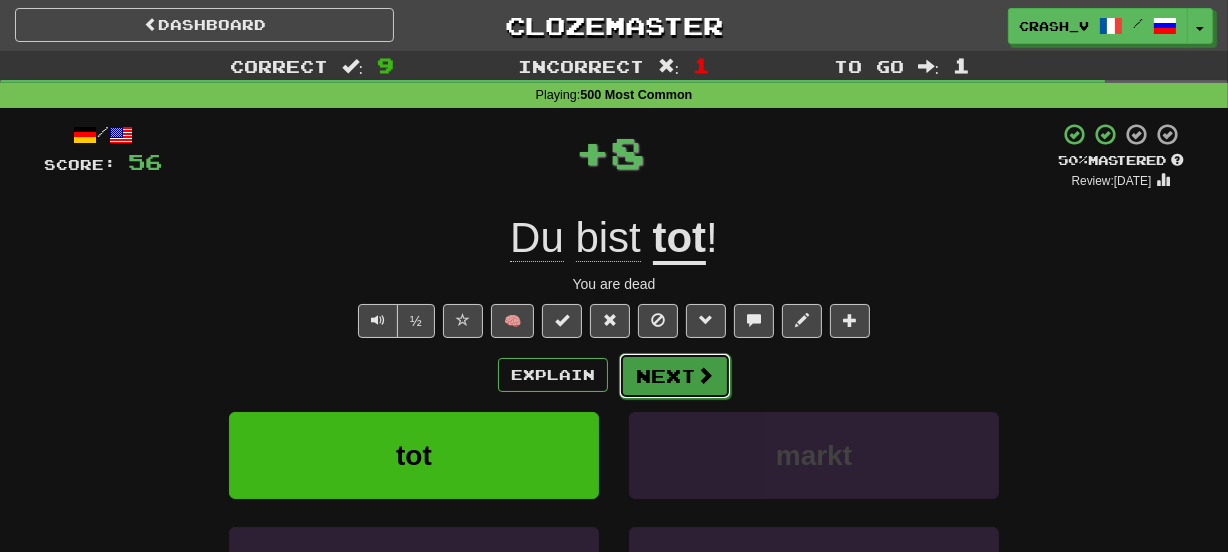 click on "Next" at bounding box center (675, 376) 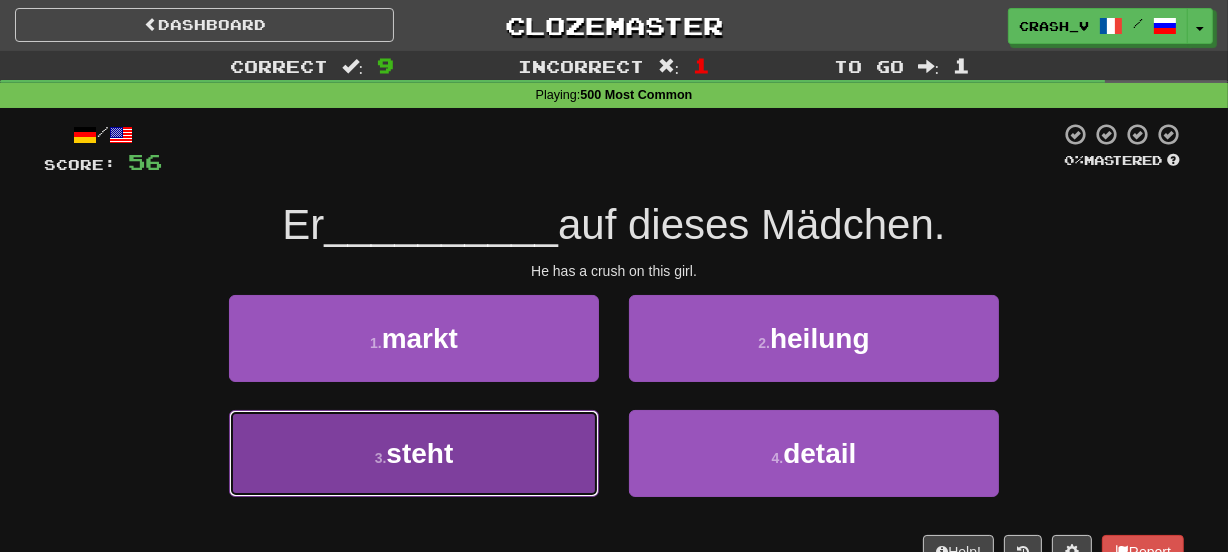 click on "3 .  steht" at bounding box center [414, 453] 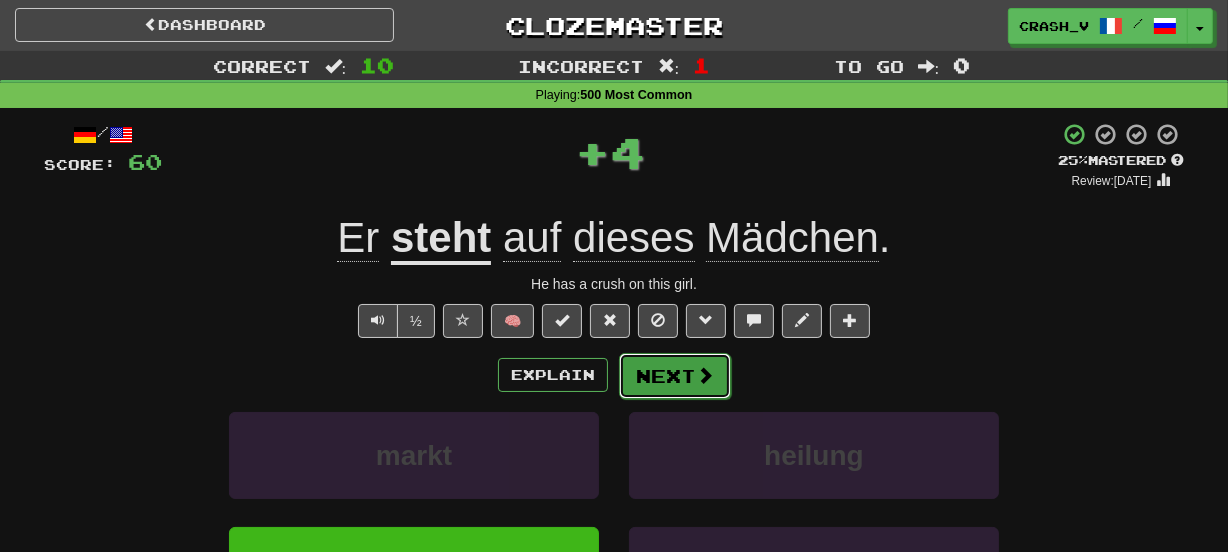 click on "Next" at bounding box center (675, 376) 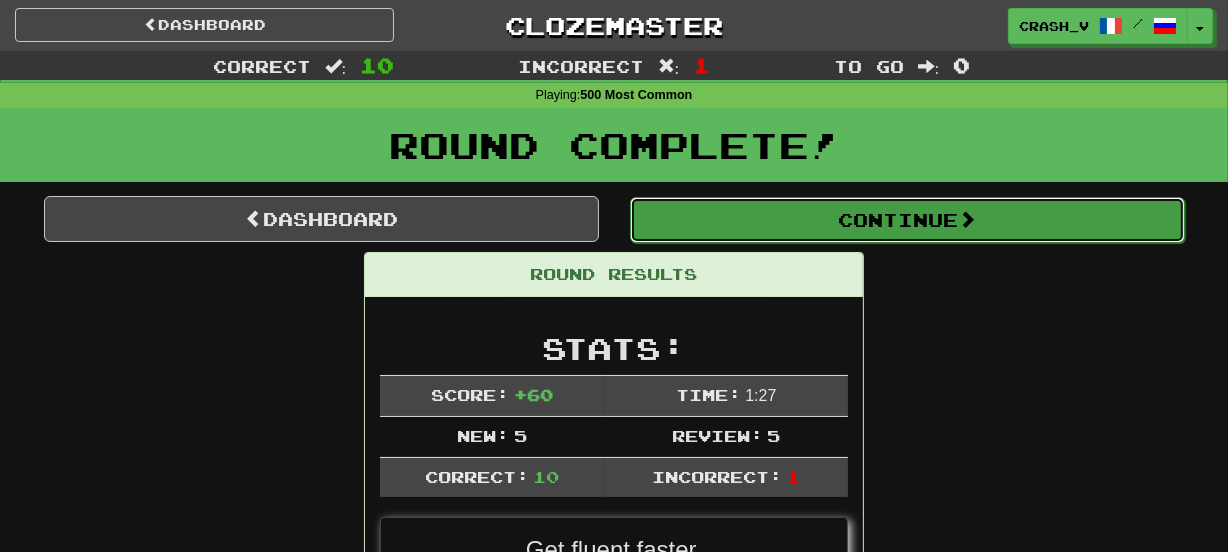 click on "Continue" at bounding box center [907, 220] 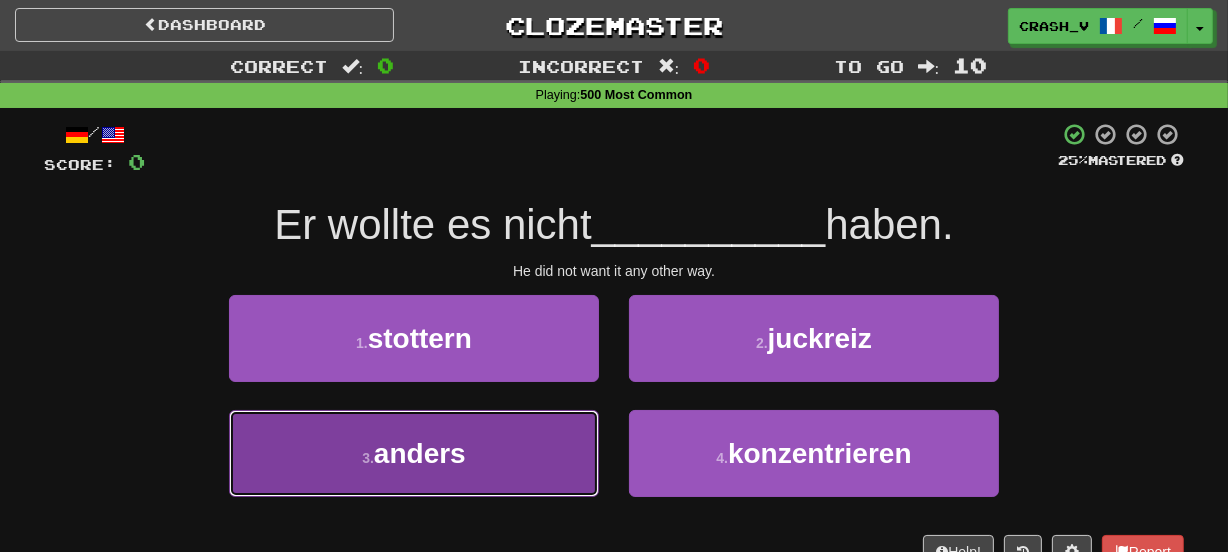 click on "3 .  anders" at bounding box center [414, 453] 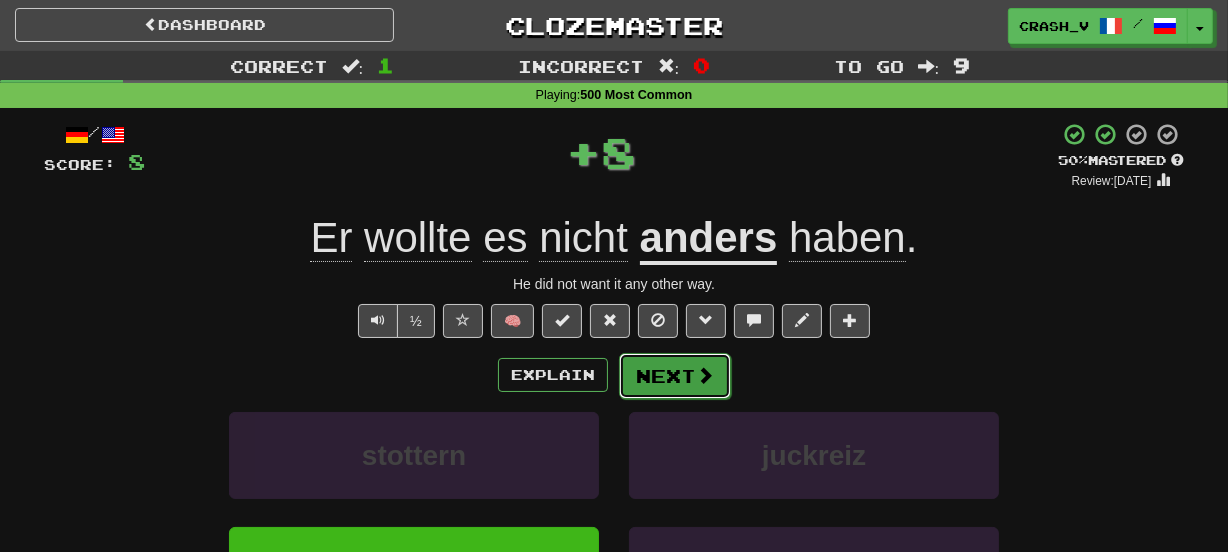click on "Next" at bounding box center [675, 376] 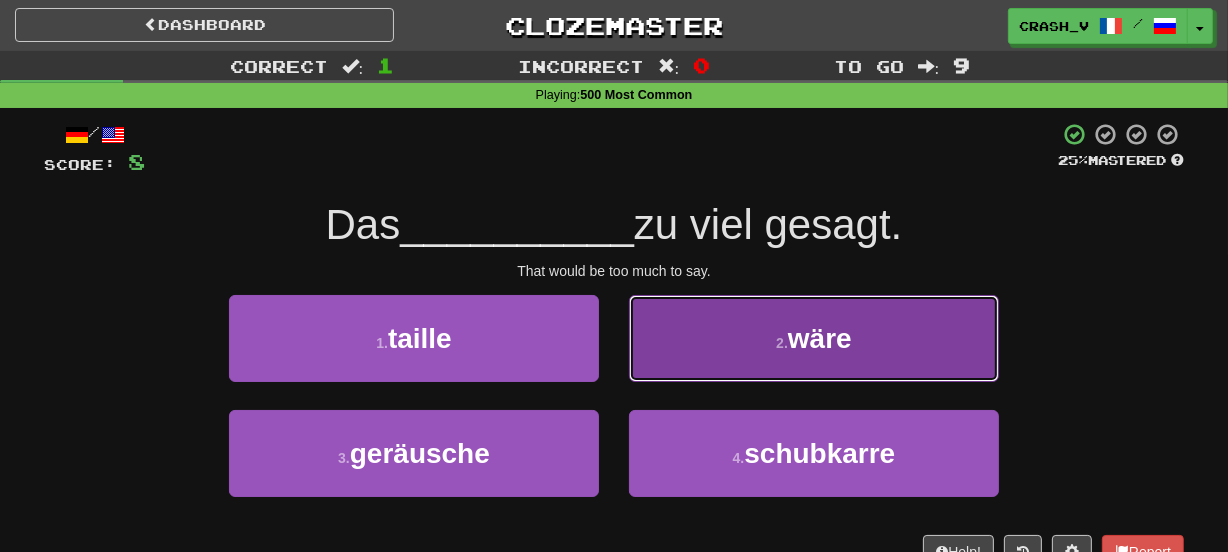 click on "2 .  wäre" at bounding box center [814, 338] 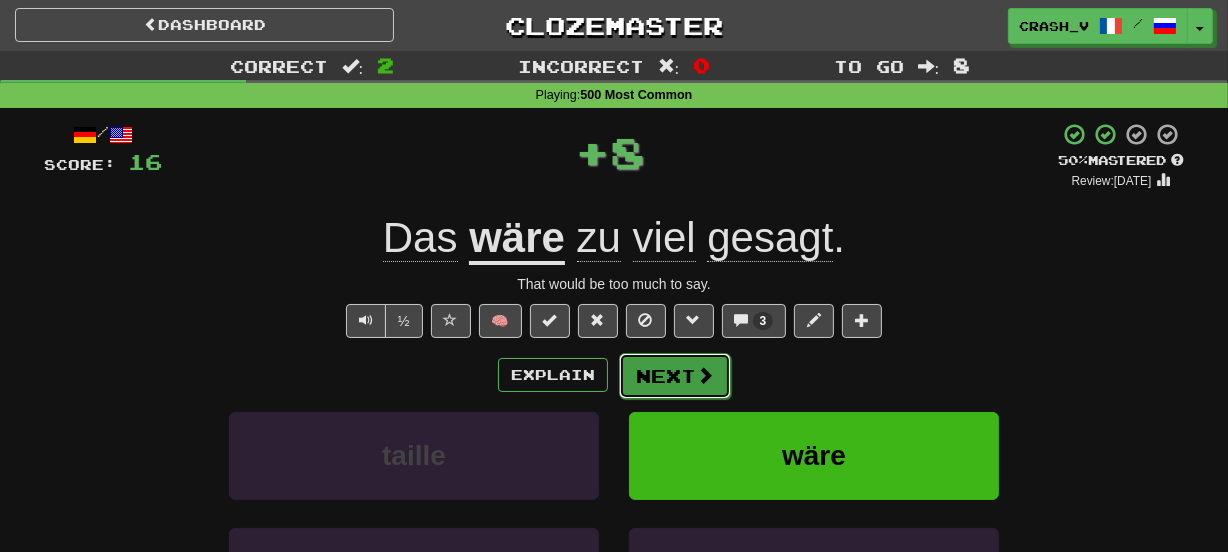 click on "Next" at bounding box center [675, 376] 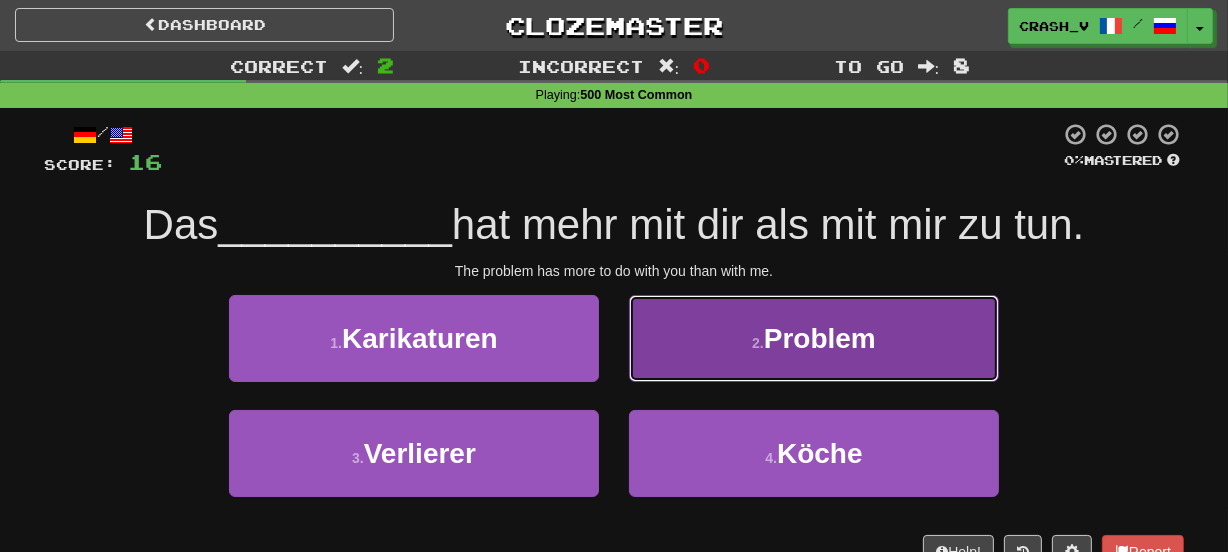 click on "2 .  Problem" at bounding box center (814, 338) 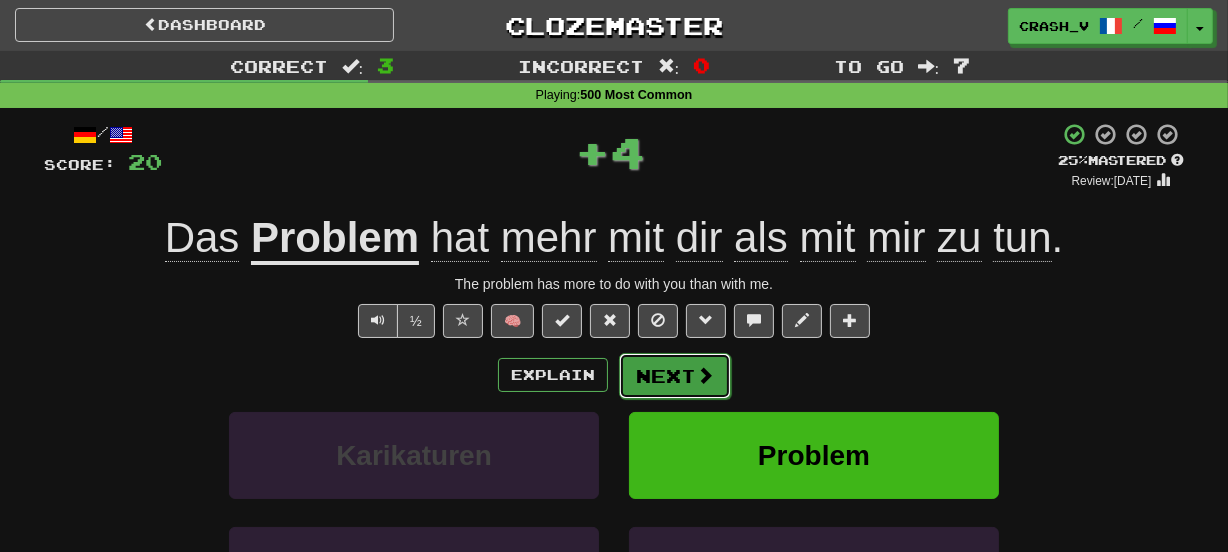 click on "Next" at bounding box center [675, 376] 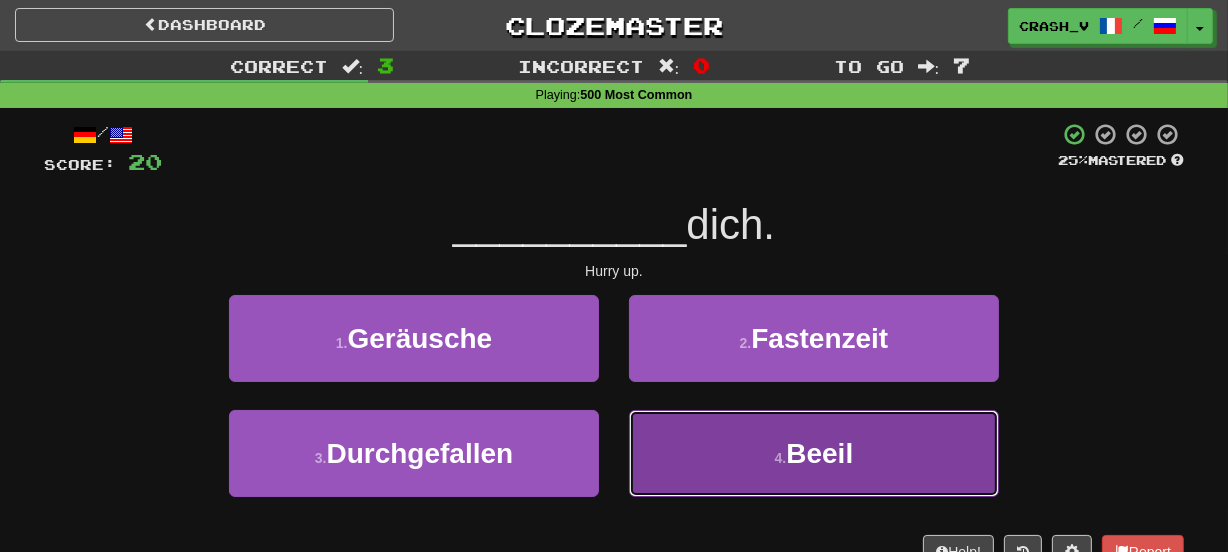click on "4 .  Beeil" at bounding box center (814, 453) 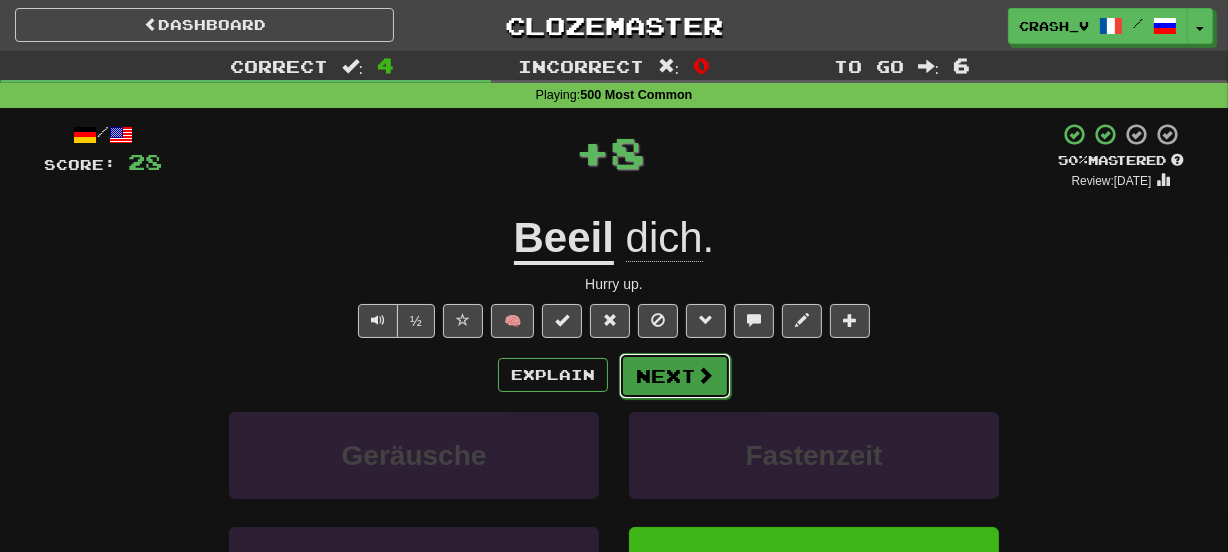 click on "Next" at bounding box center [675, 376] 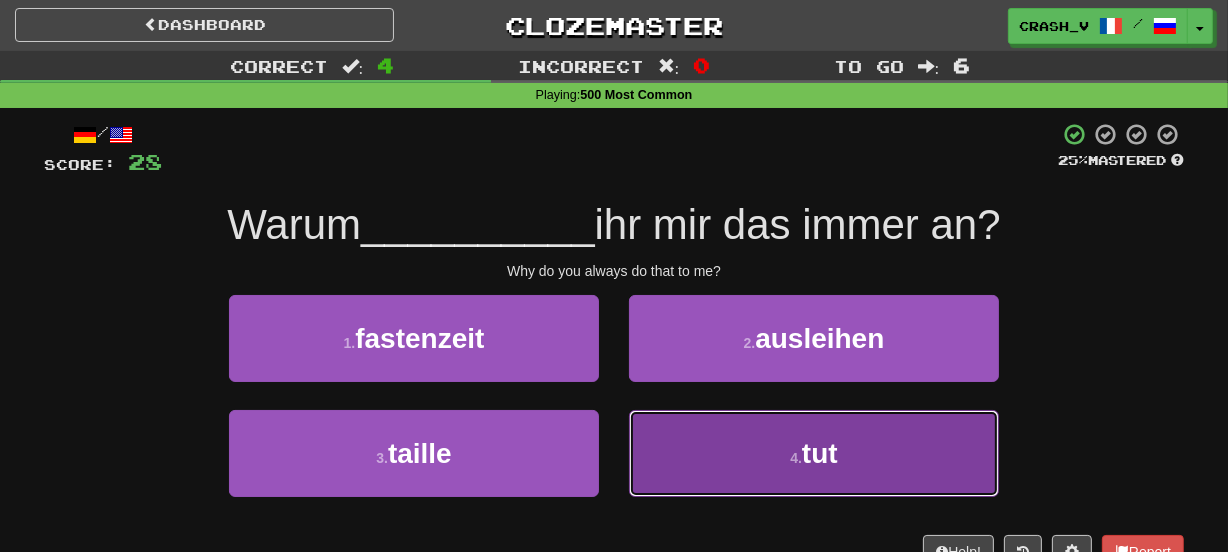 click on "4 .  tut" at bounding box center [814, 453] 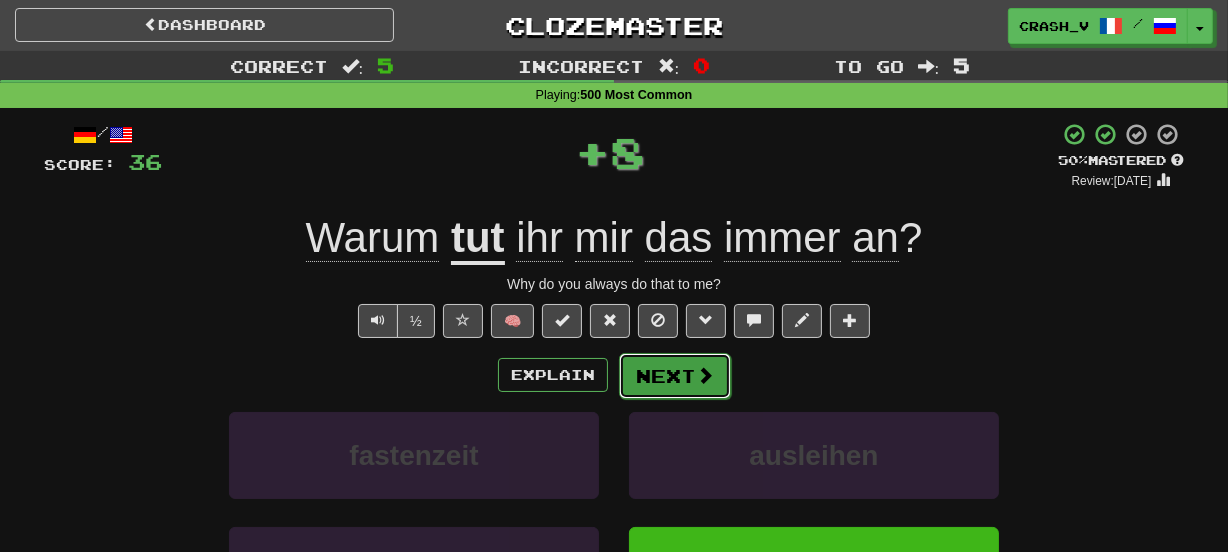 click on "Next" at bounding box center [675, 376] 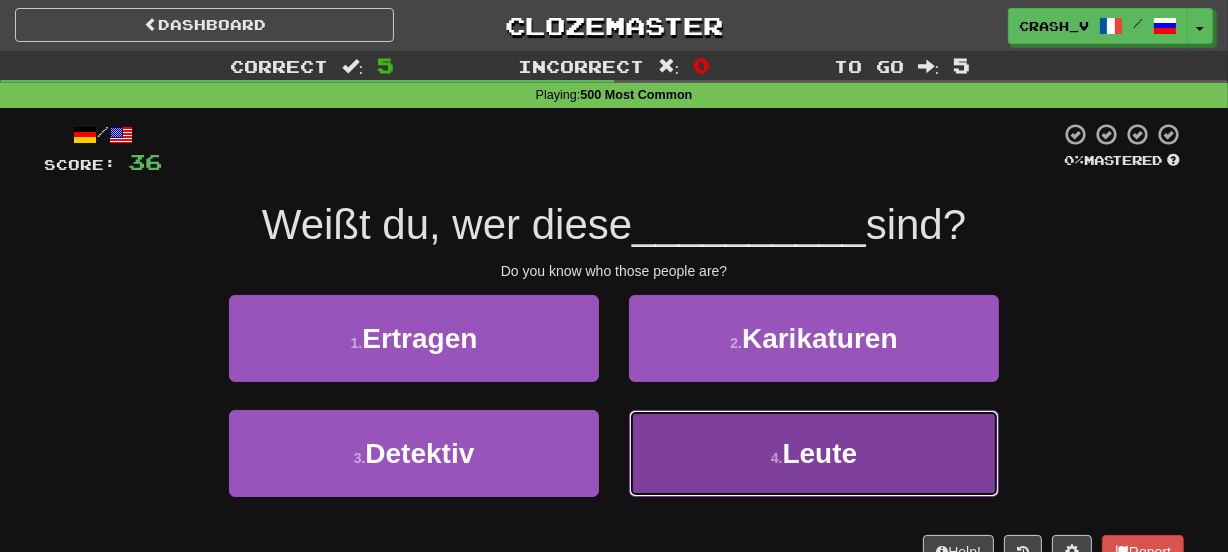 click on "4 .  Leute" at bounding box center (814, 453) 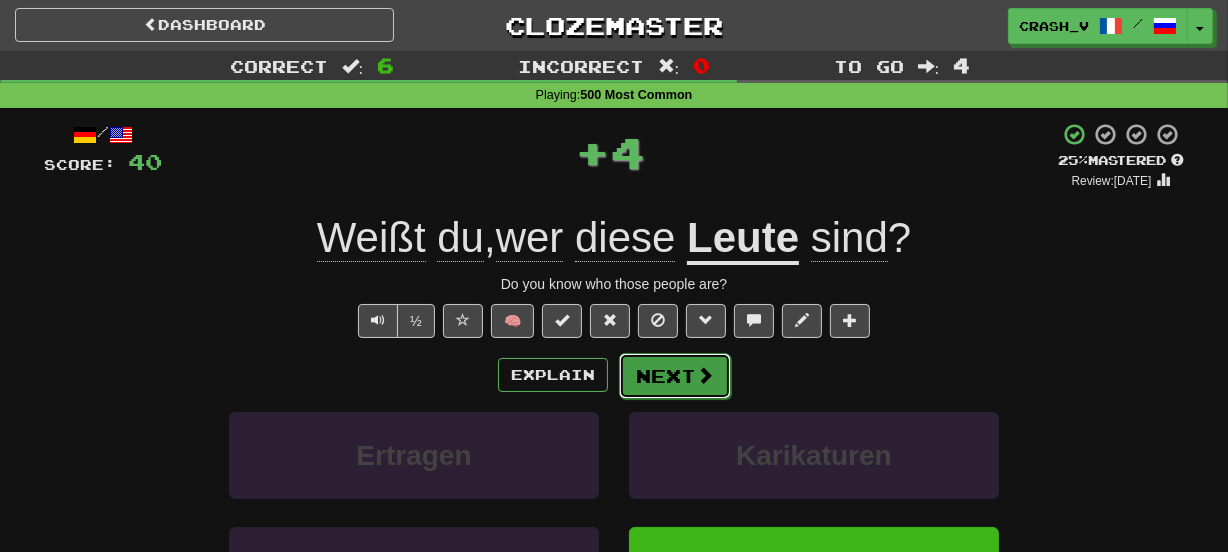 click on "Next" at bounding box center [675, 376] 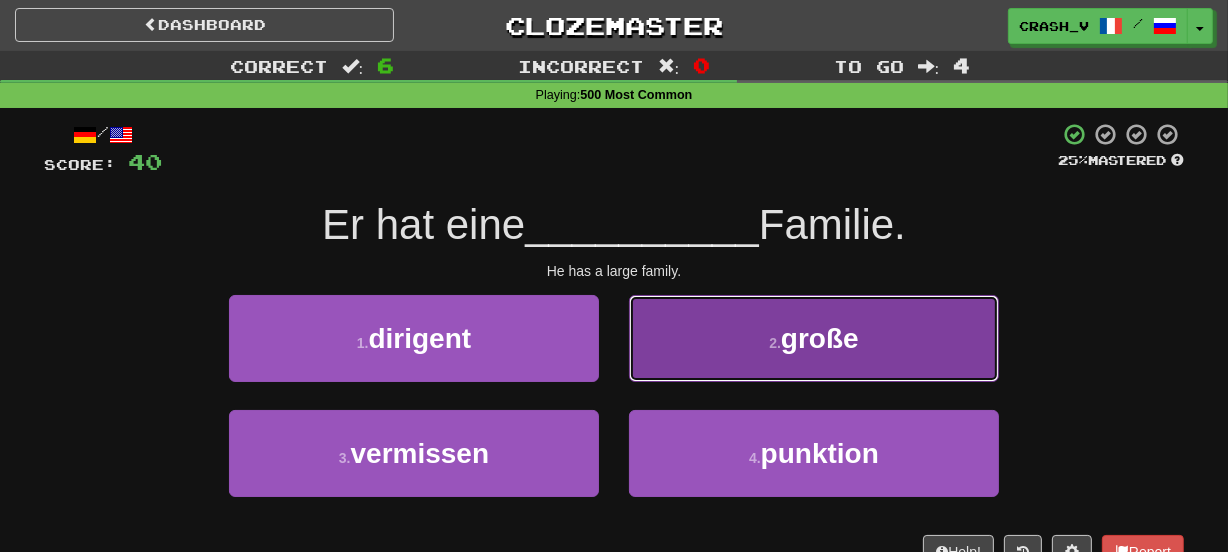 click on "2 .  große" at bounding box center (814, 338) 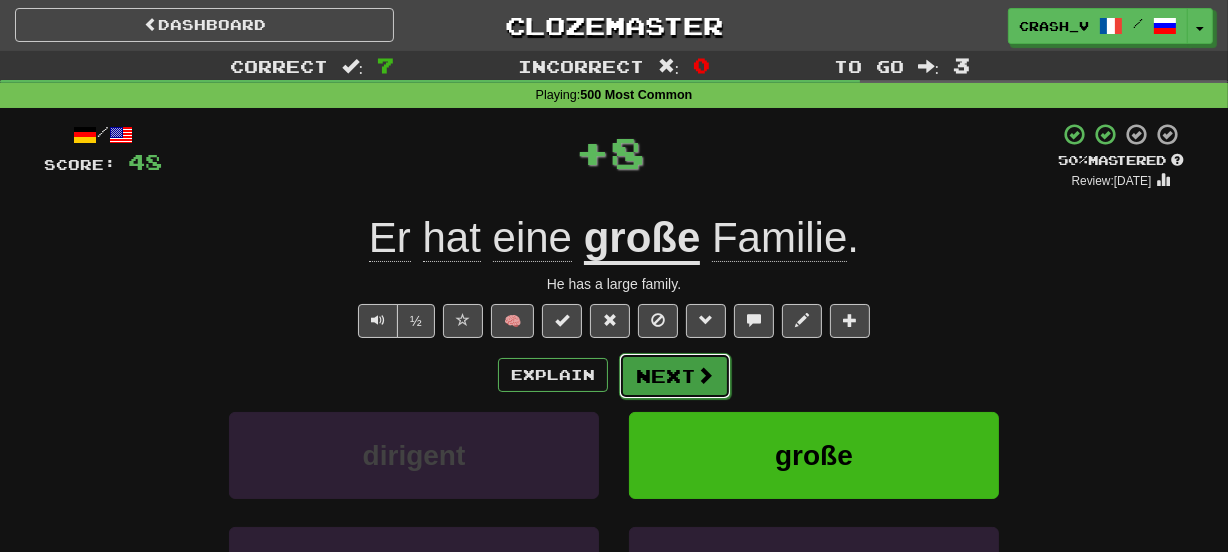 click on "Next" at bounding box center [675, 376] 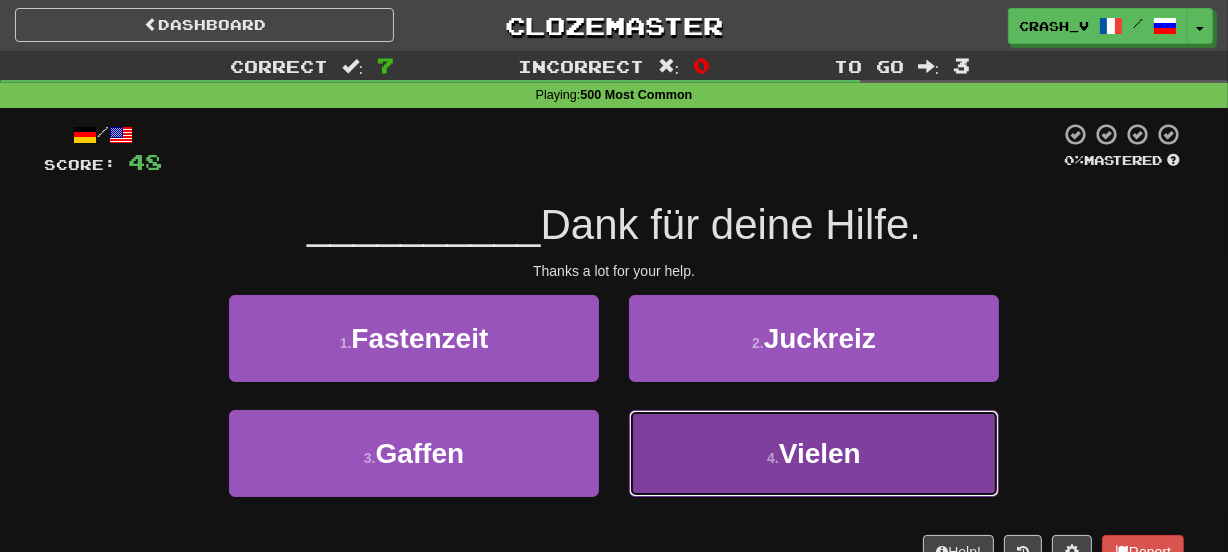 click on "4 .  Vielen" at bounding box center (814, 453) 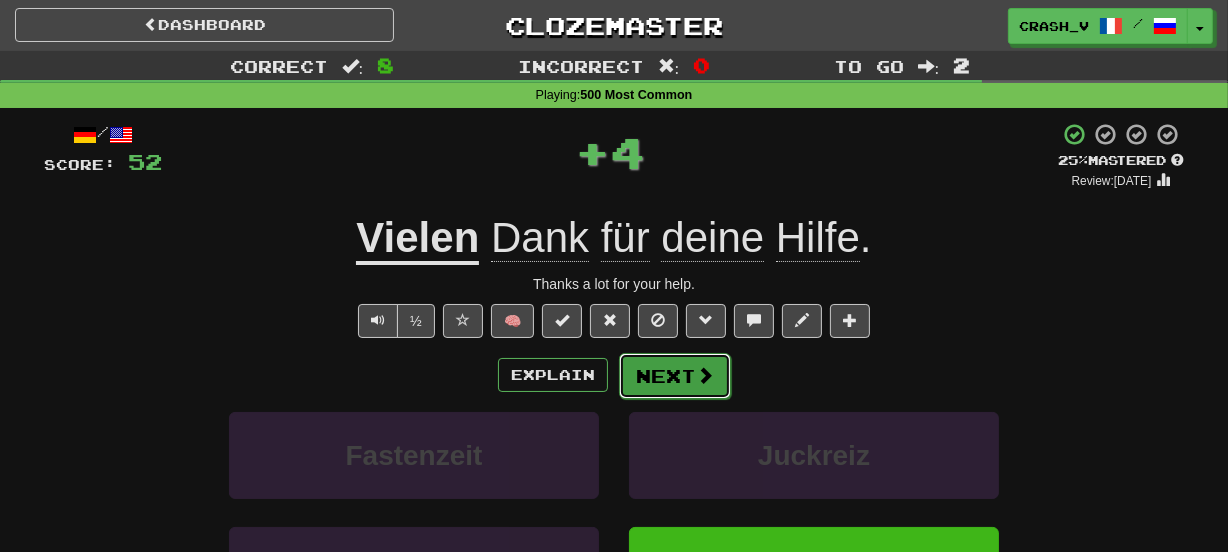 click on "Next" at bounding box center (675, 376) 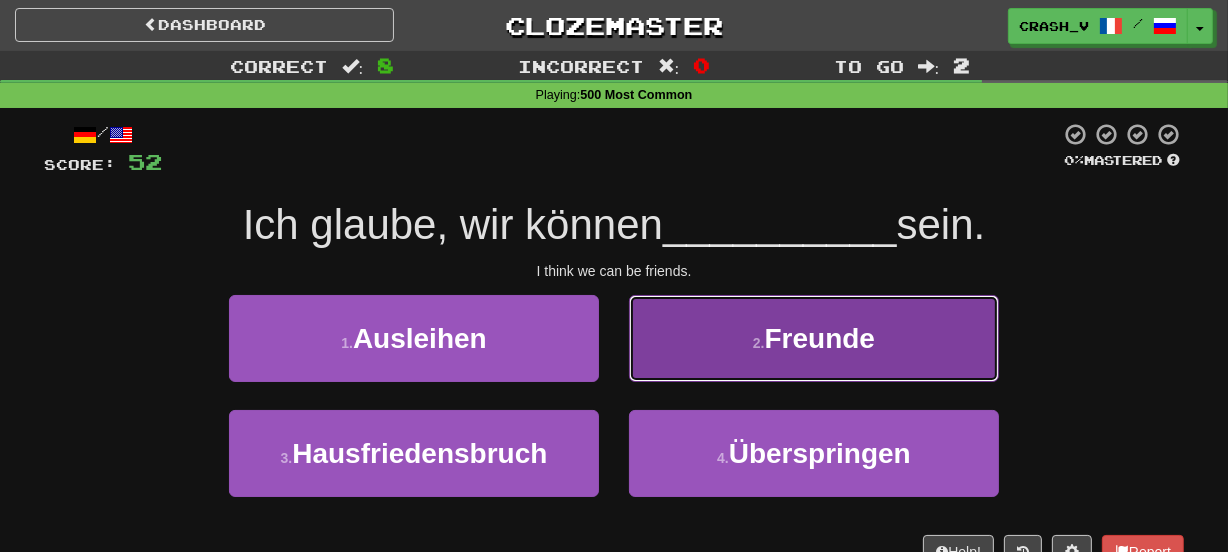 click on "2 .  Freunde" at bounding box center [814, 338] 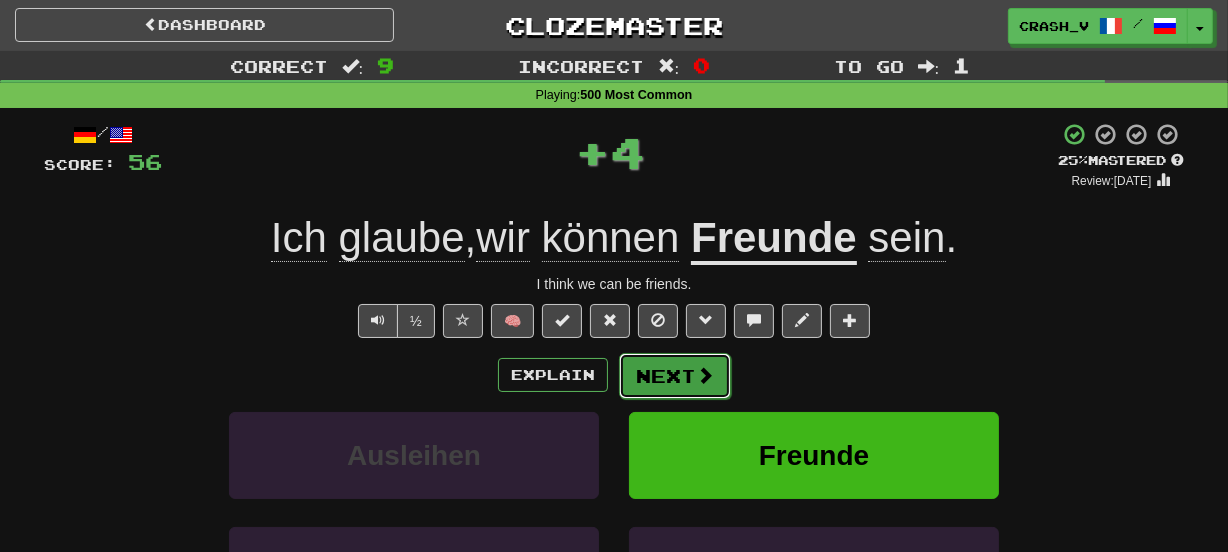 click on "Next" at bounding box center (675, 376) 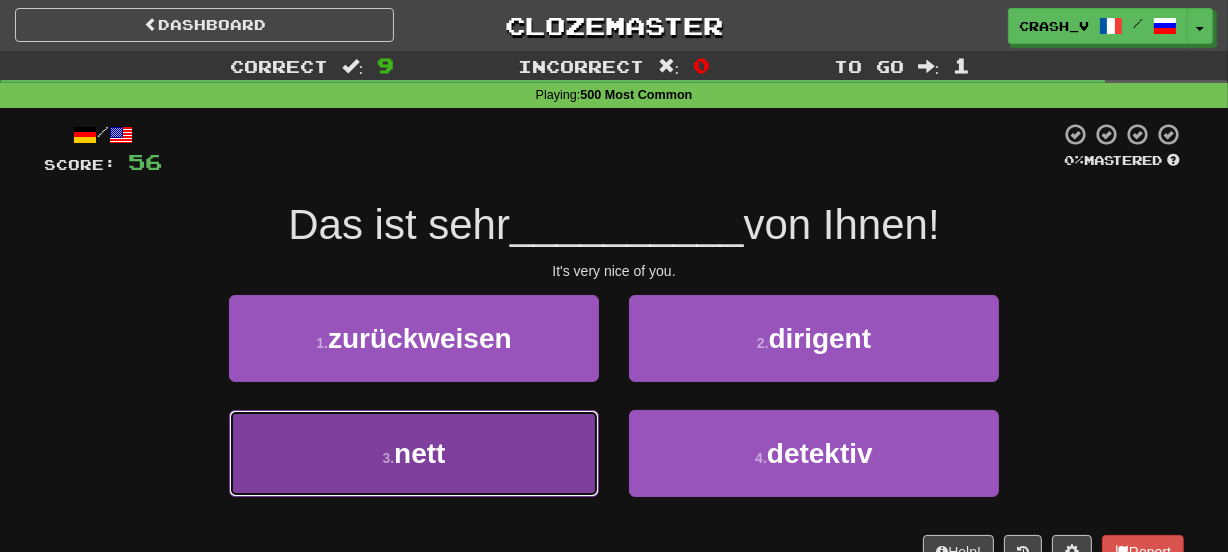 click on "3 .  nett" at bounding box center (414, 453) 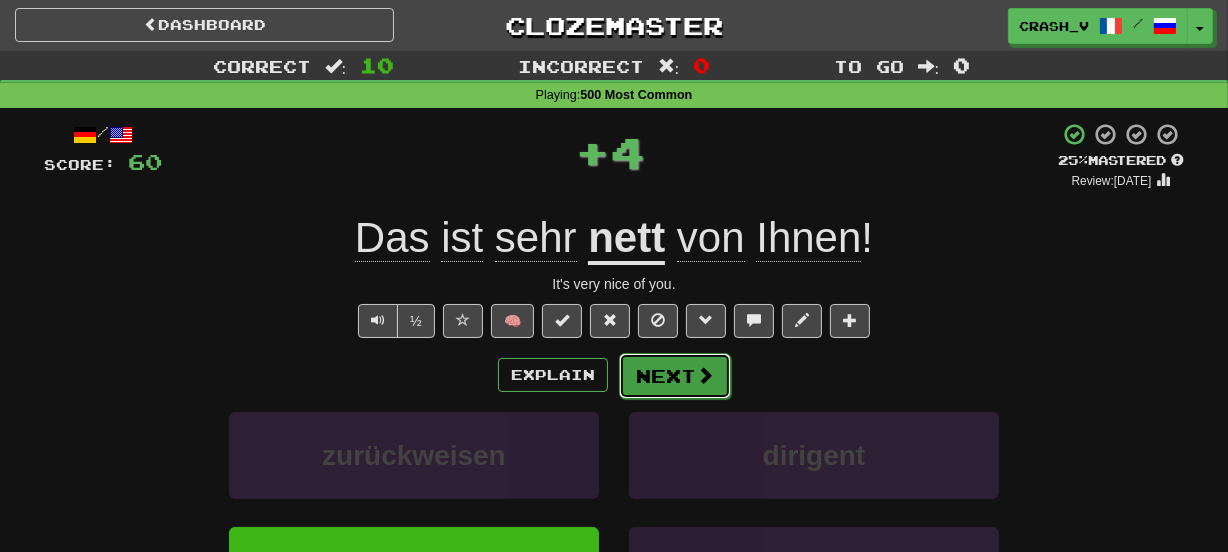 click on "Next" at bounding box center [675, 376] 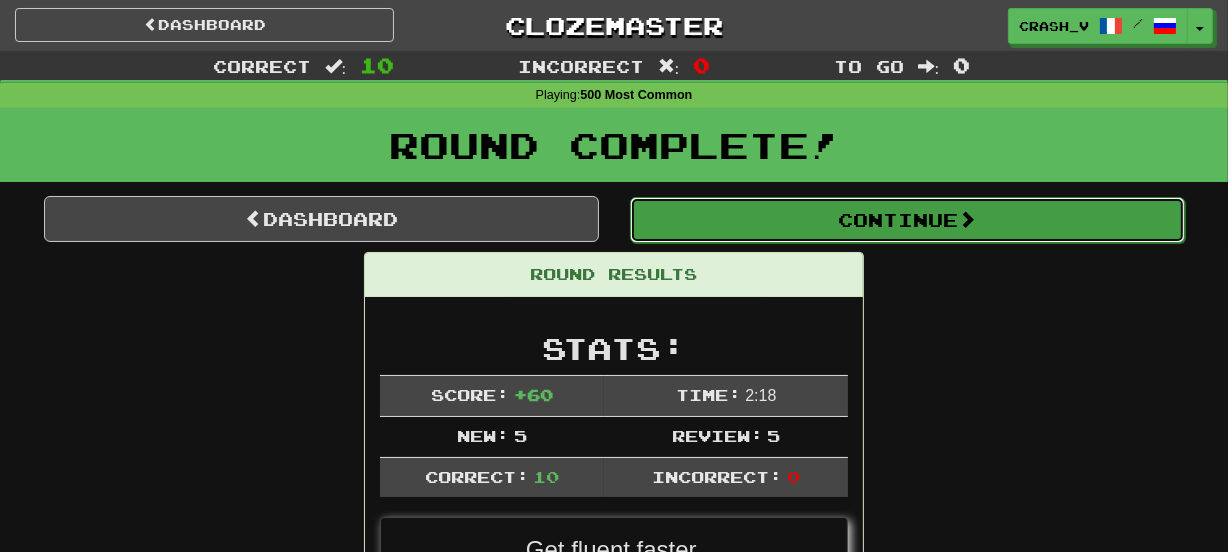click on "Continue" at bounding box center [907, 220] 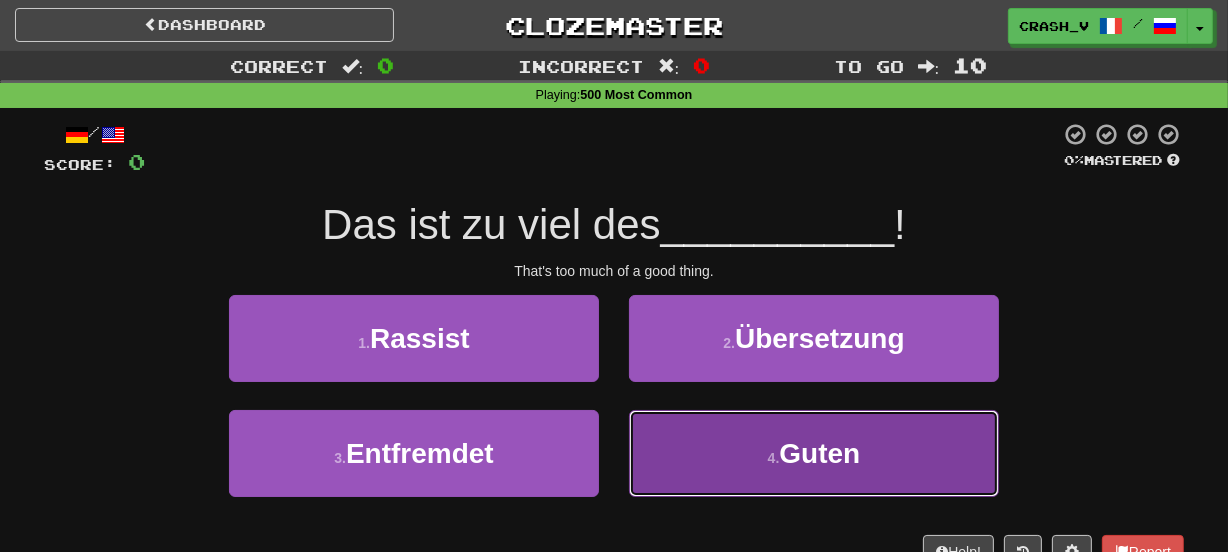 click on "4 .  Guten" at bounding box center [814, 453] 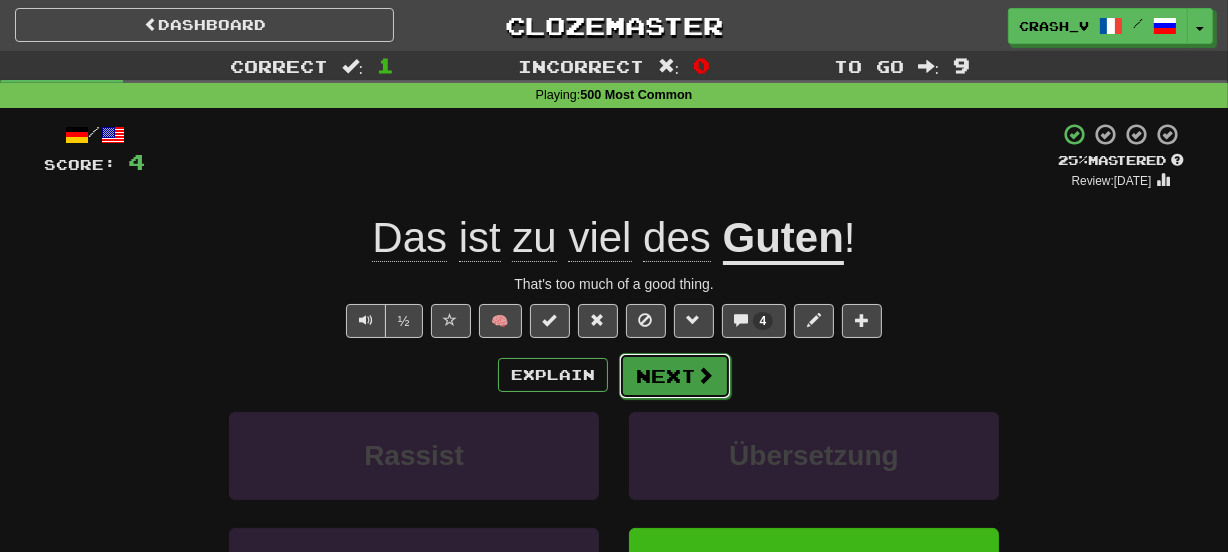 click on "Next" at bounding box center (675, 376) 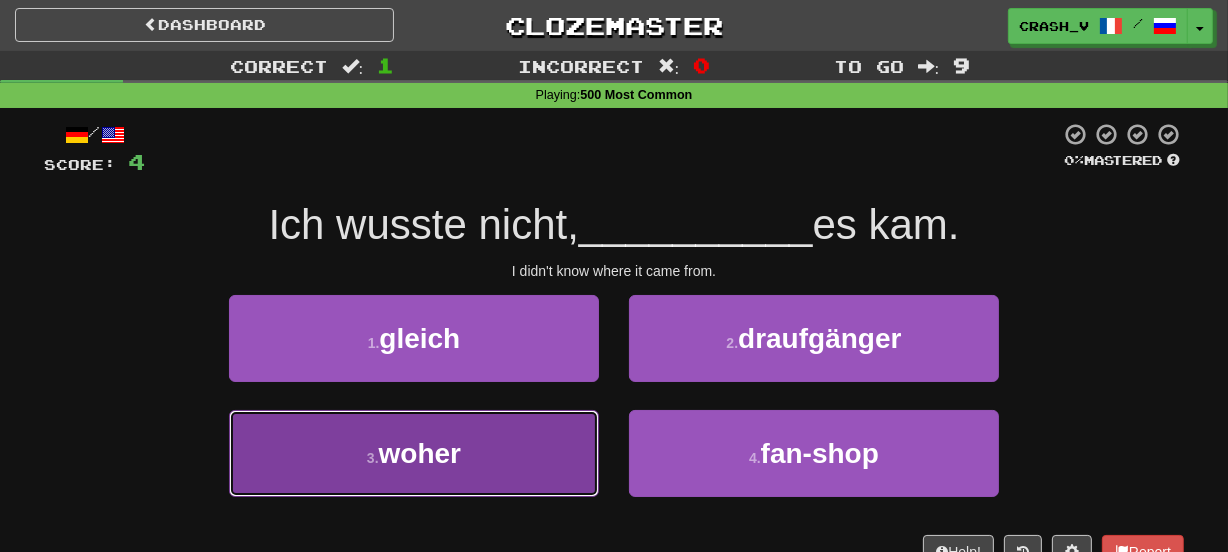 click on "3 .  woher" at bounding box center [414, 453] 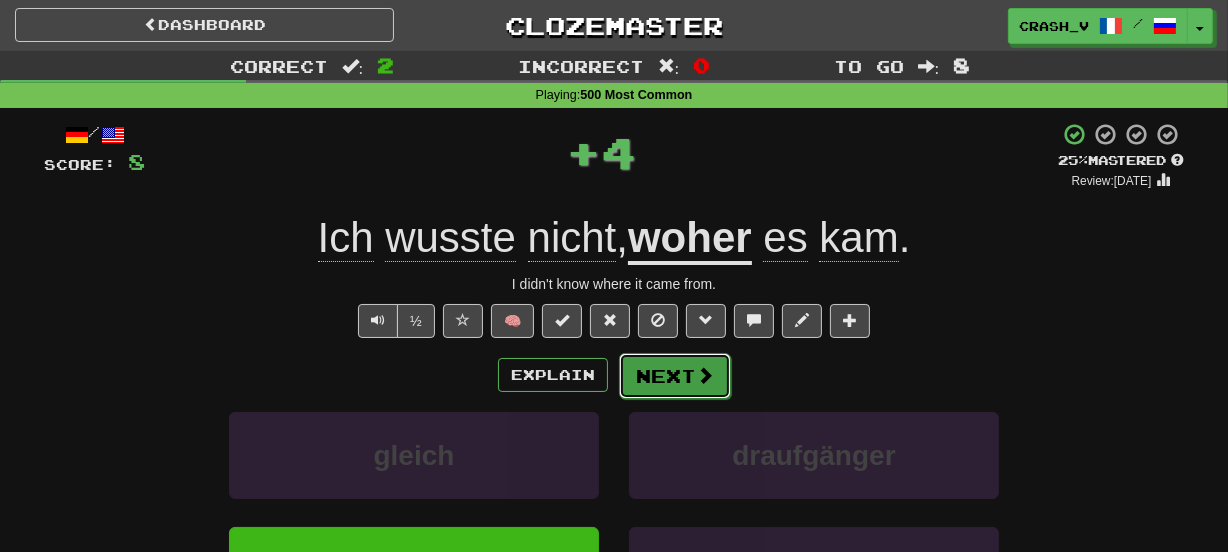 click on "Next" at bounding box center [675, 376] 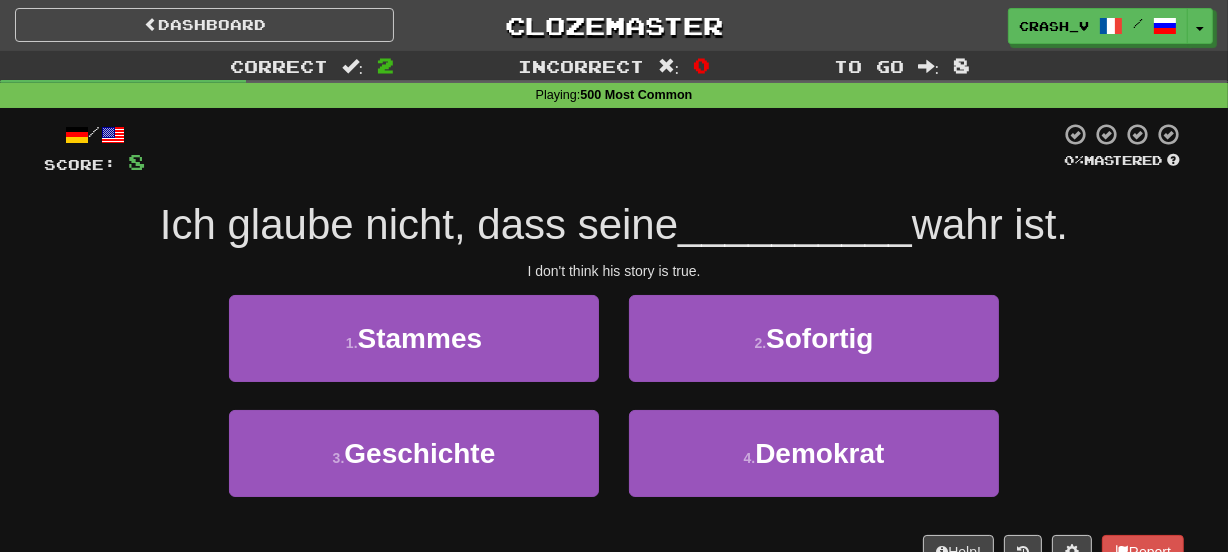 click on "1 .  Stammes" at bounding box center [414, 352] 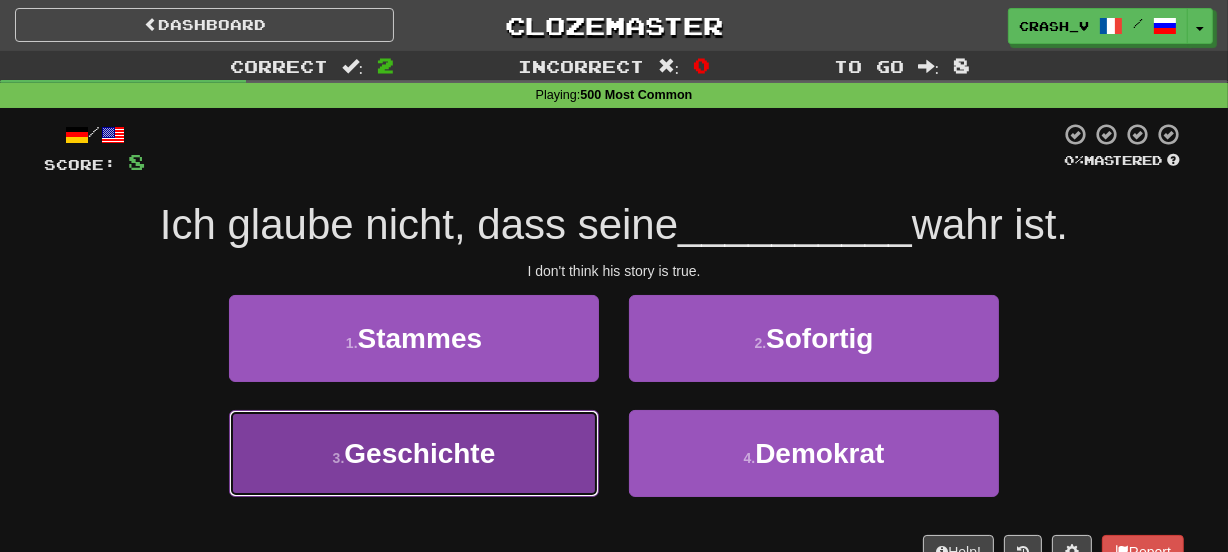 click on "3 .  Geschichte" at bounding box center [414, 453] 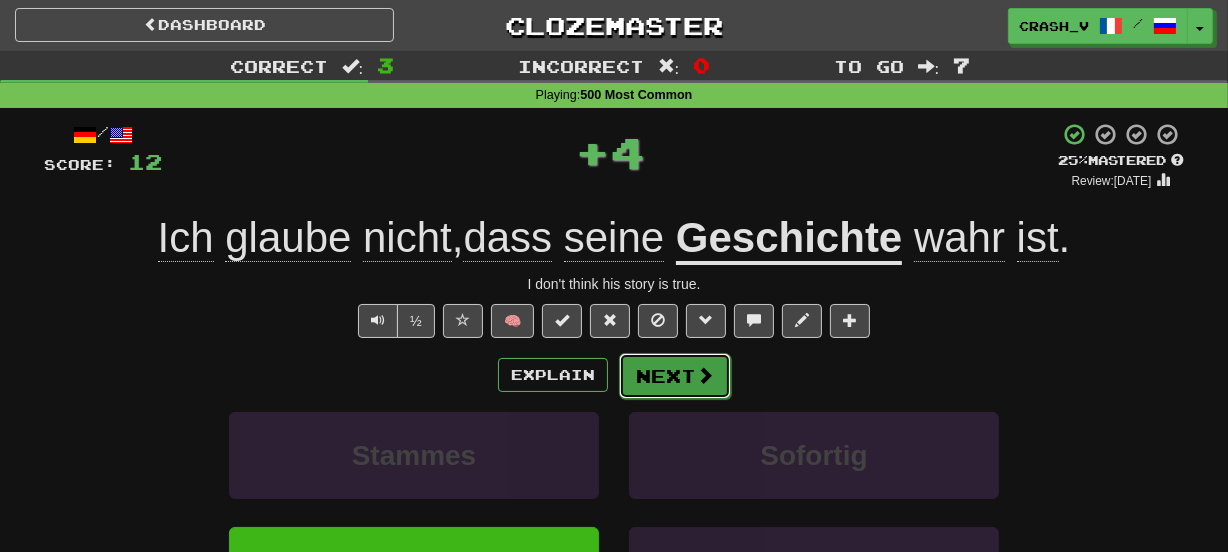 click on "Next" at bounding box center [675, 376] 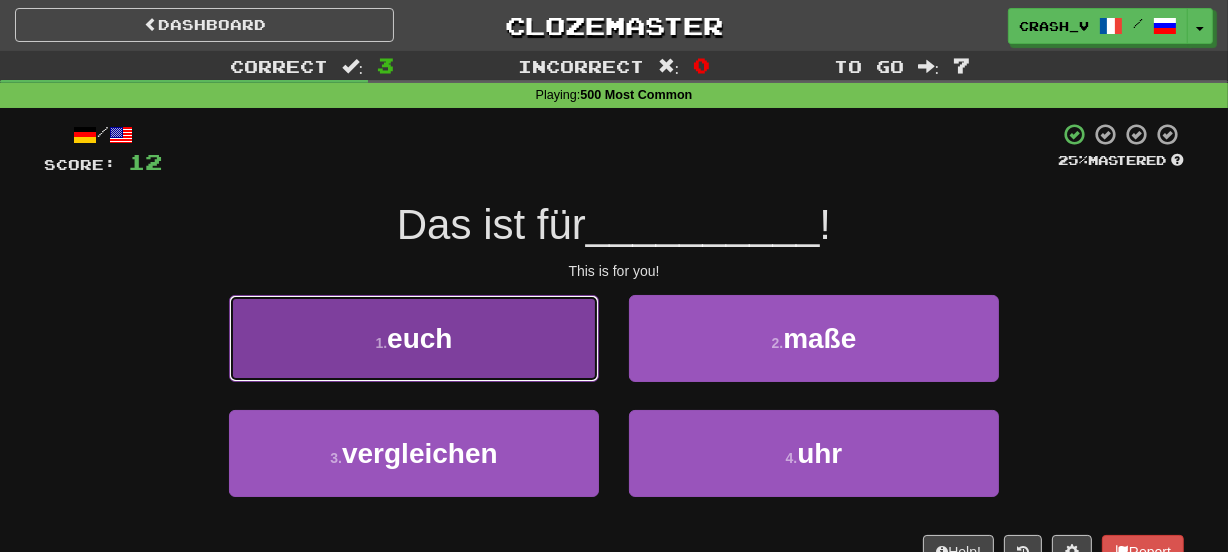 click on "1 .  euch" at bounding box center (414, 338) 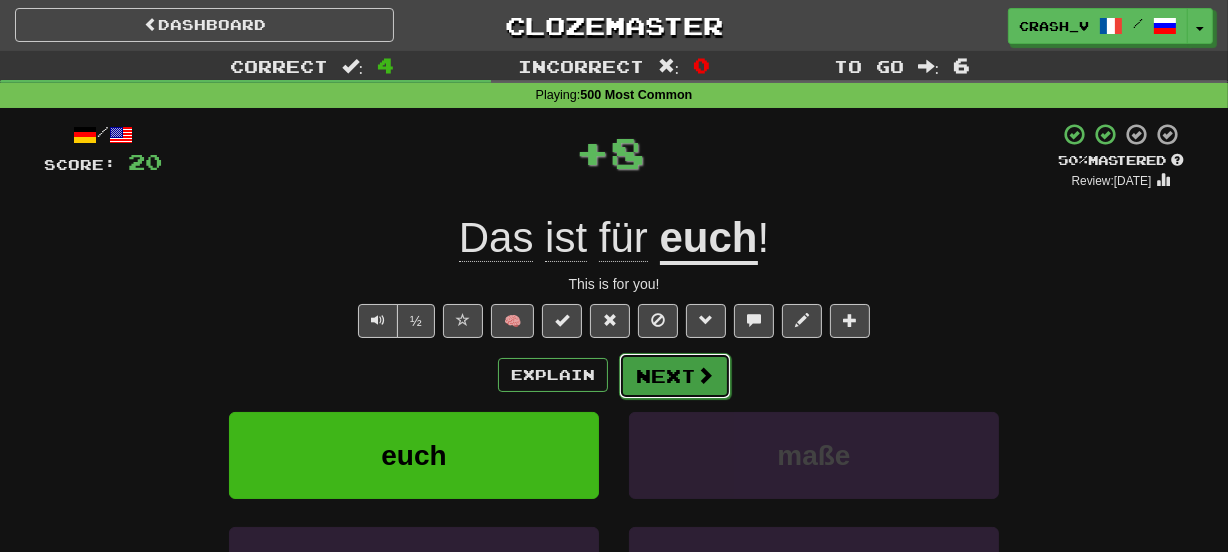click on "Next" at bounding box center [675, 376] 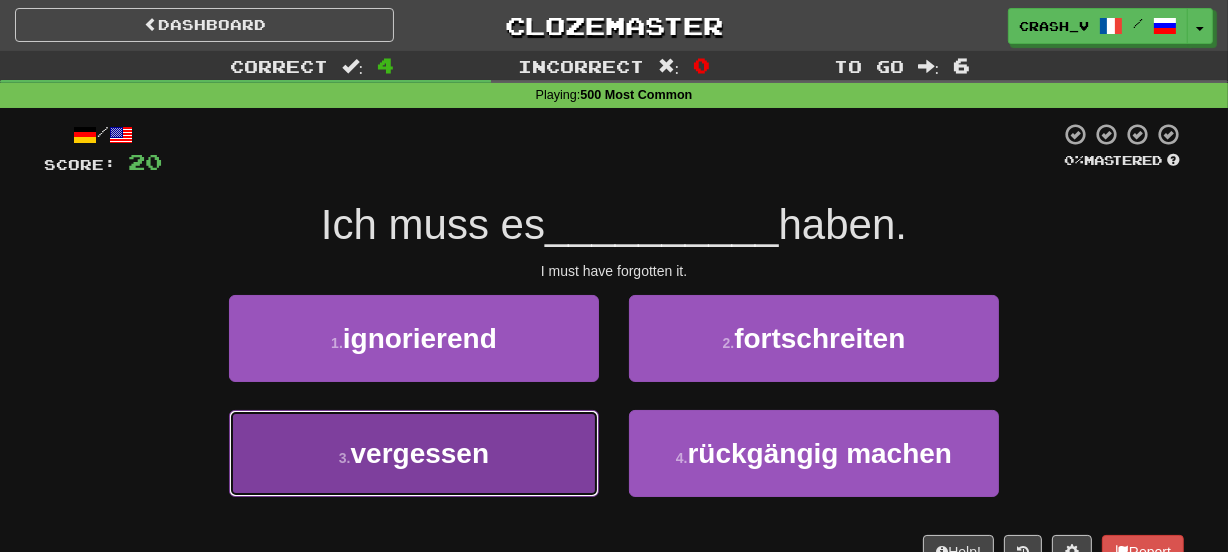 click on "3 .  vergessen" at bounding box center (414, 453) 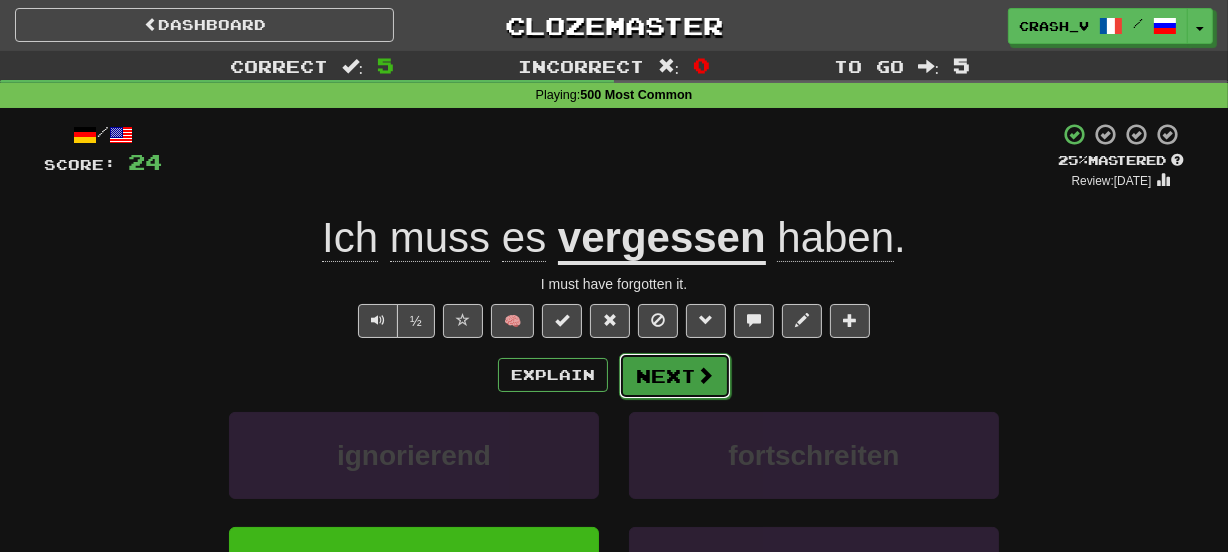 click on "Next" at bounding box center (675, 376) 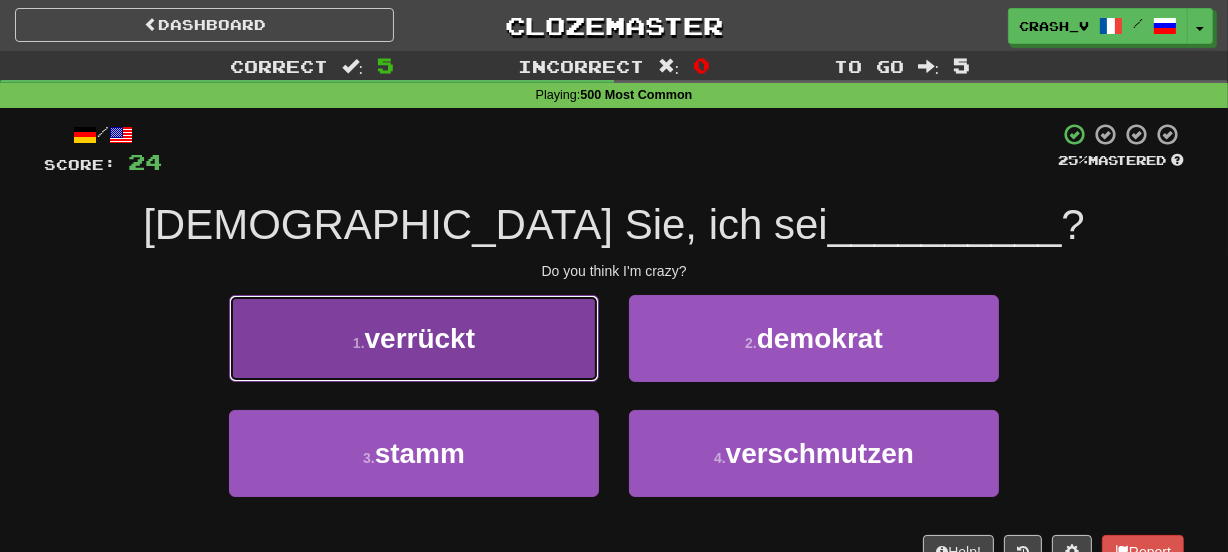 click on "1 .  verrückt" at bounding box center [414, 338] 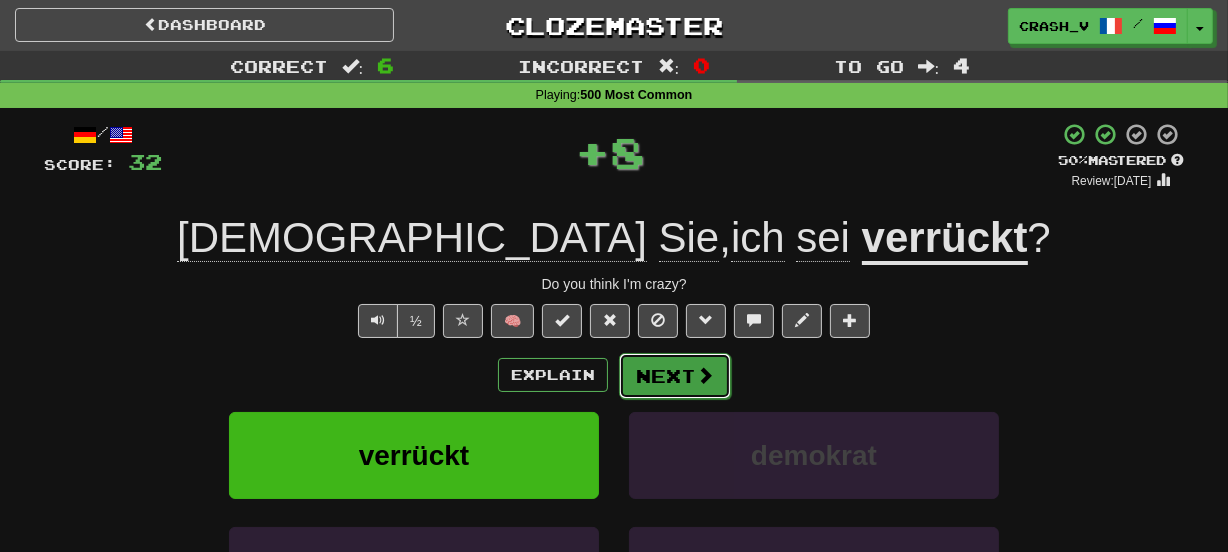 click on "Next" at bounding box center [675, 376] 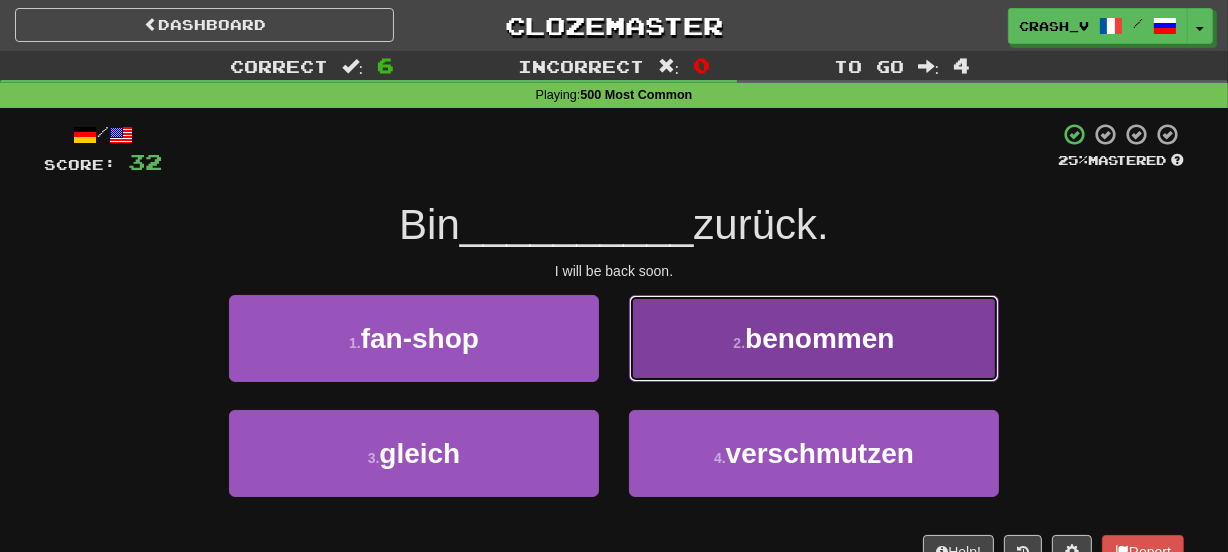 click on "2 .  benommen" at bounding box center (814, 338) 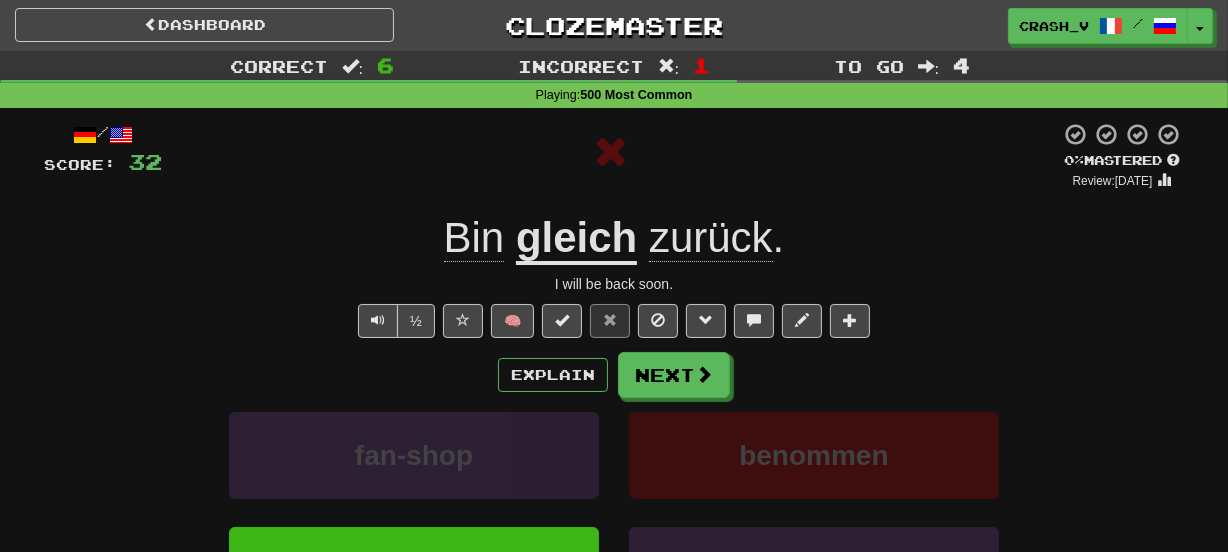 click on "gleich" at bounding box center [576, 239] 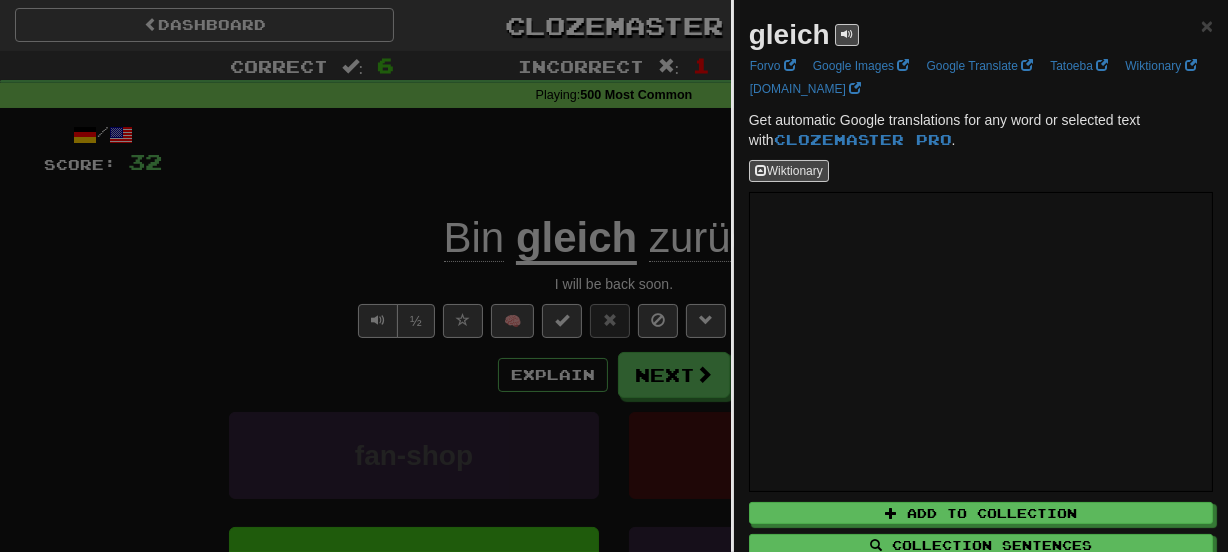 click on "gleich" at bounding box center [789, 34] 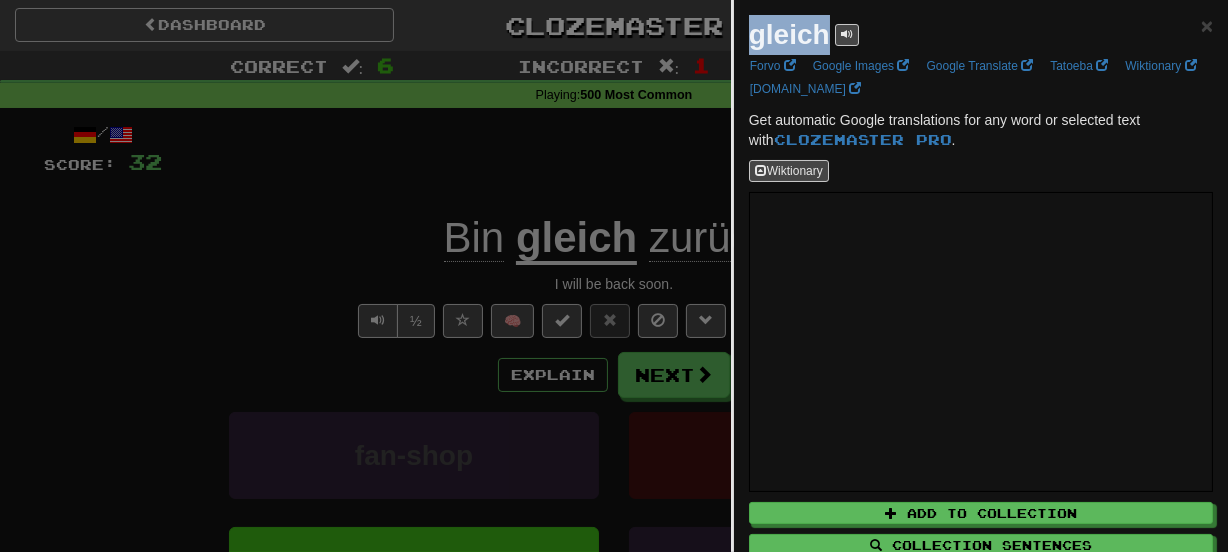 click on "gleich" at bounding box center (789, 34) 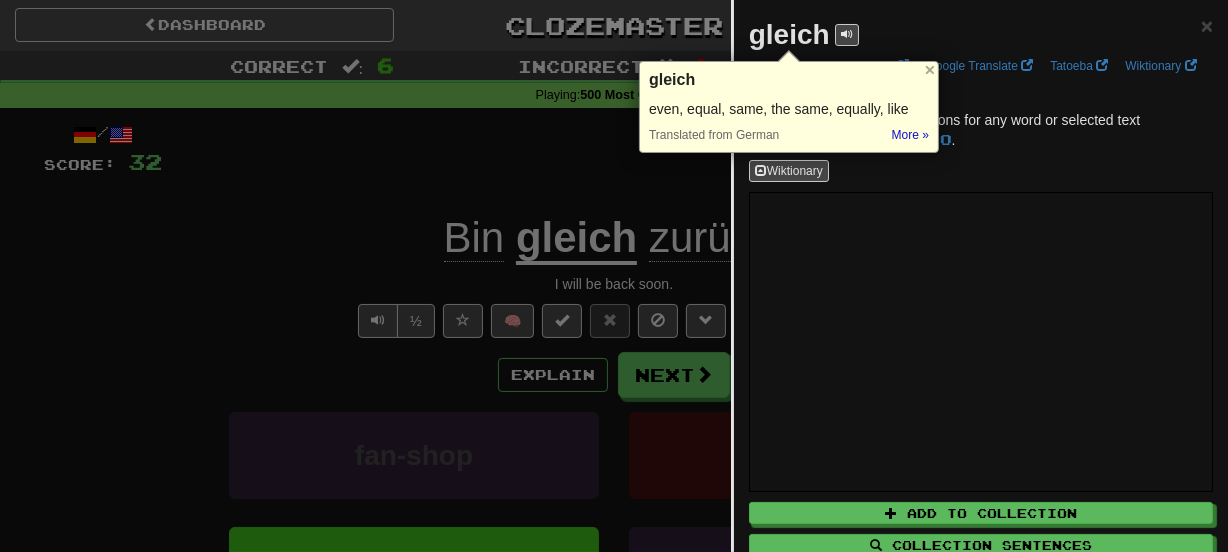 click at bounding box center (614, 276) 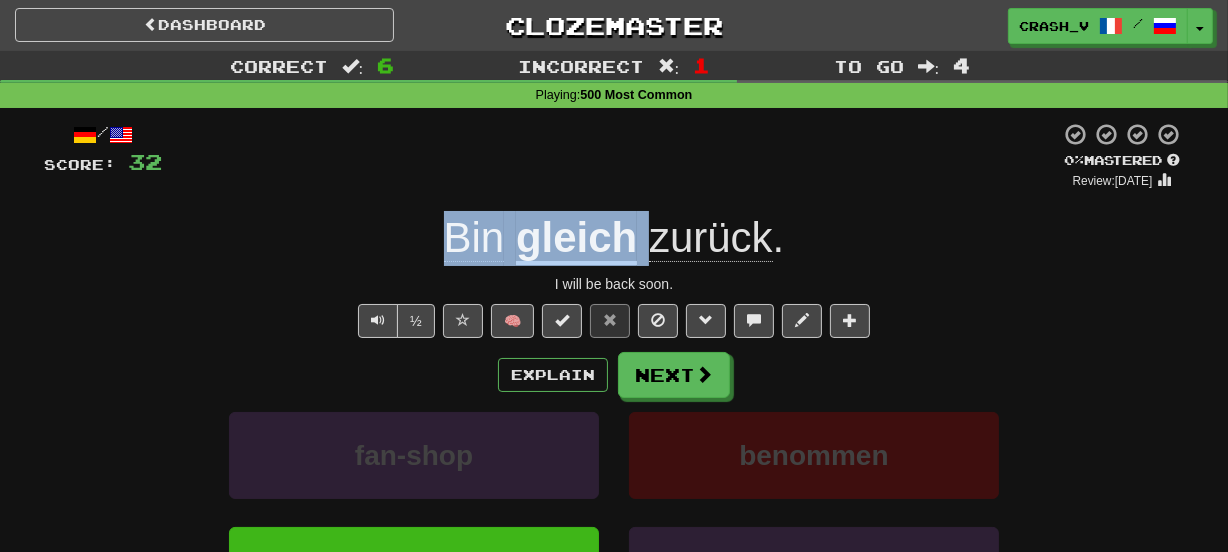 drag, startPoint x: 417, startPoint y: 227, endPoint x: 645, endPoint y: 224, distance: 228.01973 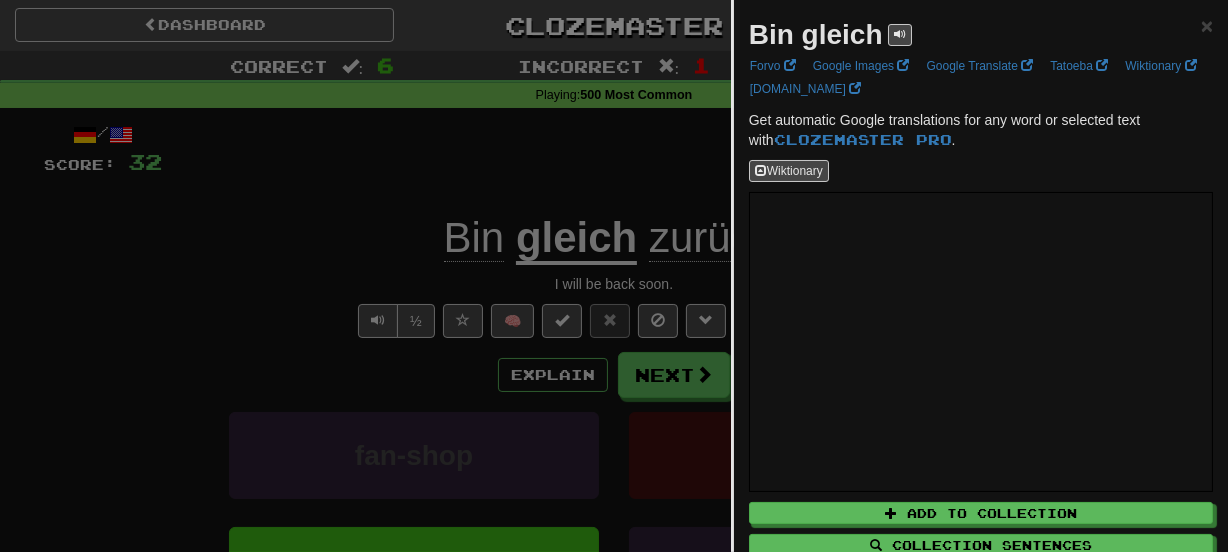 click on "Bin gleich" at bounding box center (816, 34) 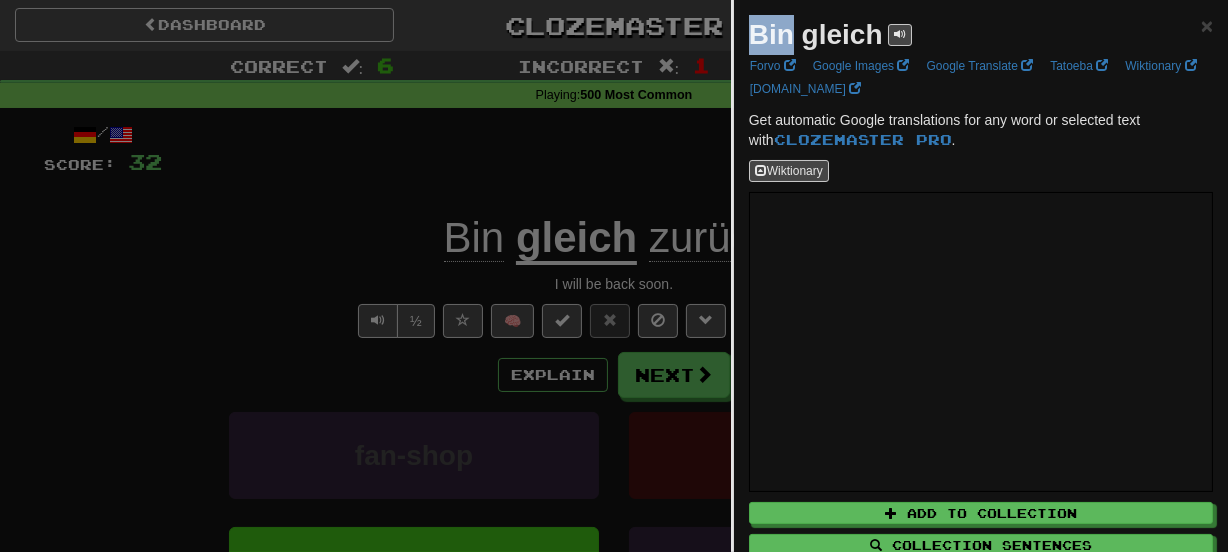 click on "Bin gleich" at bounding box center [816, 34] 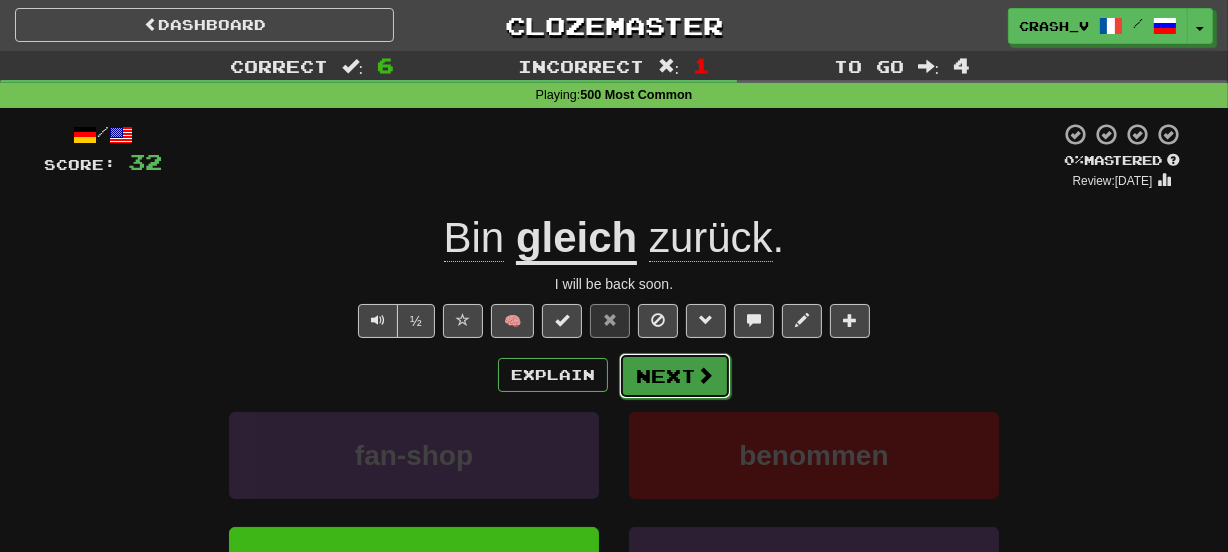 click on "Next" at bounding box center [675, 376] 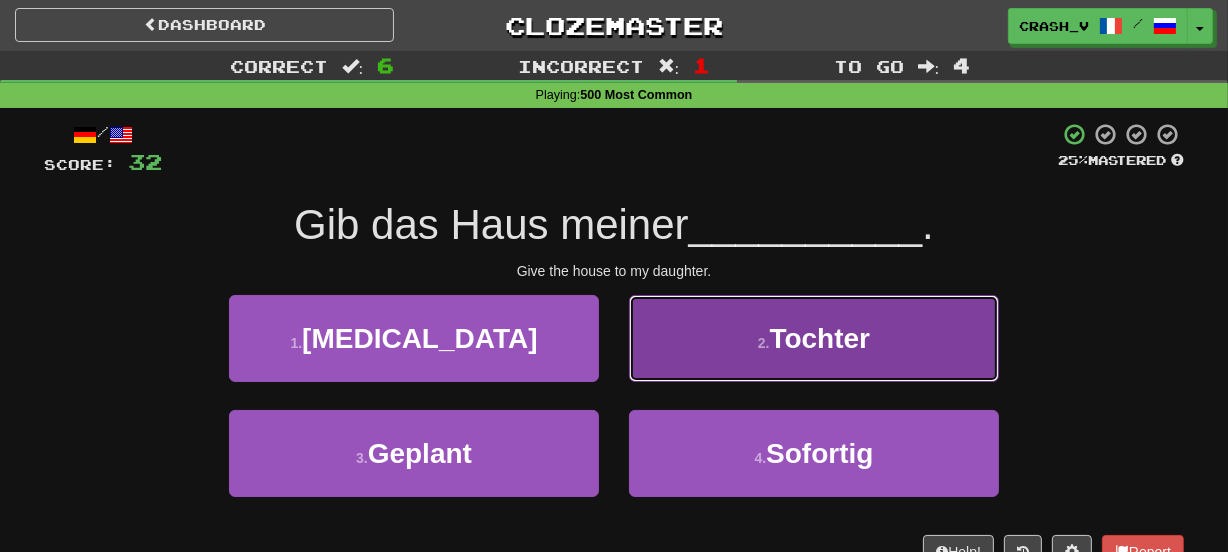 click on "2 .  Tochter" at bounding box center [814, 338] 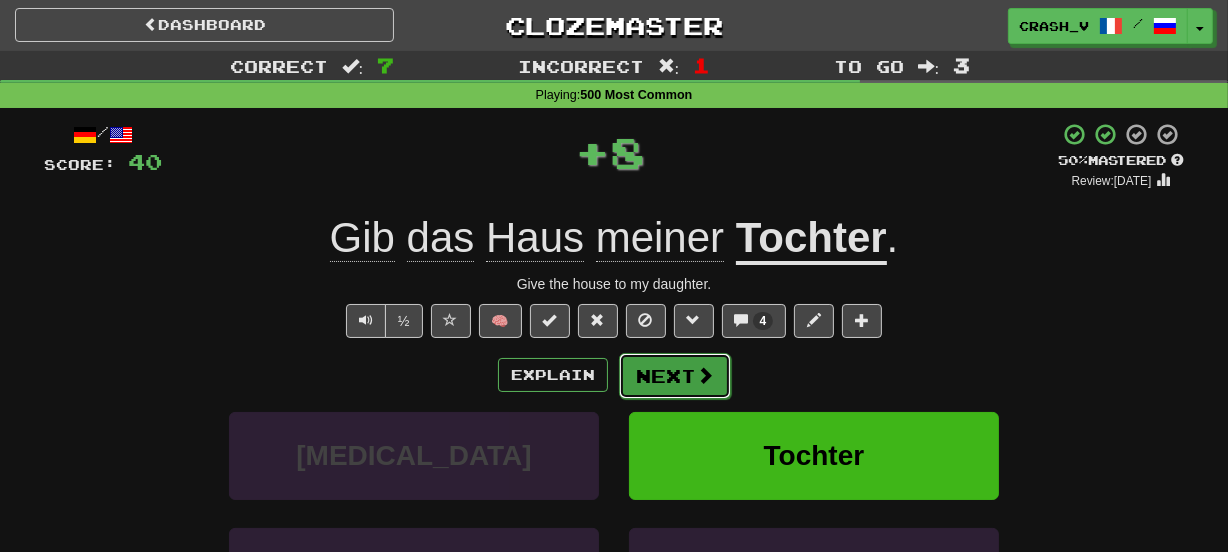 click on "Next" at bounding box center (675, 376) 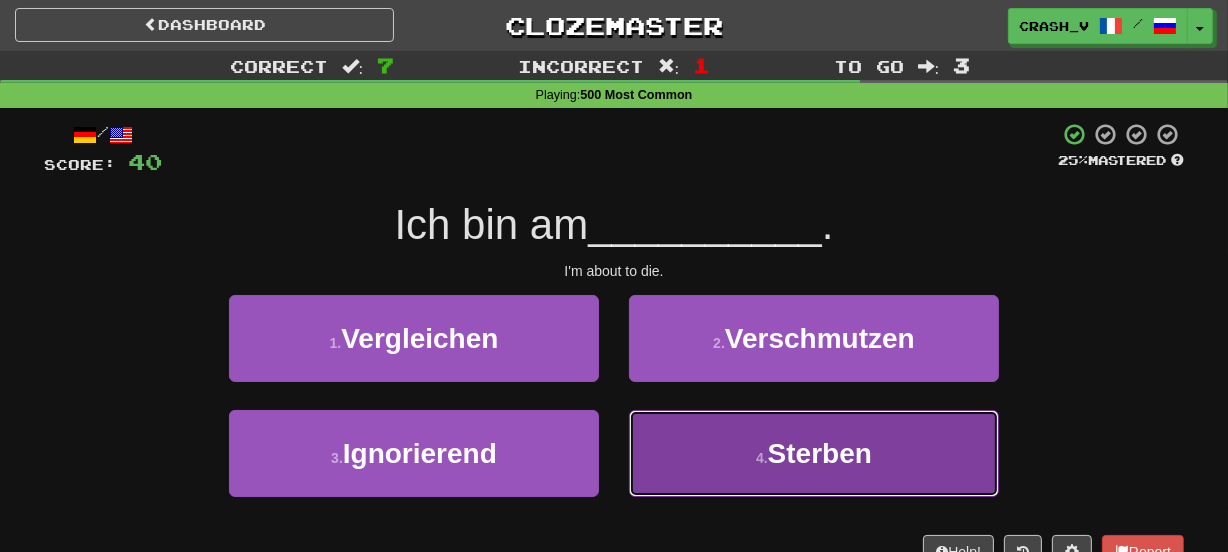 click on "4 .  Sterben" at bounding box center [814, 453] 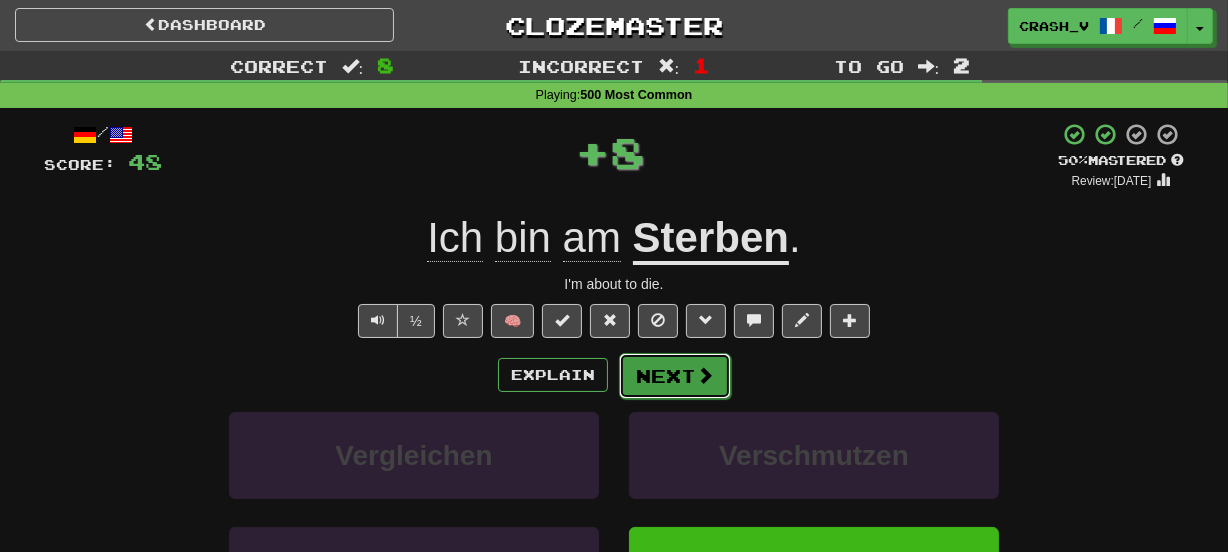 click on "Next" at bounding box center (675, 376) 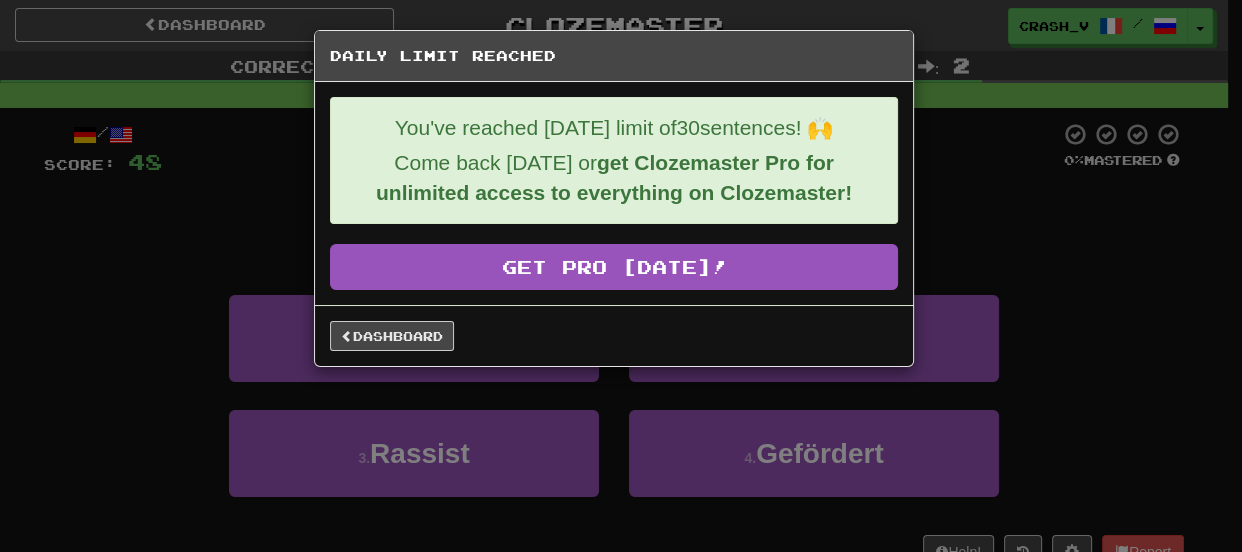 click on "Dashboard" at bounding box center (614, 335) 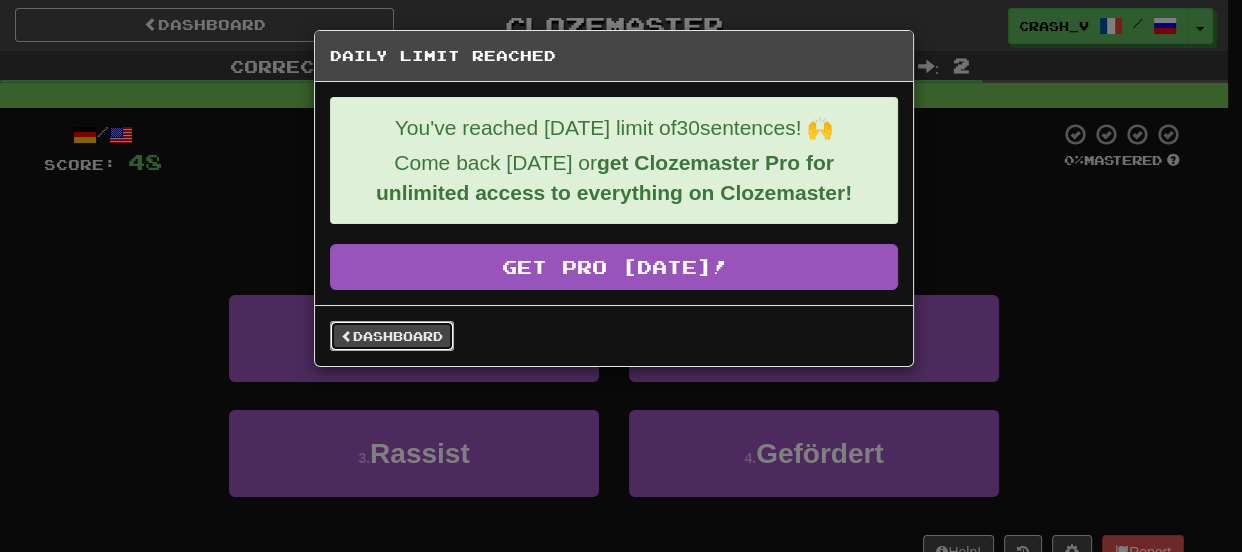 click on "Dashboard" at bounding box center [392, 336] 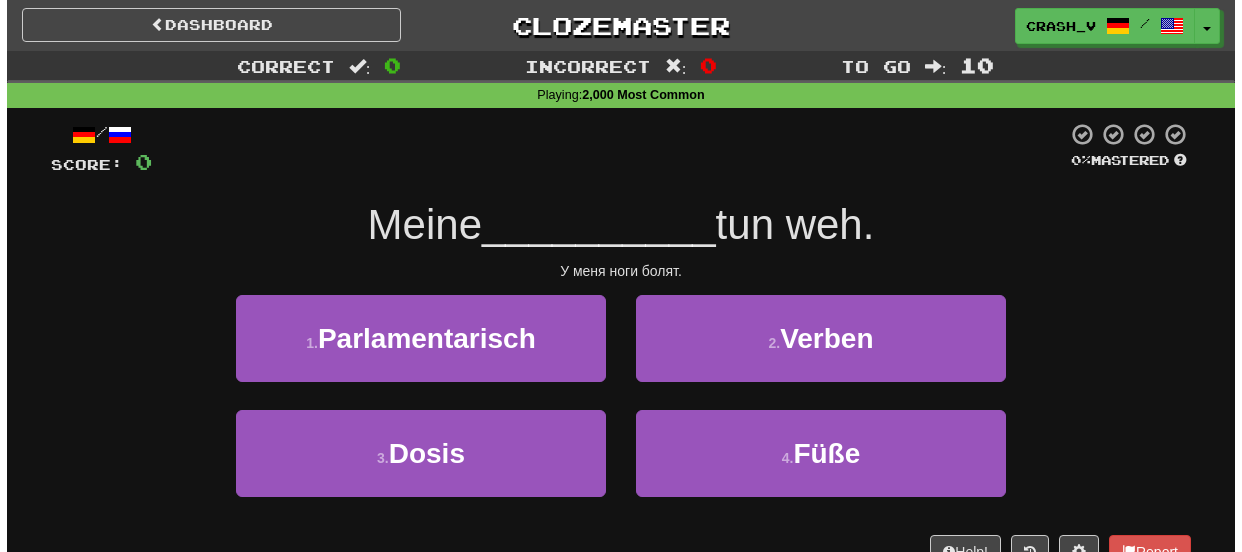 scroll, scrollTop: 0, scrollLeft: 0, axis: both 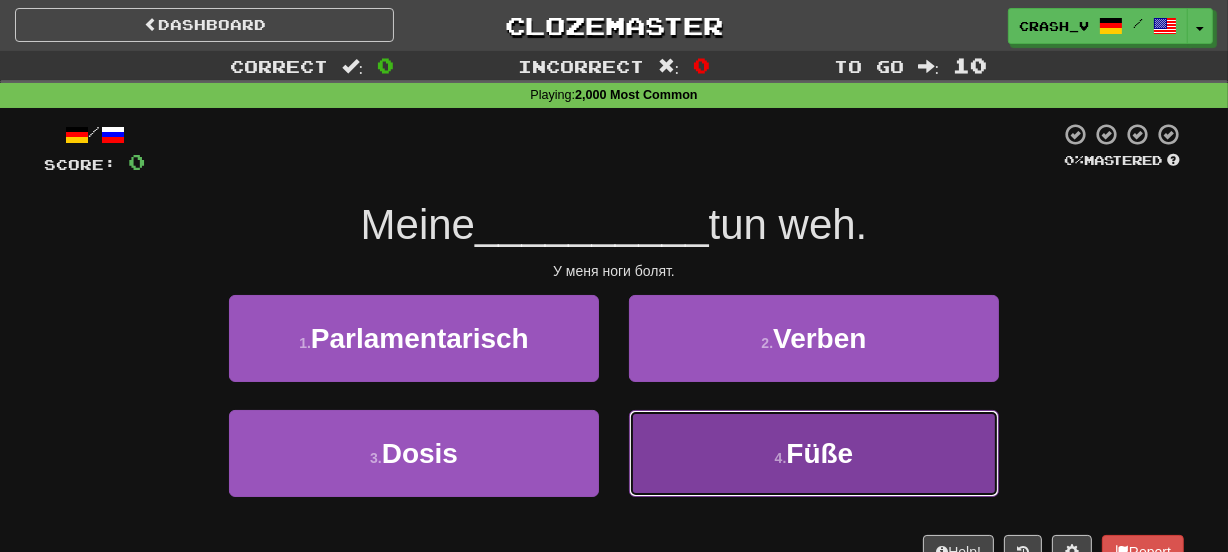 click on "4 .  Füße" at bounding box center (814, 453) 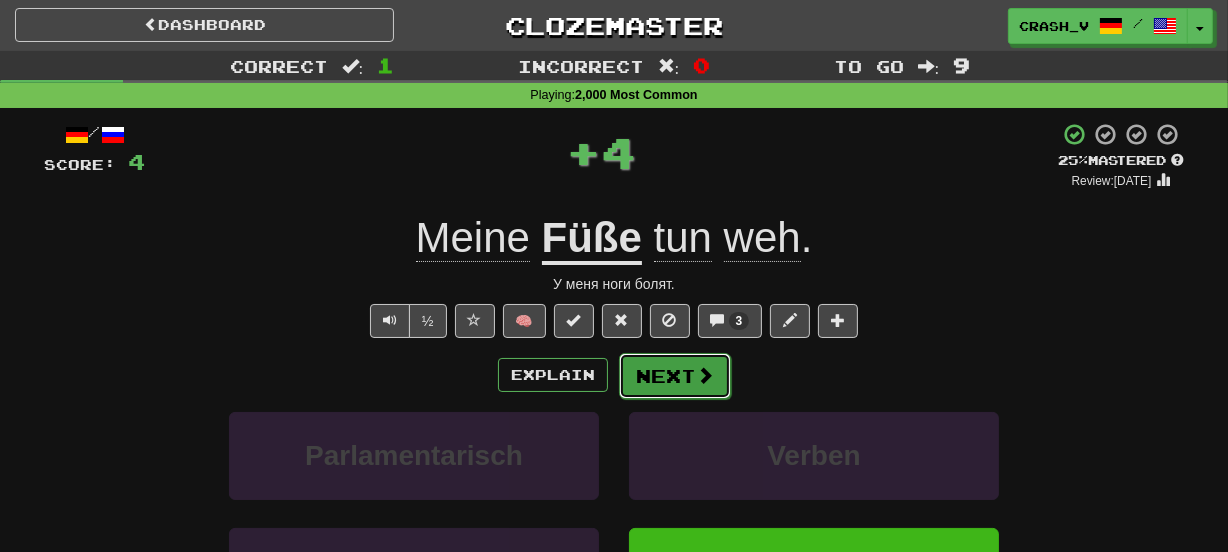 click on "Next" at bounding box center [675, 376] 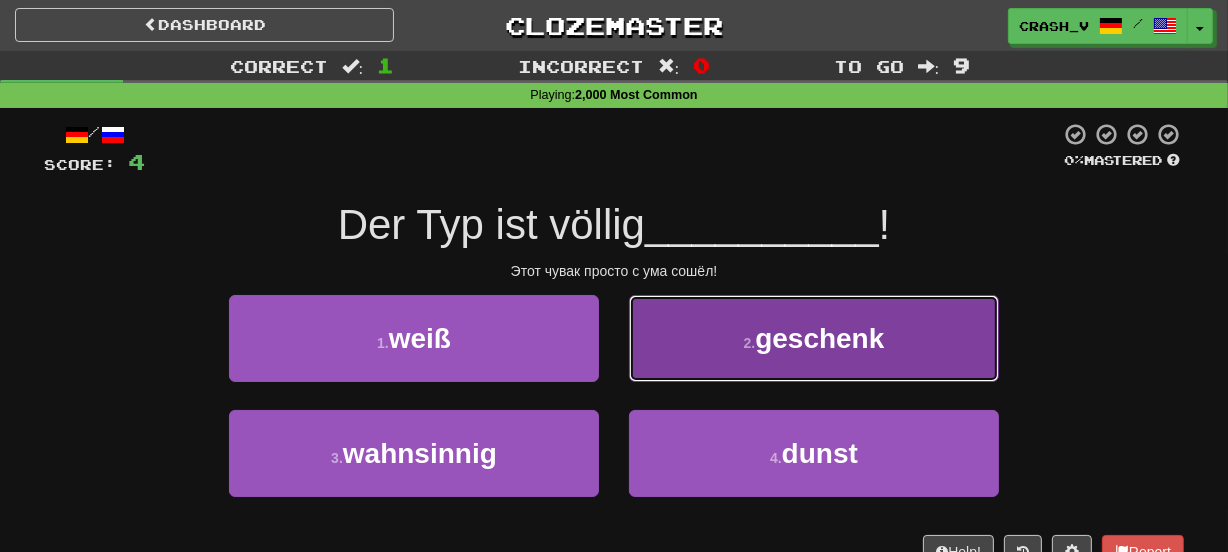 click on "2 .  geschenk" at bounding box center (814, 338) 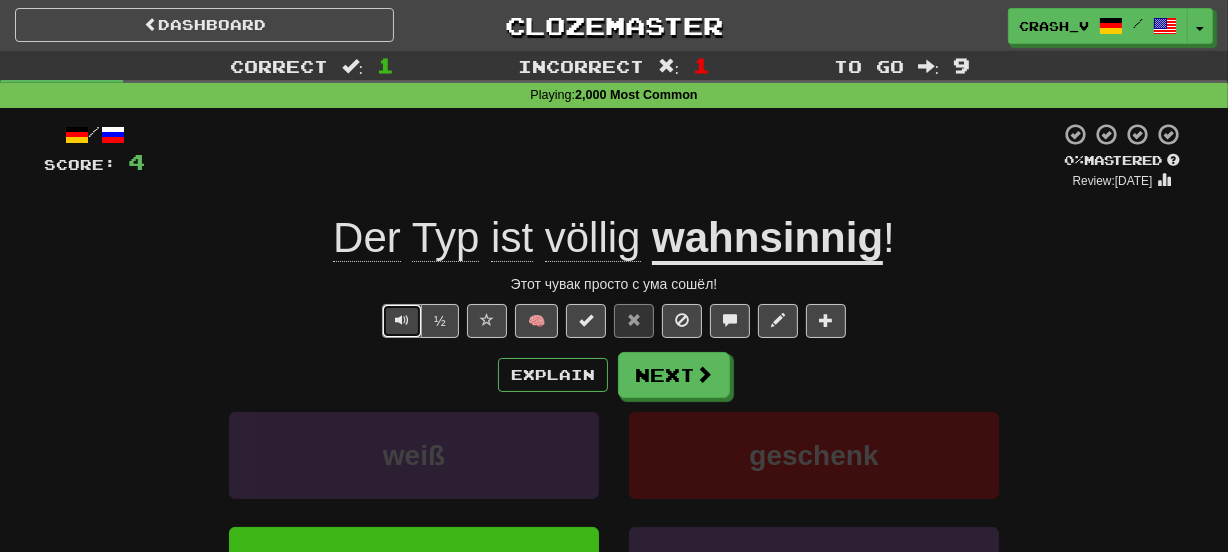 click at bounding box center [402, 320] 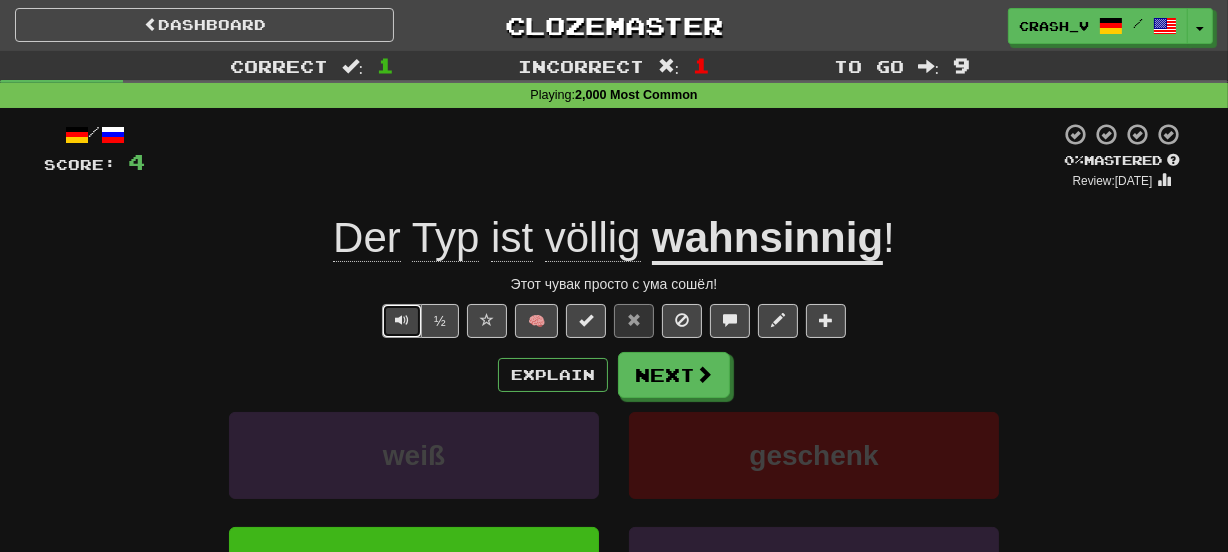 click at bounding box center (402, 321) 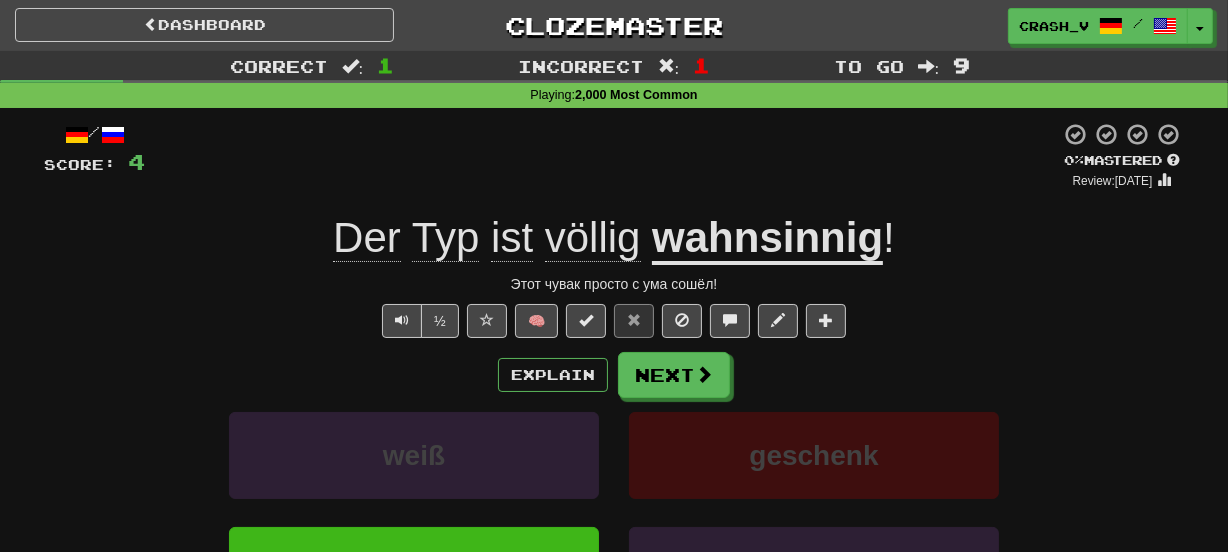 click on "wahnsinnig" at bounding box center (767, 239) 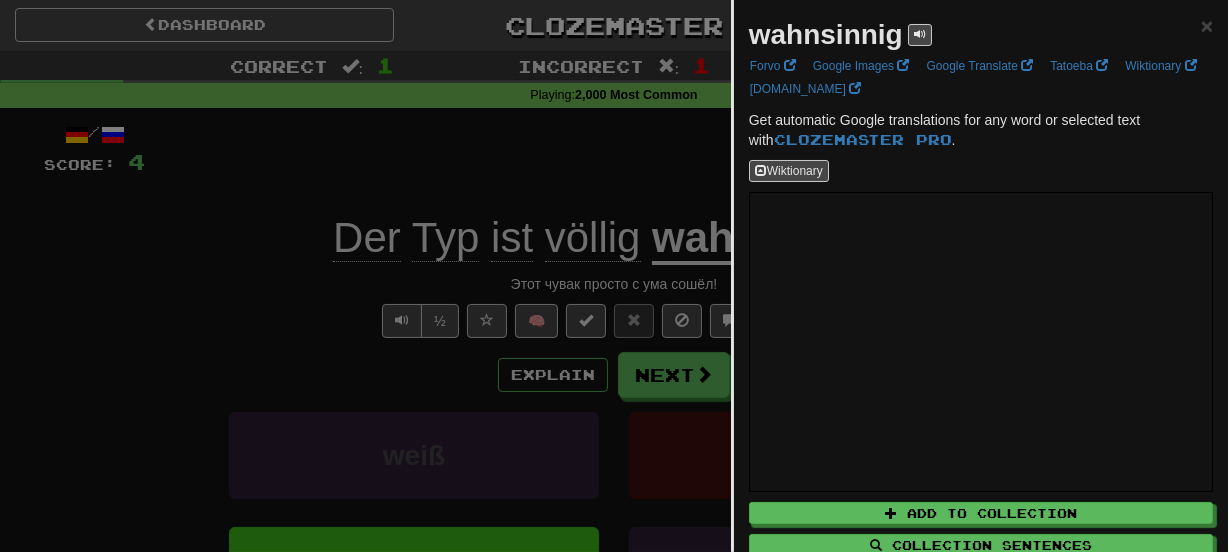 click on "wahnsinnig" at bounding box center [826, 34] 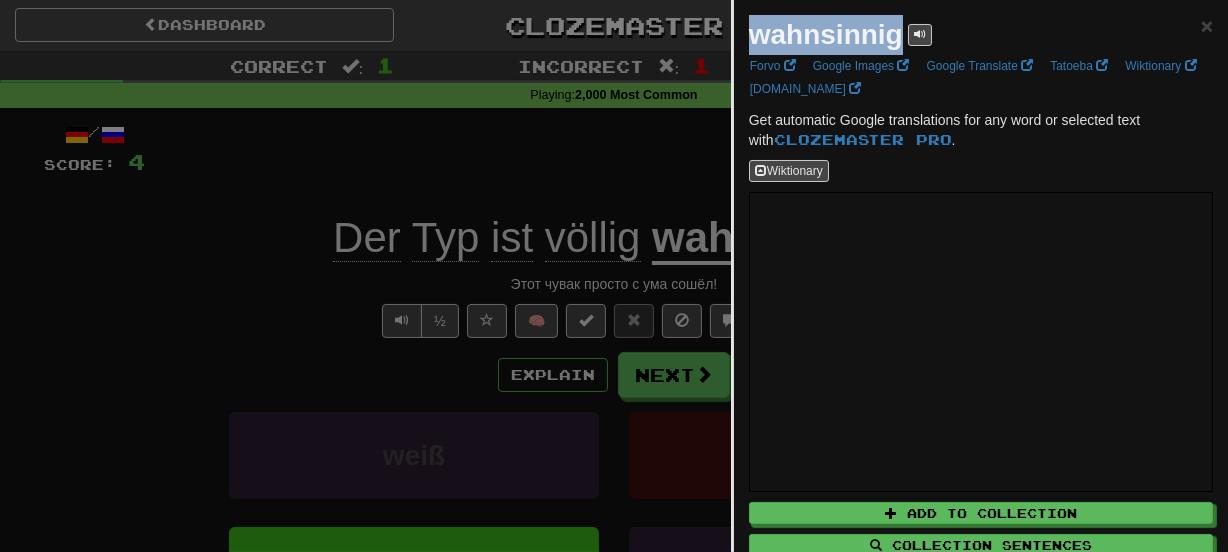 click on "wahnsinnig" at bounding box center (826, 34) 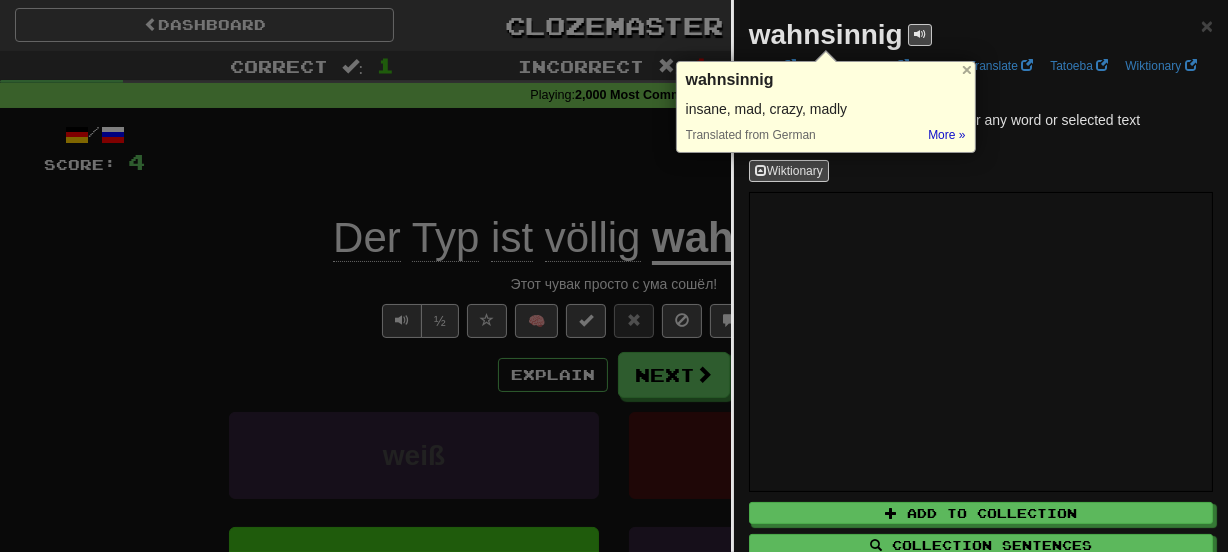 click at bounding box center (614, 276) 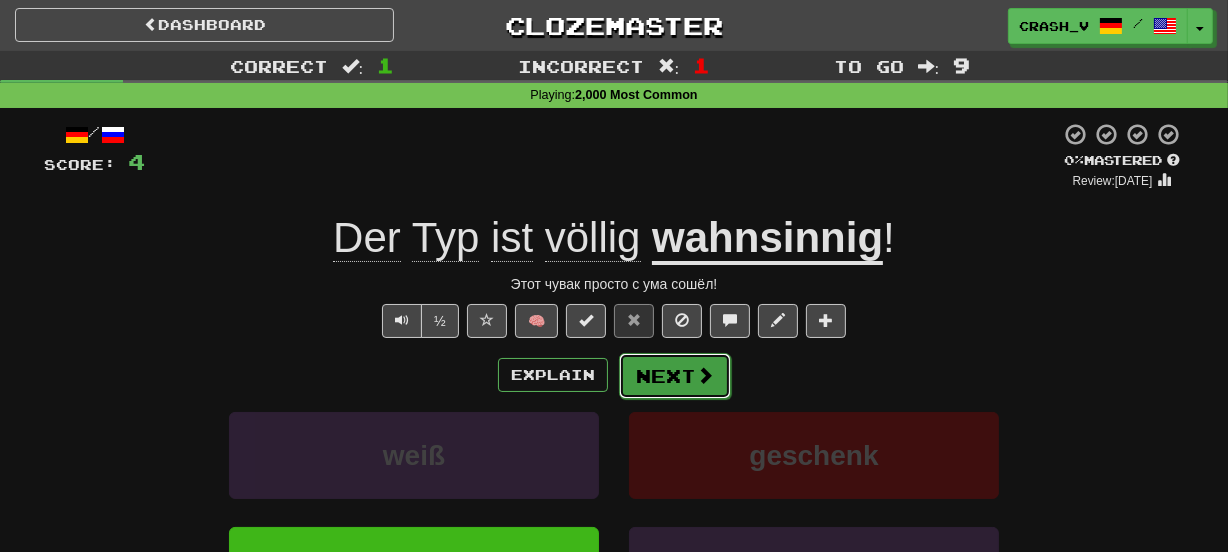 click on "Next" at bounding box center (675, 376) 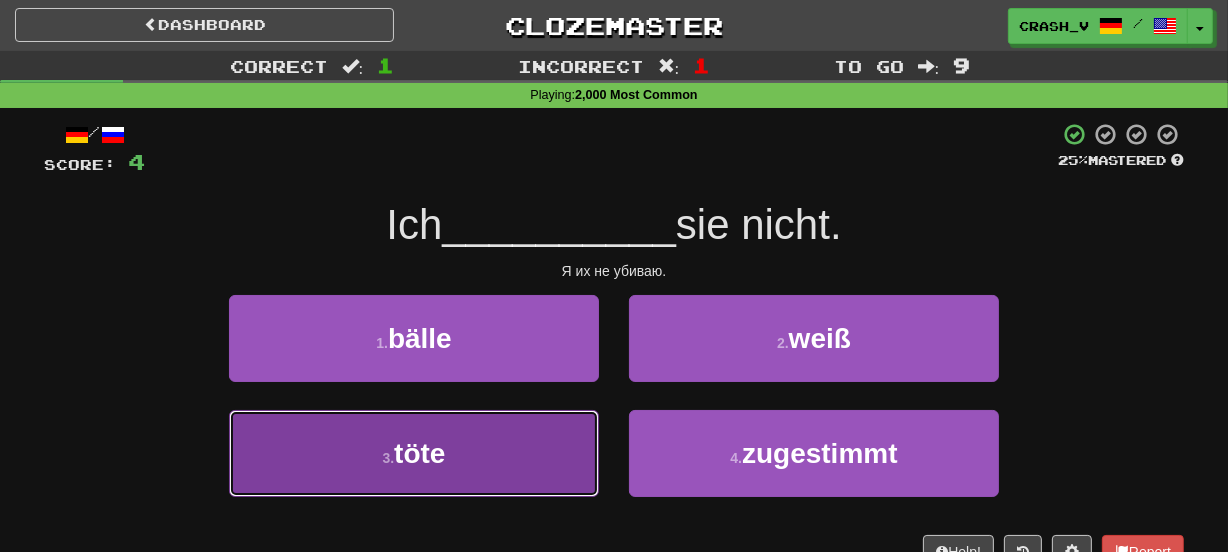 click on "3 .  töte" at bounding box center (414, 453) 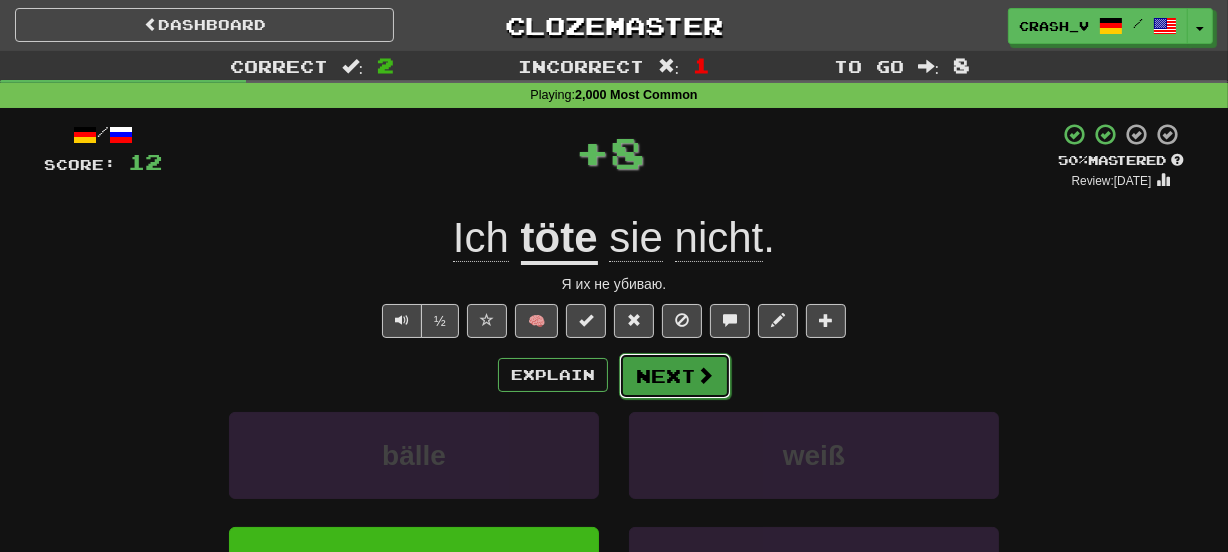 click on "Next" at bounding box center (675, 376) 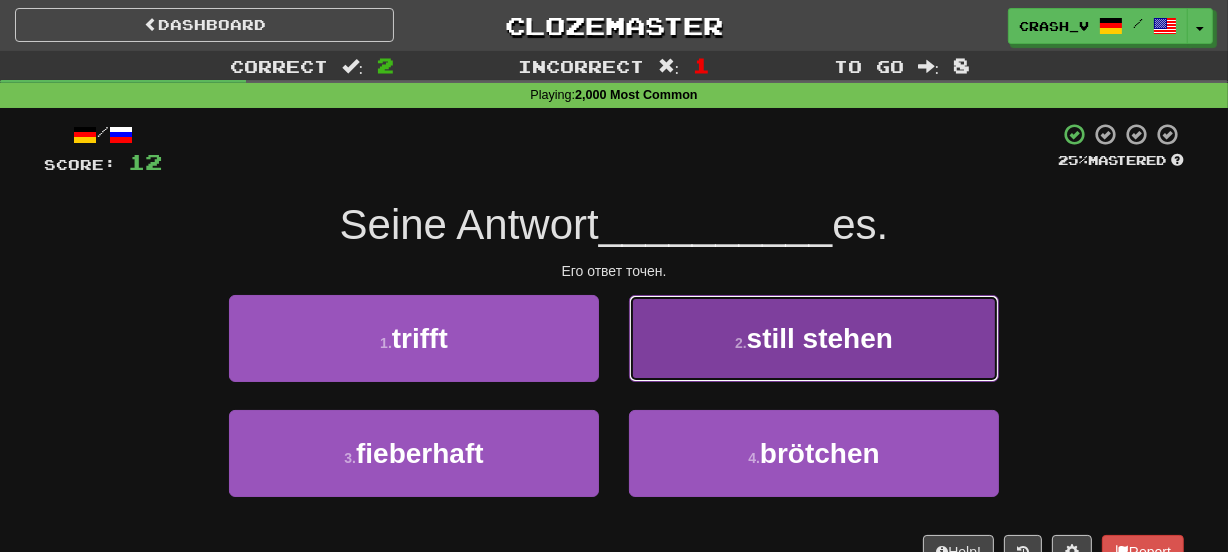 click on "2 .  still stehen" at bounding box center [814, 338] 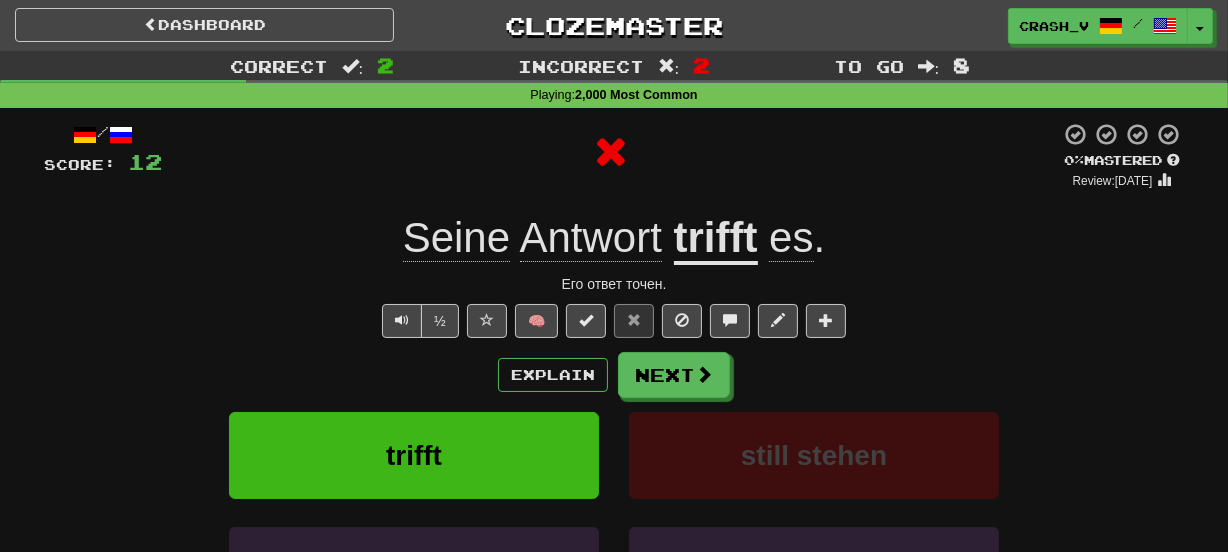 click on "trifft" at bounding box center [716, 239] 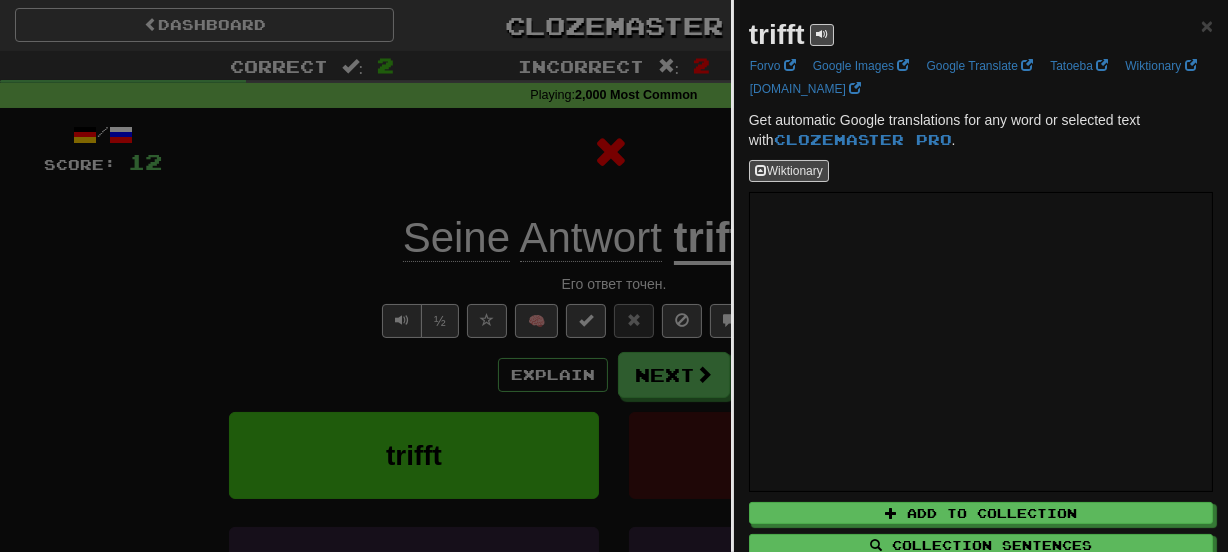 click on "trifft" at bounding box center [791, 35] 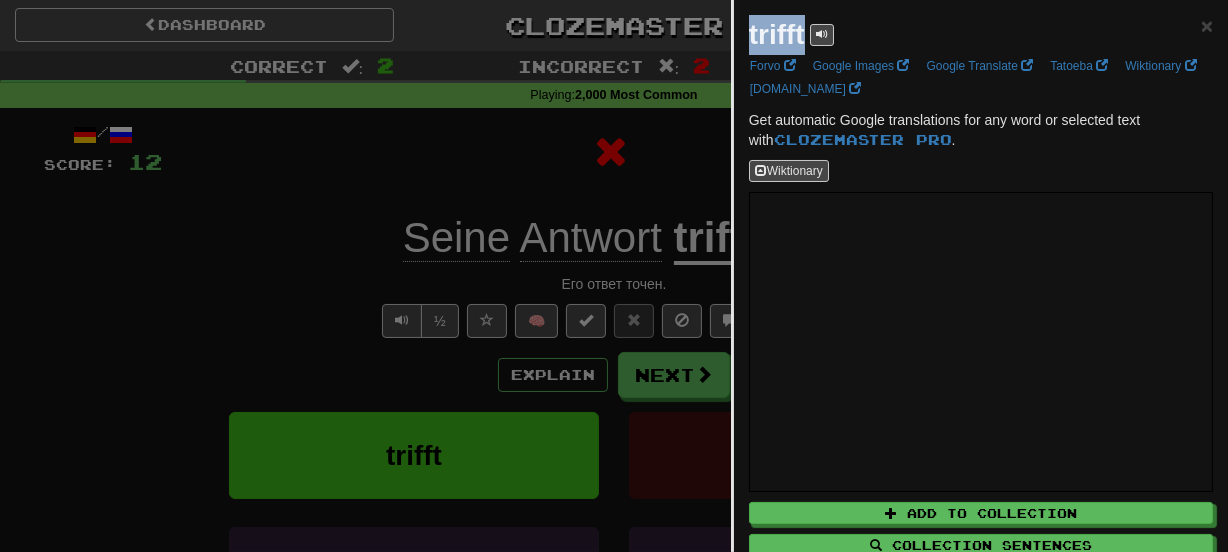 click on "trifft" at bounding box center (777, 34) 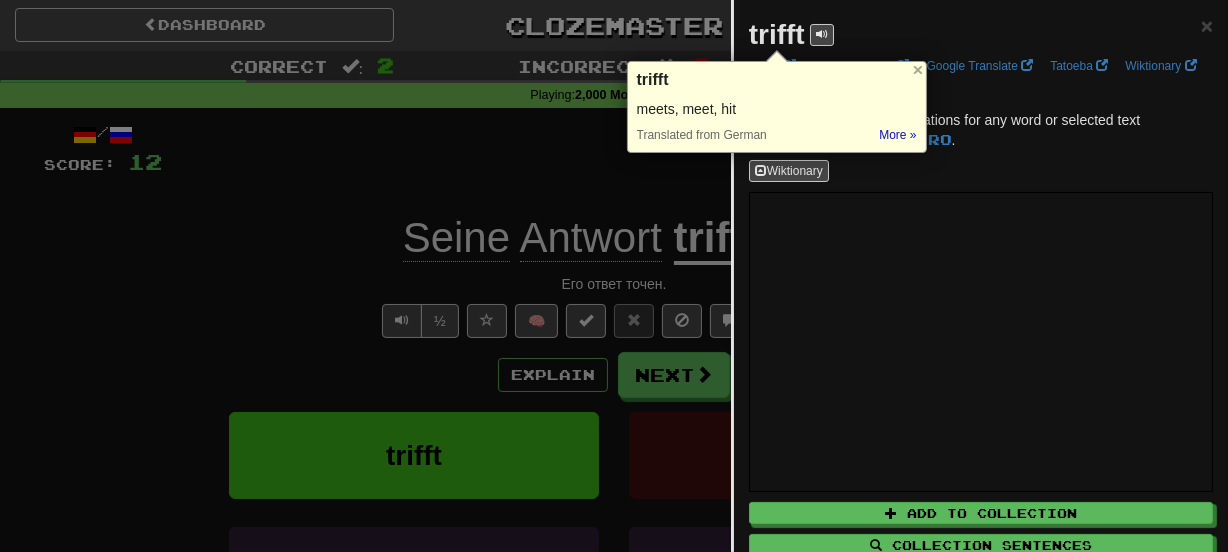 click at bounding box center (614, 276) 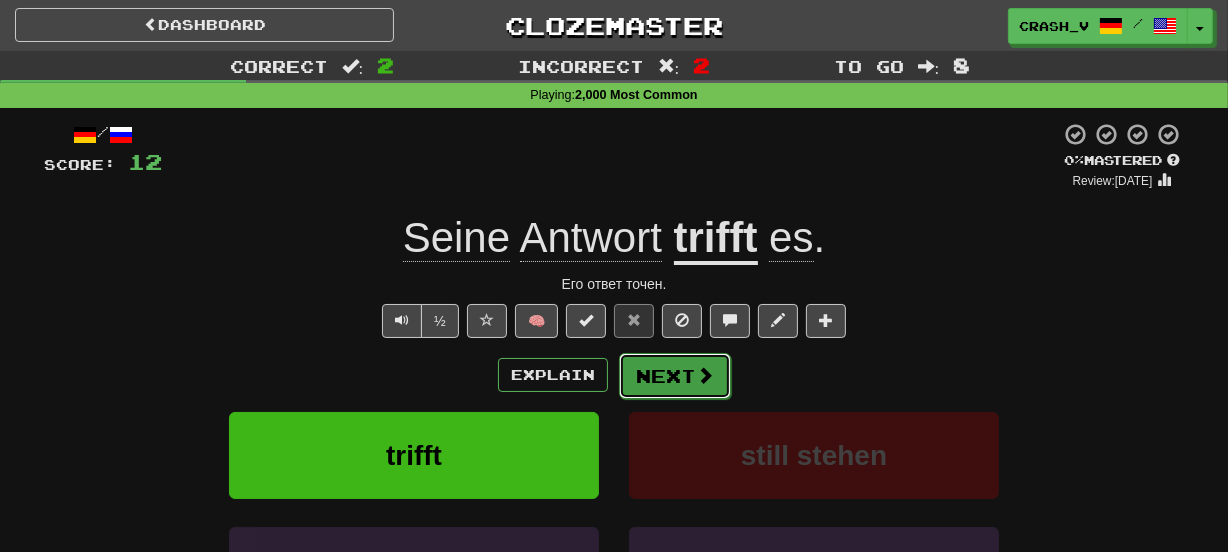 click on "Next" at bounding box center (675, 376) 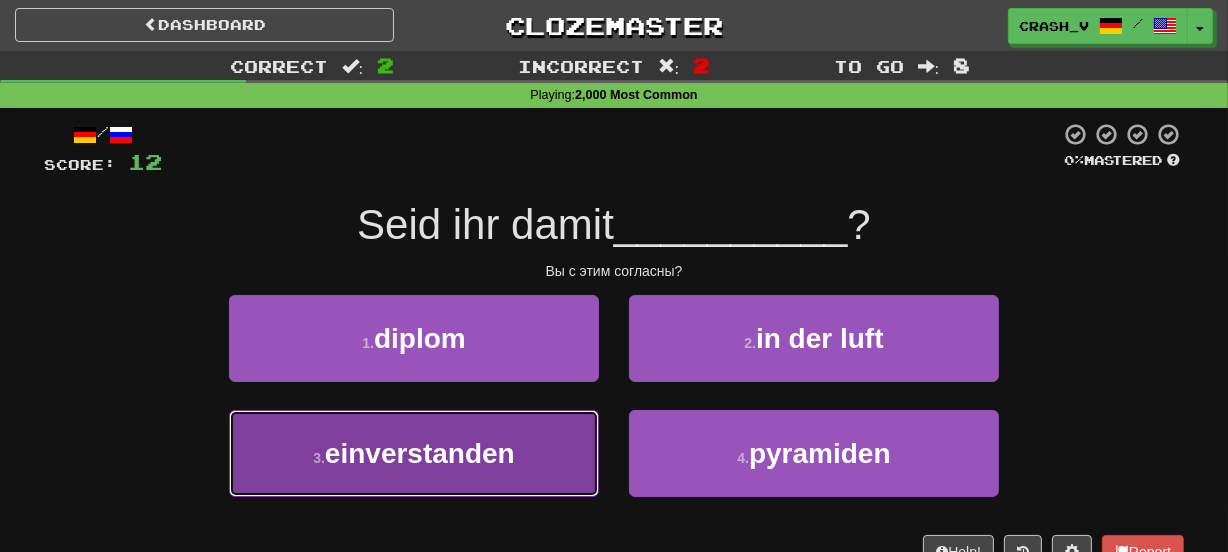 click on "3 .  einverstanden" at bounding box center (414, 453) 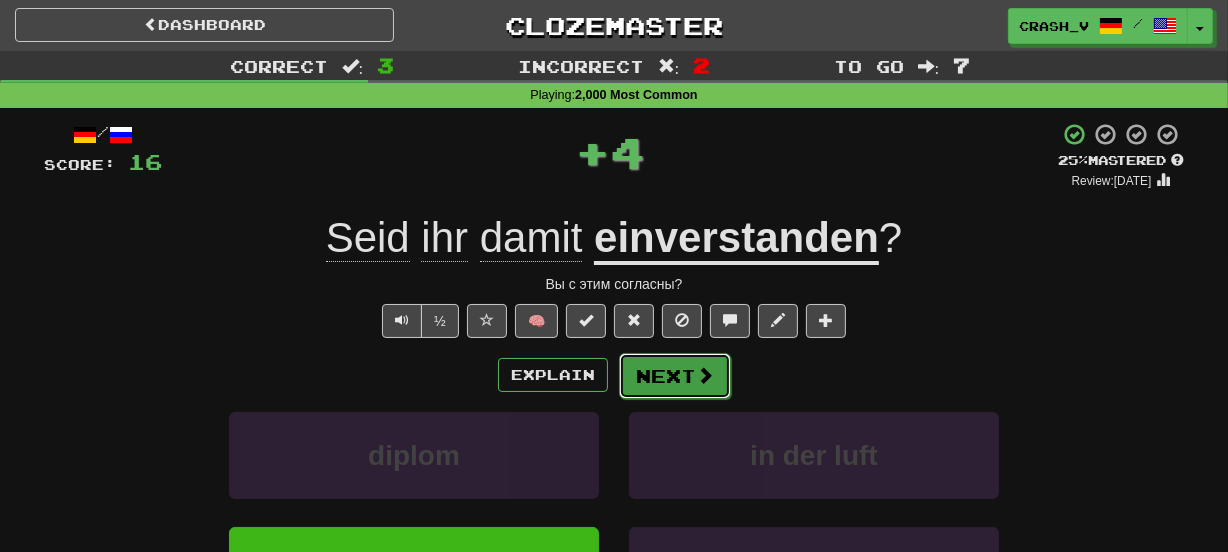 click on "Next" at bounding box center (675, 376) 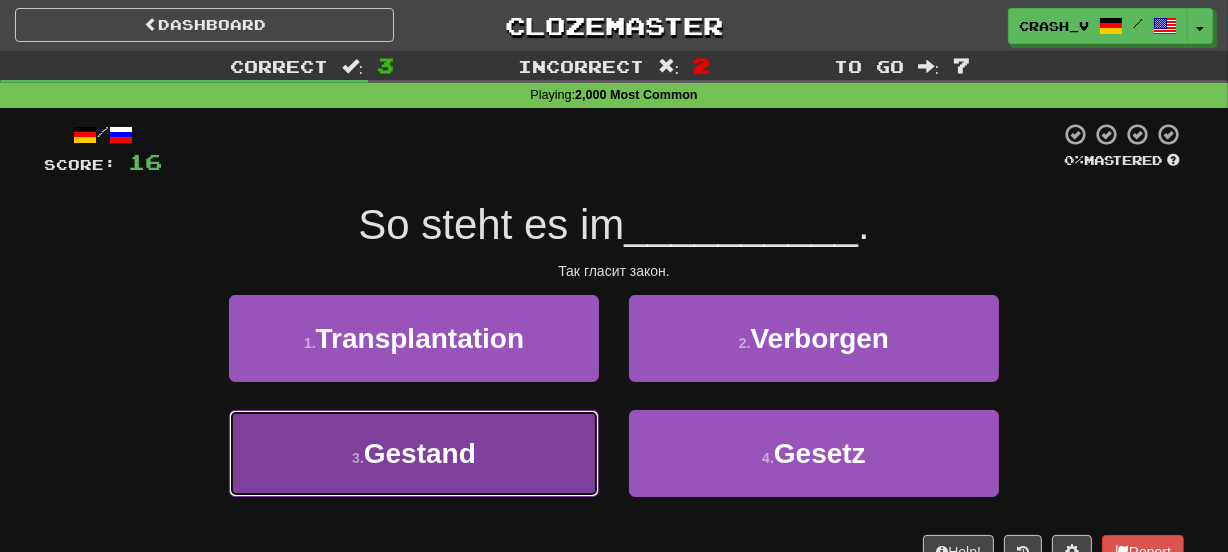 click on "3 .  Gestand" at bounding box center [414, 453] 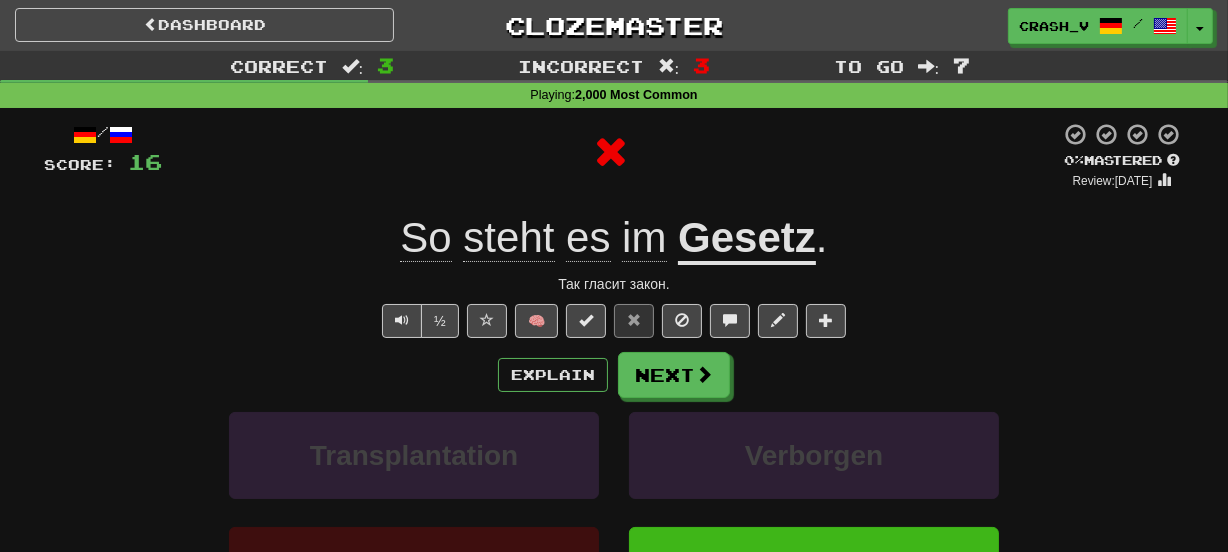 click on "Gesetz" at bounding box center (747, 239) 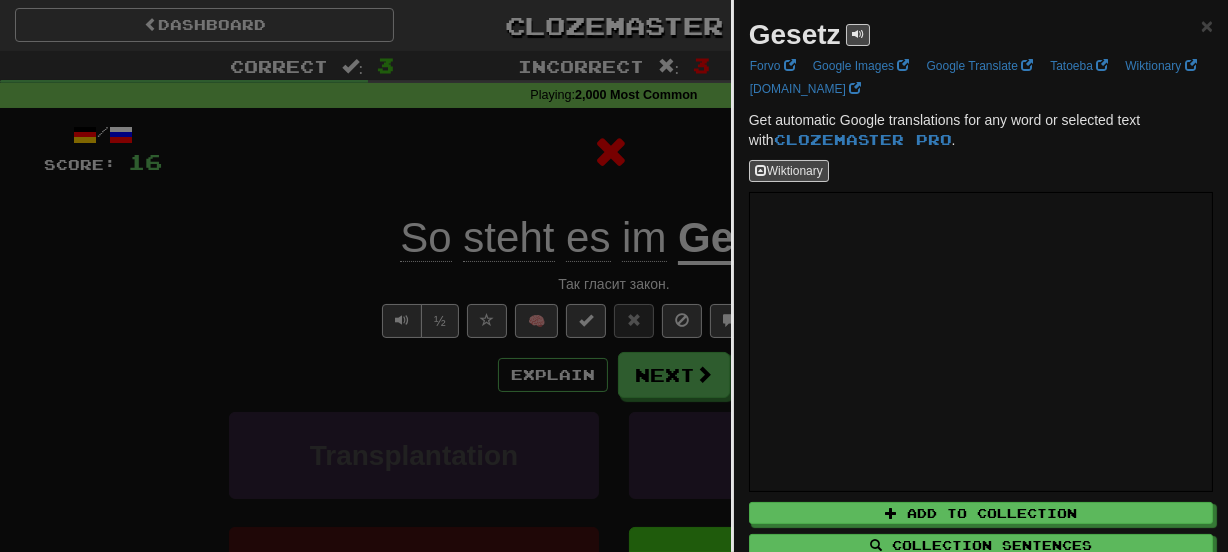 click on "Gesetz" at bounding box center (795, 34) 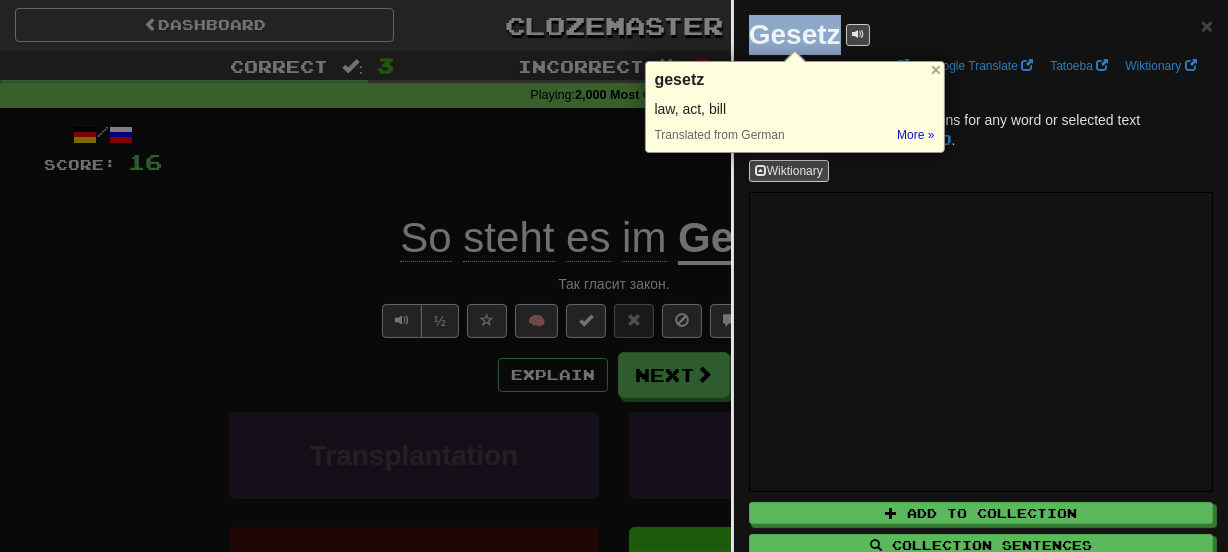 click on "Gesetz × Forvo   Google Images   Google Translate   Tatoeba   Wiktionary   [DOMAIN_NAME]   Get automatic Google translations for any word or selected text with  Clozemaster Pro .  Wiktionary   Add to Collection   Collection Sentences   All Sentences  Use Popover" at bounding box center [981, 322] 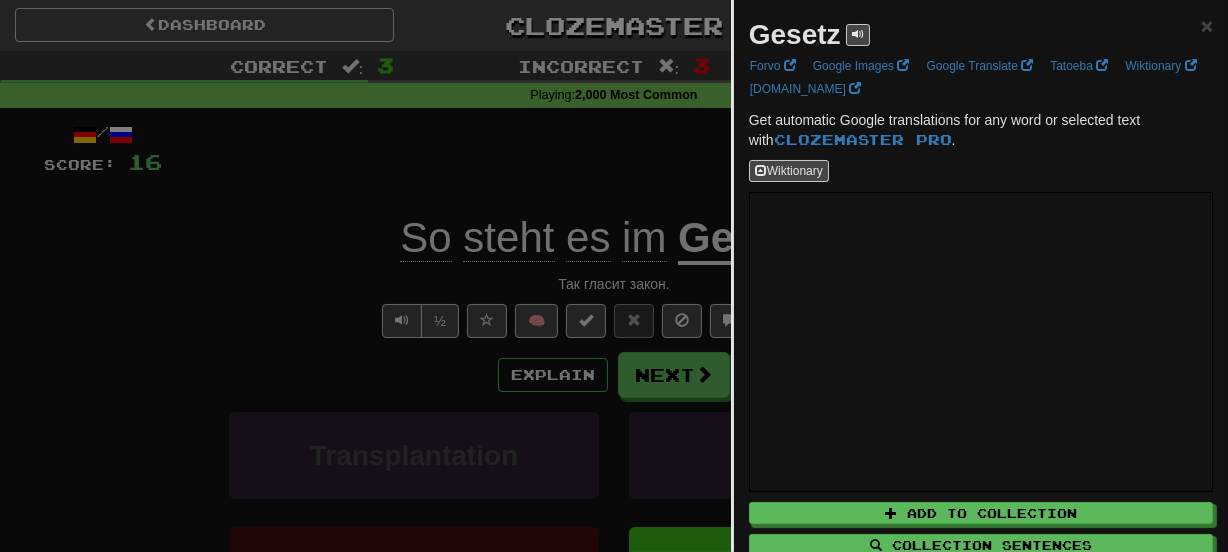 click at bounding box center [614, 276] 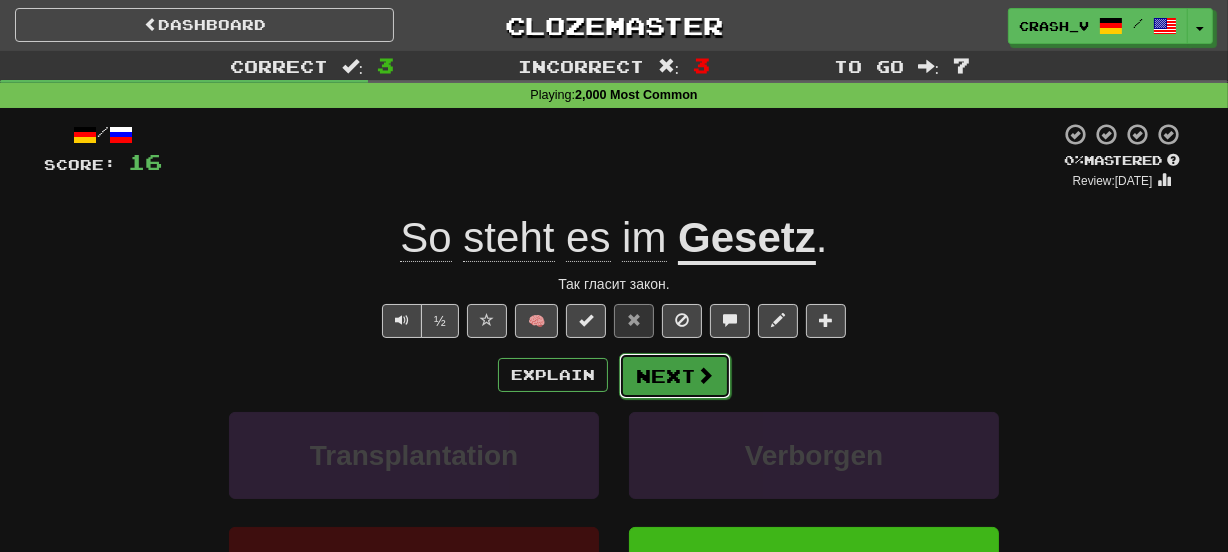 click on "Next" at bounding box center (675, 376) 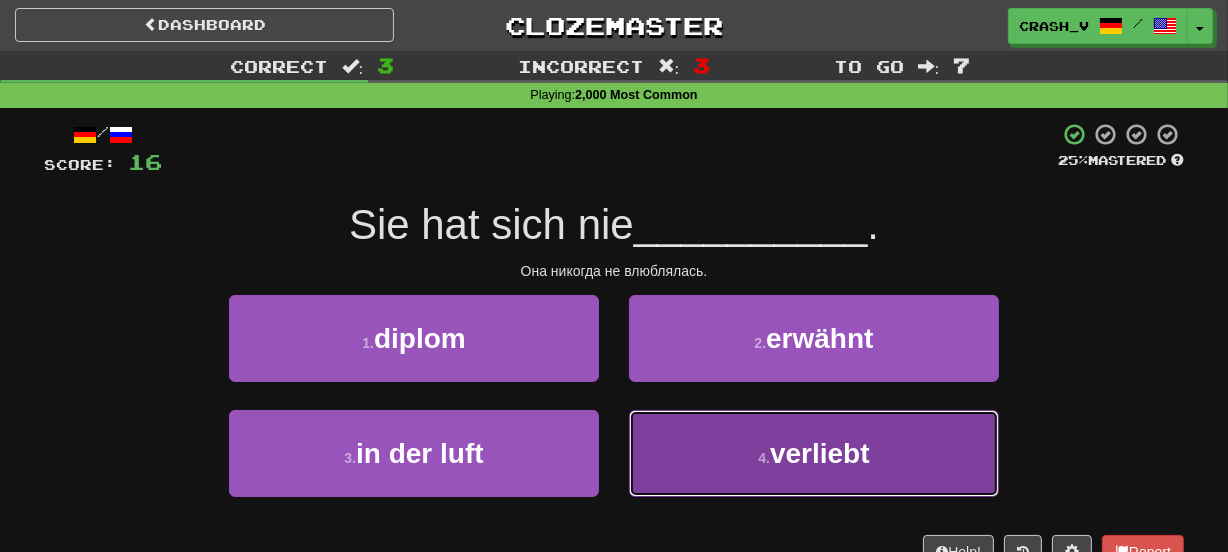 click on "4 .  verliebt" at bounding box center (814, 453) 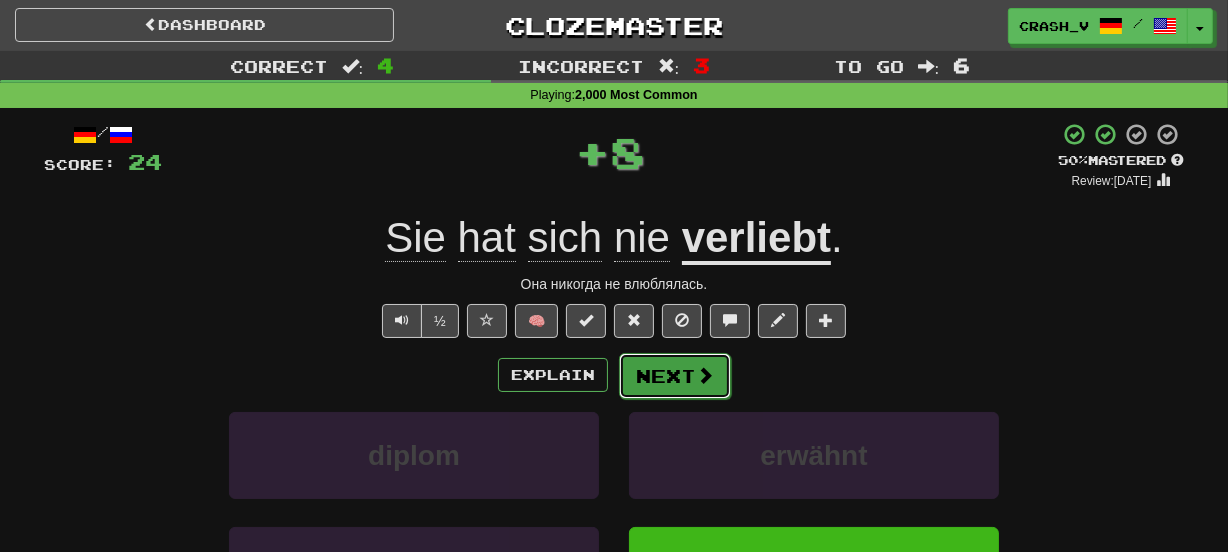 click on "Next" at bounding box center (675, 376) 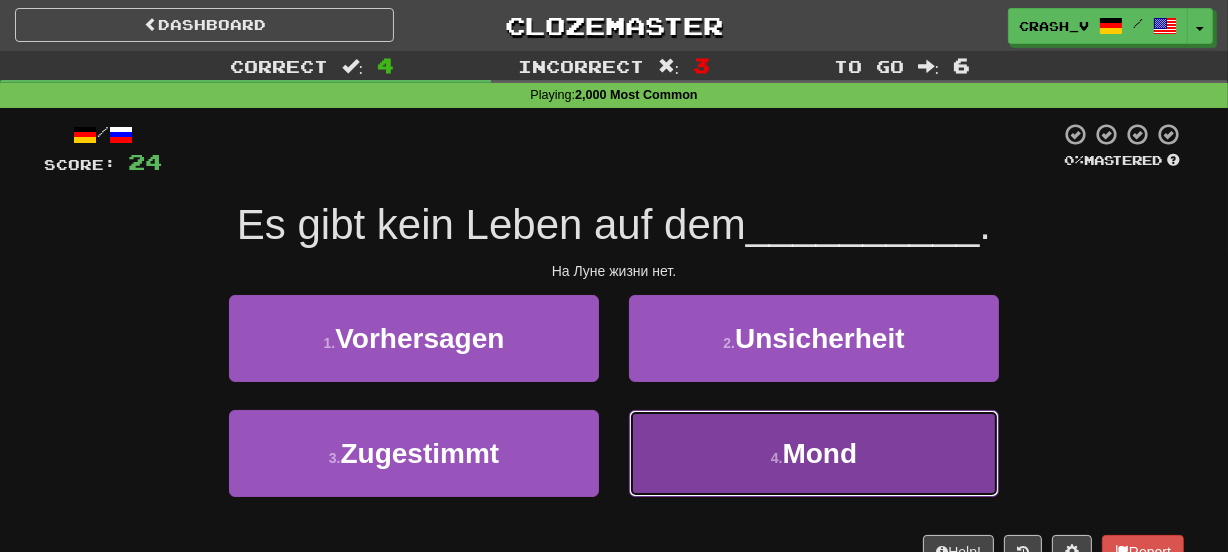 click on "4 .  Mond" at bounding box center [814, 453] 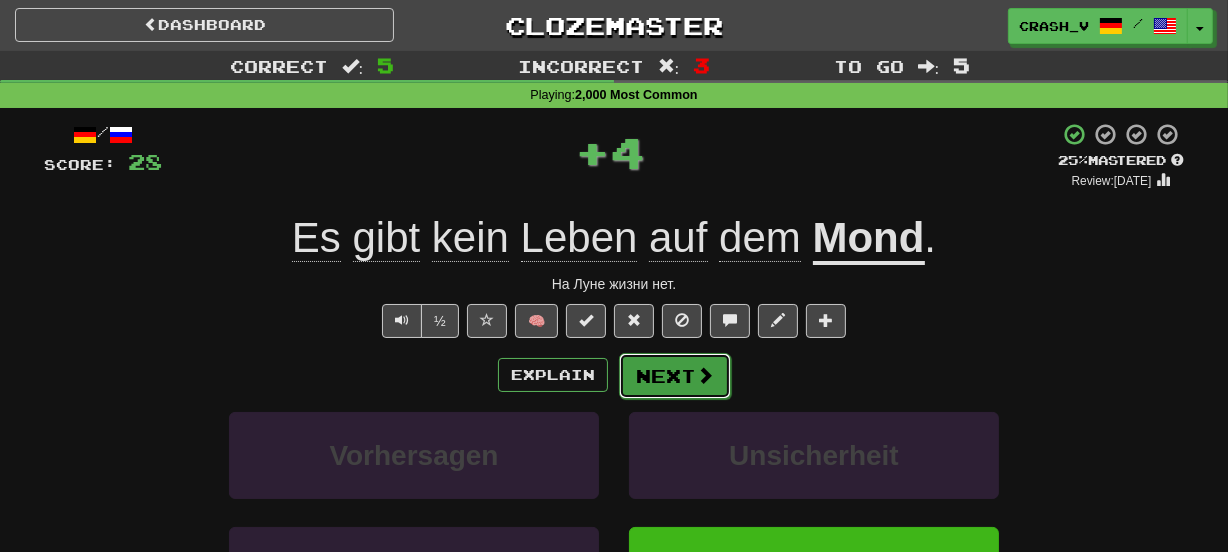 click on "Next" at bounding box center [675, 376] 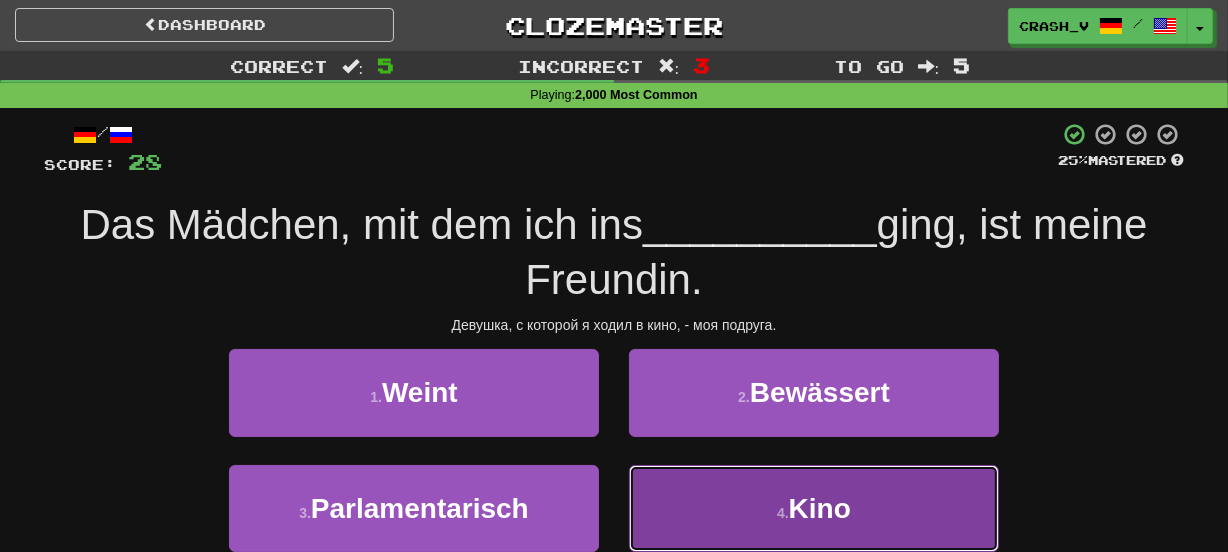 click on "4 .  Kino" at bounding box center (814, 508) 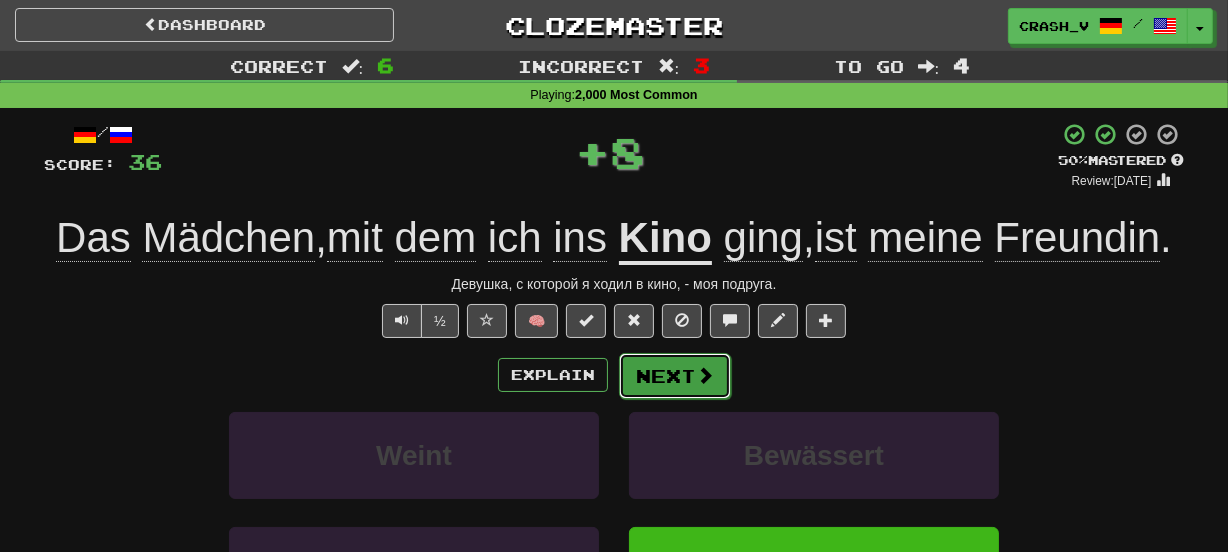 click on "Next" at bounding box center (675, 376) 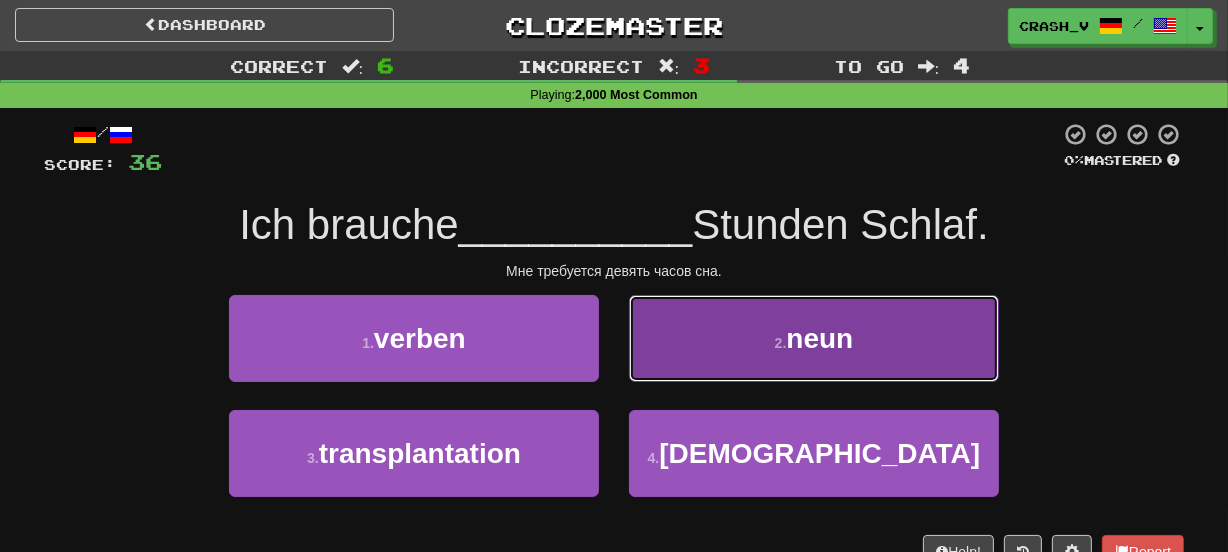 click on "2 .  neun" at bounding box center [814, 338] 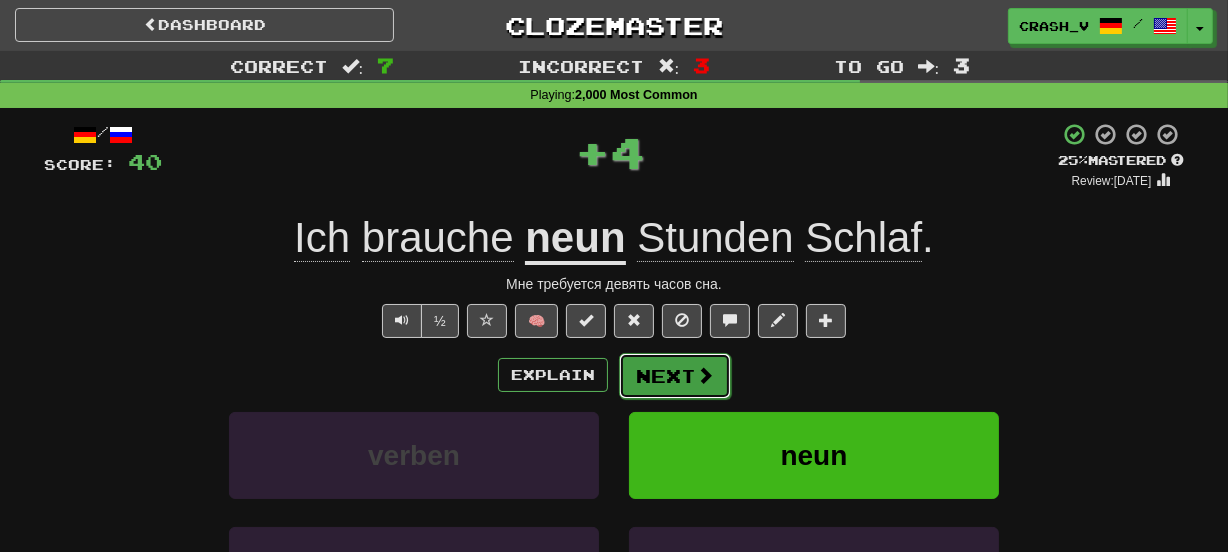 click on "Next" at bounding box center [675, 376] 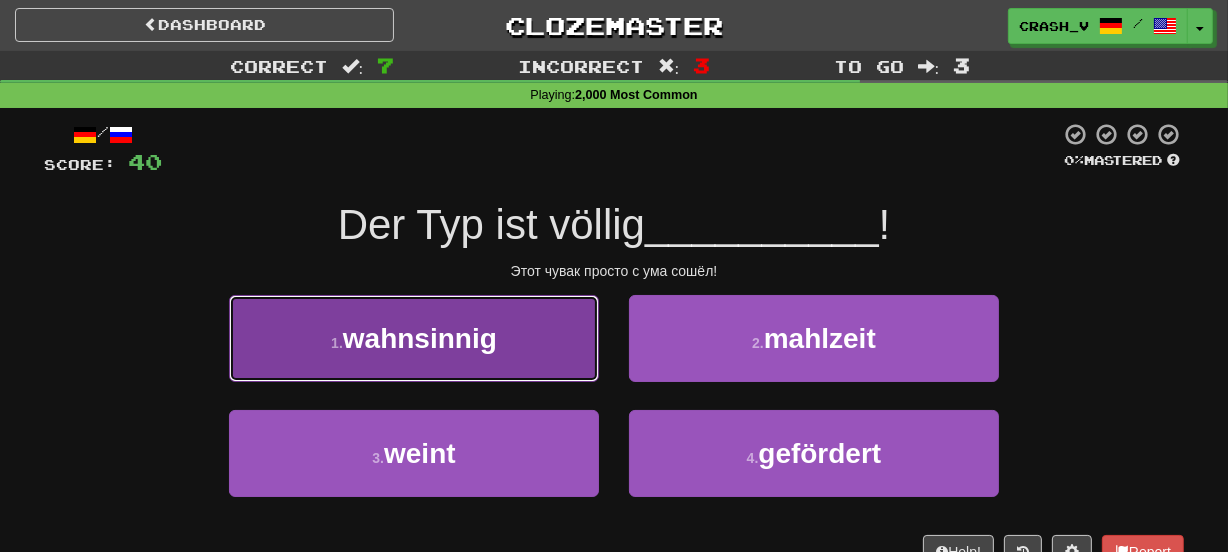 click on "1 .  wahnsinnig" at bounding box center [414, 338] 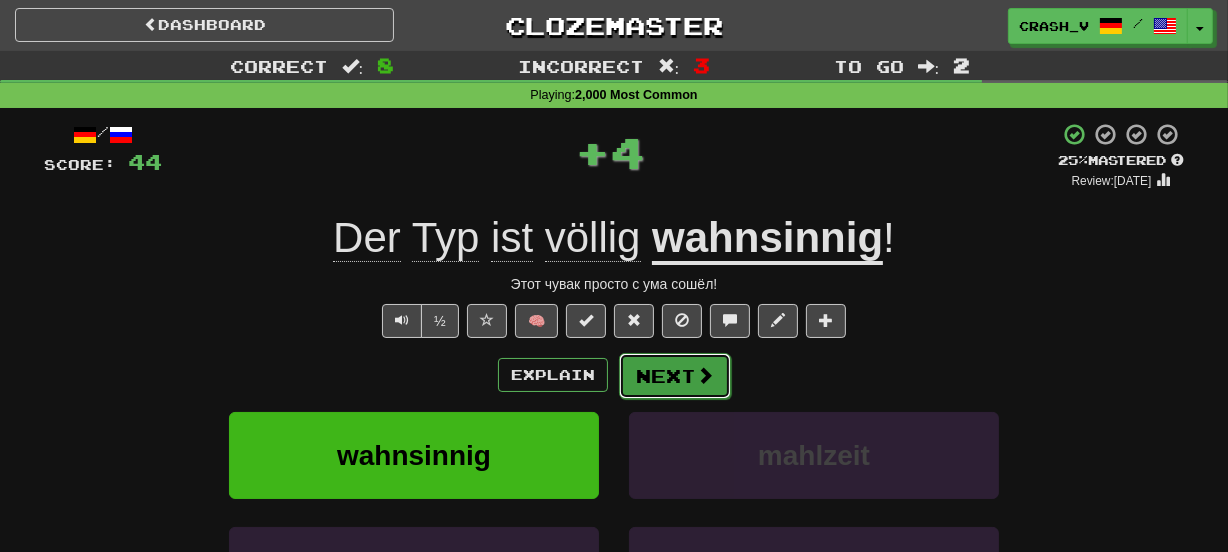 click on "Next" at bounding box center [675, 376] 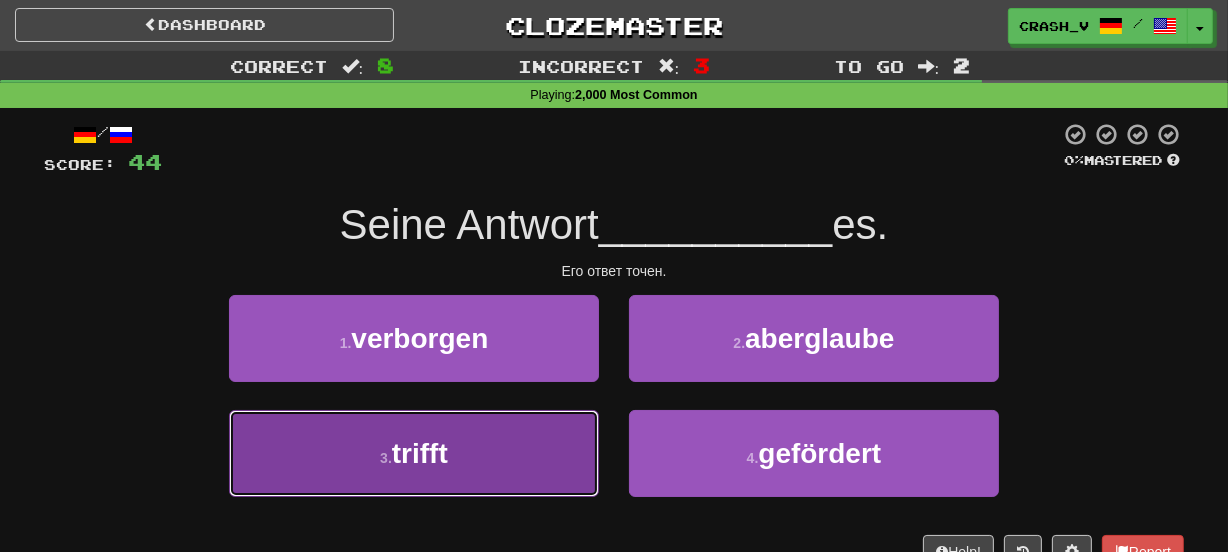 click on "3 .  trifft" at bounding box center (414, 453) 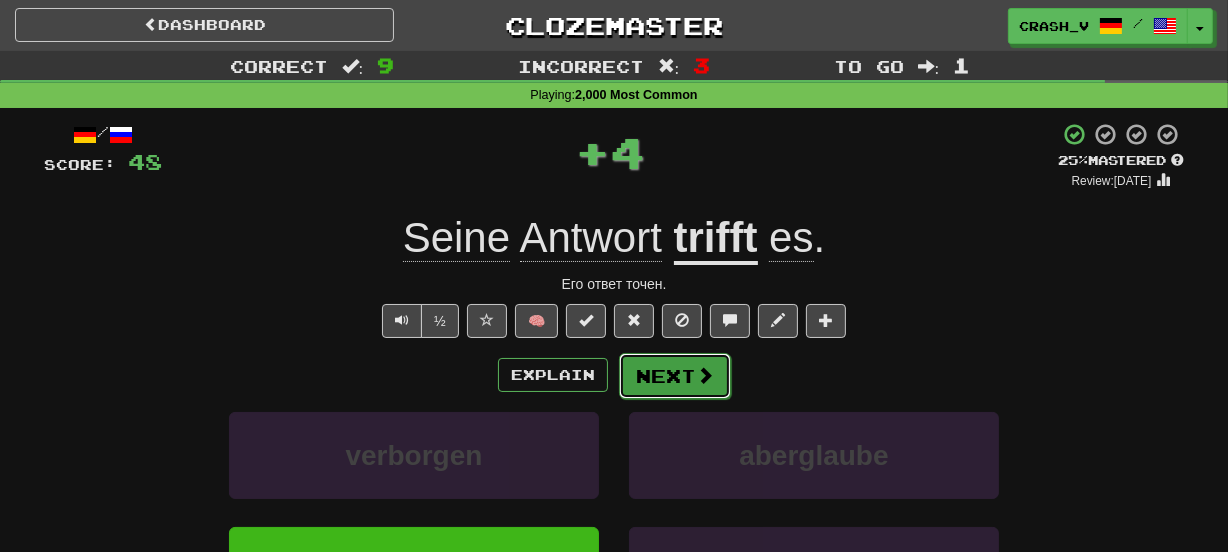 click on "Next" at bounding box center [675, 376] 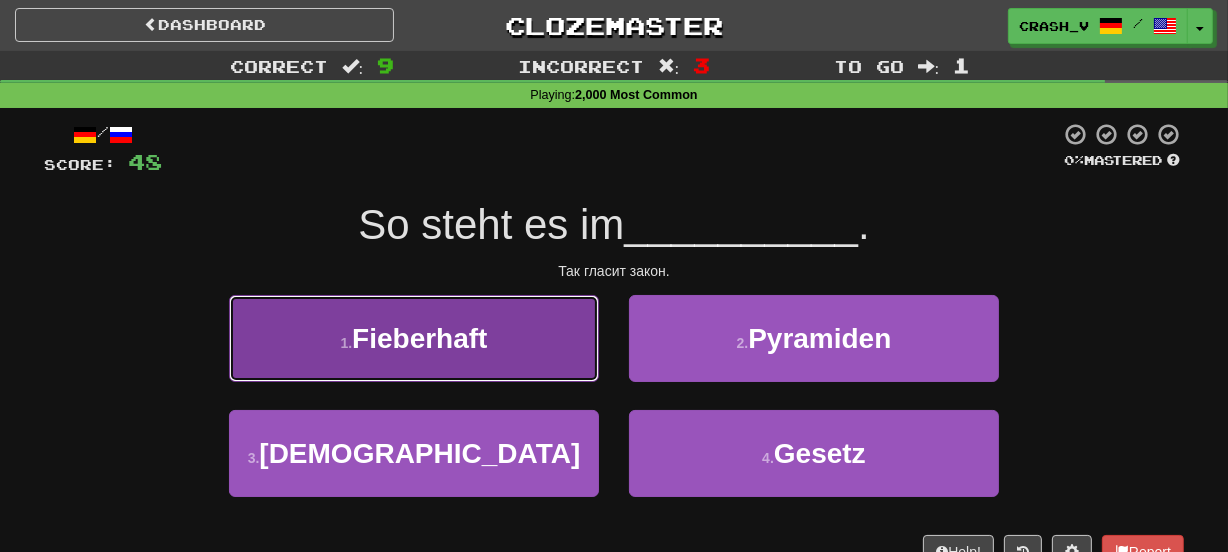 click on "1 .  Fieberhaft" at bounding box center [414, 338] 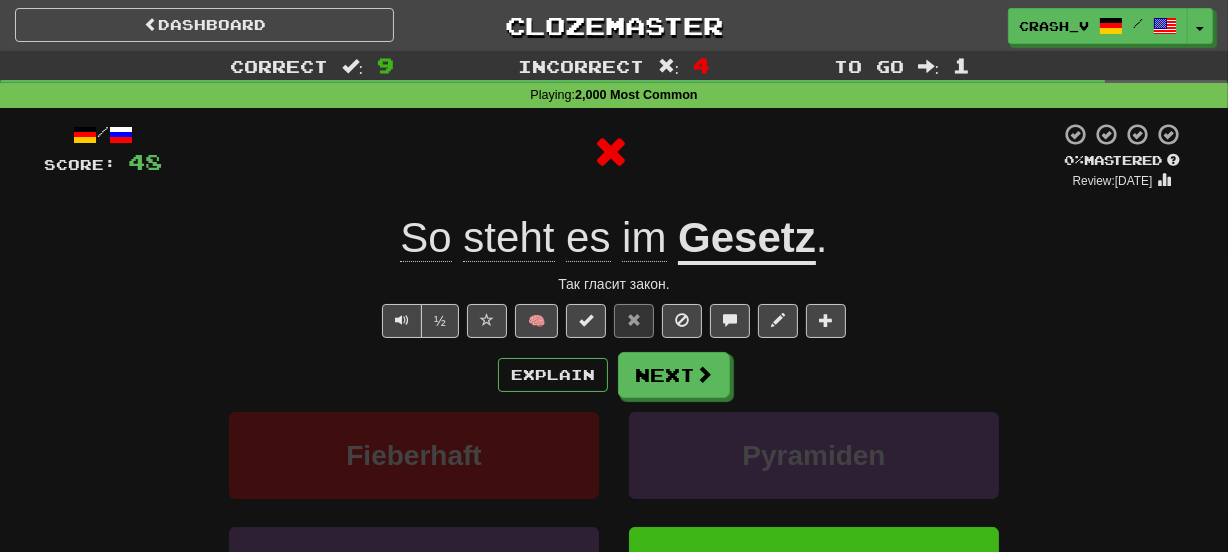 click on "Gesetz" at bounding box center [747, 239] 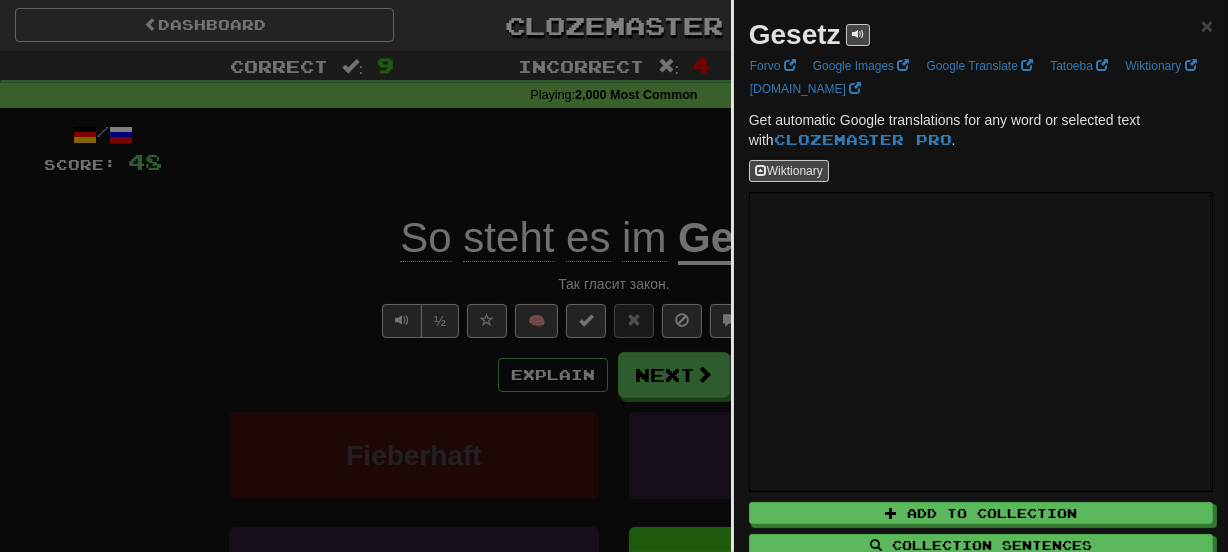 click on "Gesetz" at bounding box center (795, 34) 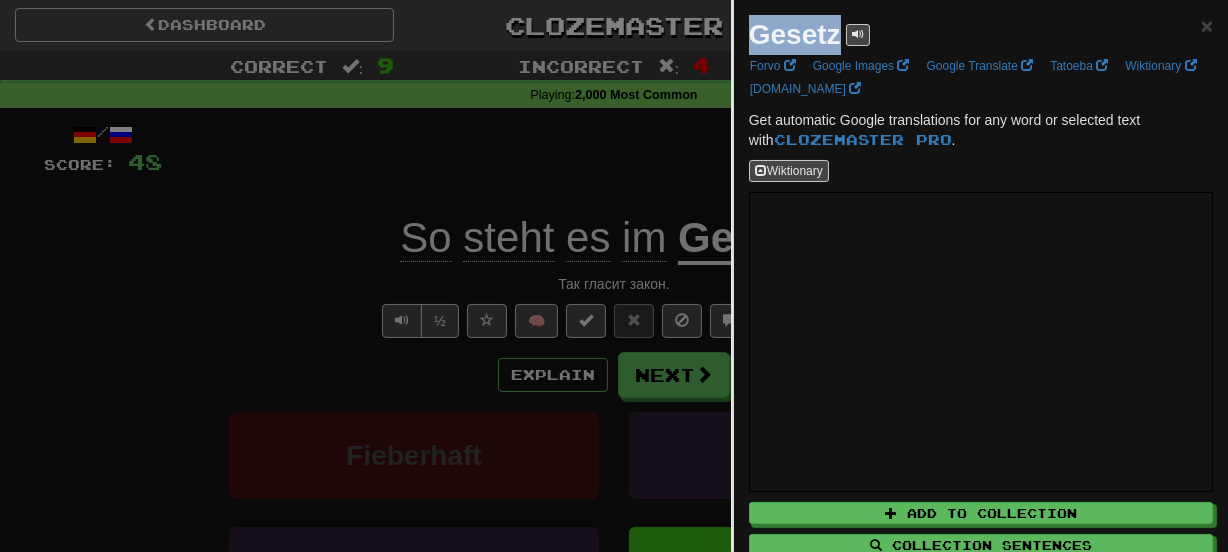 click on "Gesetz" at bounding box center (795, 34) 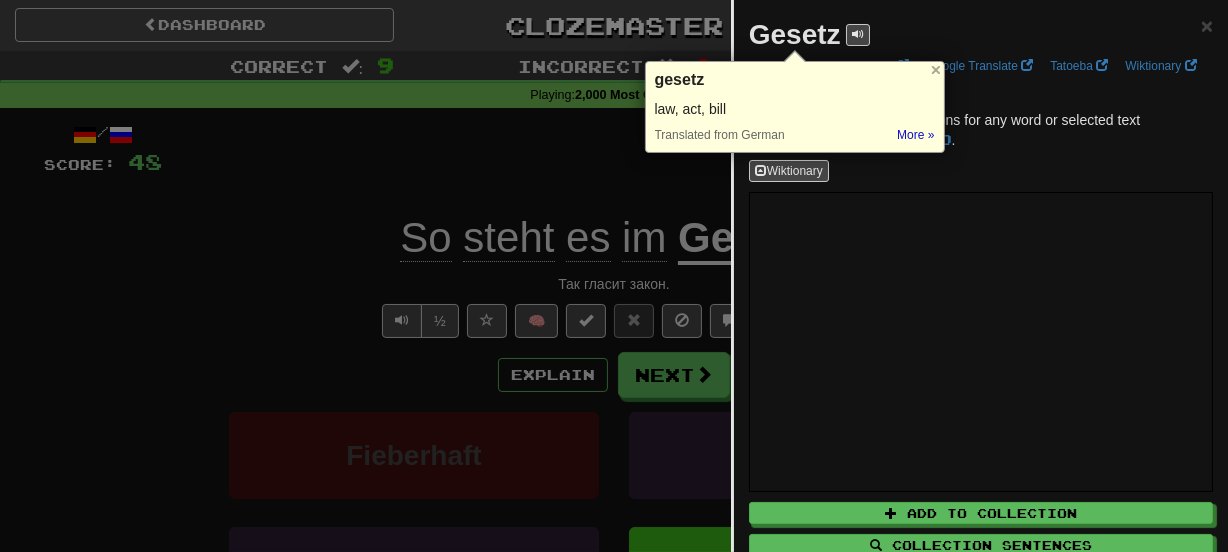 click at bounding box center [614, 276] 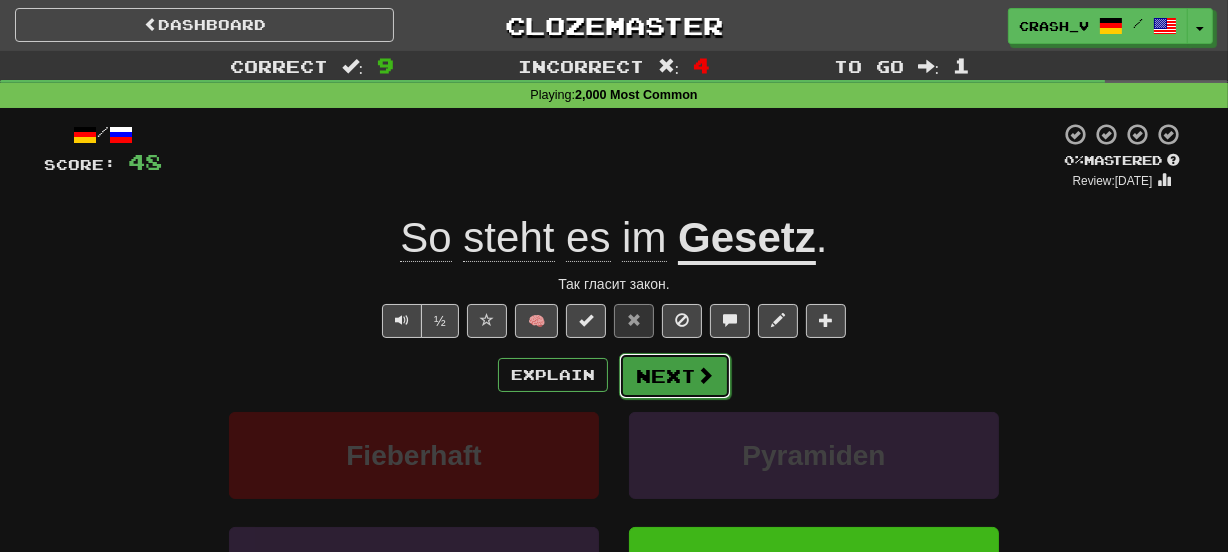 click on "Next" at bounding box center [675, 376] 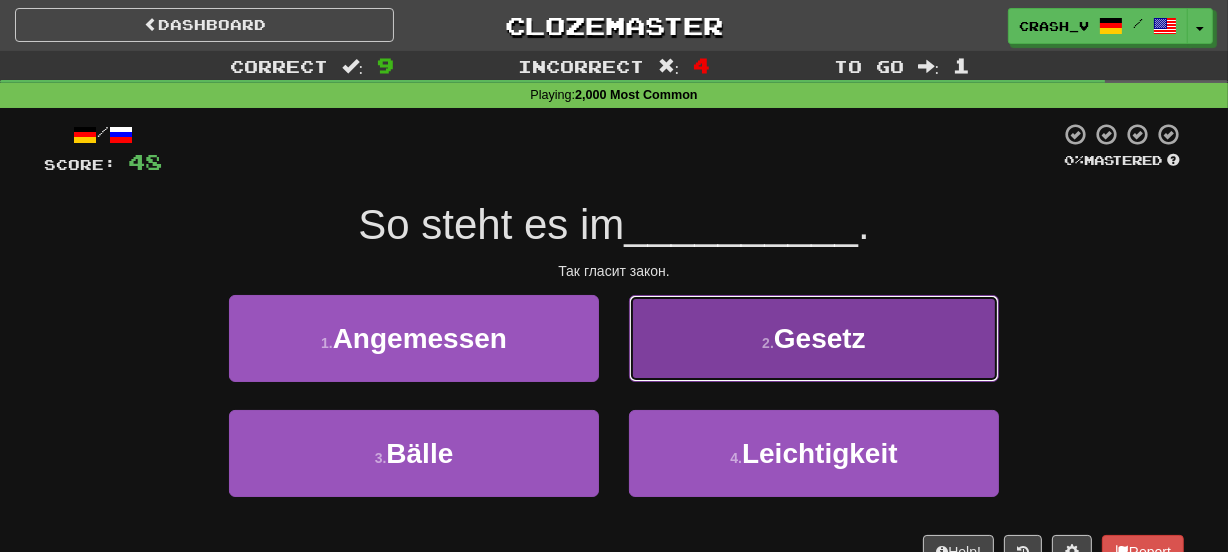 click on "2 .  Gesetz" at bounding box center (814, 338) 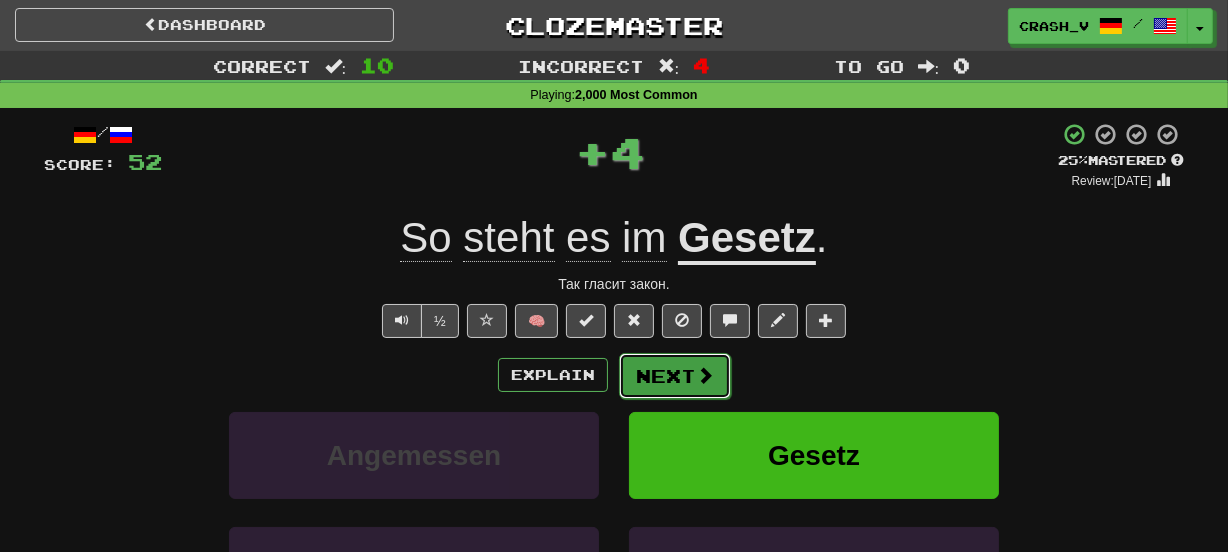 click on "Next" at bounding box center (675, 376) 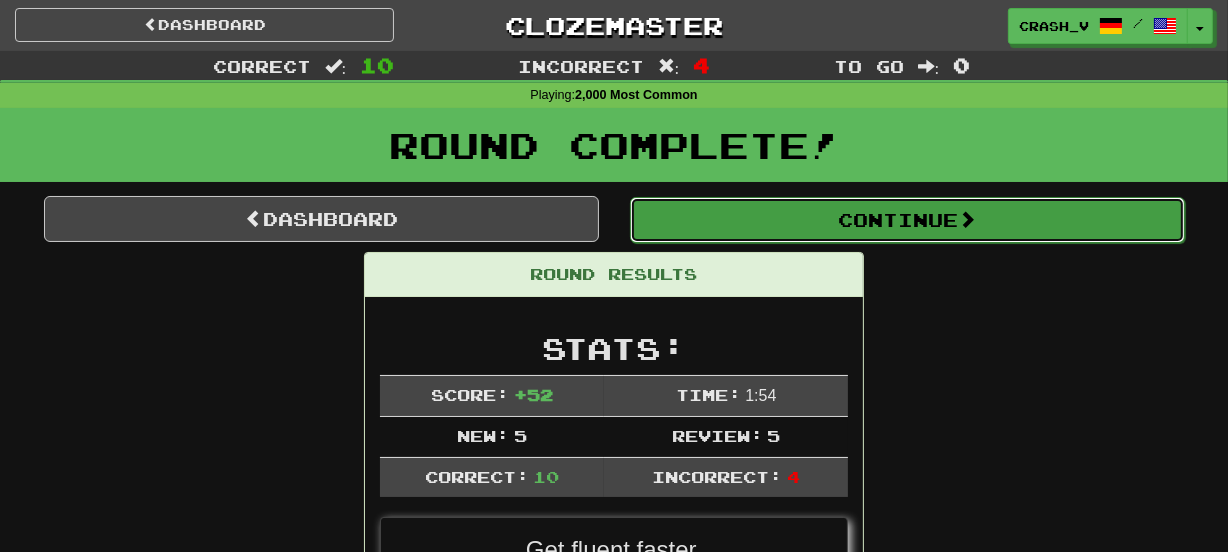 click on "Continue" at bounding box center (907, 220) 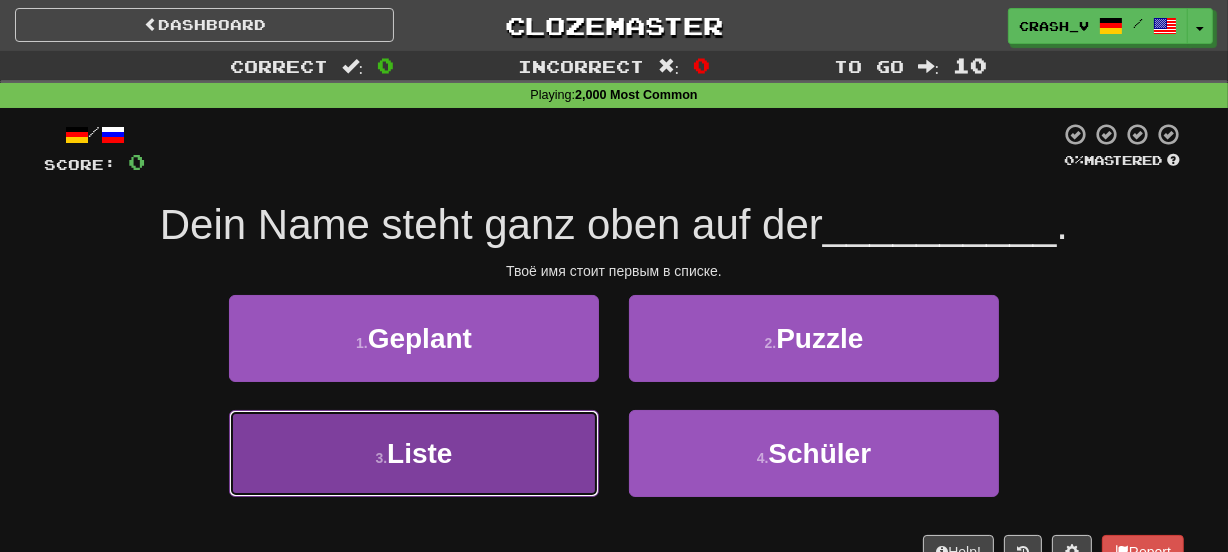 click on "3 .  Liste" at bounding box center [414, 453] 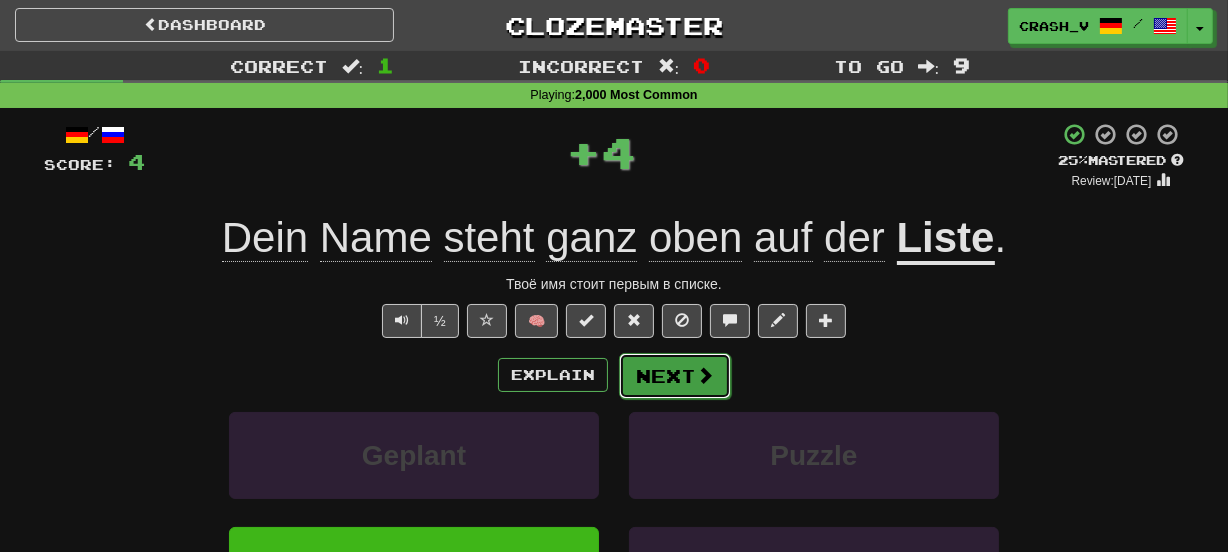 click on "Next" at bounding box center [675, 376] 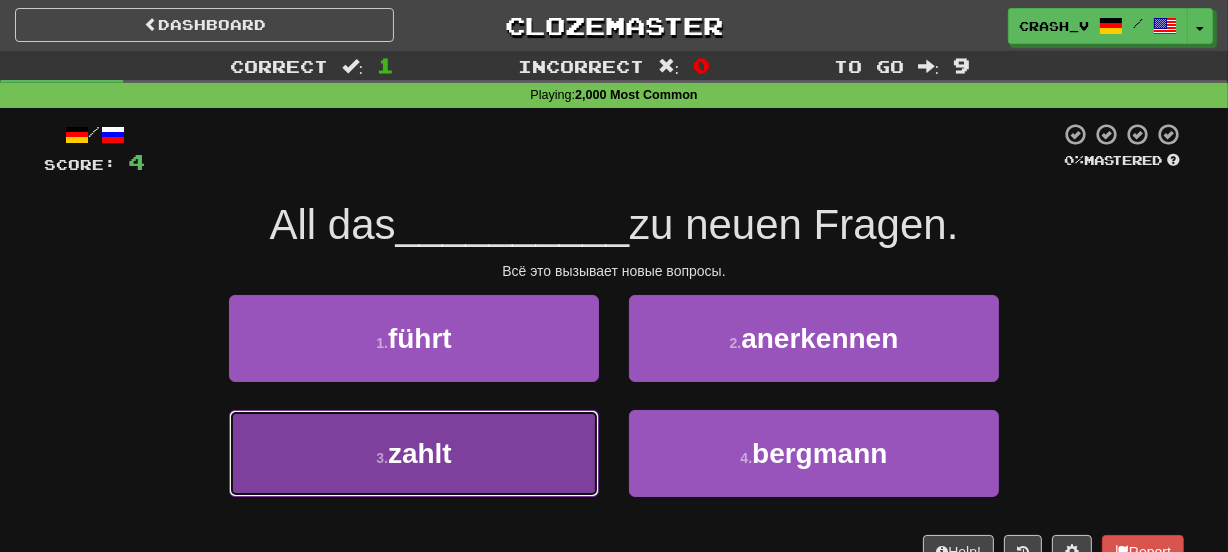 click on "3 .  zahlt" at bounding box center [414, 453] 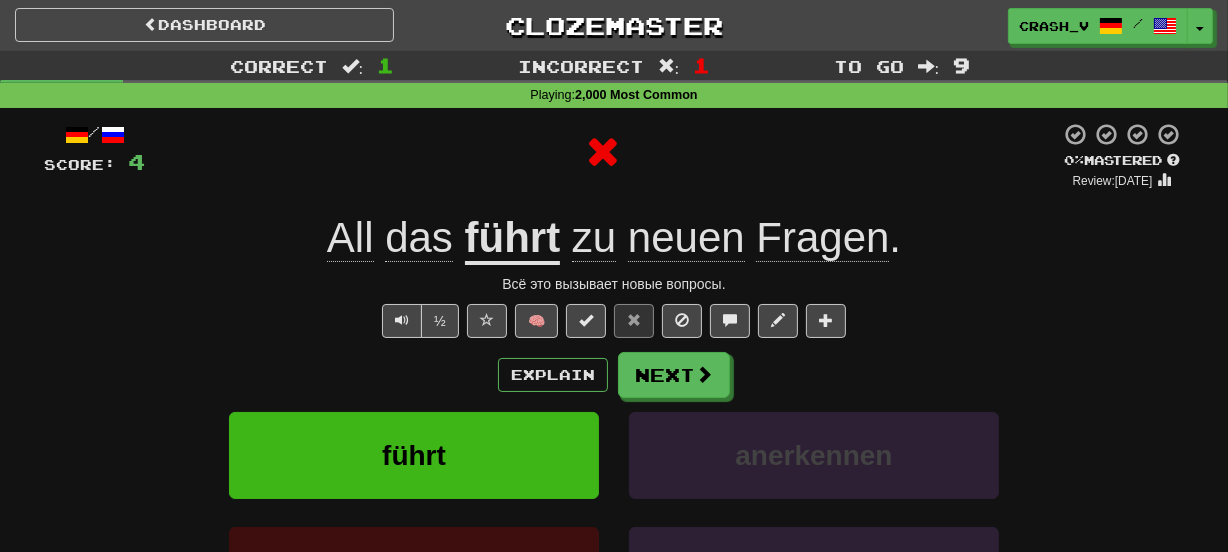 click on "führt" at bounding box center (513, 239) 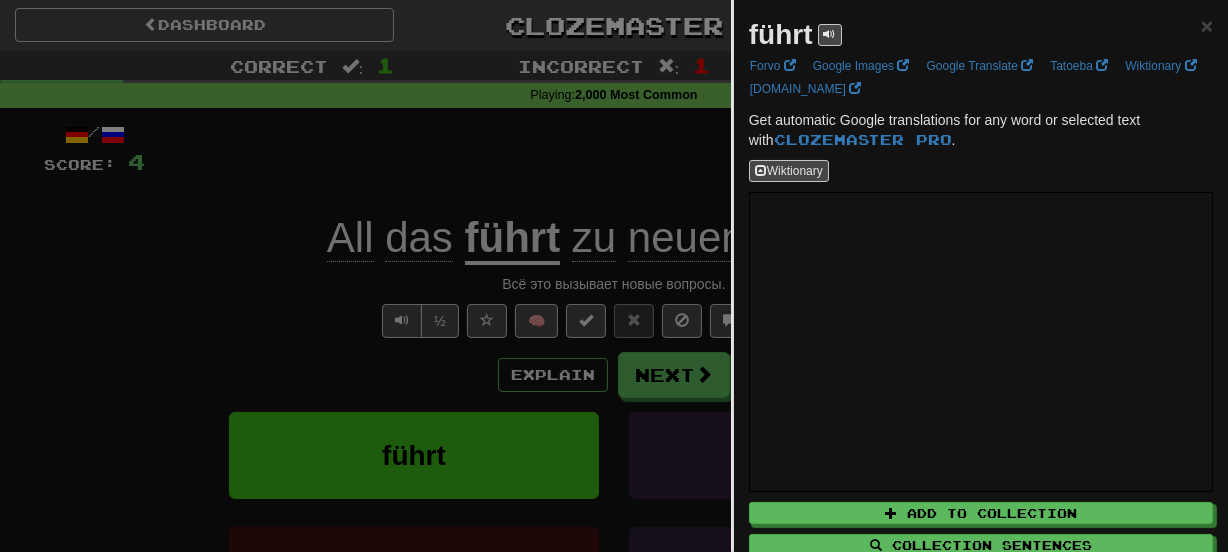click on "führt" at bounding box center [781, 34] 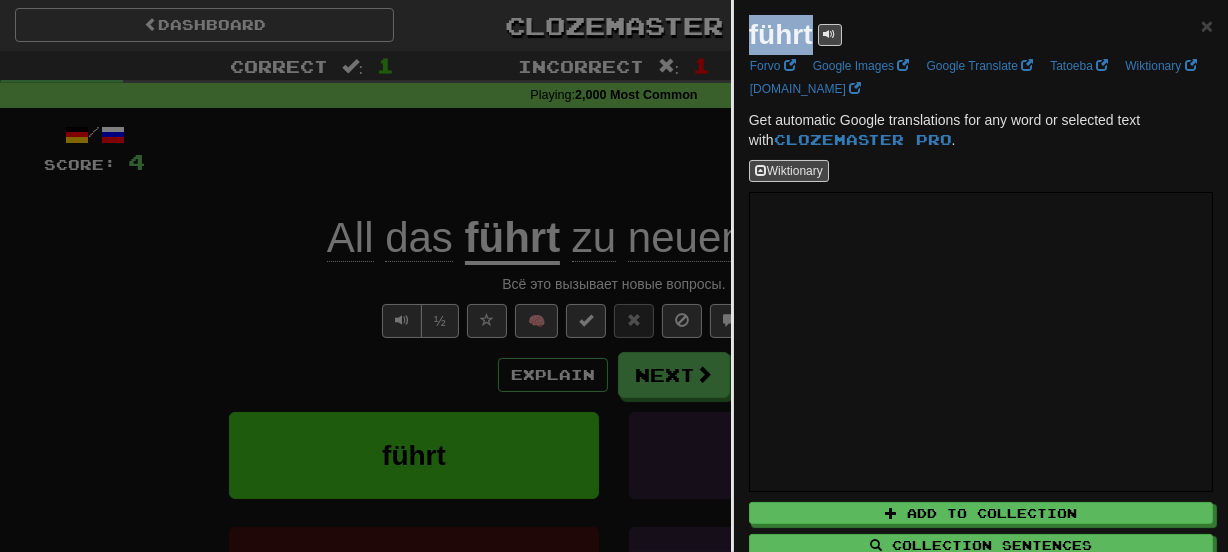 click on "führt" at bounding box center [781, 34] 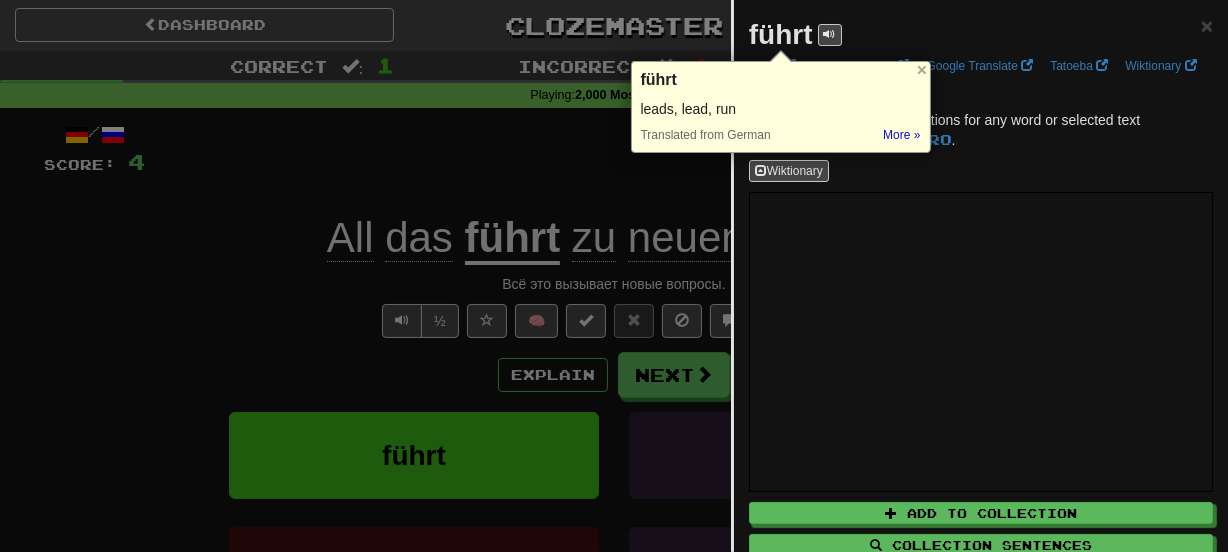 click at bounding box center (614, 276) 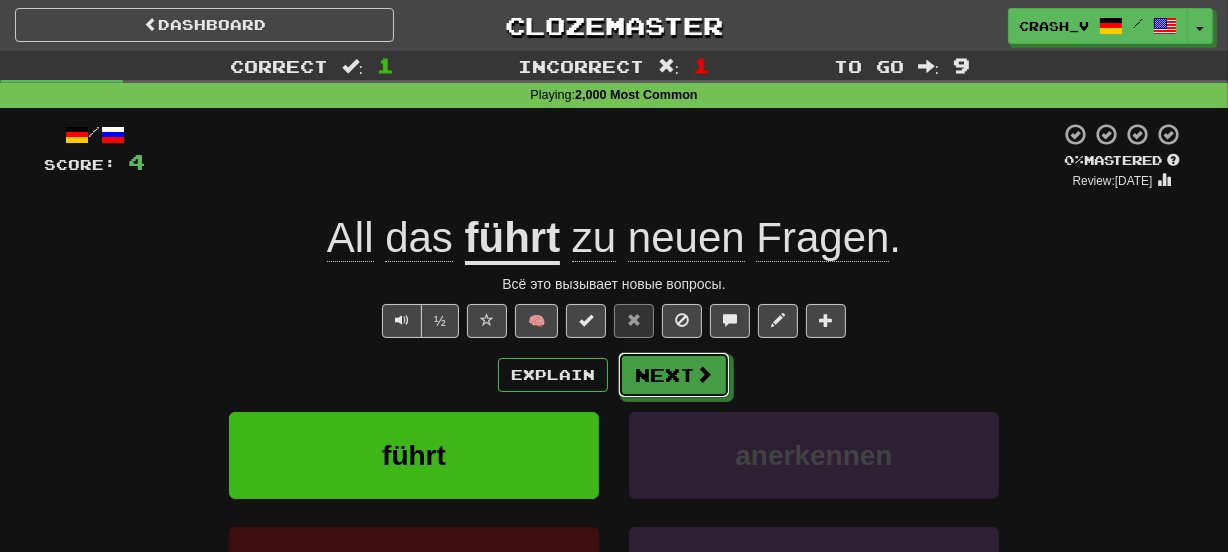 click on "Next" at bounding box center (674, 375) 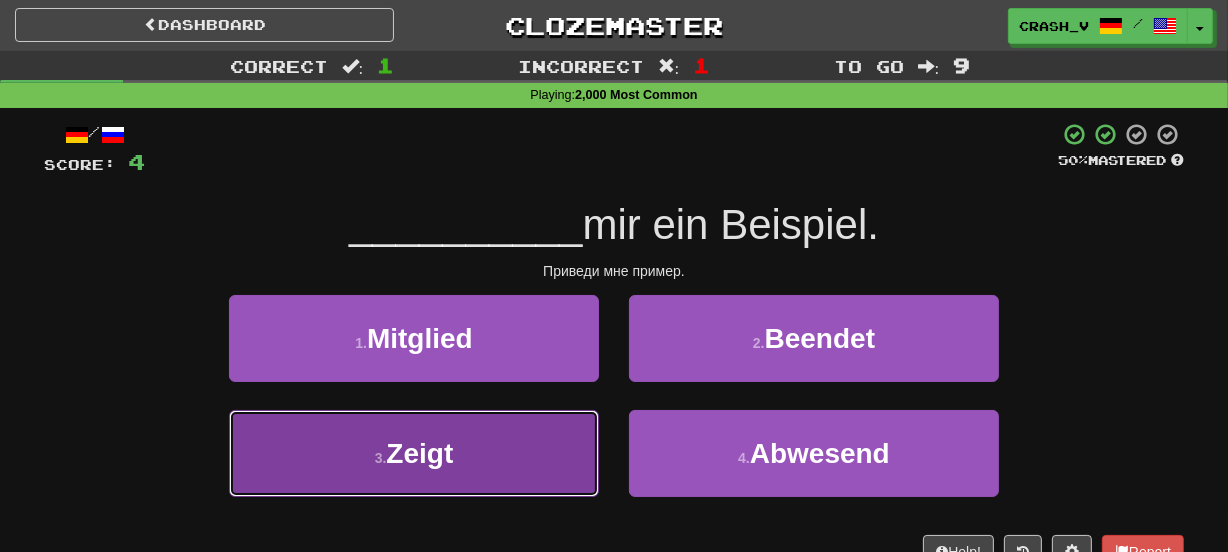 click on "3 .  Zeigt" at bounding box center [414, 453] 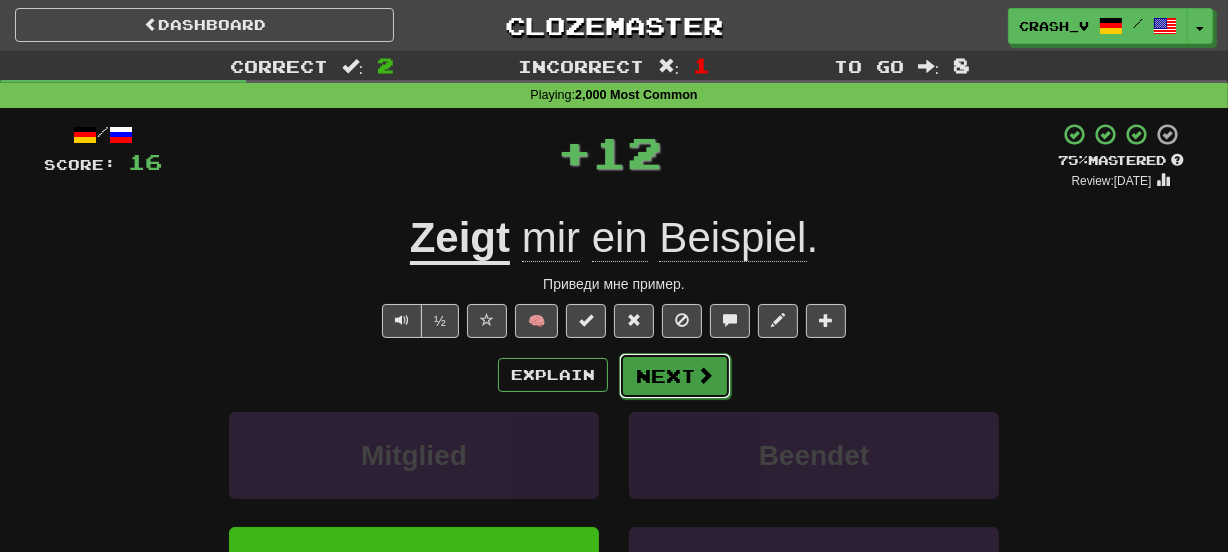 click on "Next" at bounding box center [675, 376] 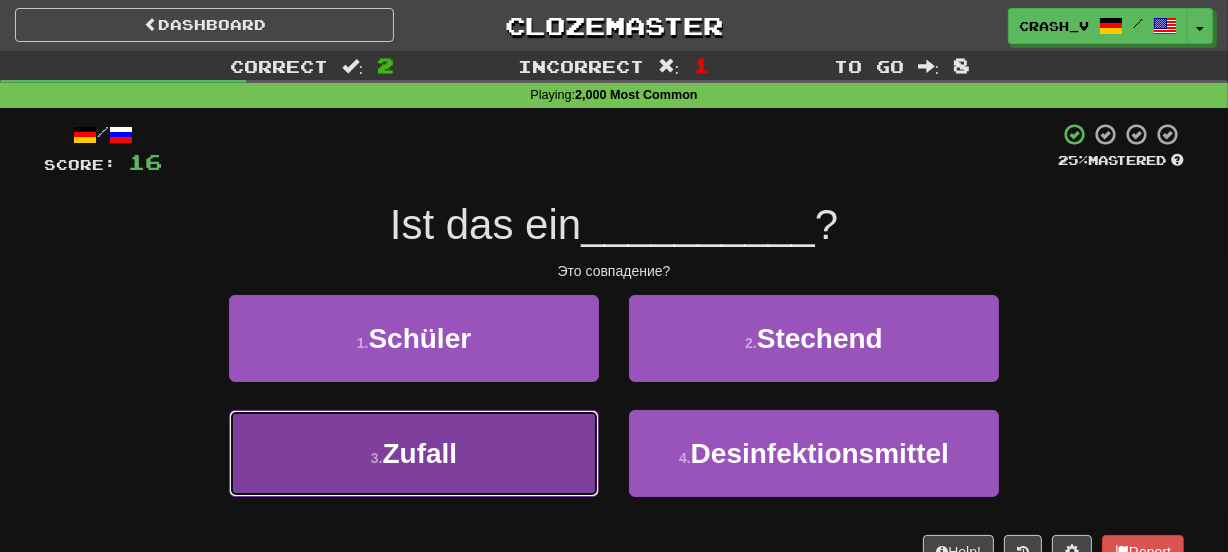 click on "3 .  Zufall" at bounding box center (414, 453) 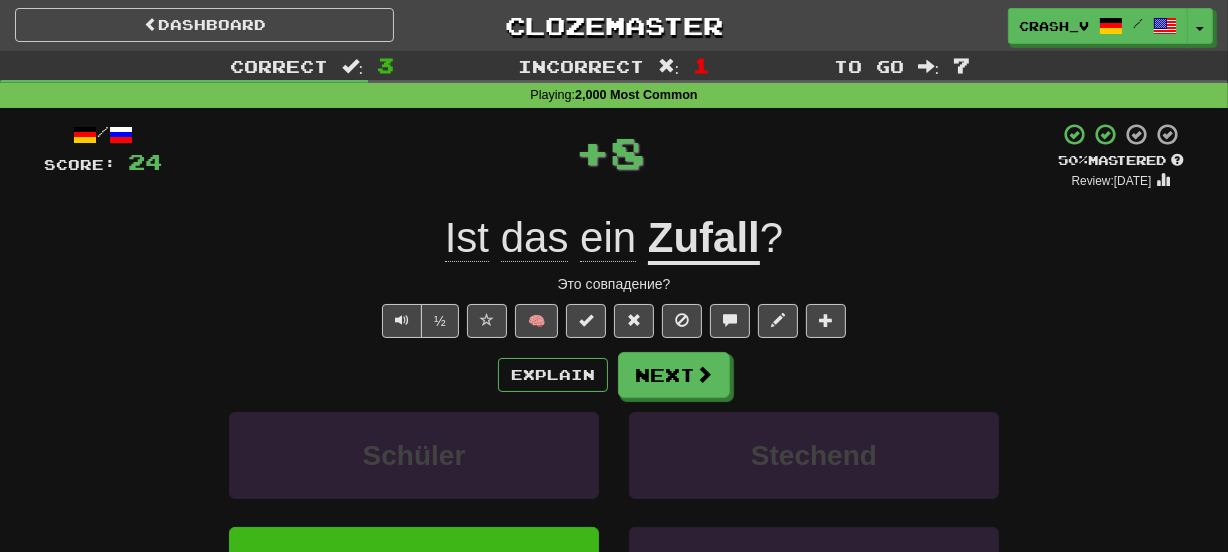 click on "/  Score:   24 + 8 50 %  Mastered Review:  [DATE] Ist   das   ein   Zufall ? Это совпадение? ½ 🧠 Explain Next [PERSON_NAME] Stechend Zufall Desinfektionsmittel Learn more: [PERSON_NAME] Stechend Zufall Desinfektionsmittel  Help!  Report Sentence Source" at bounding box center (614, 435) 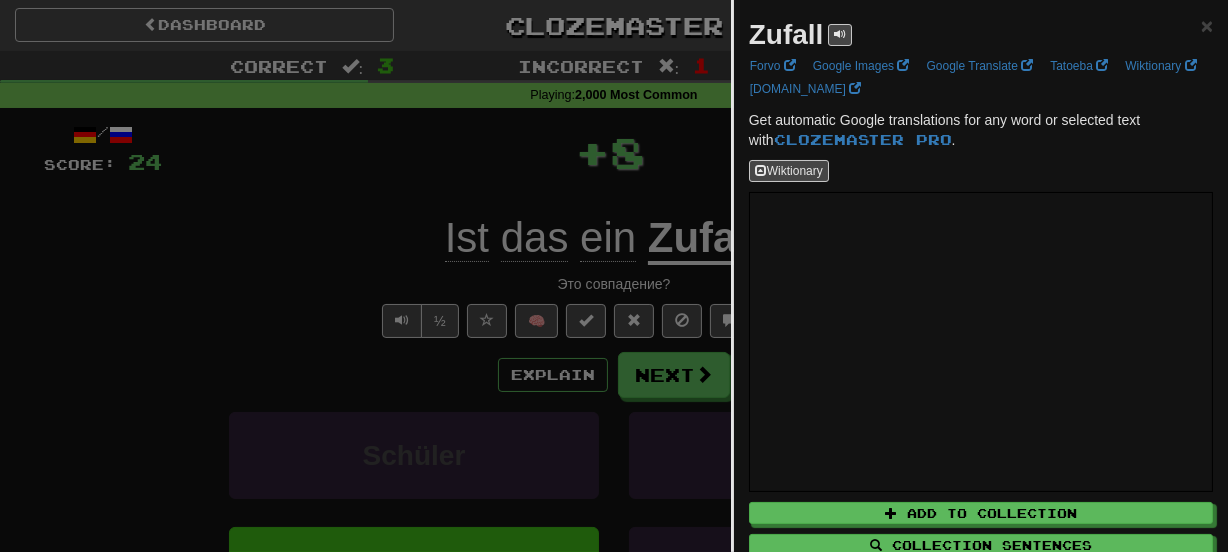 click on "Zufall" at bounding box center [786, 34] 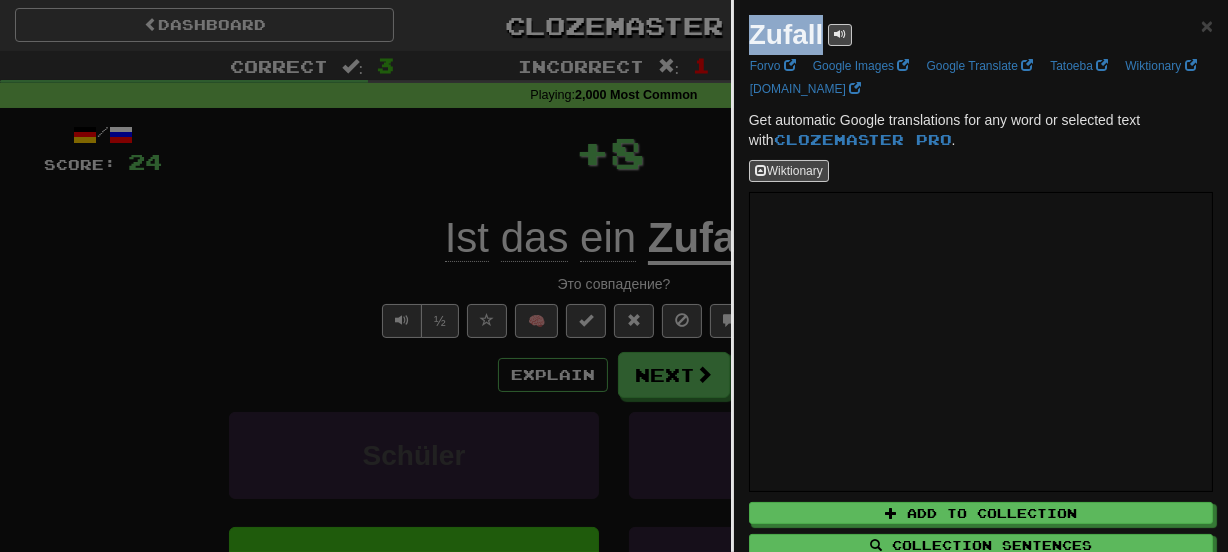 click on "Zufall" at bounding box center (786, 34) 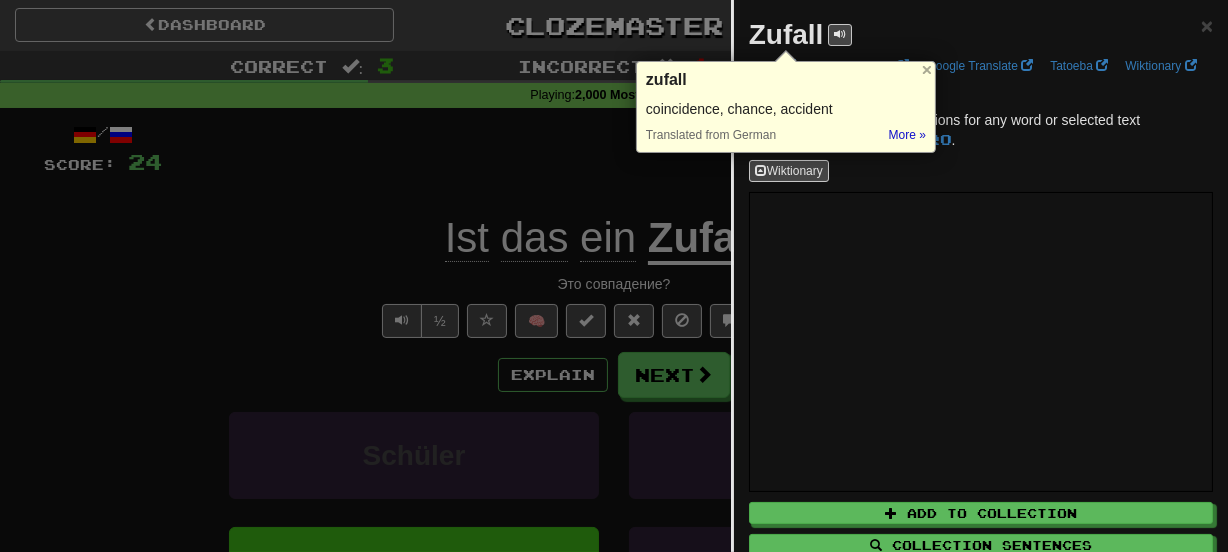 click at bounding box center (614, 276) 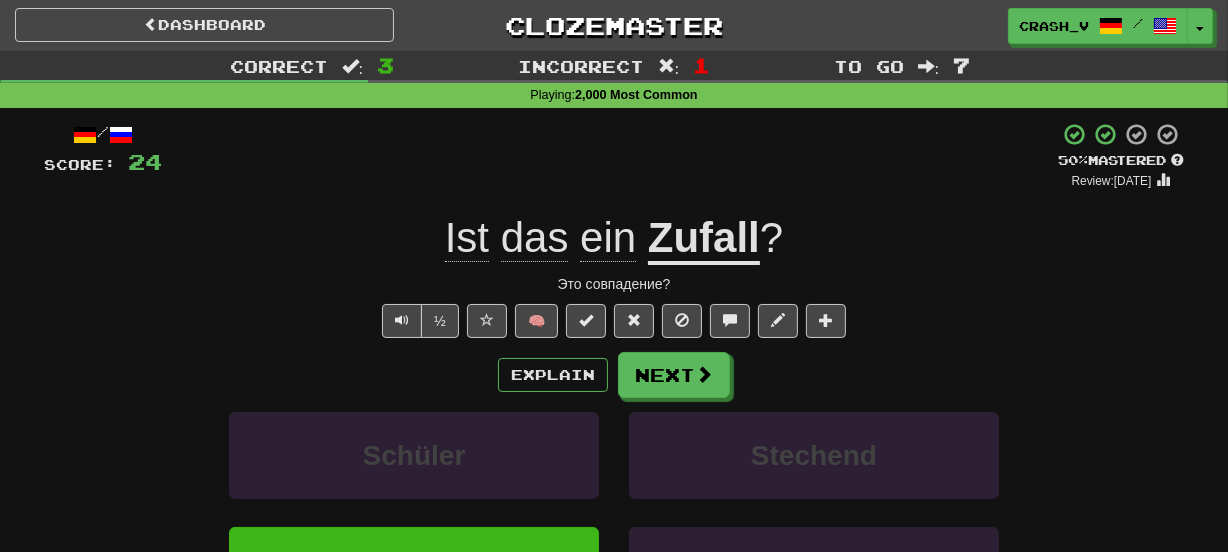 click on "Explain Next [PERSON_NAME] Stechend Zufall Desinfektionsmittel Learn more: [PERSON_NAME] Stechend Zufall Desinfektionsmittel" at bounding box center [614, 512] 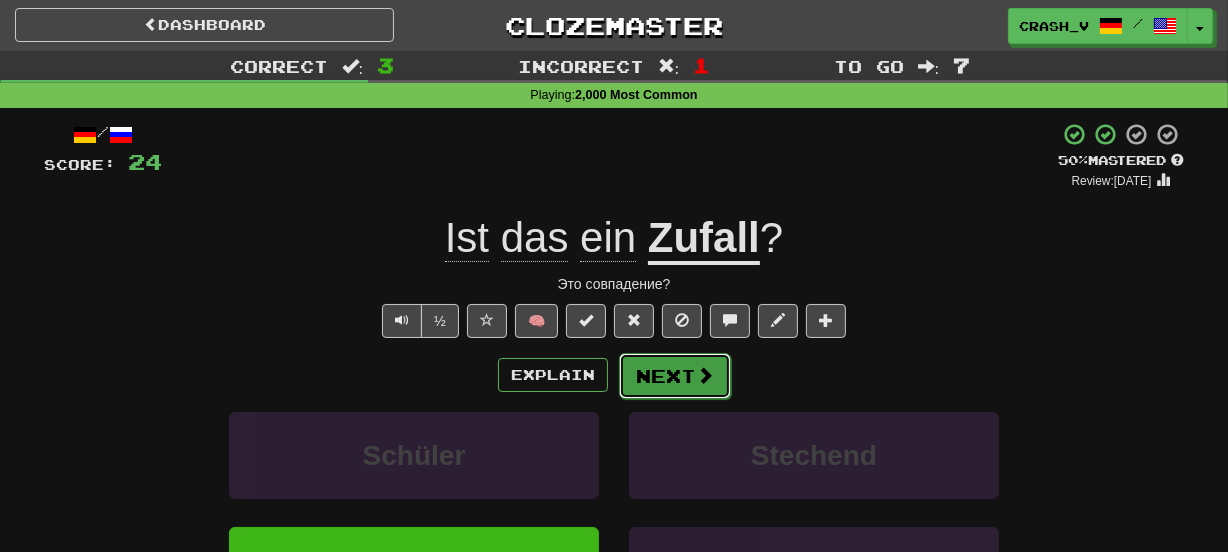 click on "Next" at bounding box center (675, 376) 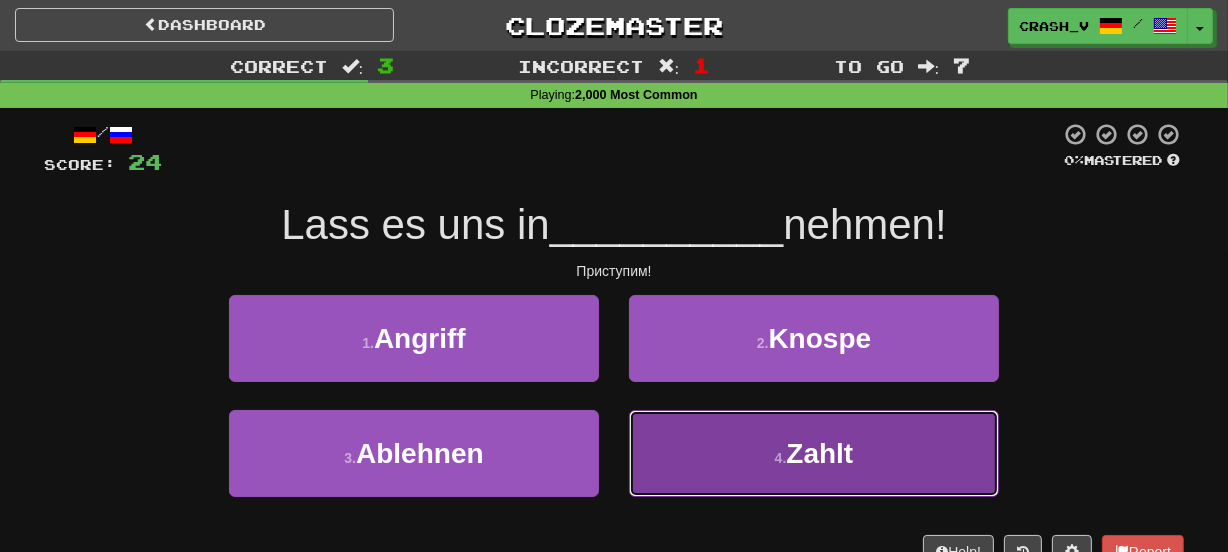 click on "4 .  Zahlt" at bounding box center (814, 453) 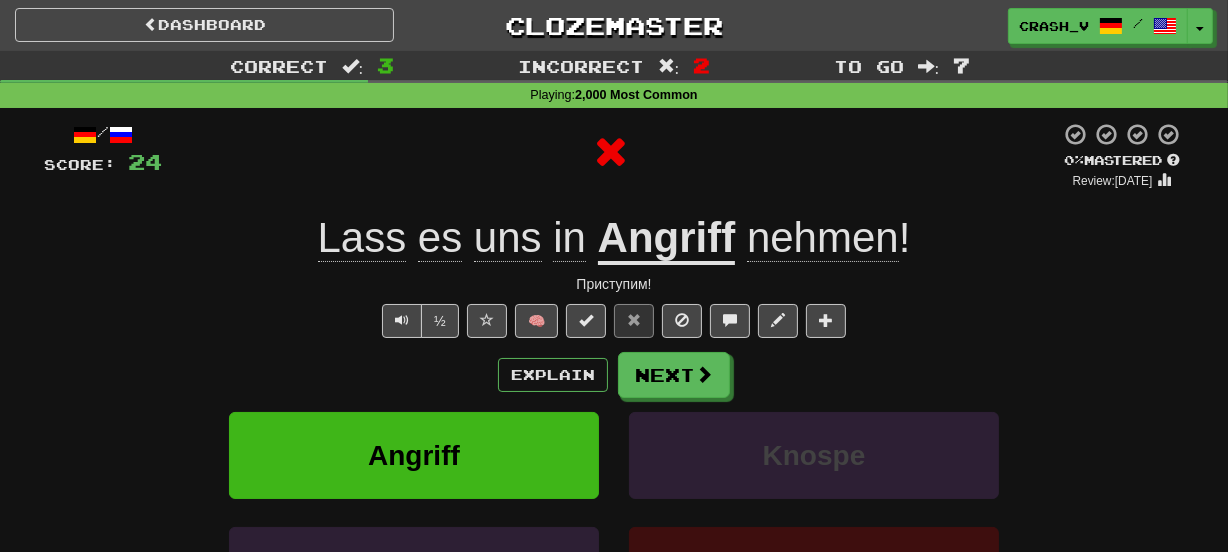 click on "Angriff" at bounding box center [667, 239] 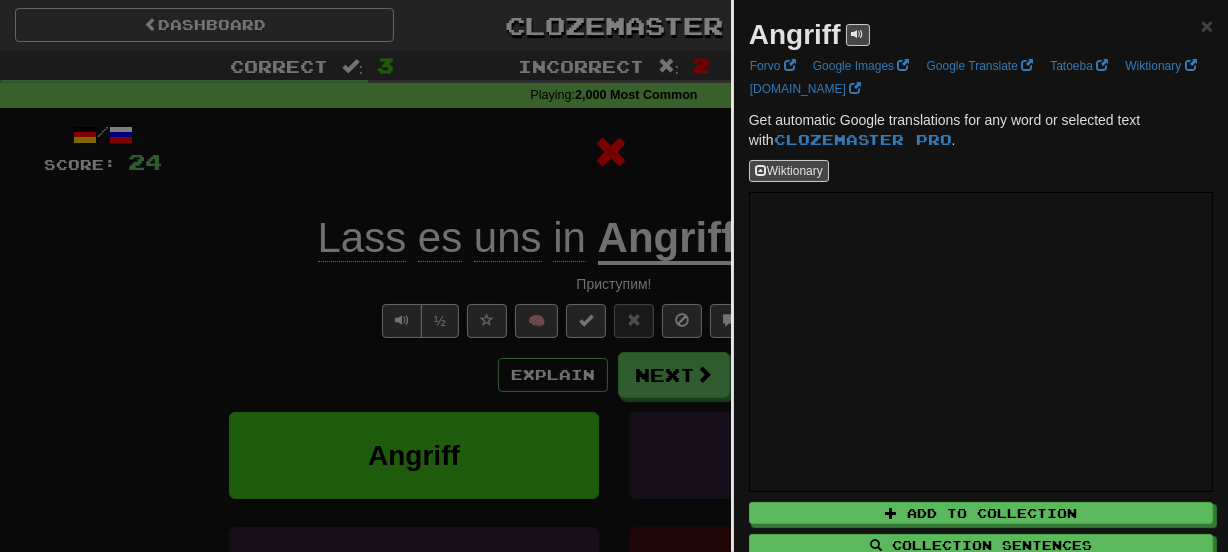 click on "Angriff" at bounding box center [795, 34] 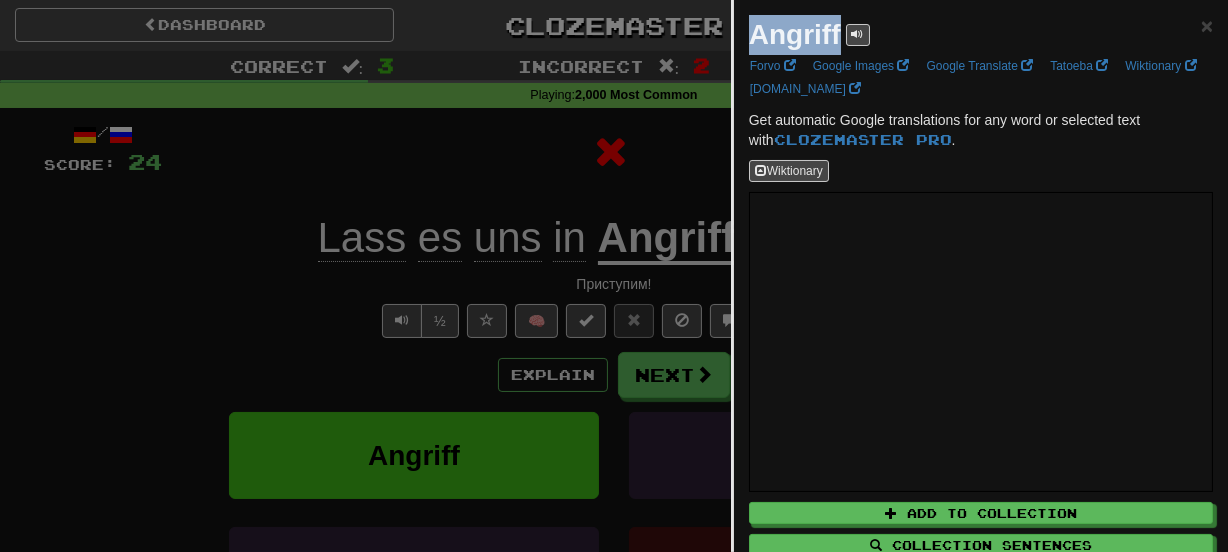 click on "Angriff" at bounding box center [795, 34] 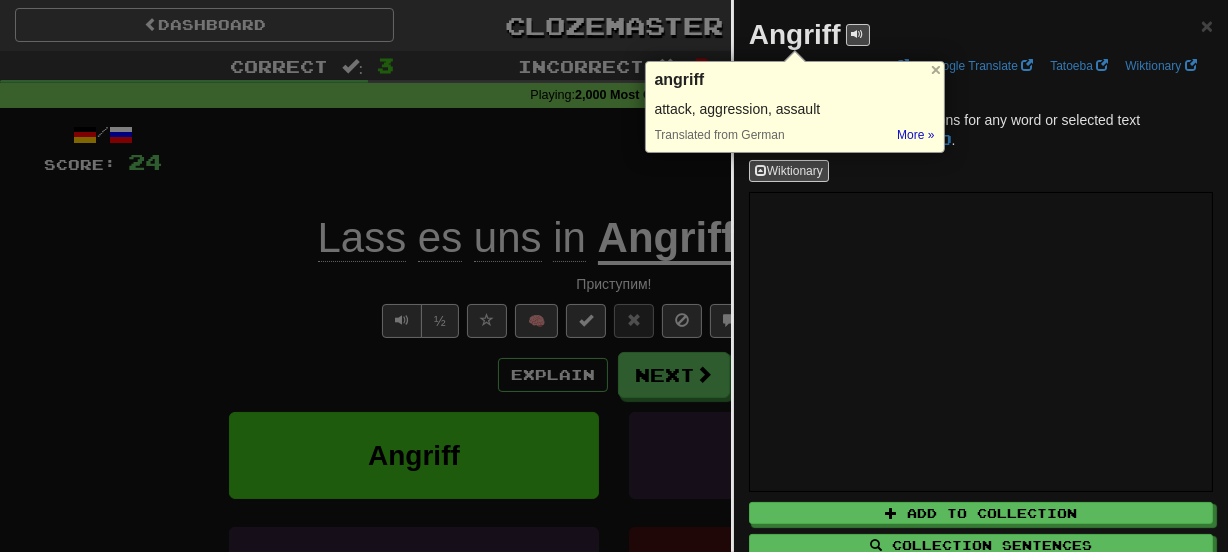 click at bounding box center [614, 276] 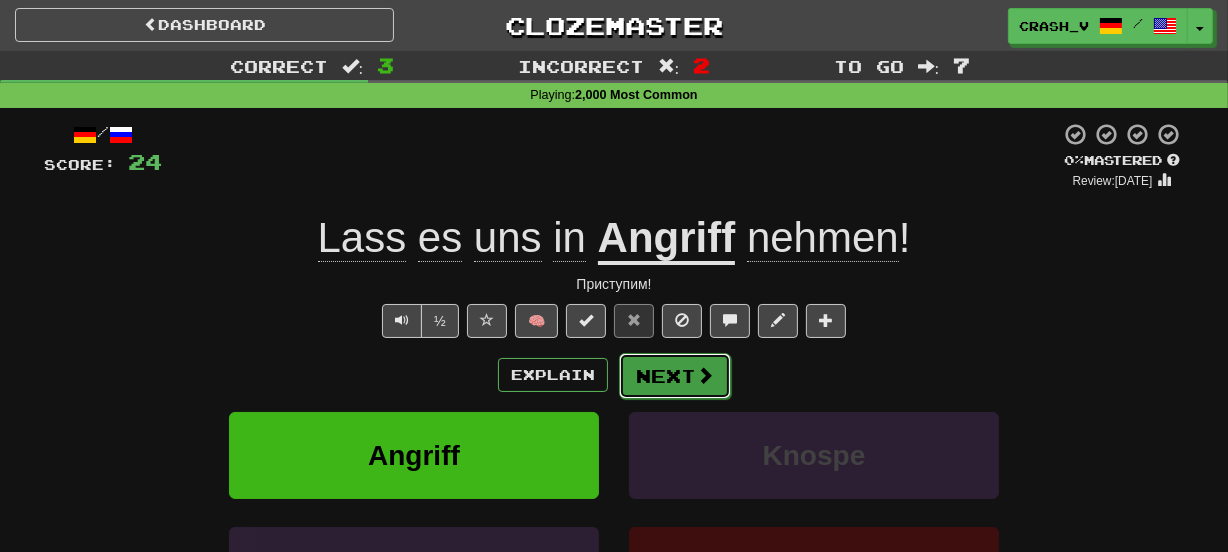 click on "Next" at bounding box center [675, 376] 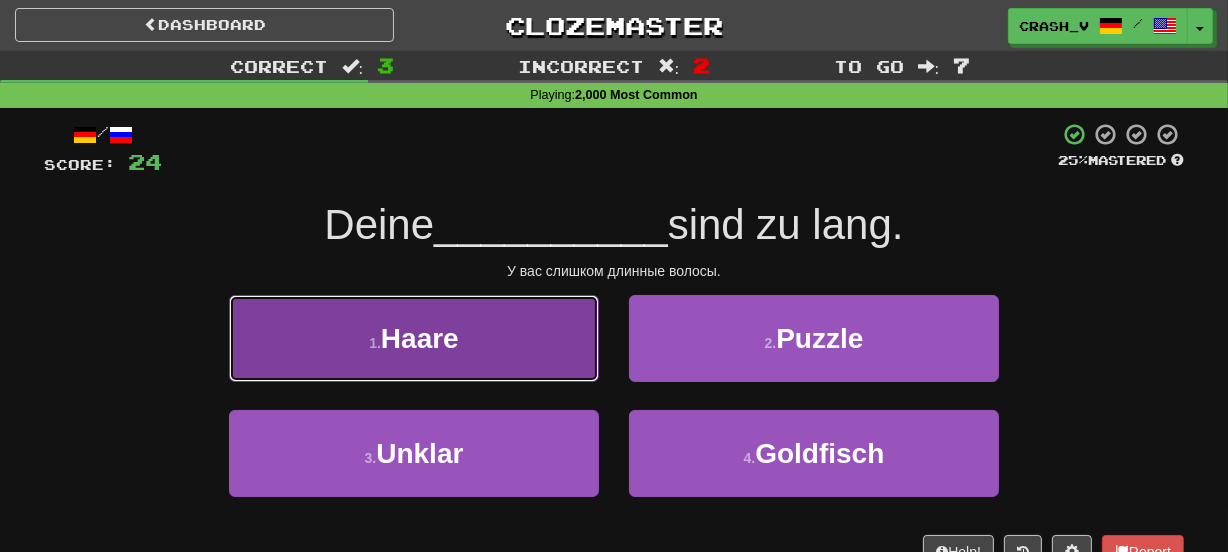 click on "1 .  Haare" at bounding box center [414, 338] 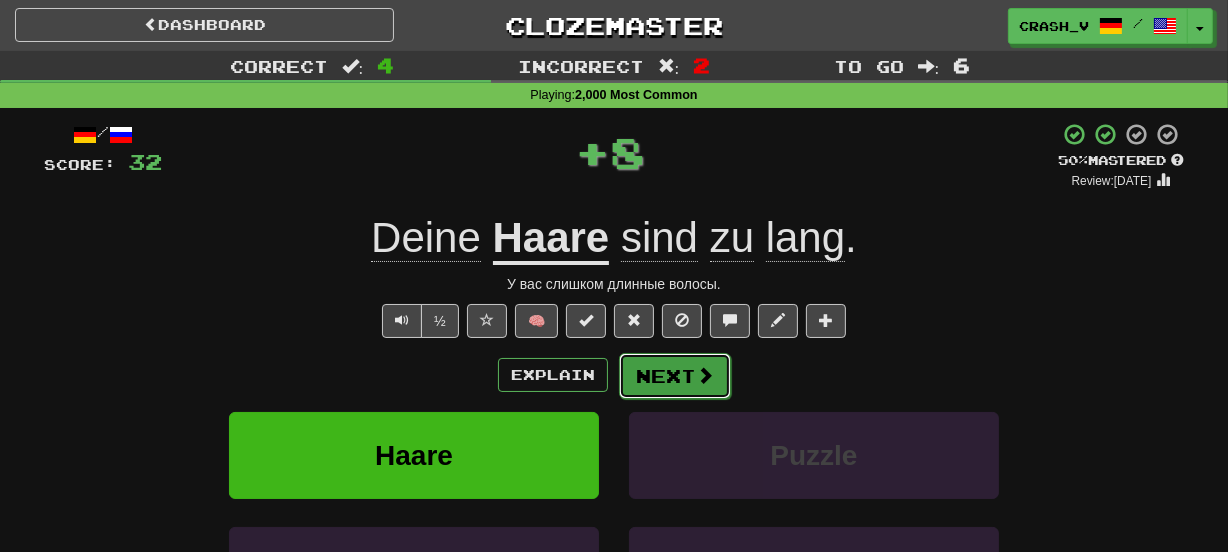 click on "Next" at bounding box center (675, 376) 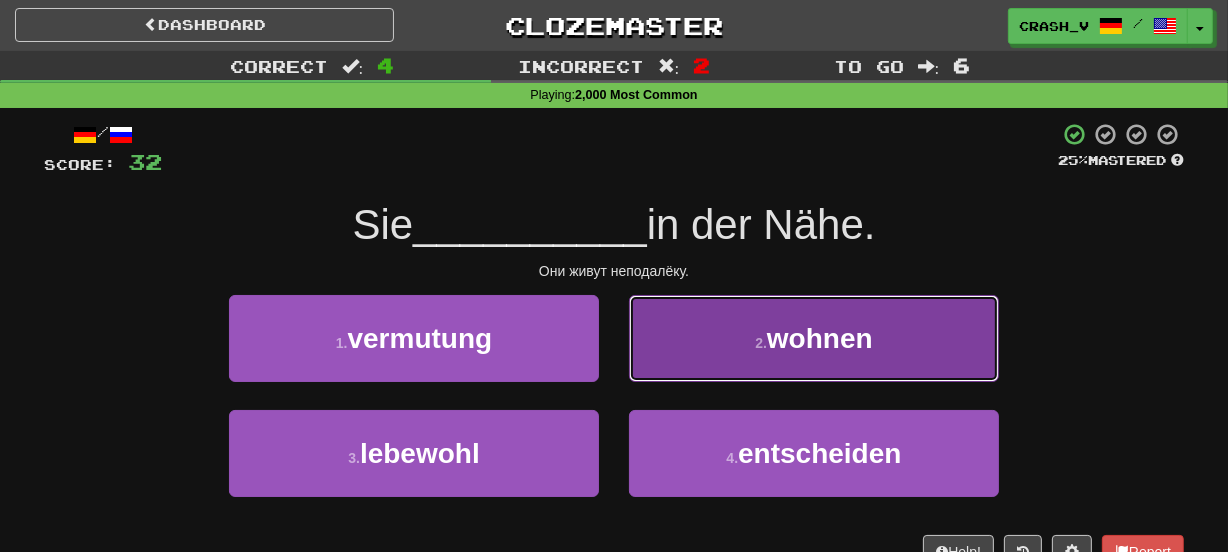 click on "2 .  wohnen" at bounding box center (814, 338) 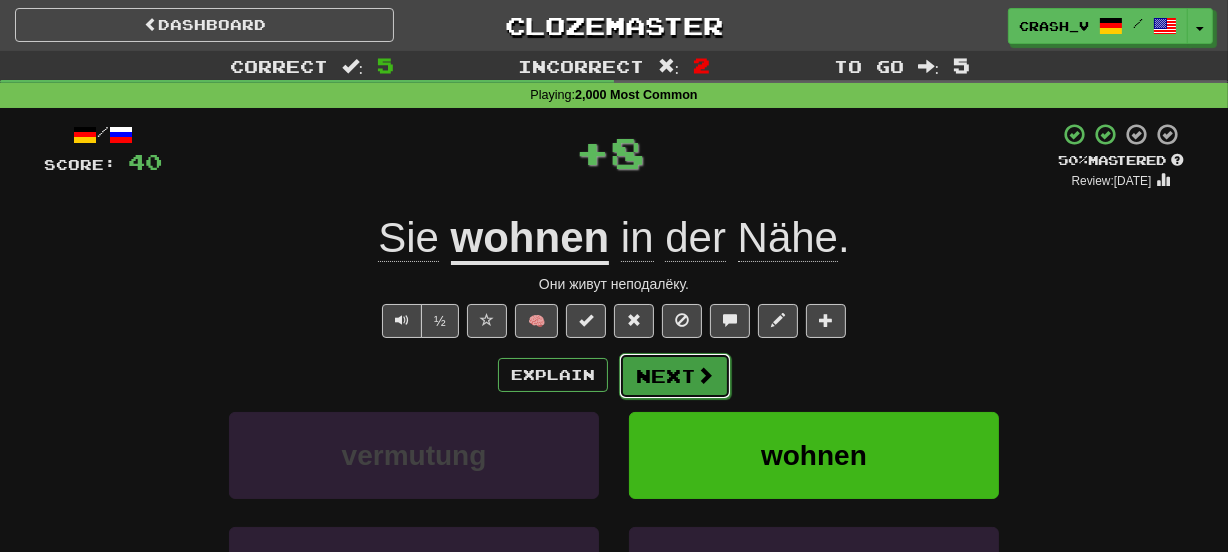 click on "Next" at bounding box center (675, 376) 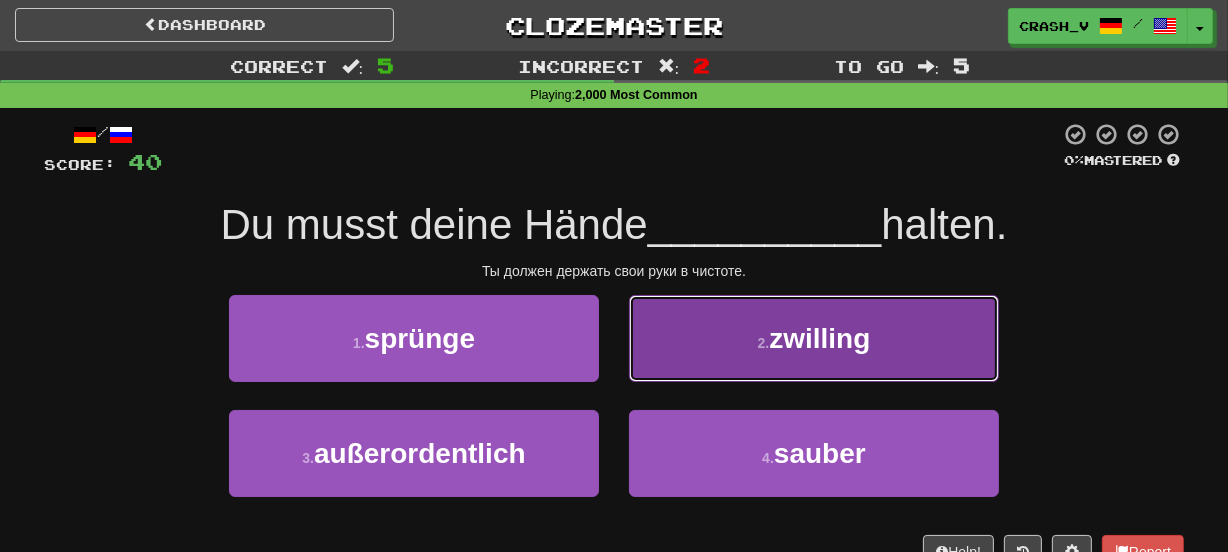 click on "2 .  zwilling" at bounding box center (814, 338) 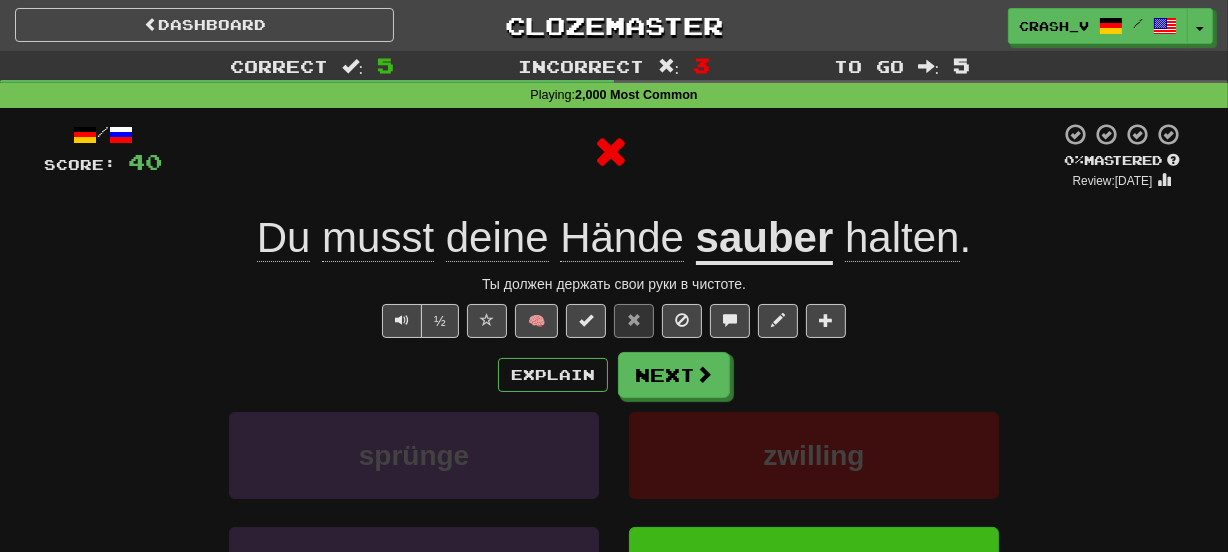 click on "sauber" at bounding box center (765, 239) 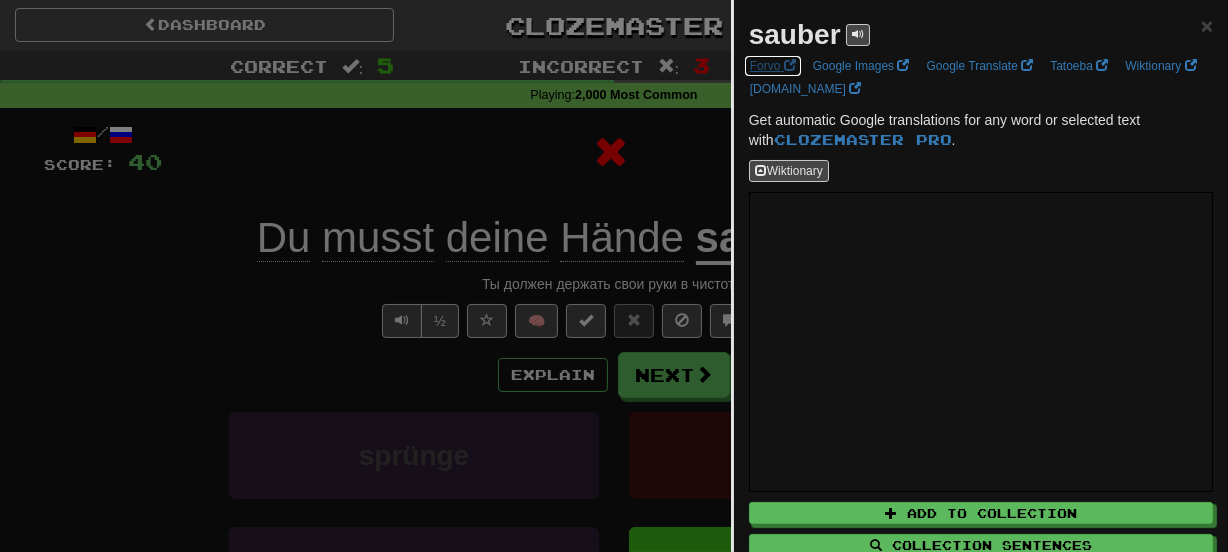 click on "Forvo" at bounding box center [773, 66] 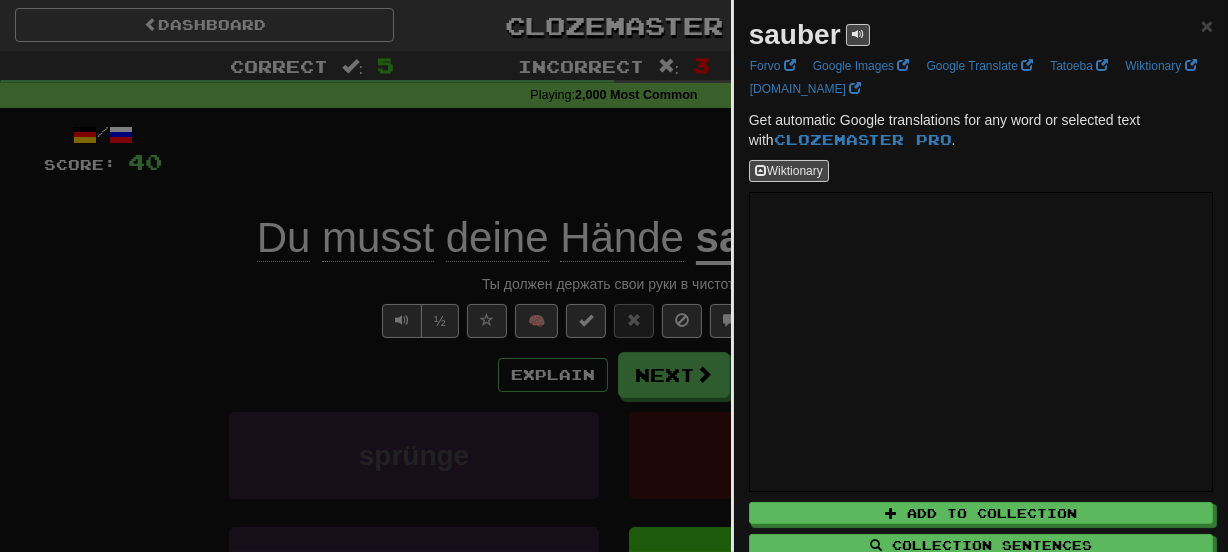 click on "sauber" at bounding box center (795, 34) 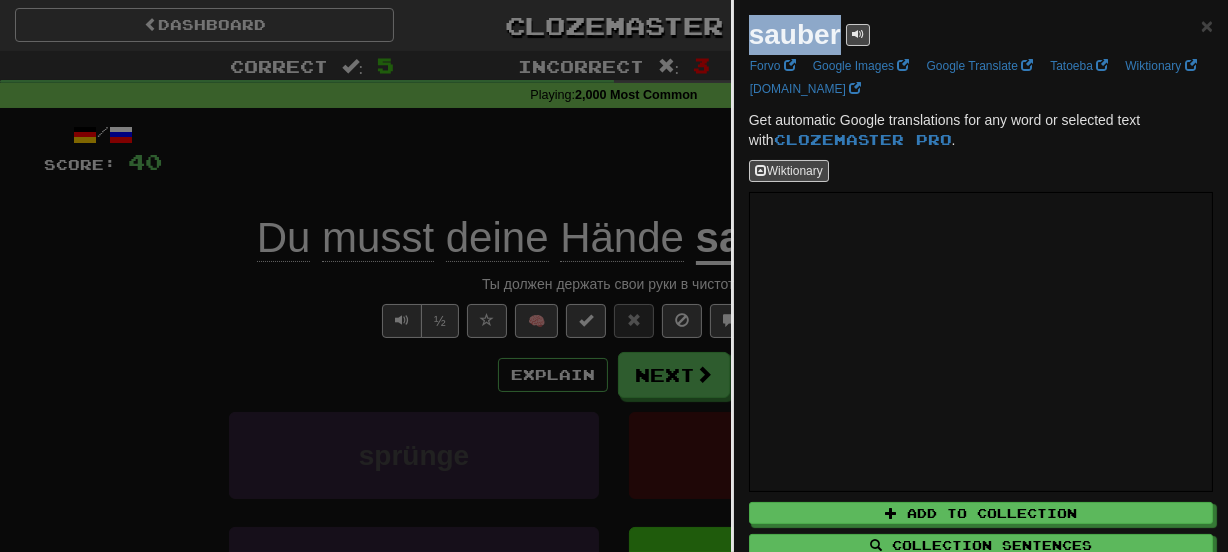 click on "sauber" at bounding box center (795, 34) 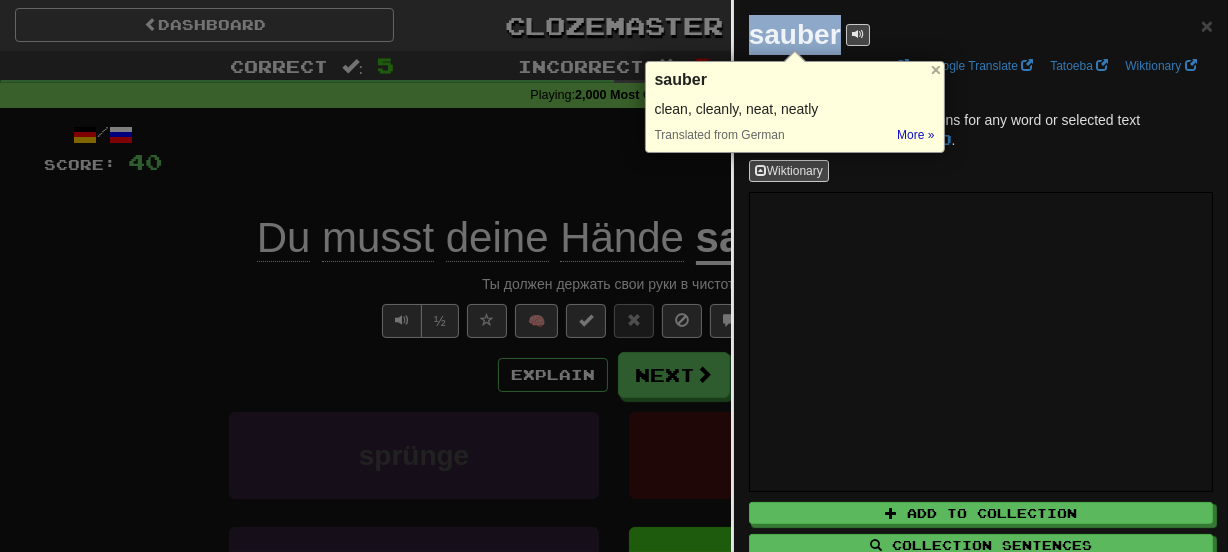 click on "Dashboard
Clozemaster
crash_v
/
Toggle Dropdown
Dashboard
Leaderboard
Activity Feed
Notifications
Profile
Discussions
Azərbaycanca
/
English
Streak:
0
Review:
0
Points Today: 0
Deutsch
/
Polski
Streak:
0
Review:
20
Points Today: 0
Deutsch
/
English
Streak:
24
Review:
24
Points Today: 168
Deutsch
/
Português
Streak:
0
Review:
20
Points Today: 0
Deutsch
/
Español
Streak:
0
Review:
20
Points Today: 0
Deutsch
/
Svenska
Streak:
0
Review:
20
Points Today: 0
Deutsch
/
Français
Streak:
0
Review:
20
Points Today: 0
Deutsch
/" at bounding box center [614, 822] 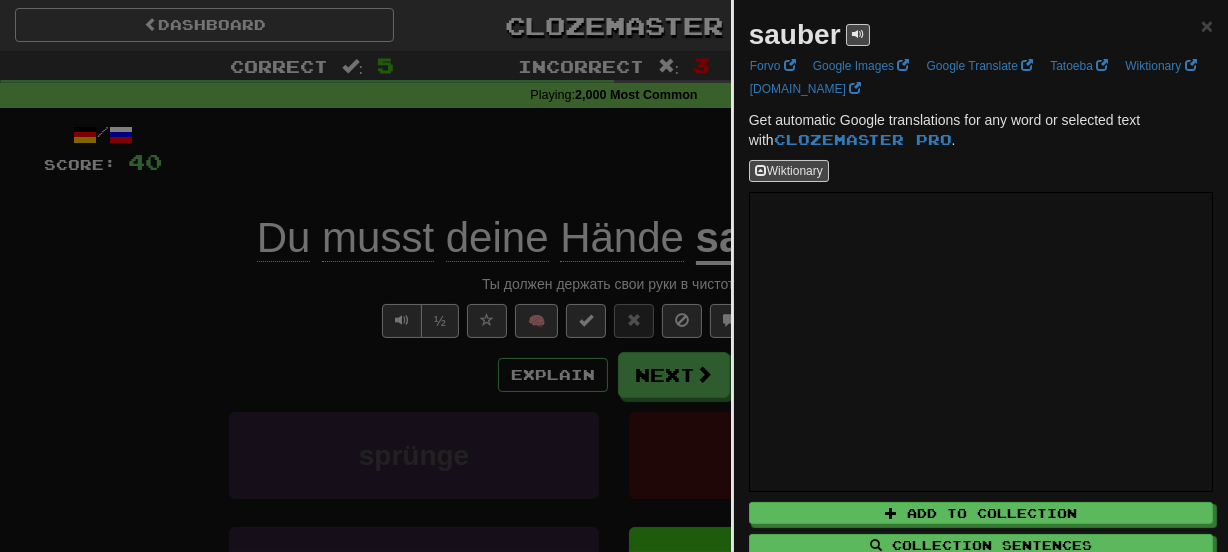 select on "**" 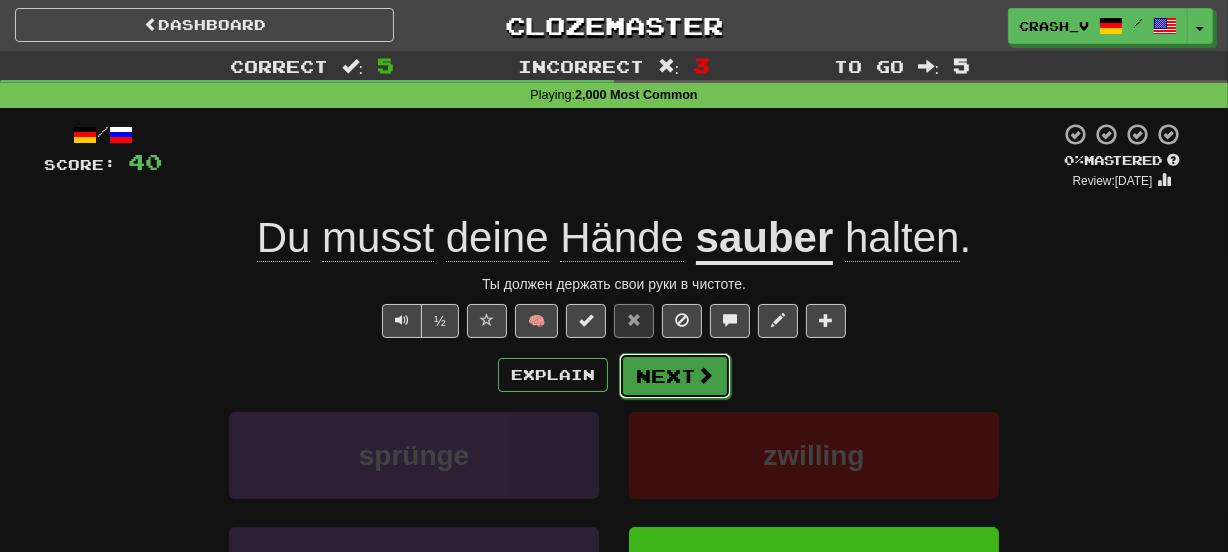 click on "Next" at bounding box center (675, 376) 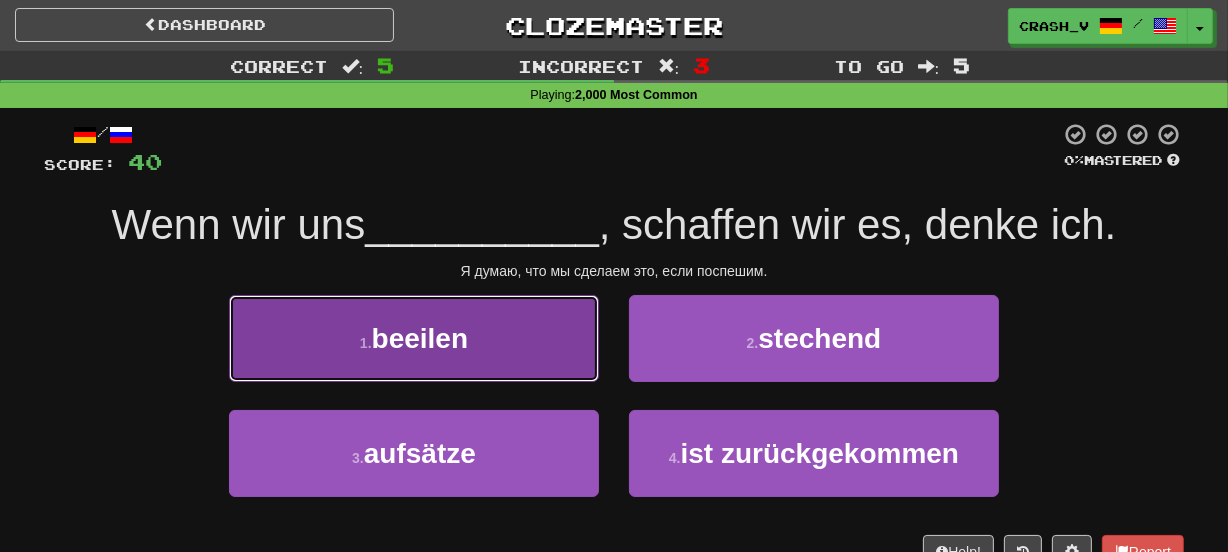 click on "1 .  beeilen" at bounding box center [414, 338] 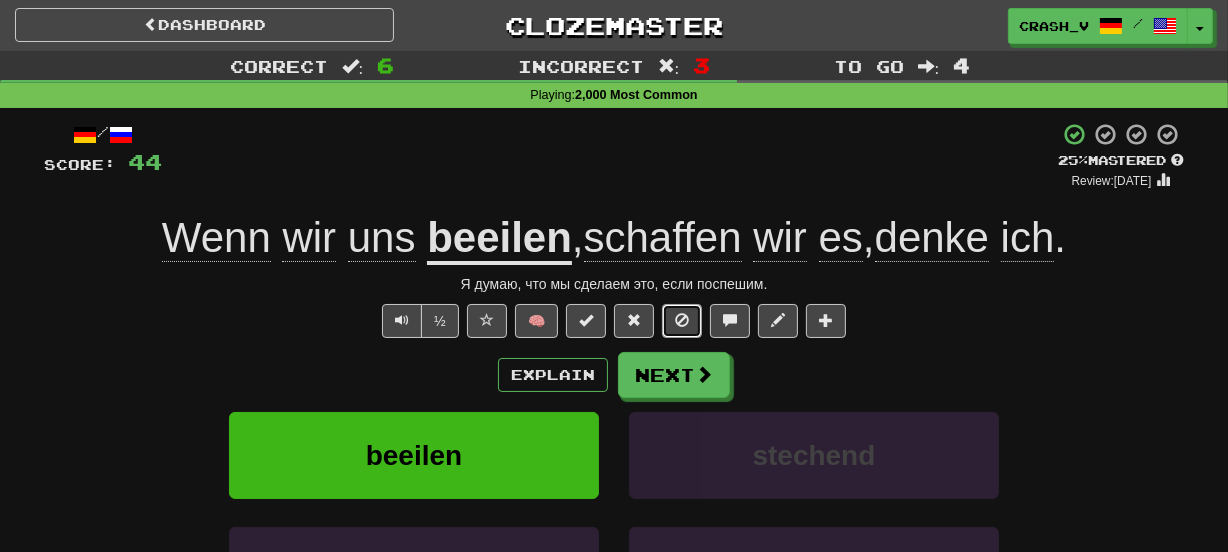 click at bounding box center (682, 321) 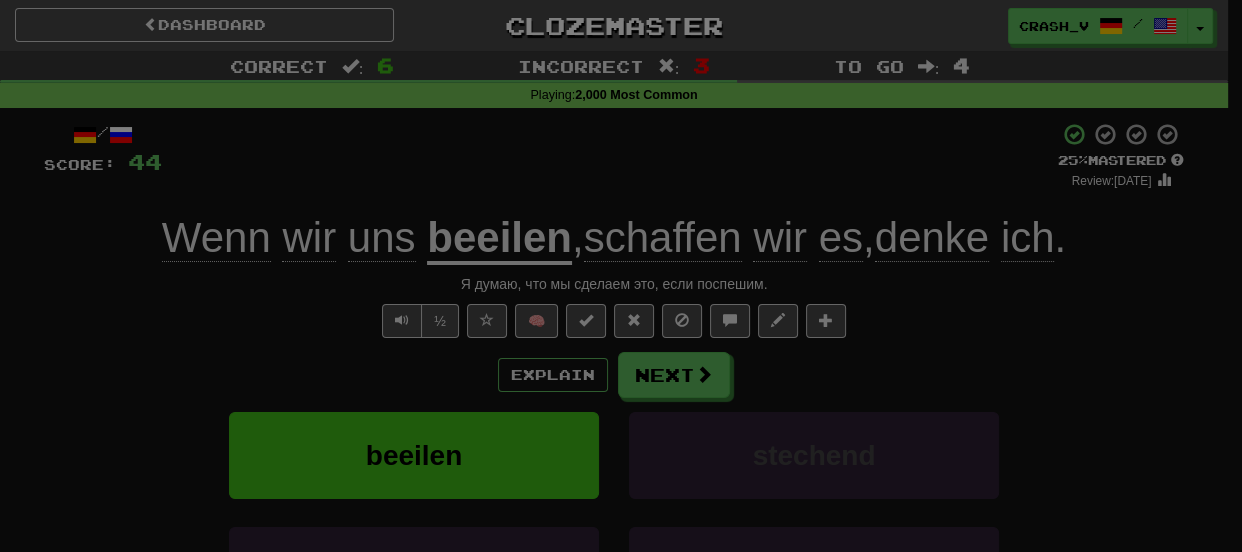 click on "× Ignore Ignoring a sentence removes it from your queue. You'll no longer see it and it won't count towards your progress. Ignore Or you can ignore all sentences with the same missing word. Ignore All Clozemaster Pro  subscribers can unignore sentences as well as search all sentences!" at bounding box center [0, 0] 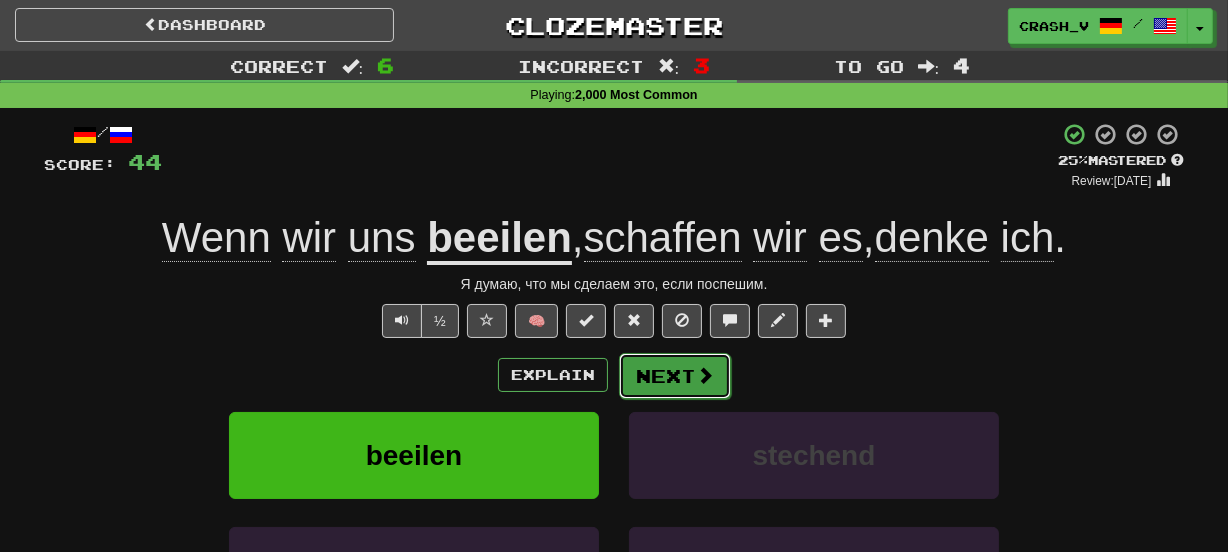 click on "Next" at bounding box center (675, 376) 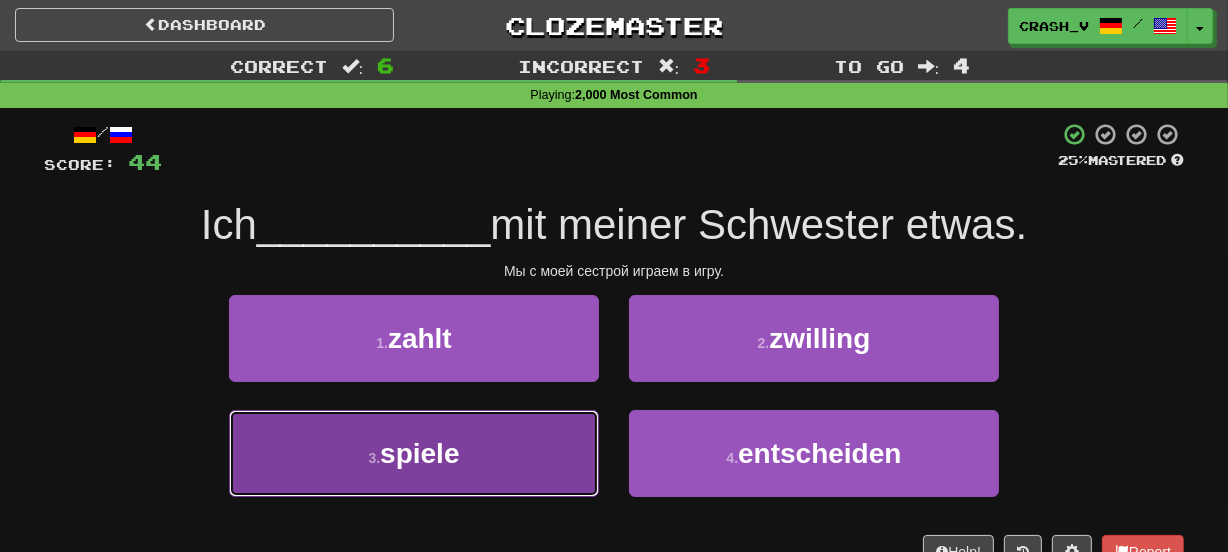click on "3 .  spiele" at bounding box center [414, 453] 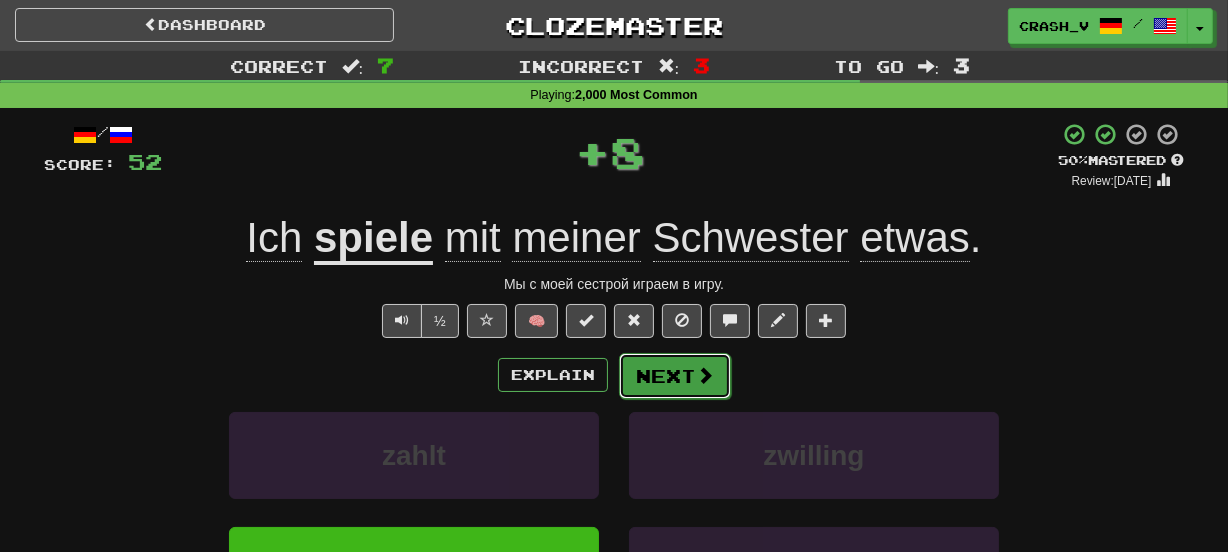 click on "Next" at bounding box center (675, 376) 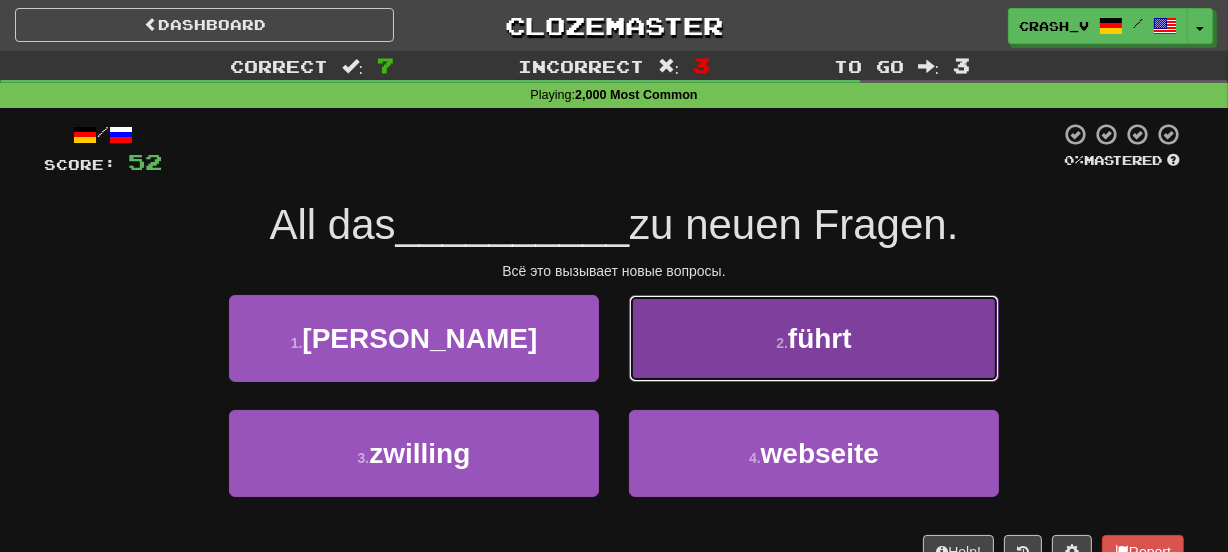 click on "2 .  führt" at bounding box center [814, 338] 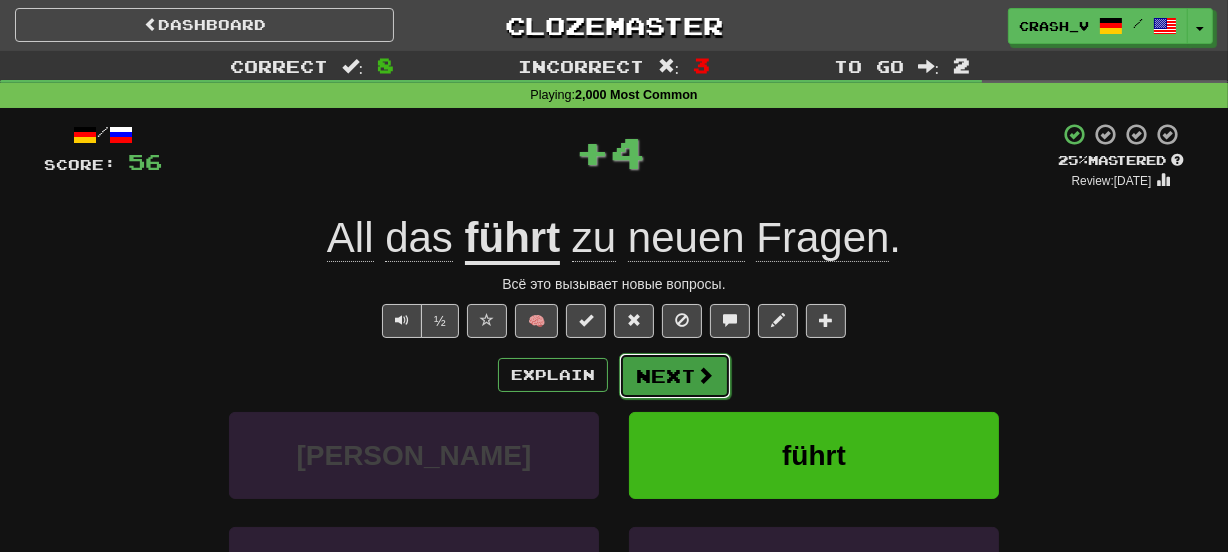 click on "Next" at bounding box center (675, 376) 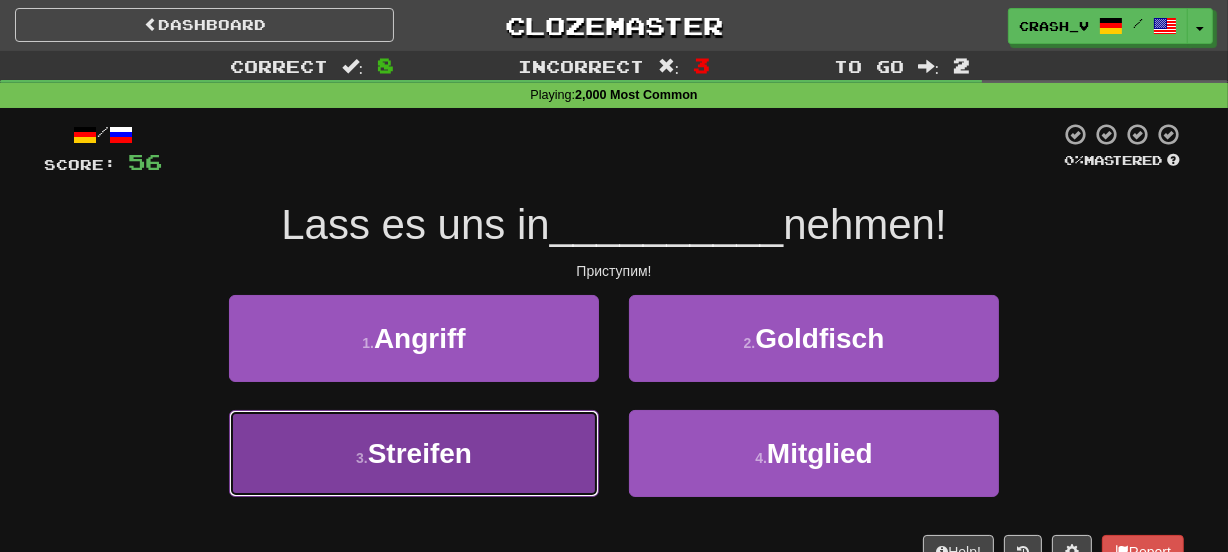 click on "3 .  Streifen" at bounding box center (414, 453) 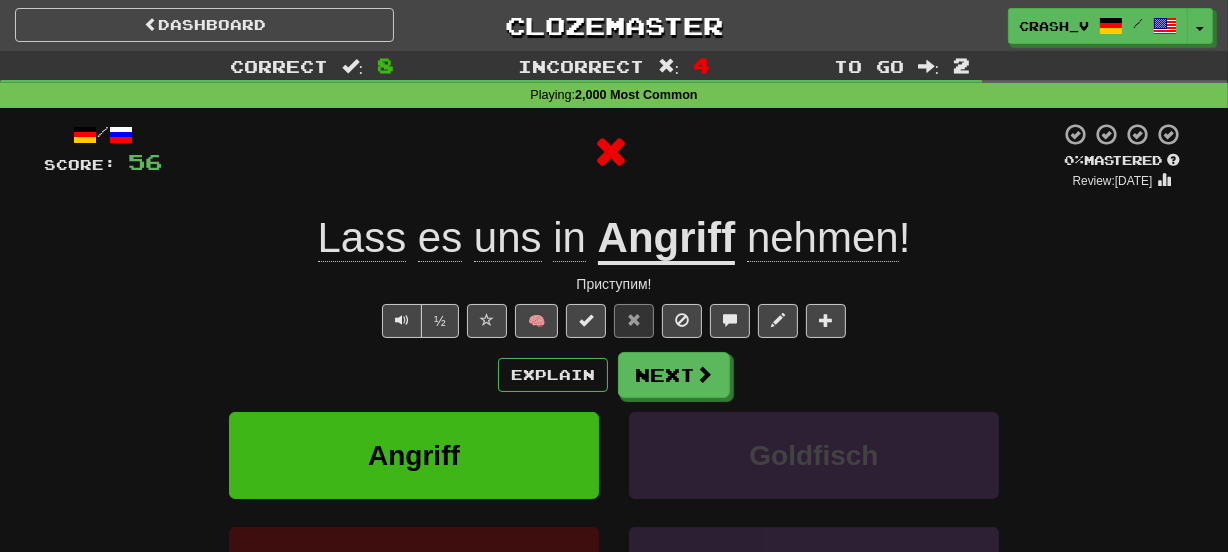 click on "Angriff" at bounding box center [667, 239] 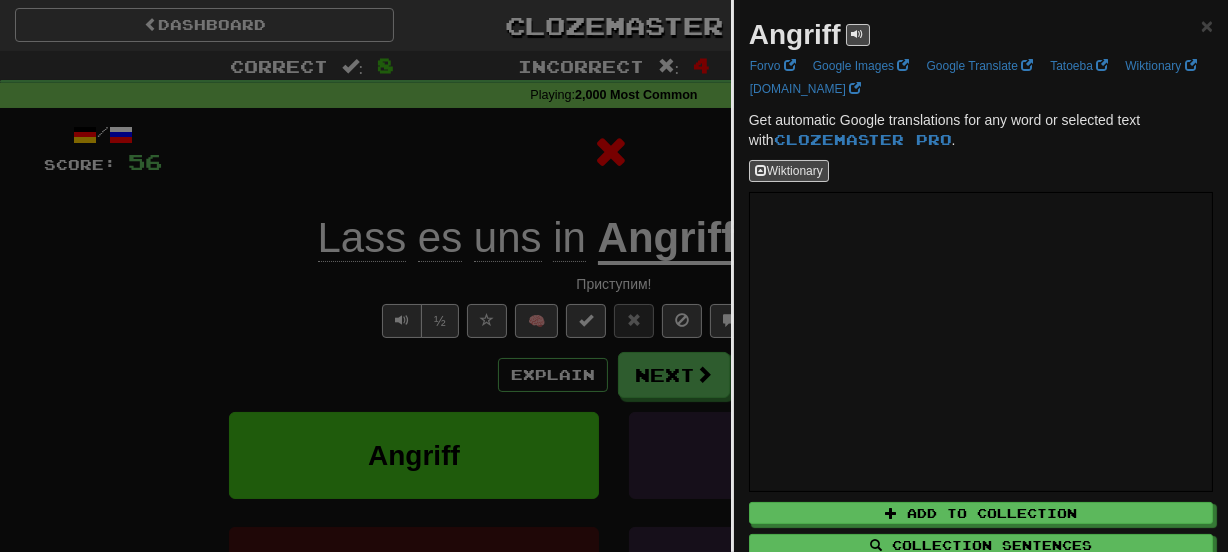 click on "Angriff" at bounding box center (795, 34) 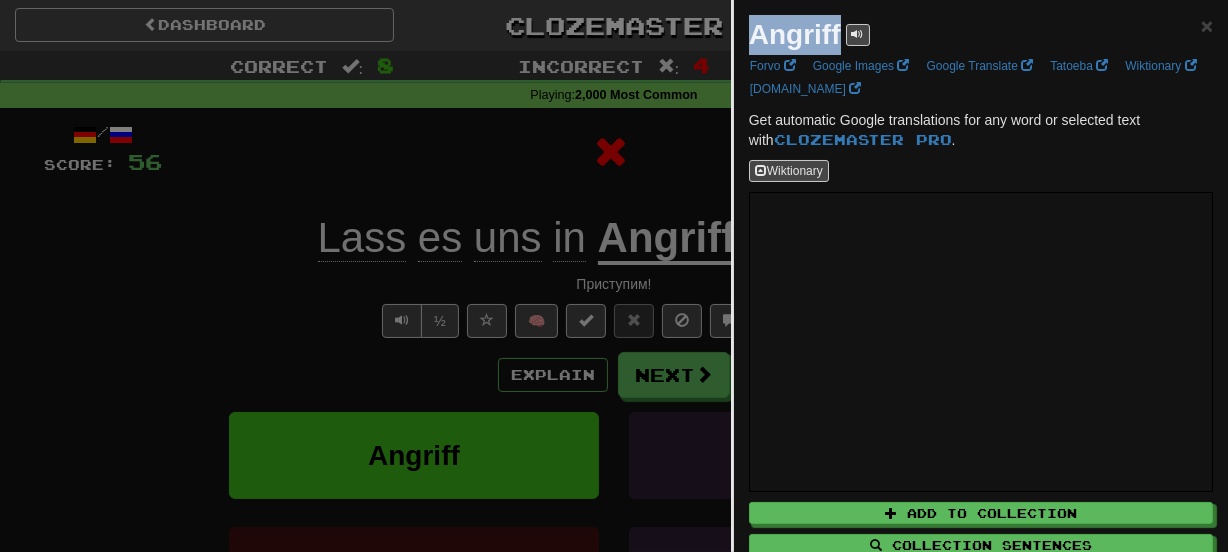click on "Angriff" at bounding box center [795, 34] 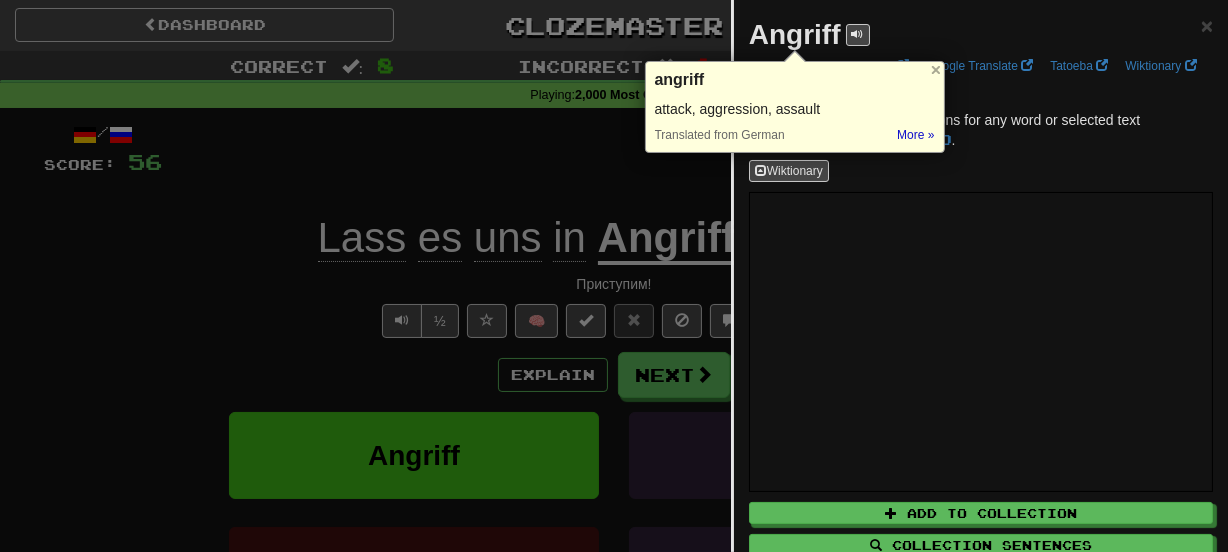 click at bounding box center (614, 276) 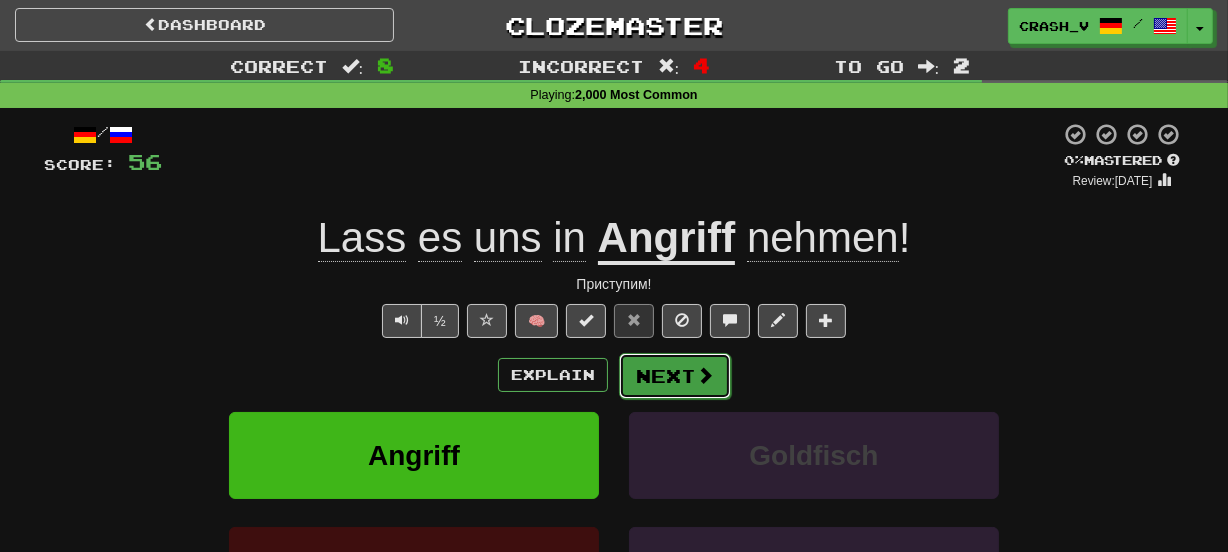 click on "Next" at bounding box center [675, 376] 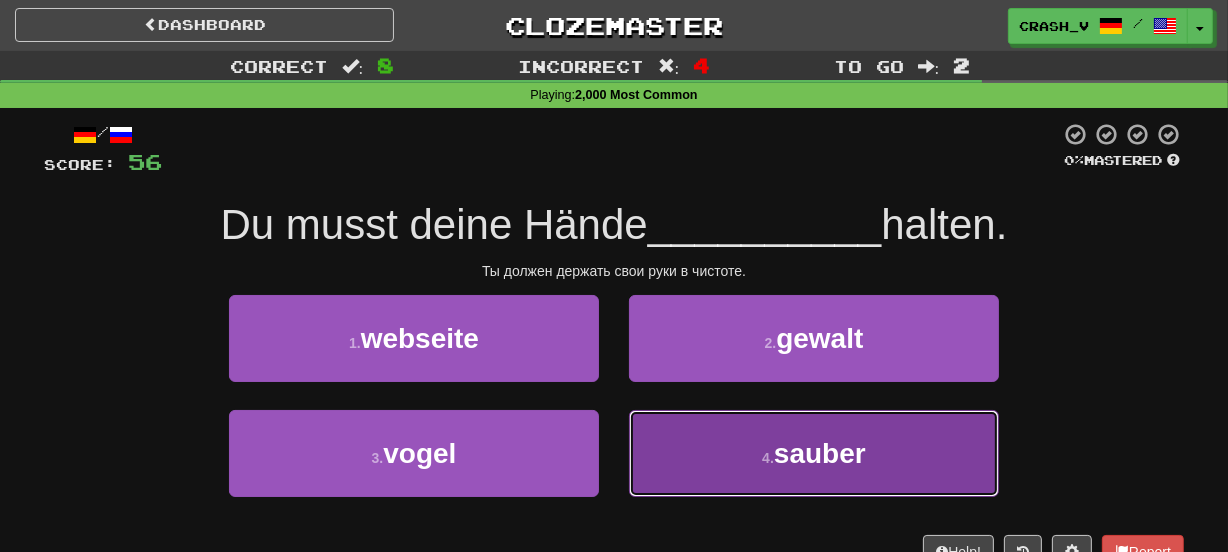 click on "4 .  sauber" at bounding box center (814, 453) 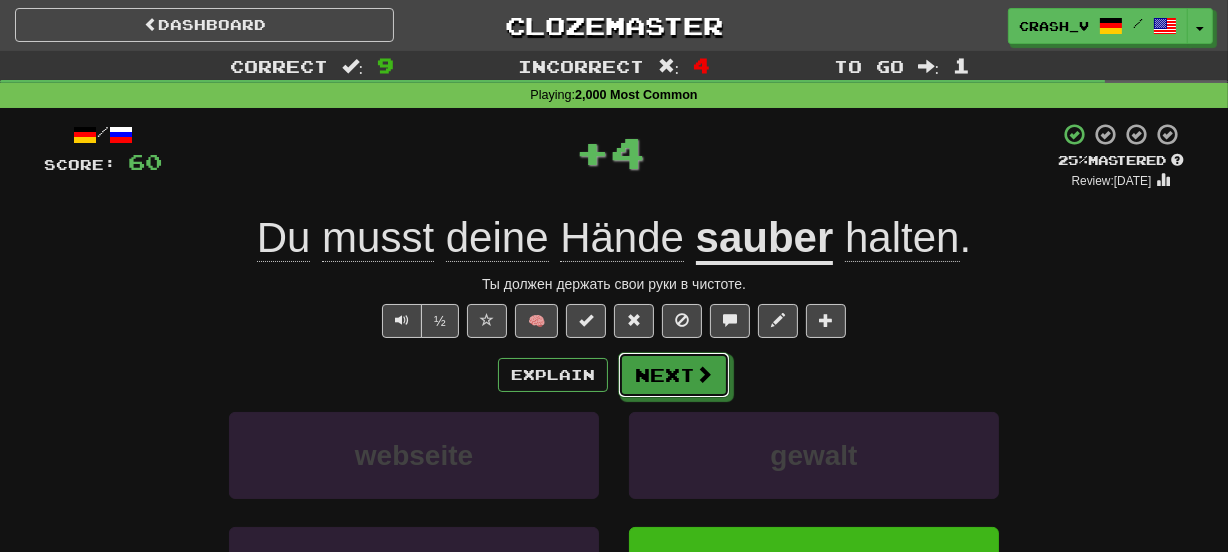 click on "Explain Next" at bounding box center [614, 375] 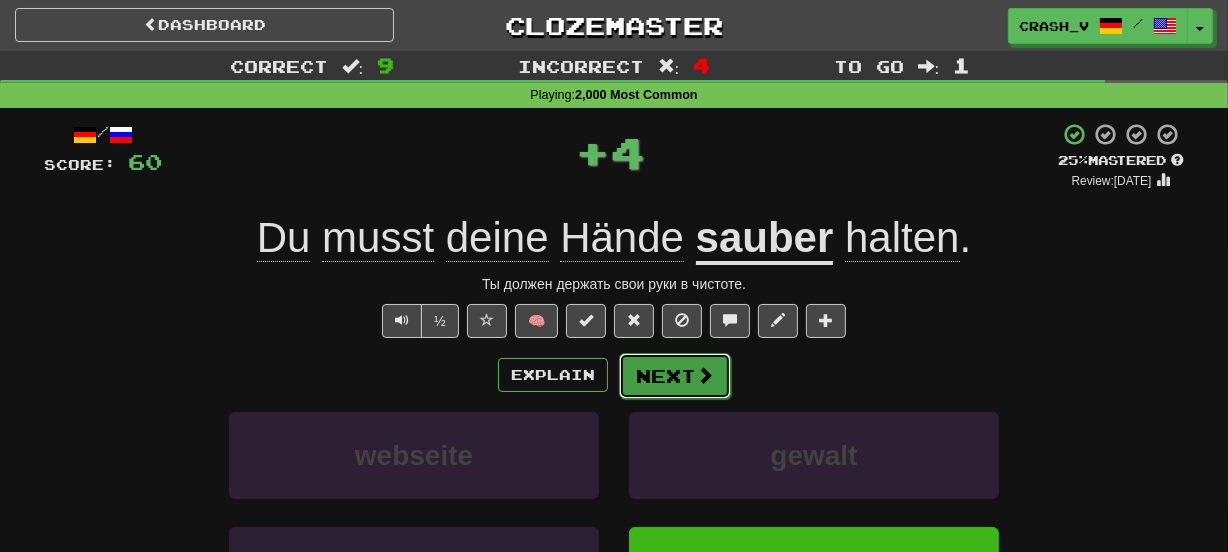 click on "Next" at bounding box center (675, 376) 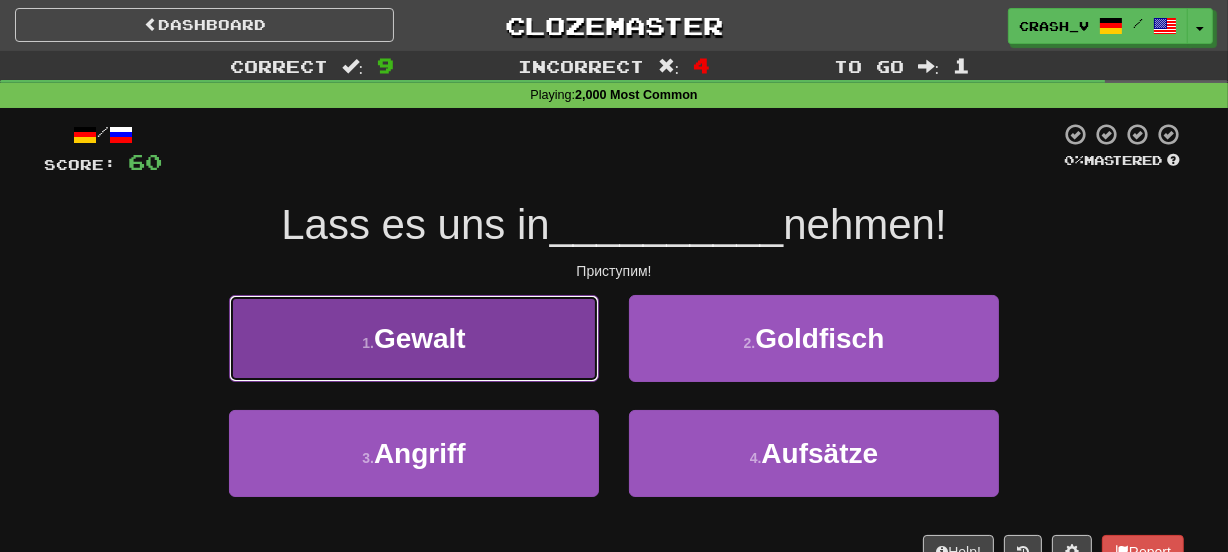 click on "1 .  Gewalt" at bounding box center [414, 338] 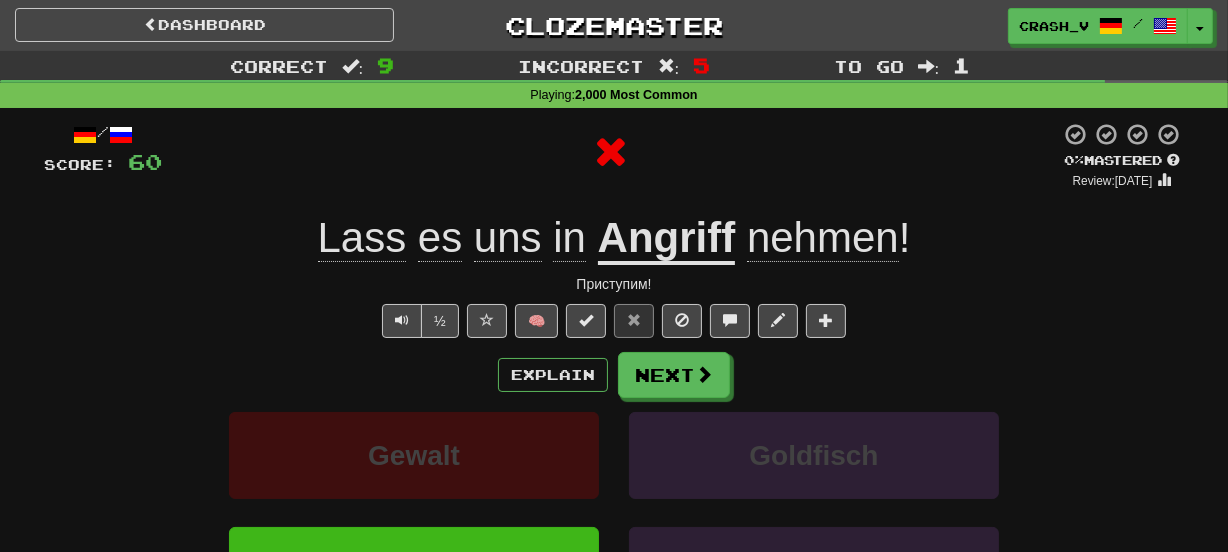 click on "Angriff" at bounding box center (667, 239) 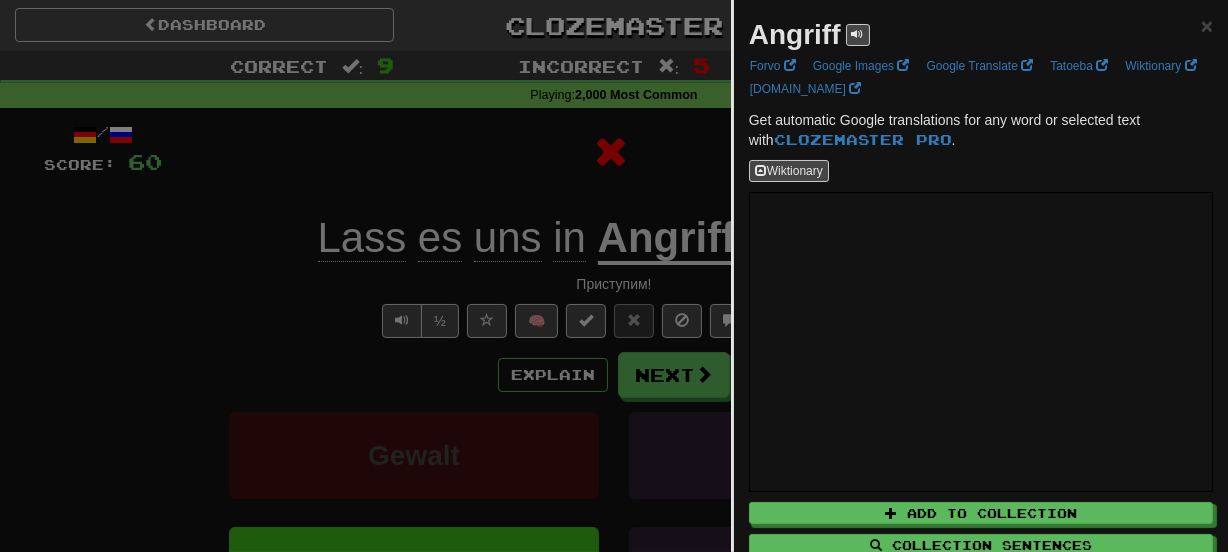 click on "Angriff" at bounding box center (809, 35) 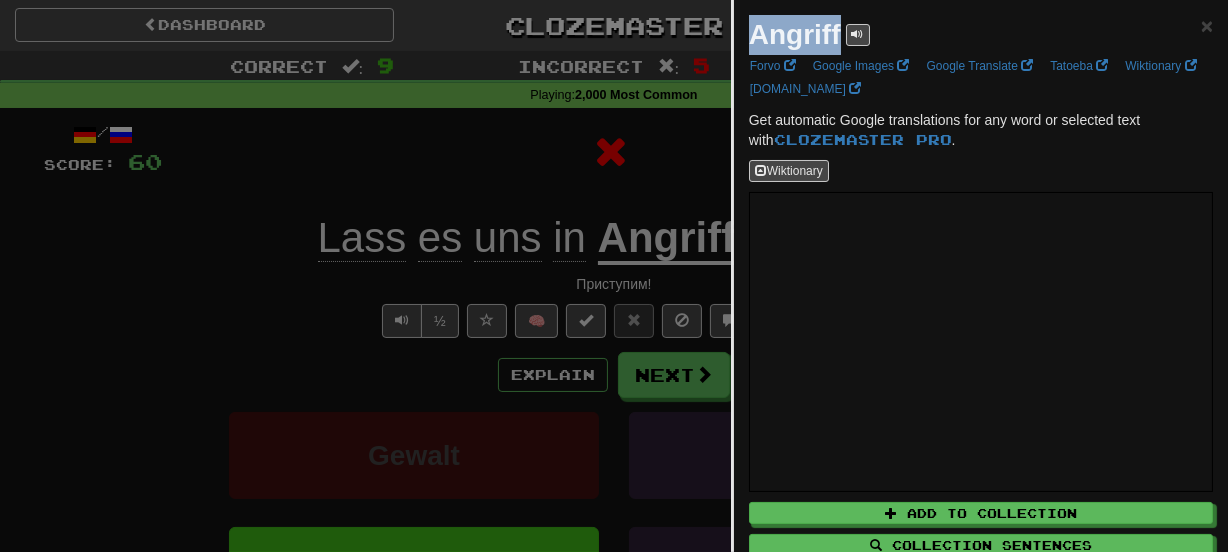 click on "Angriff" at bounding box center [809, 35] 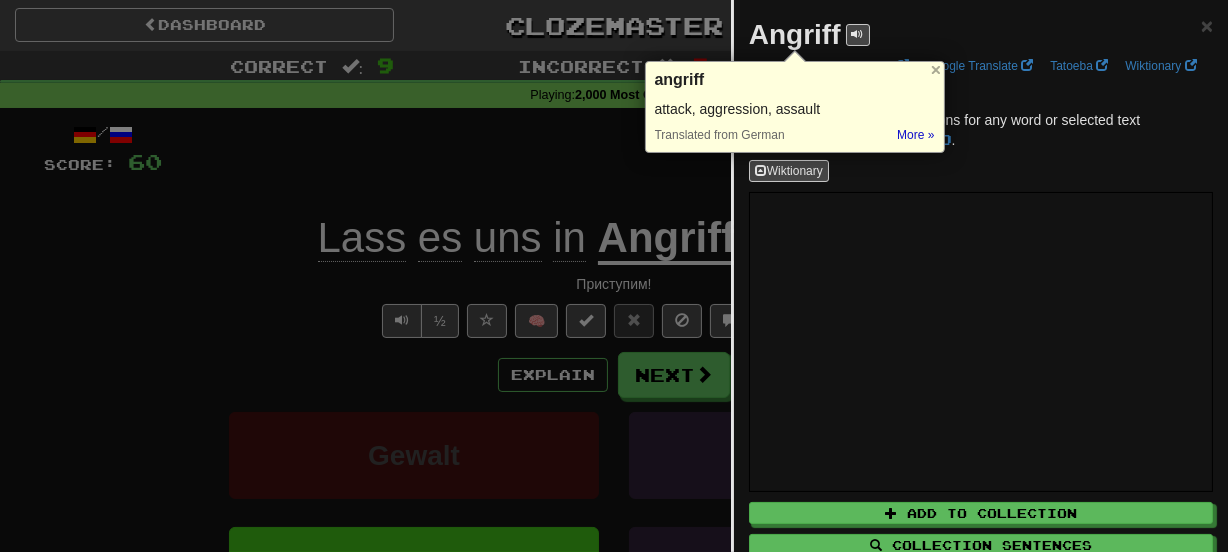 click at bounding box center [614, 276] 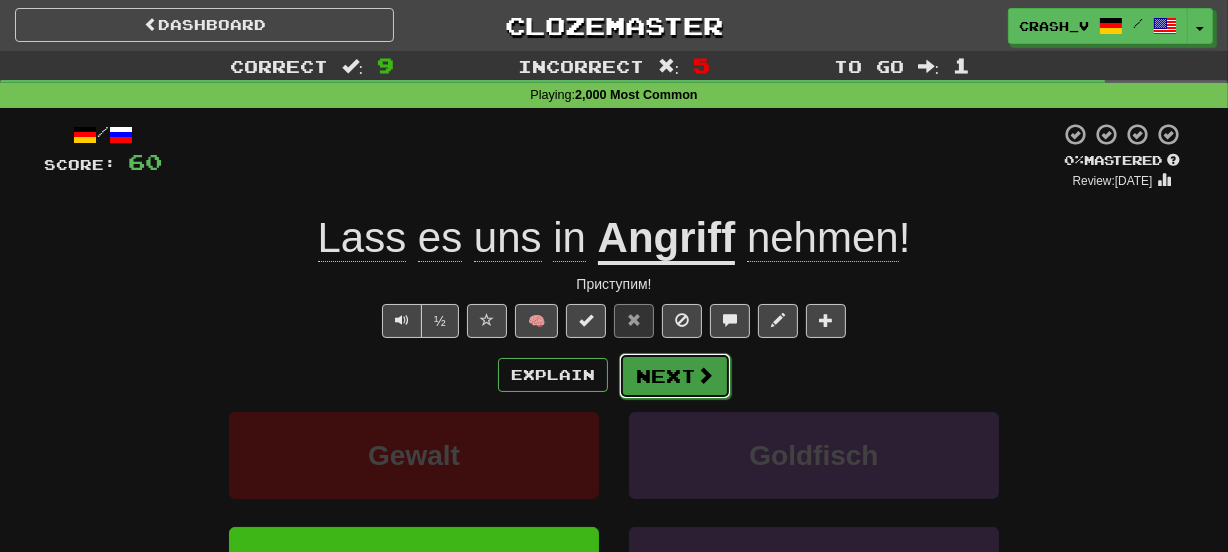 click on "Next" at bounding box center [675, 376] 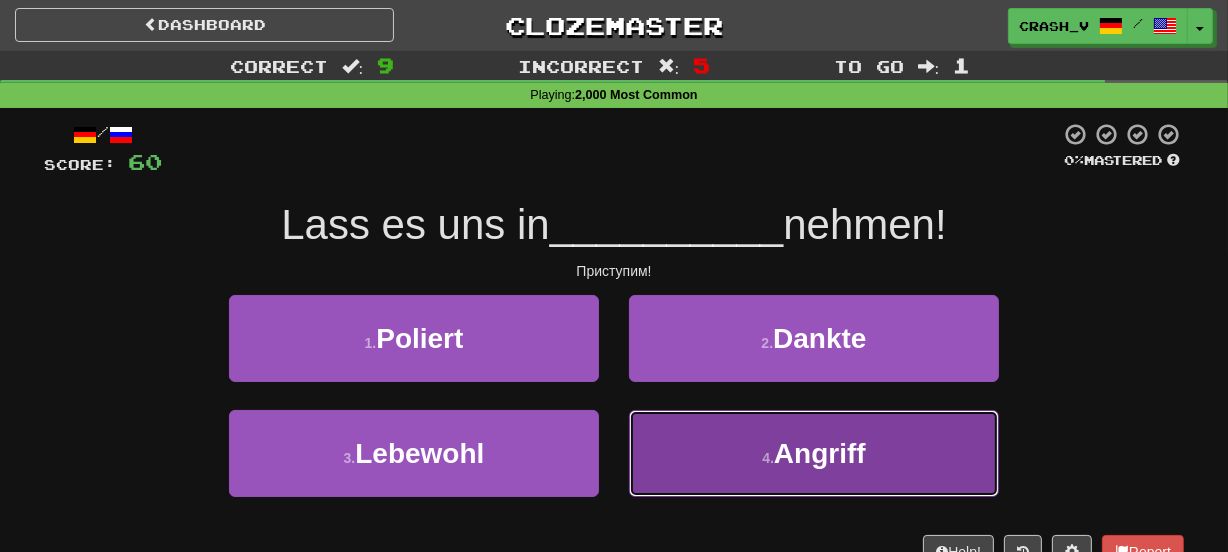 click on "4 .  Angriff" at bounding box center [814, 453] 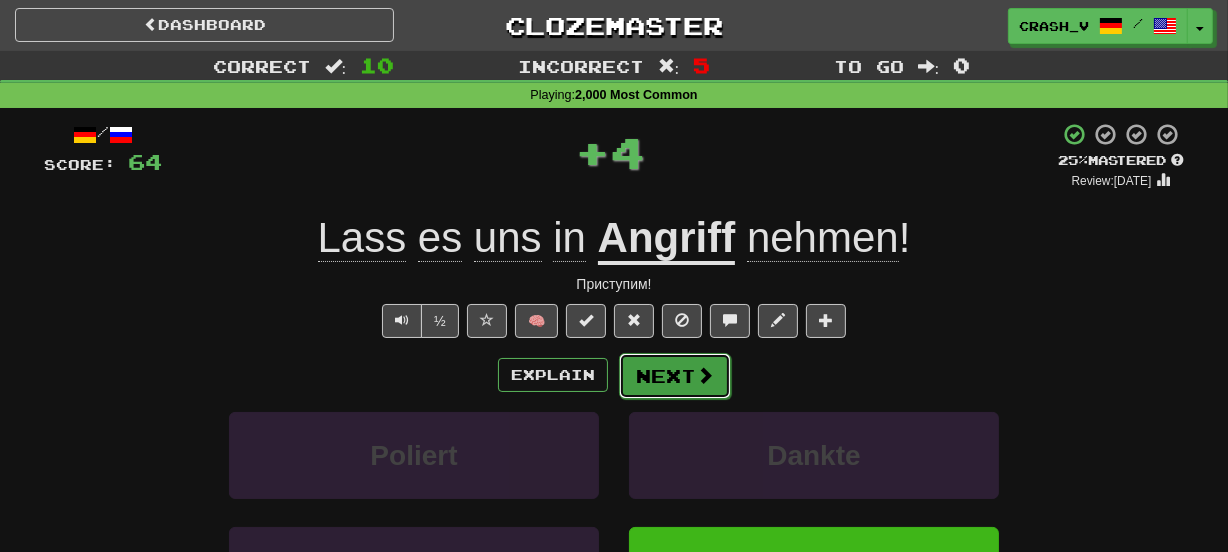 click on "Next" at bounding box center (675, 376) 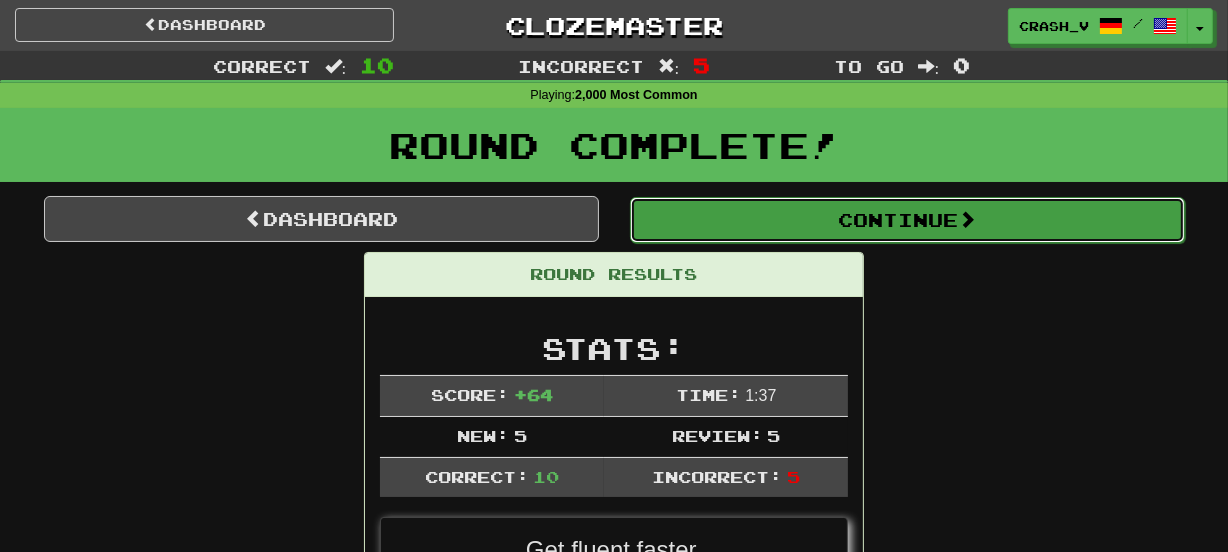 click on "Continue" at bounding box center [907, 220] 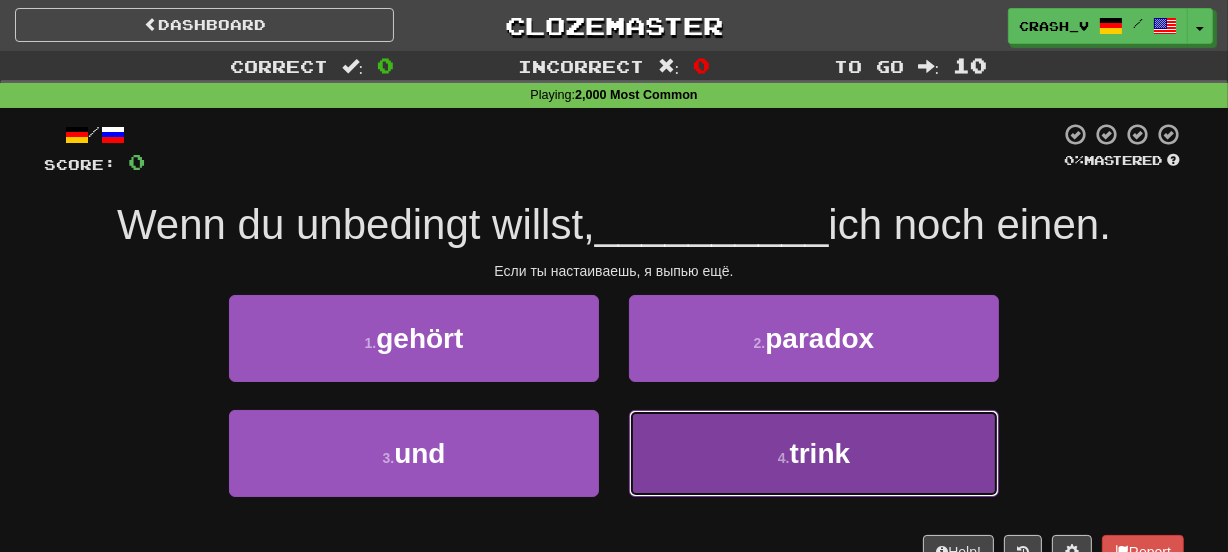 click on "4 .  trink" at bounding box center (814, 453) 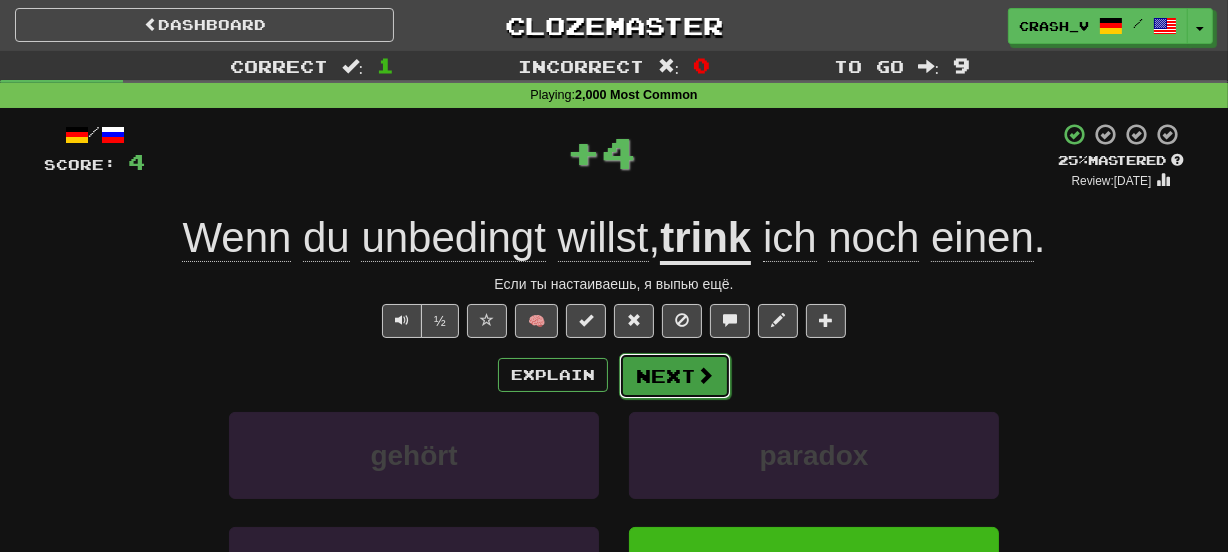 click on "Next" at bounding box center [675, 376] 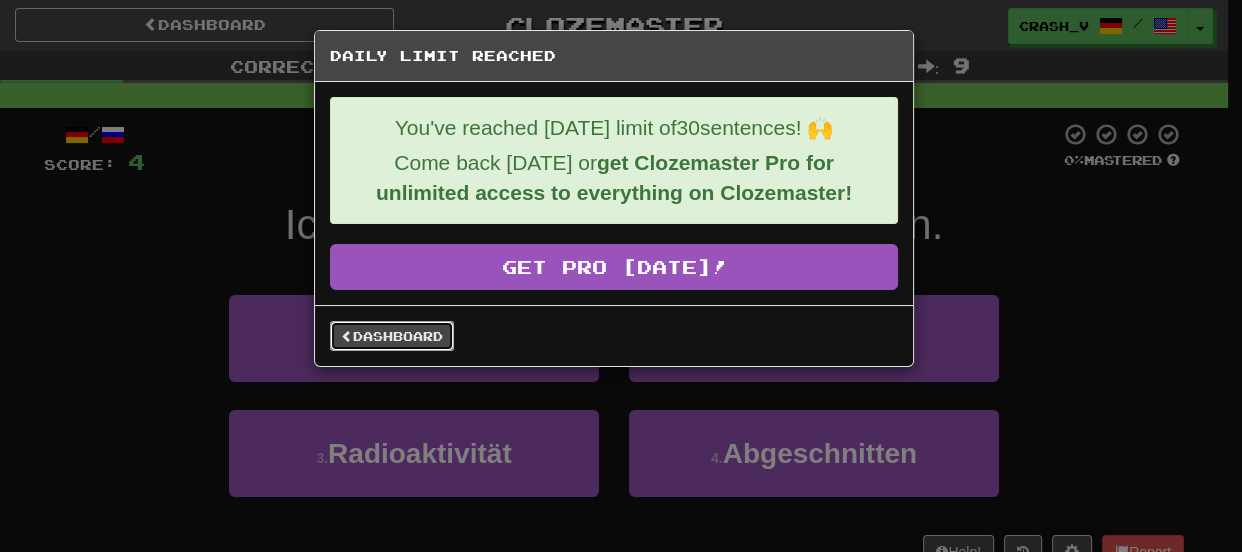 click on "Dashboard" at bounding box center (392, 336) 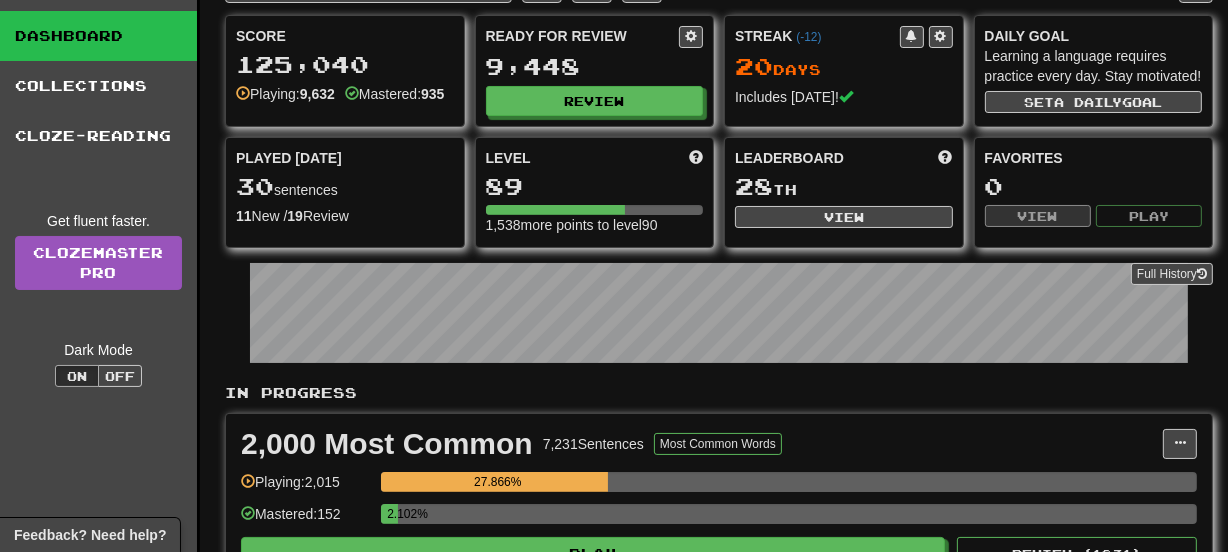 scroll, scrollTop: 0, scrollLeft: 0, axis: both 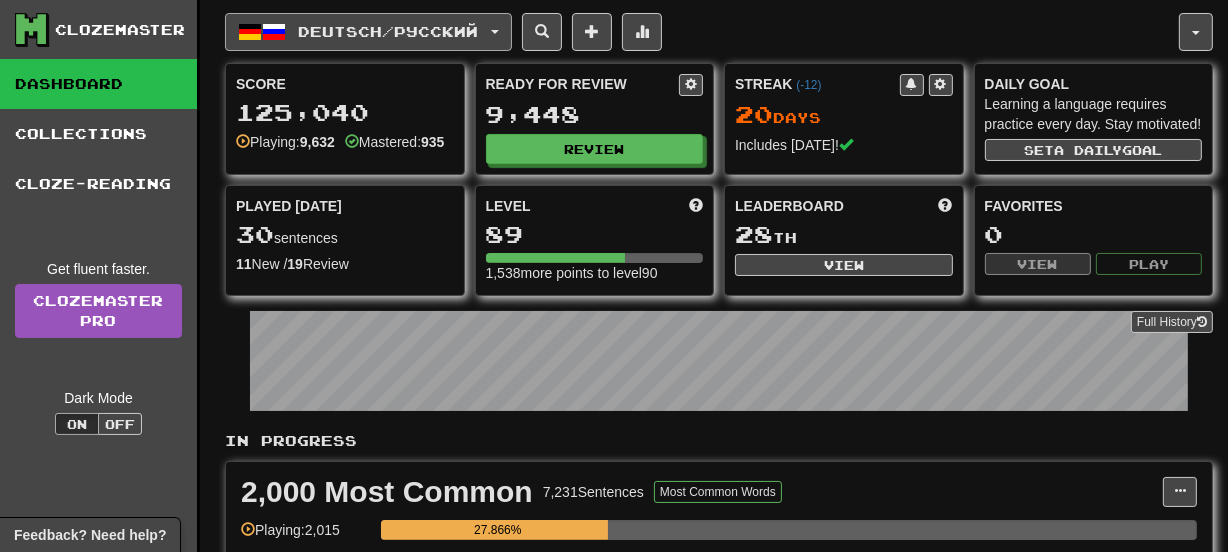 click on "Deutsch  /  Русский" at bounding box center (368, 32) 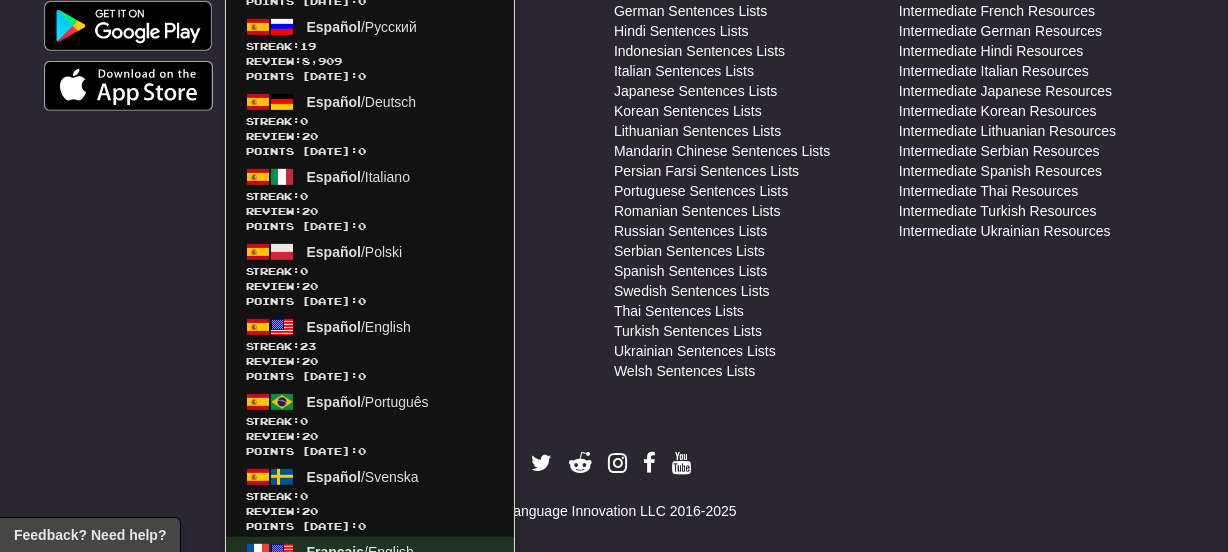 scroll, scrollTop: 981, scrollLeft: 0, axis: vertical 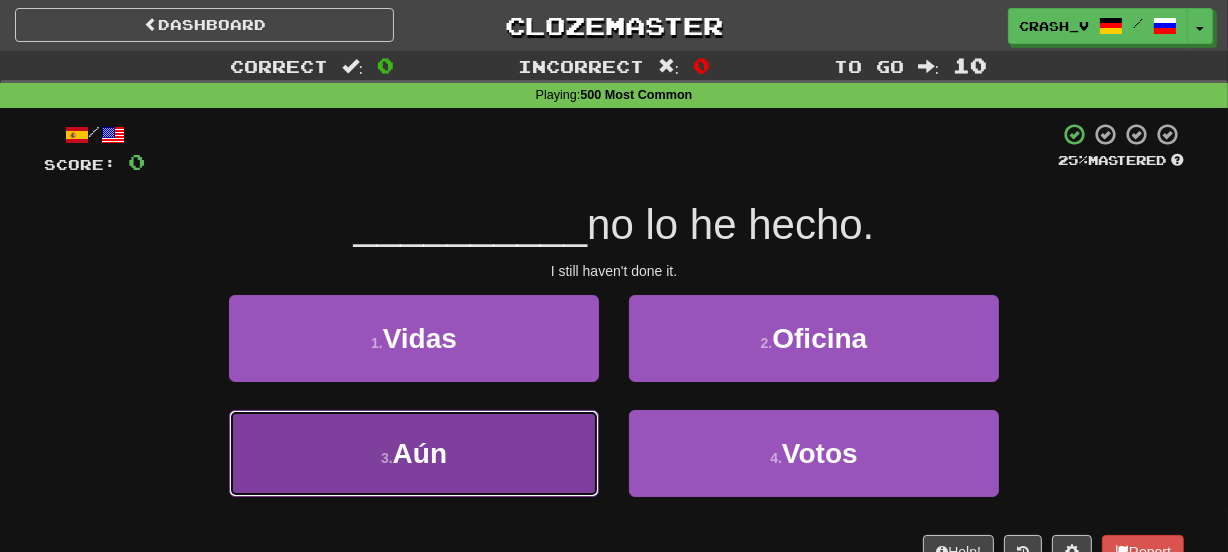 click on "3 .  Aún" at bounding box center [414, 453] 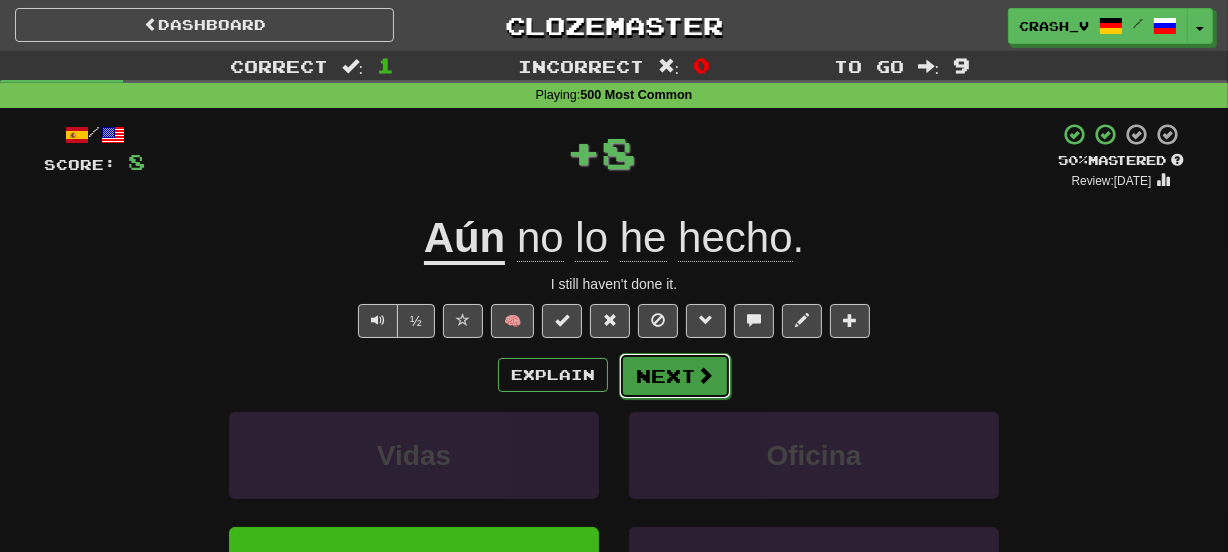 click on "Next" at bounding box center (675, 376) 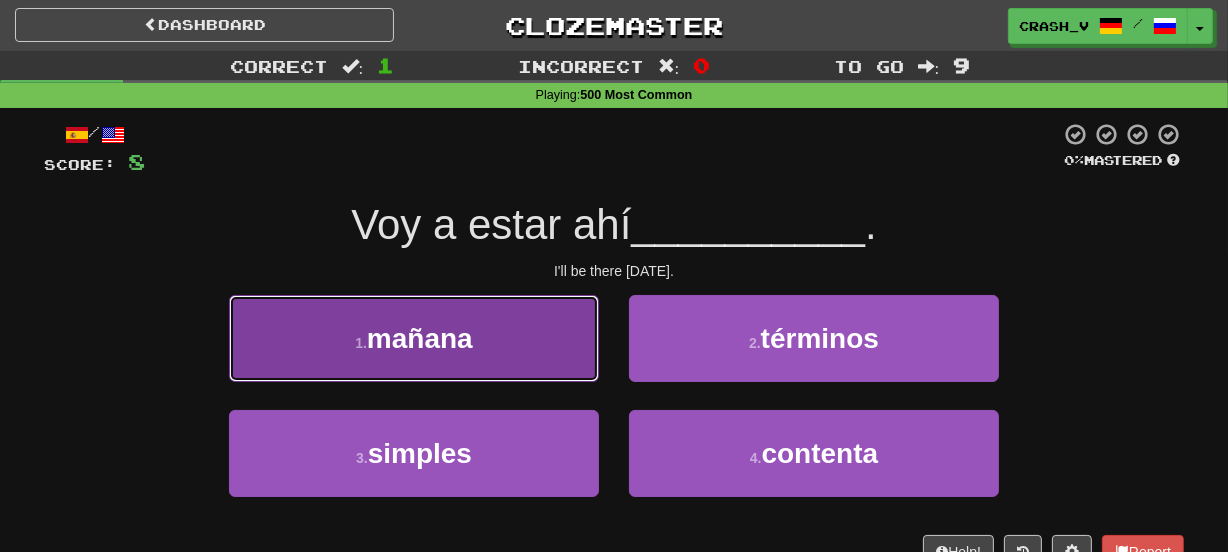 click on "1 .  mañana" at bounding box center (414, 338) 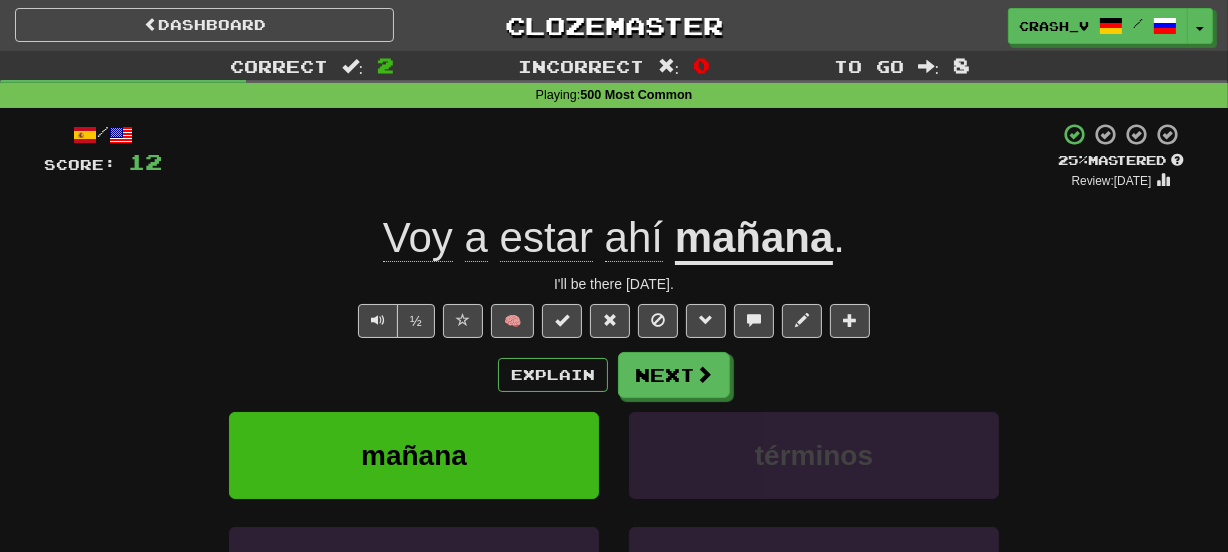 click on "estar" 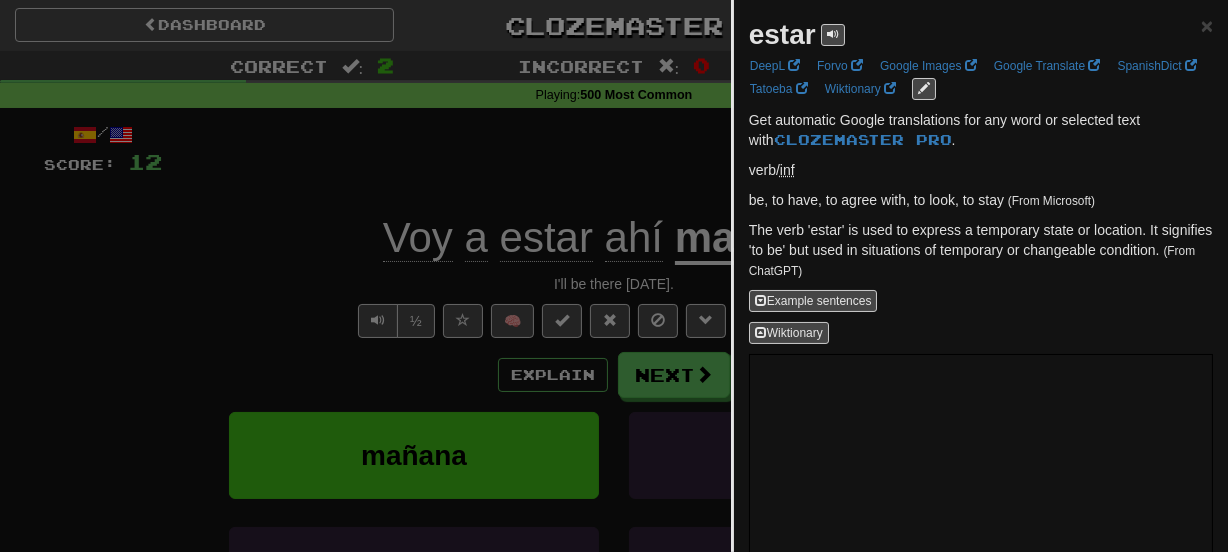click on "estar" at bounding box center [782, 34] 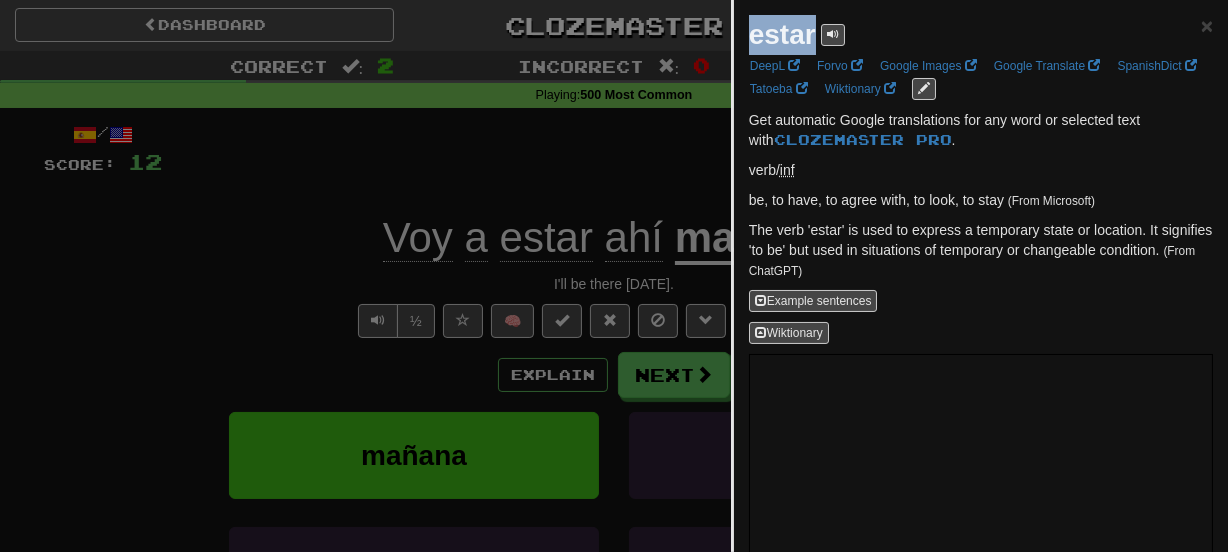 click on "estar" at bounding box center (782, 34) 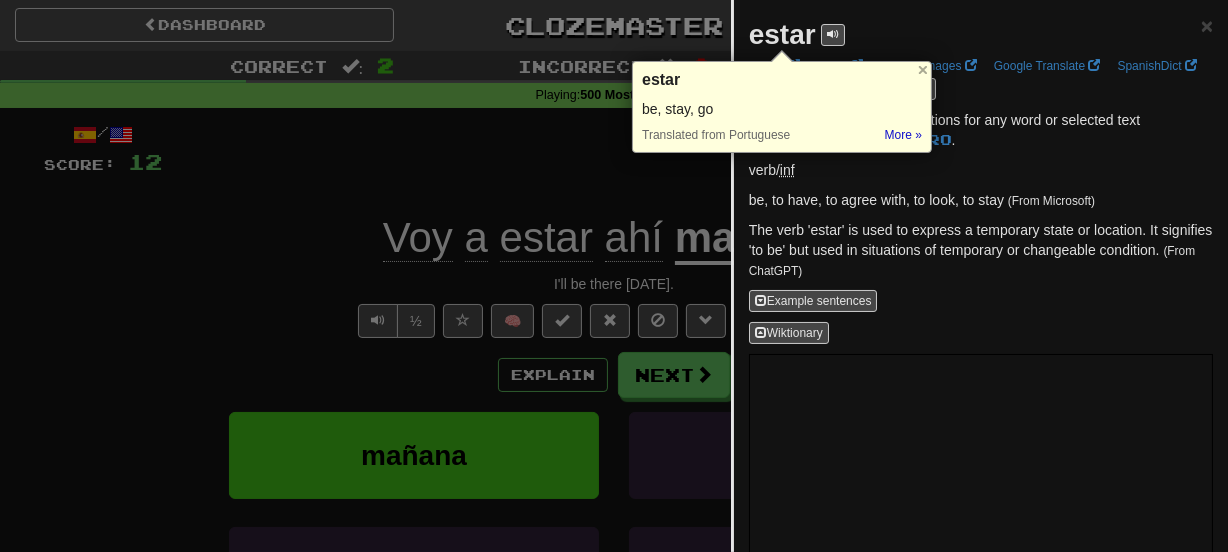 drag, startPoint x: 426, startPoint y: 140, endPoint x: 620, endPoint y: 340, distance: 278.6324 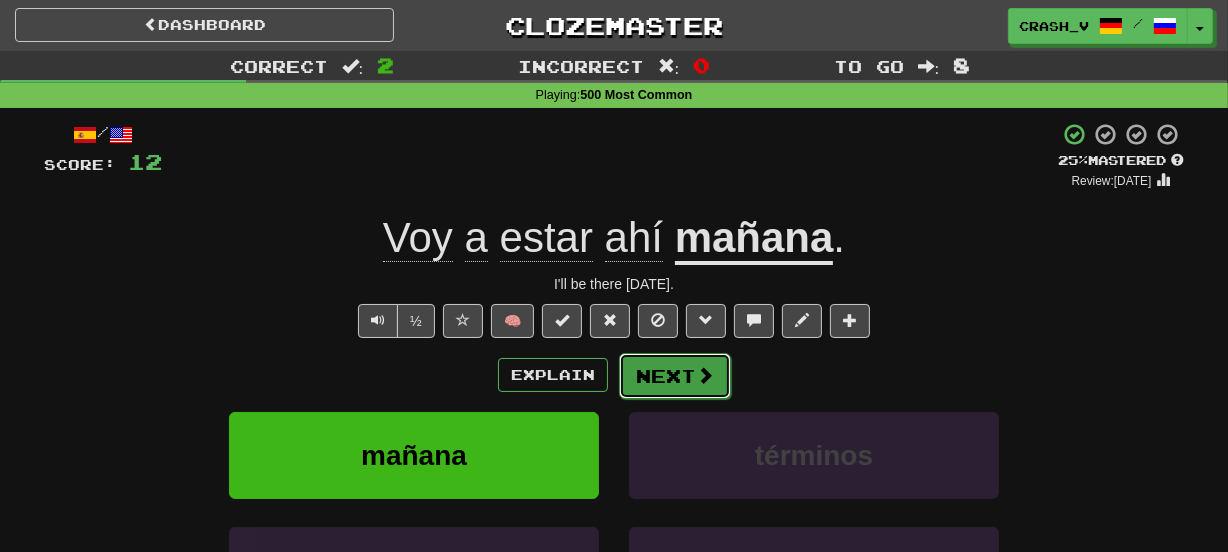 click on "Next" at bounding box center (675, 376) 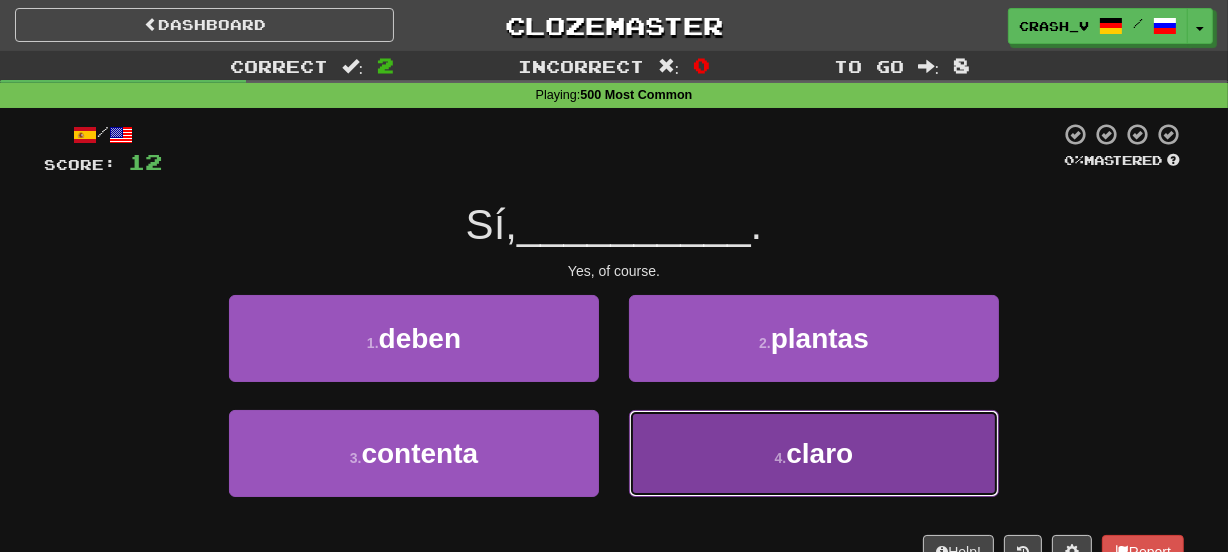 click on "4 .  claro" at bounding box center [814, 453] 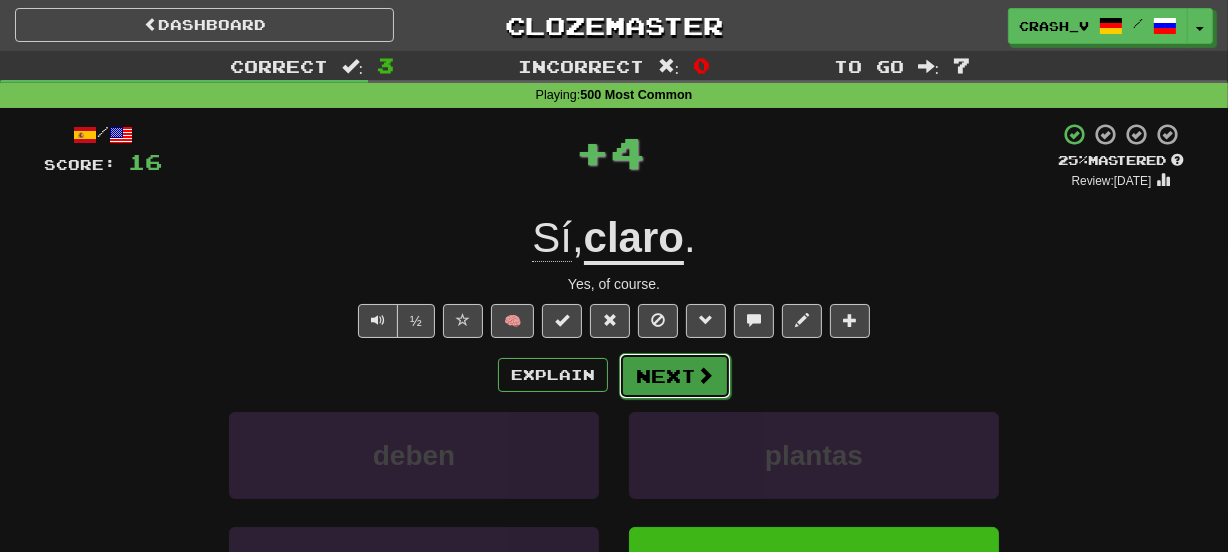 click on "Next" at bounding box center (675, 376) 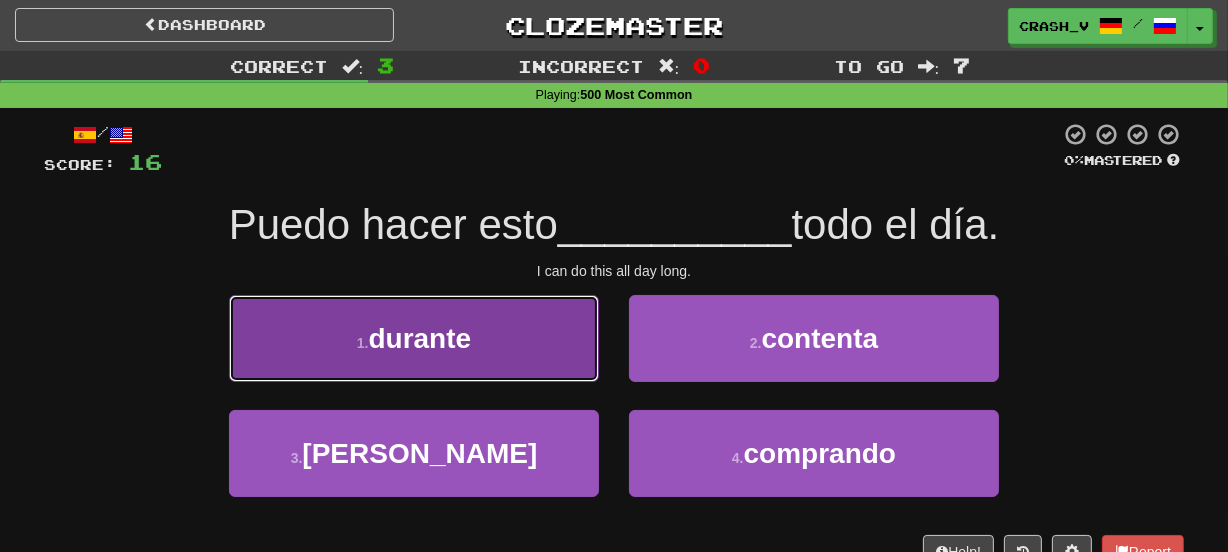 click on "1 .  durante" at bounding box center [414, 338] 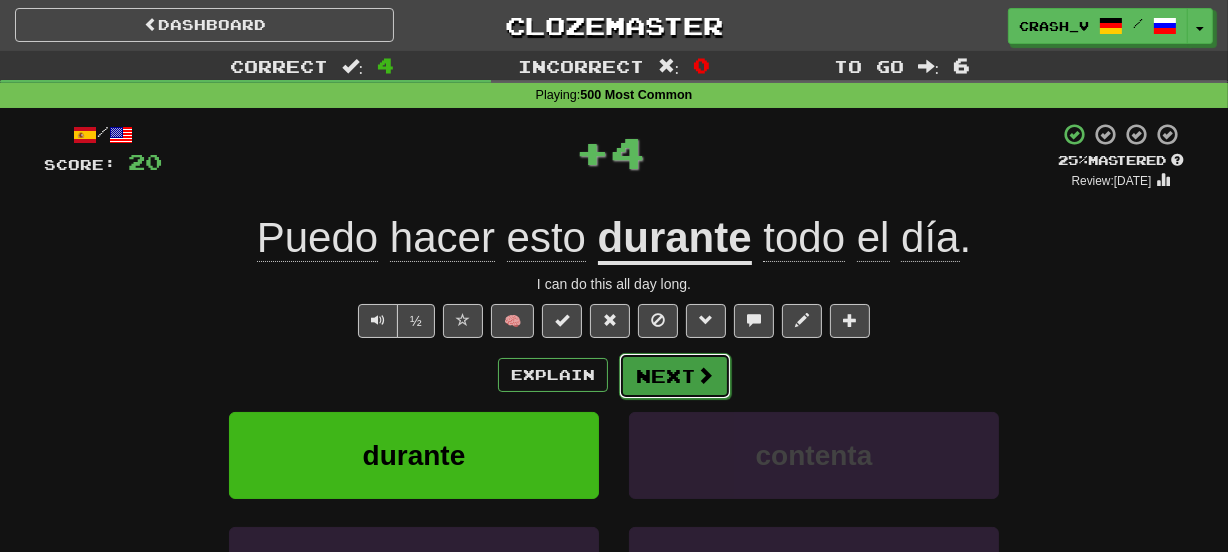 click on "Next" at bounding box center (675, 376) 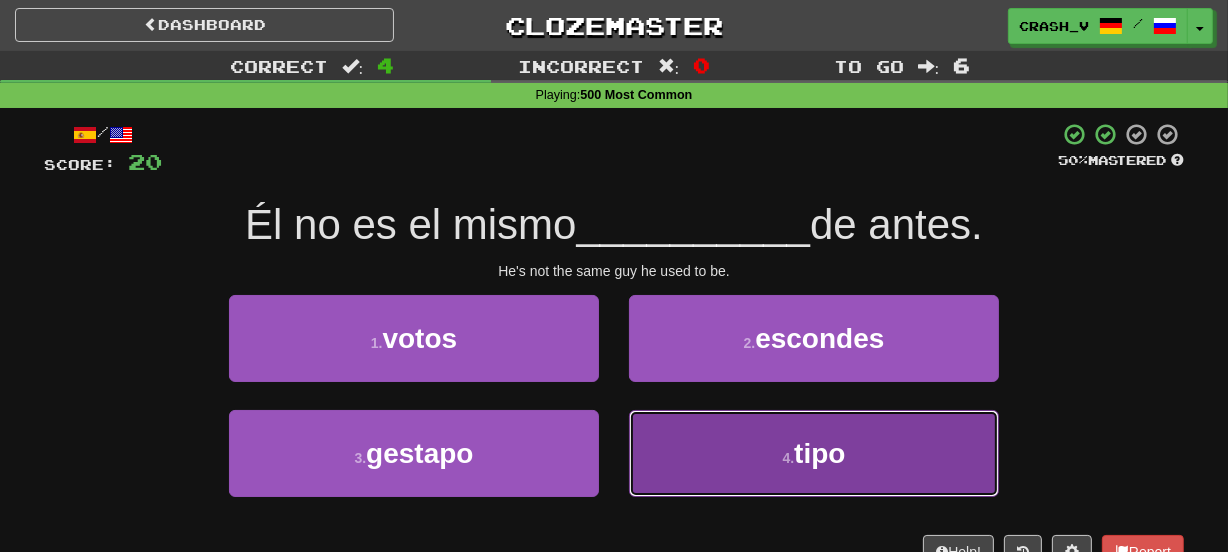 click on "4 .  tipo" at bounding box center [814, 453] 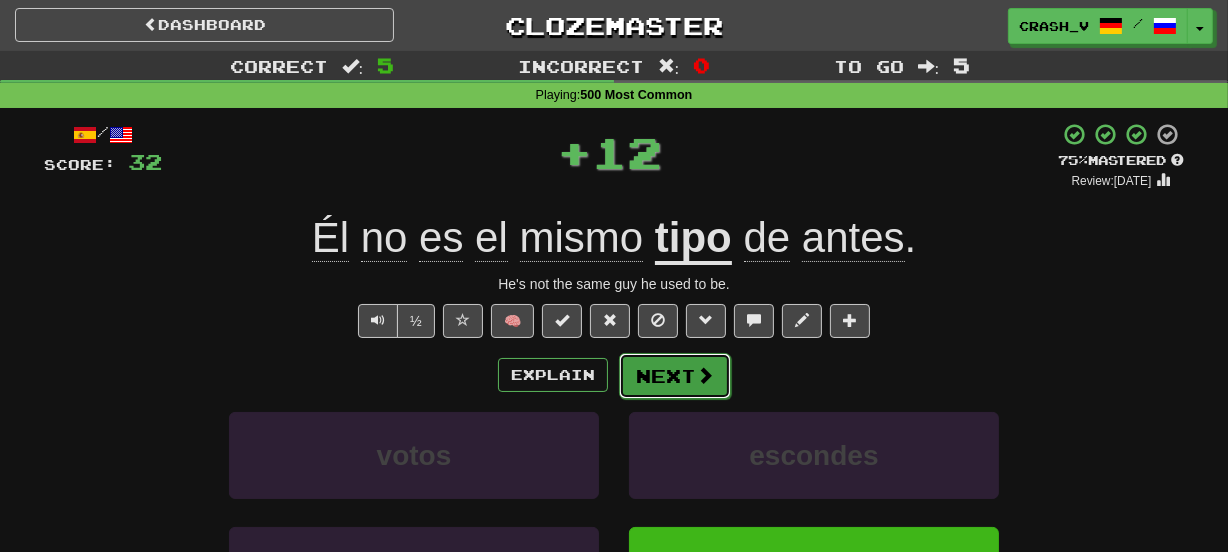 click on "Next" at bounding box center (675, 376) 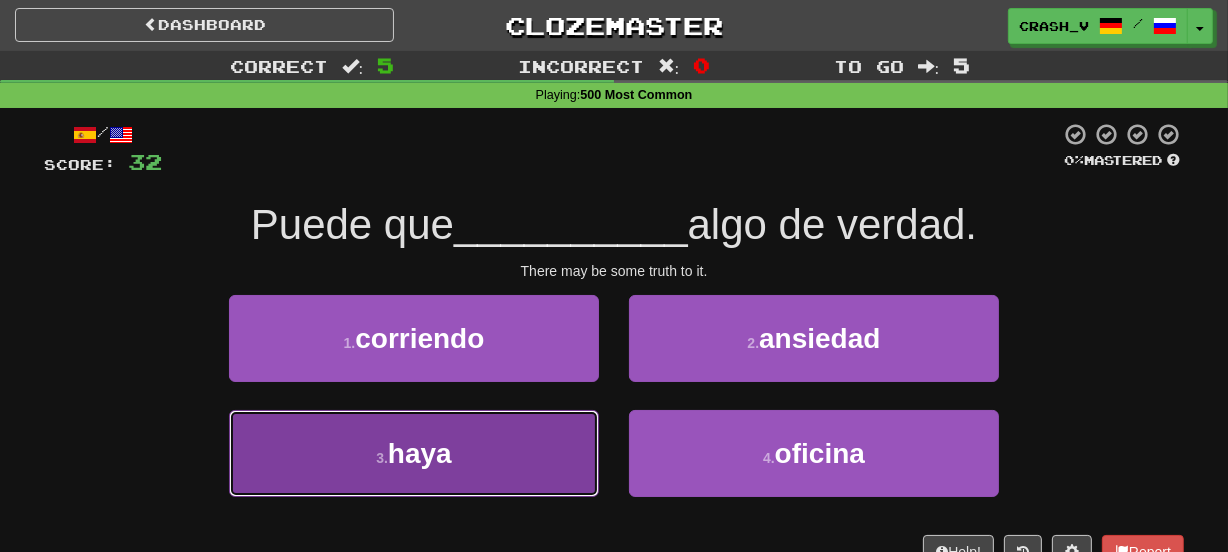 click on "3 .  haya" at bounding box center [414, 453] 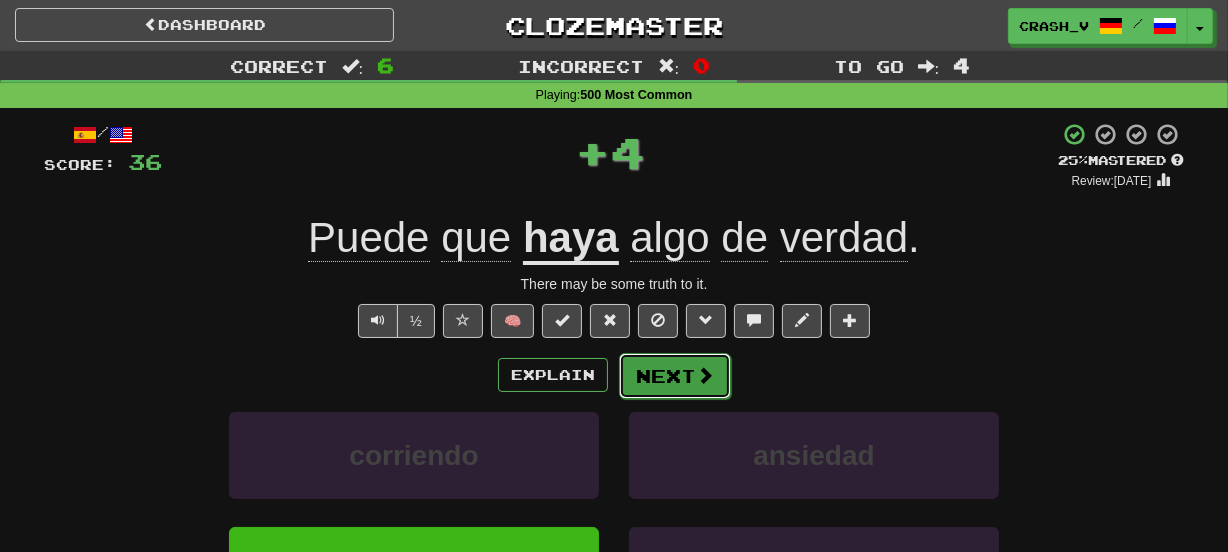 click on "Next" at bounding box center (675, 376) 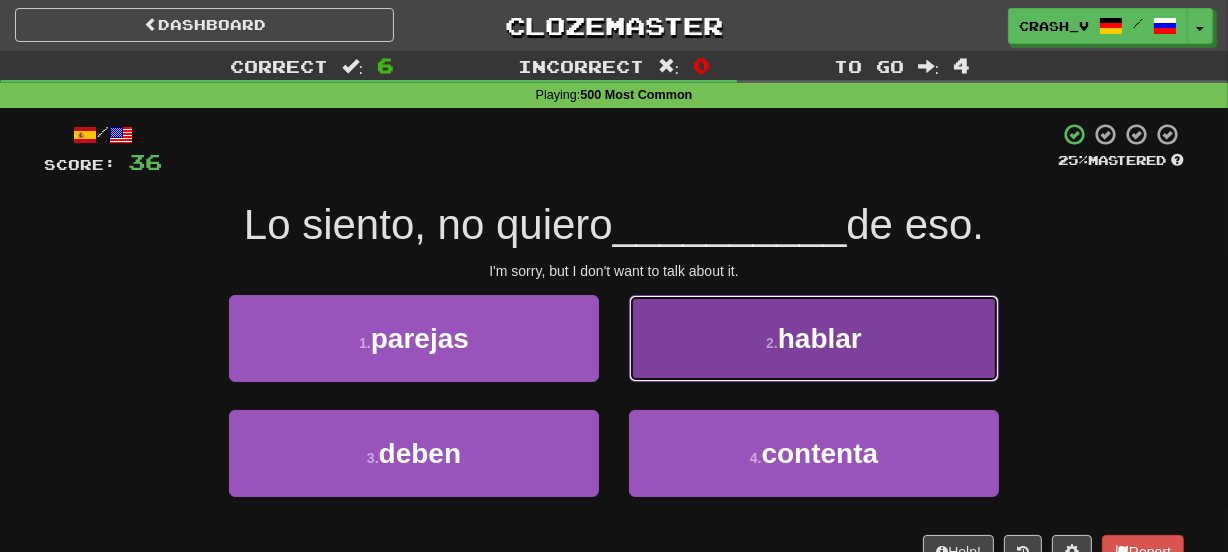 click on "2 .  hablar" at bounding box center [814, 338] 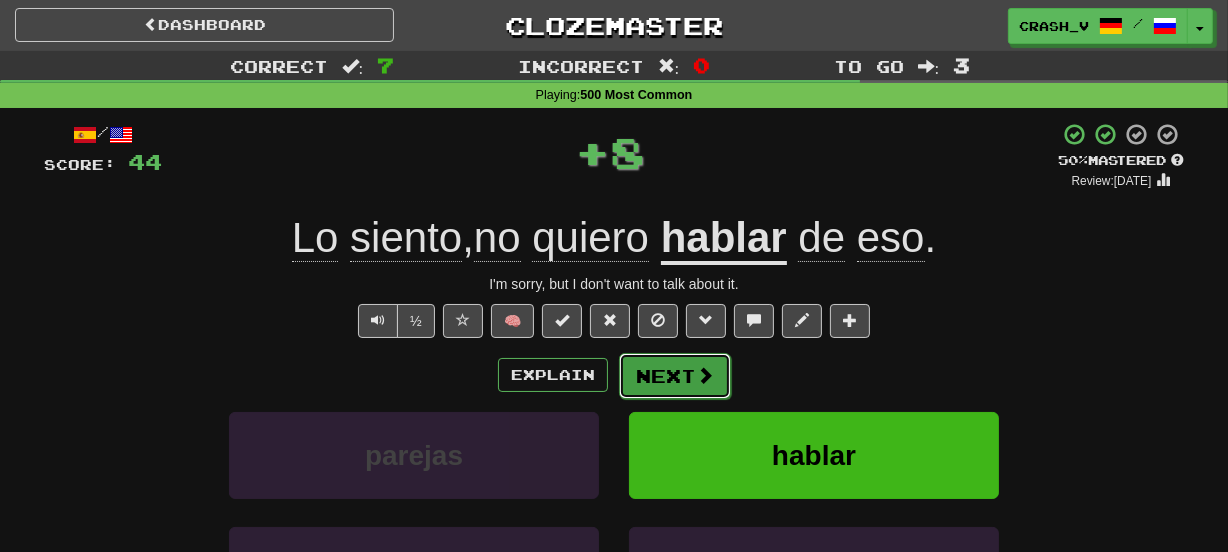 click on "Next" at bounding box center [675, 376] 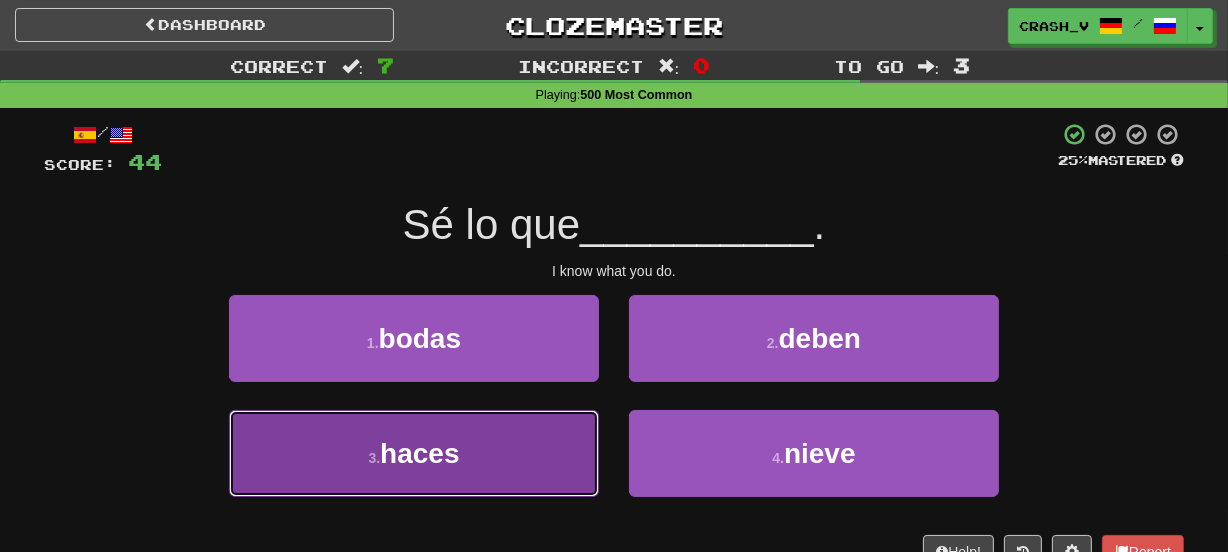click on "3 .  haces" at bounding box center [414, 453] 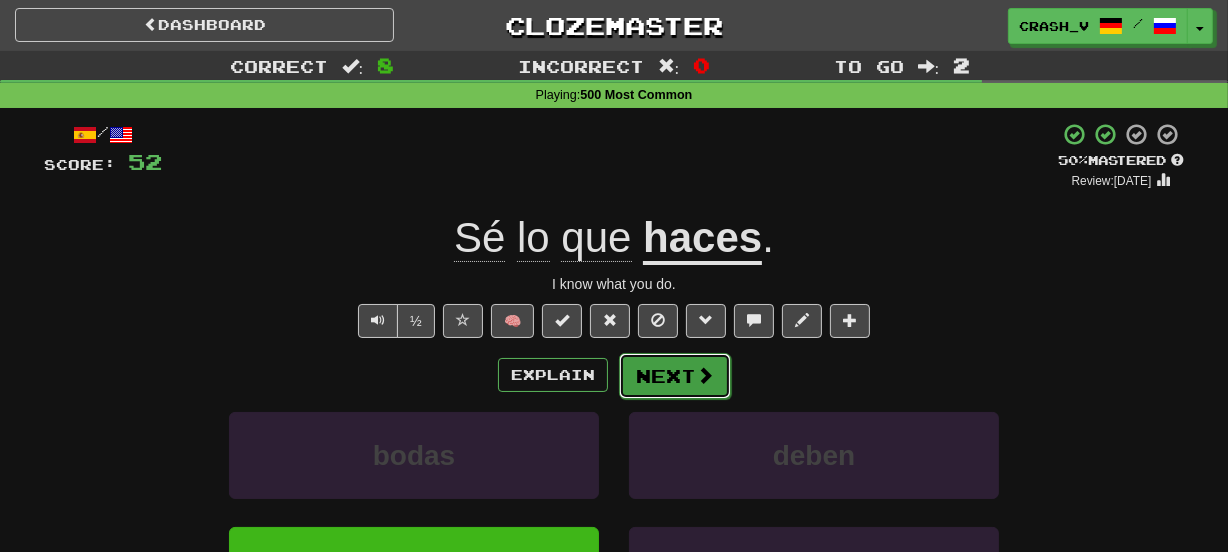 click on "Next" at bounding box center [675, 376] 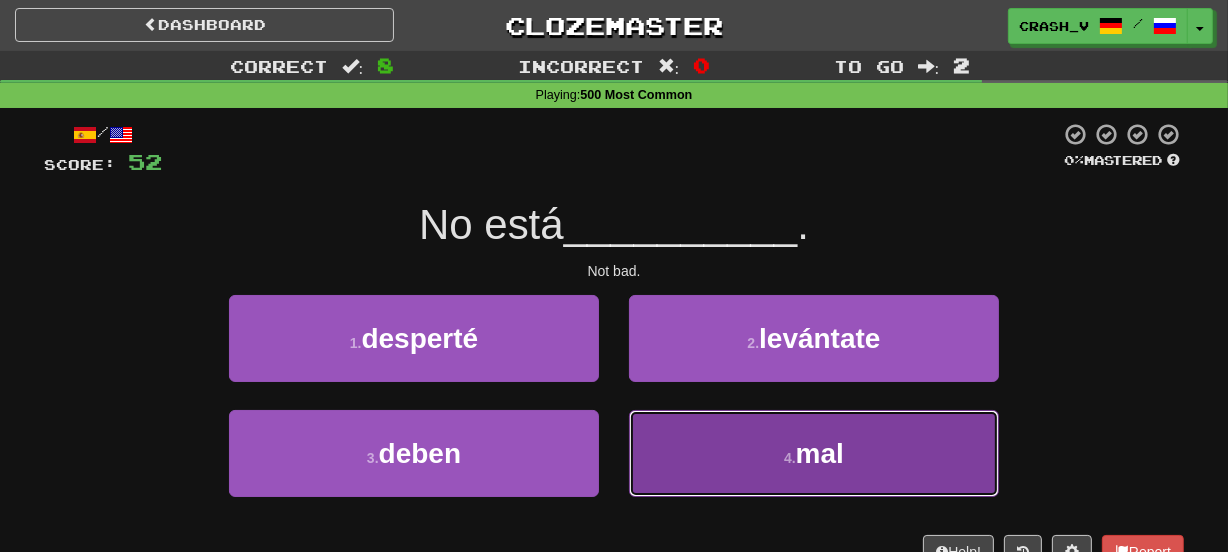 click on "4 .  mal" at bounding box center (814, 453) 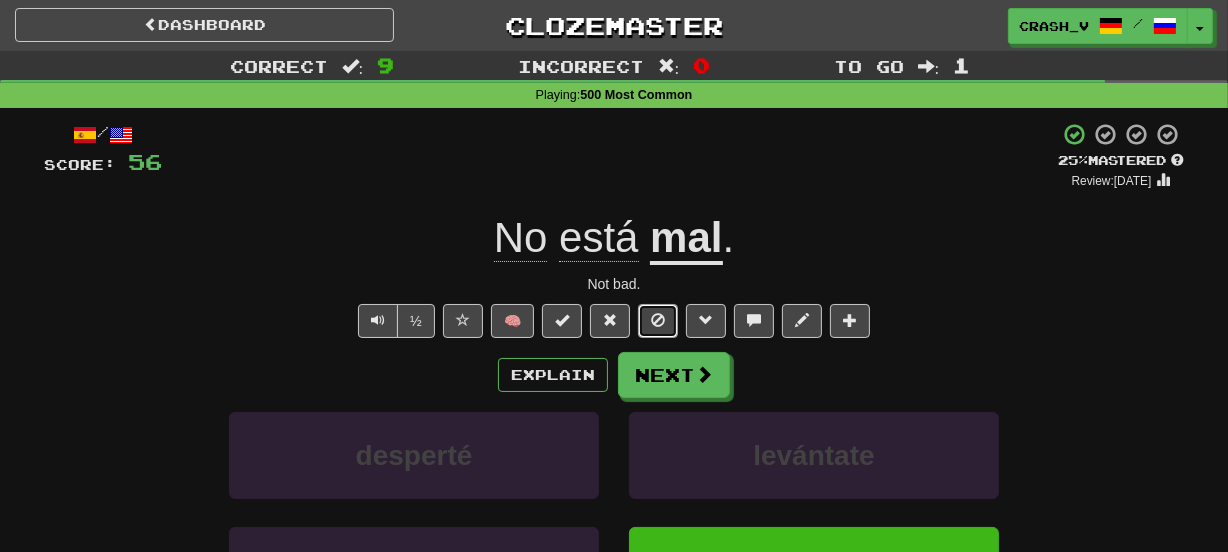 click at bounding box center [658, 320] 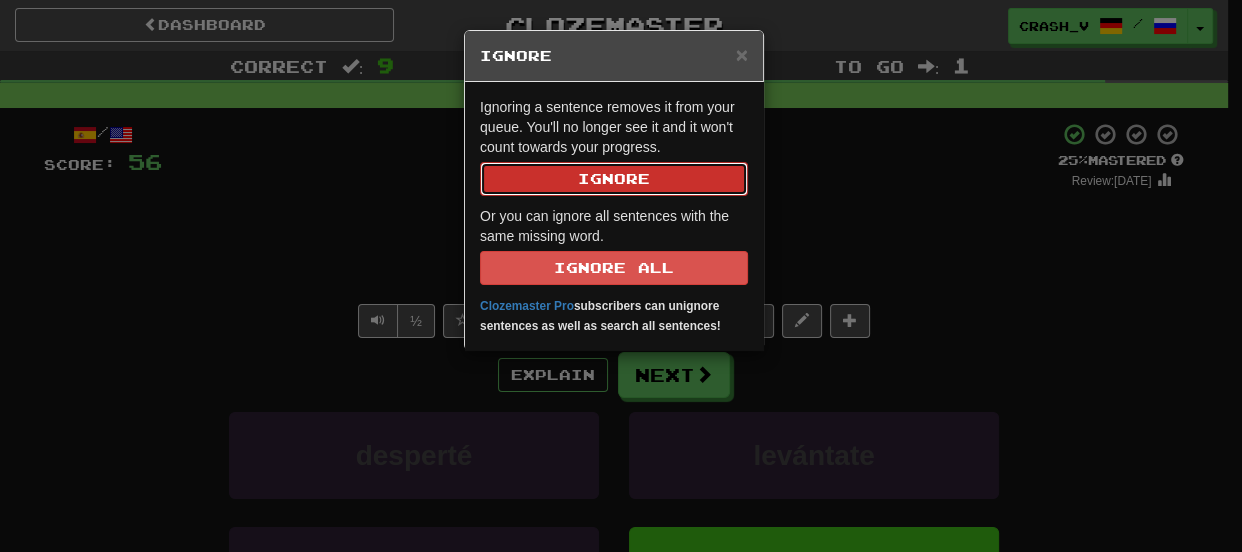 click on "Ignore" at bounding box center (614, 179) 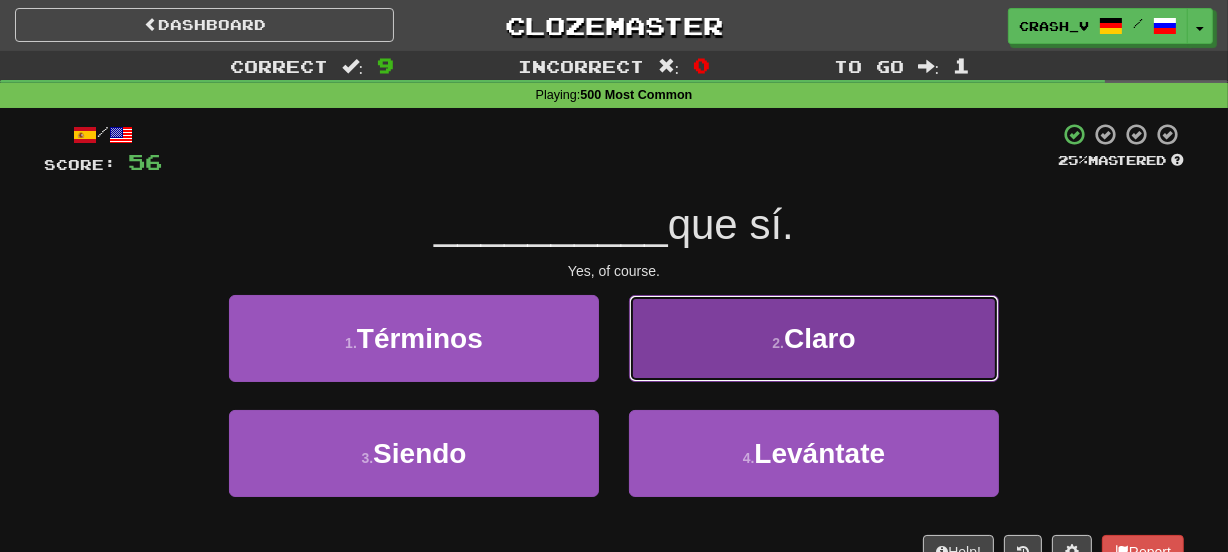 click on "2 .  Claro" at bounding box center (814, 338) 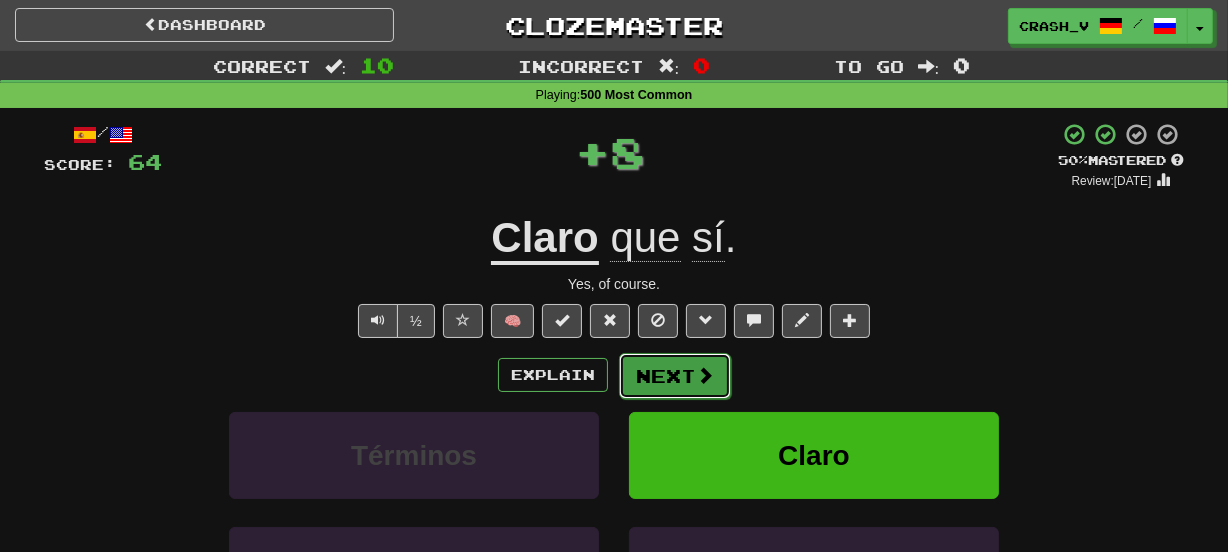 click on "Next" at bounding box center [675, 376] 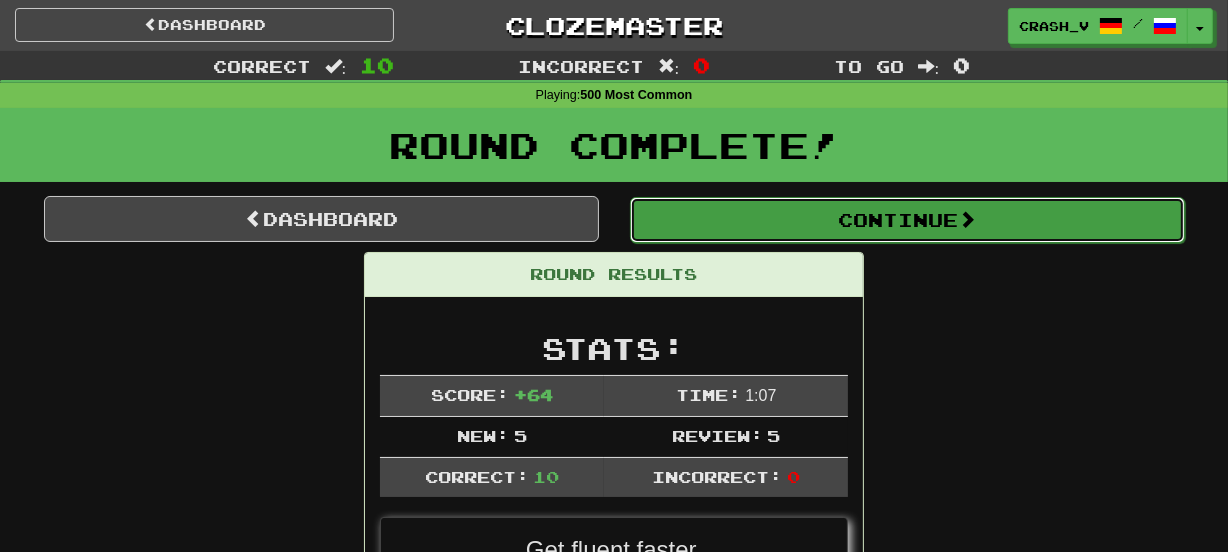 click on "Continue" at bounding box center [907, 220] 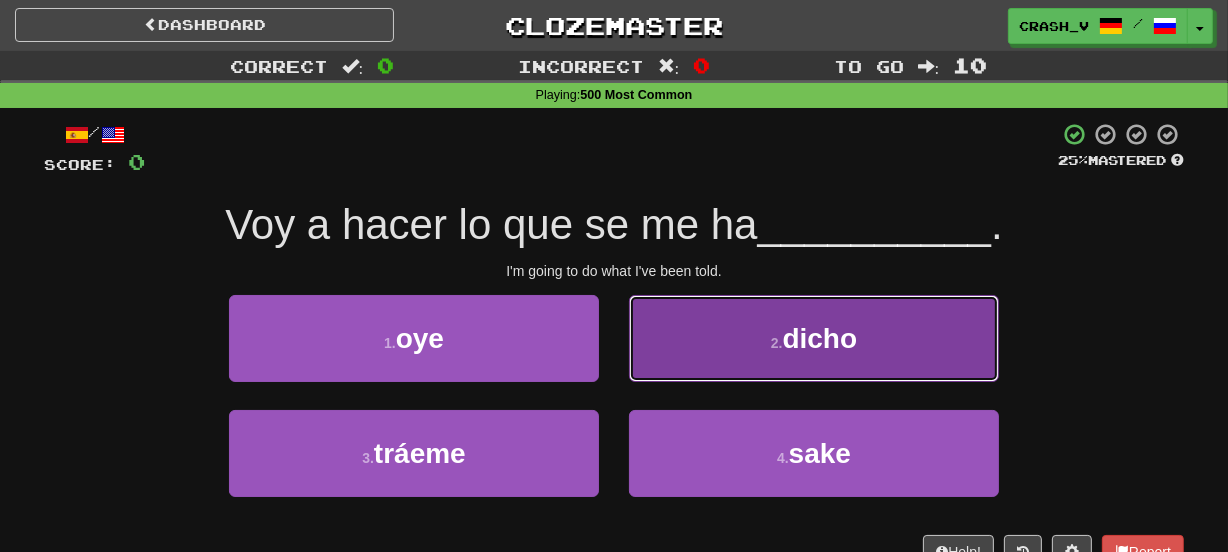 click on "2 .  dicho" at bounding box center (814, 338) 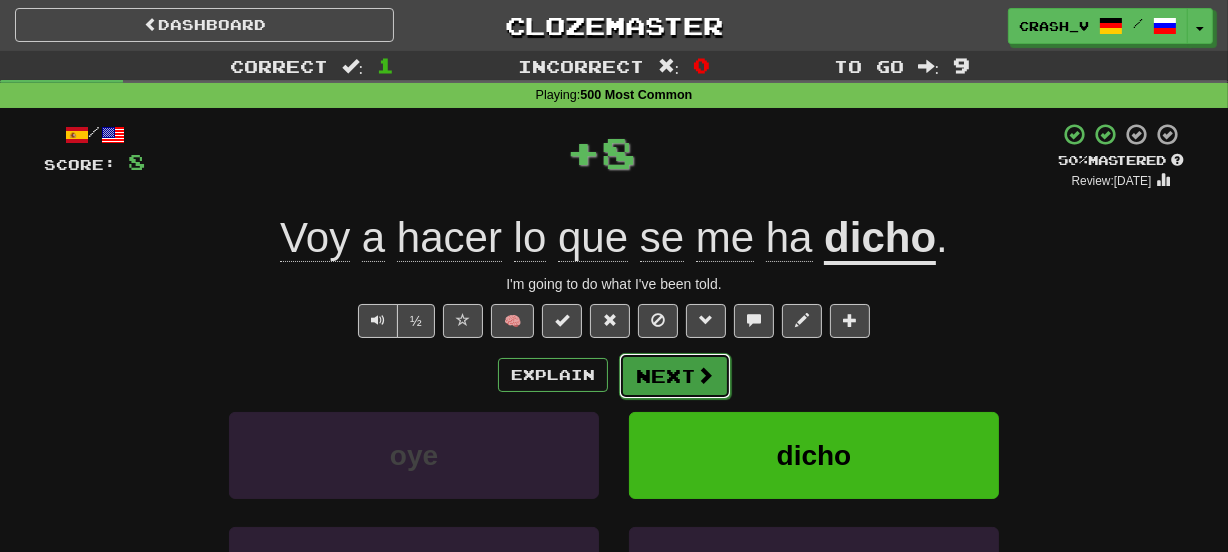 click on "Next" at bounding box center (675, 376) 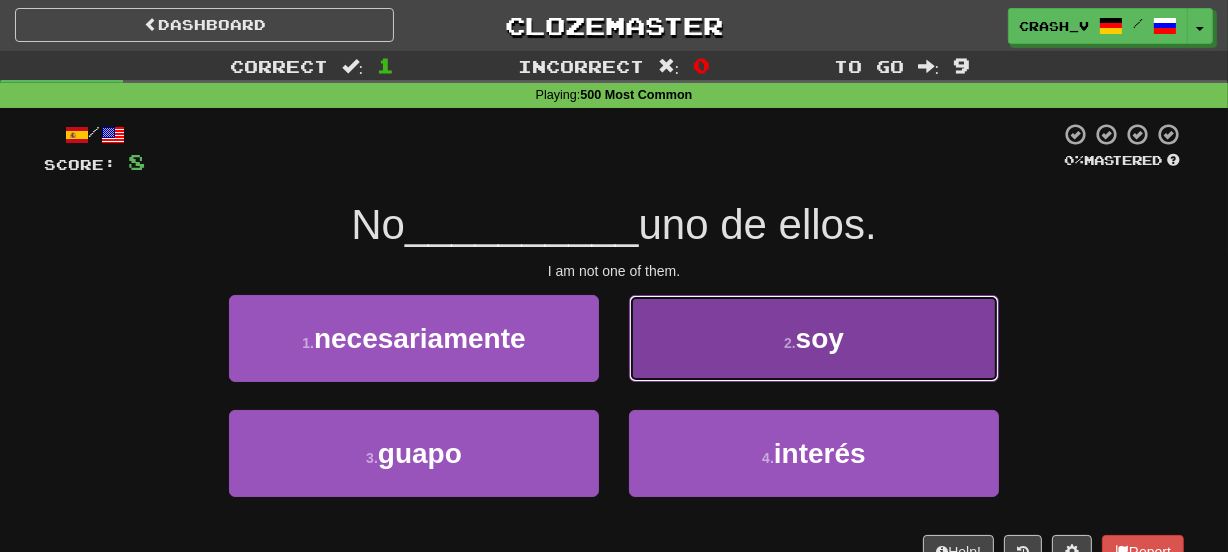 click on "2 .  soy" at bounding box center [814, 338] 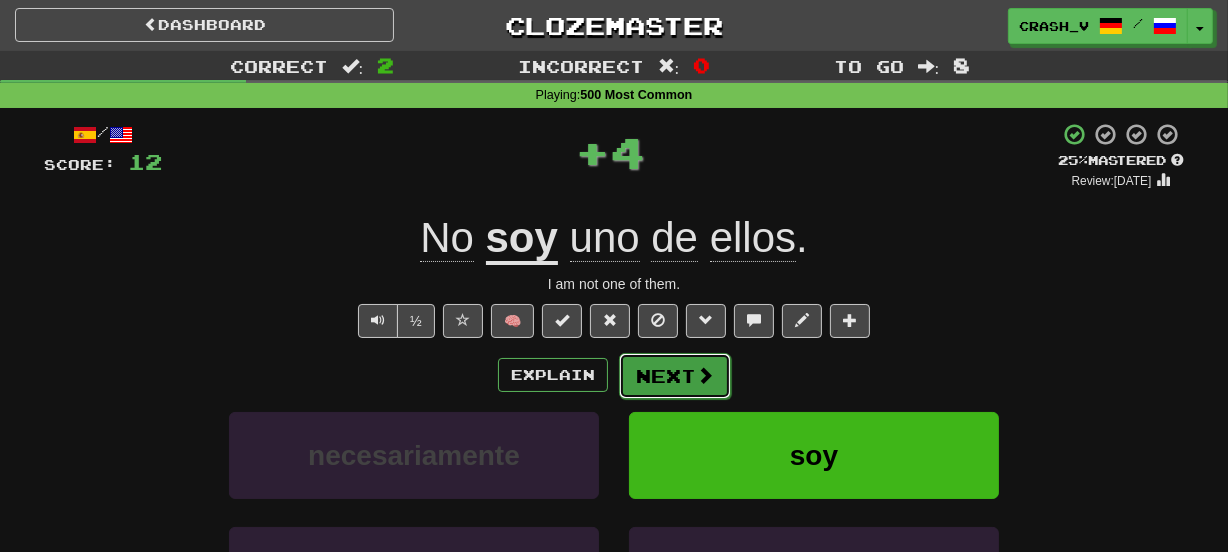 click on "Next" at bounding box center [675, 376] 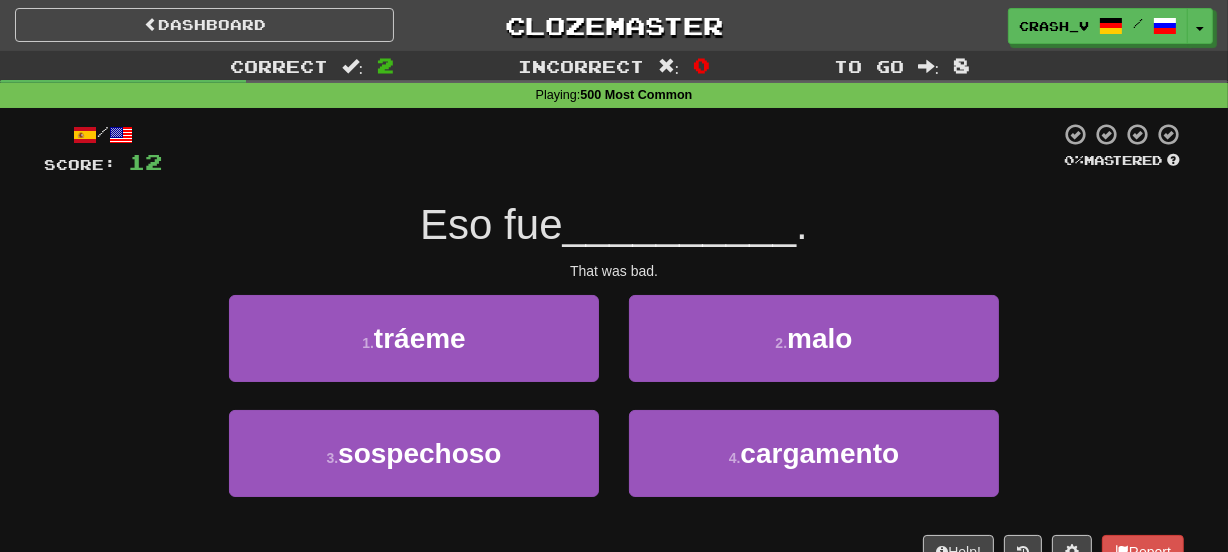 drag, startPoint x: 628, startPoint y: 342, endPoint x: 641, endPoint y: 247, distance: 95.885345 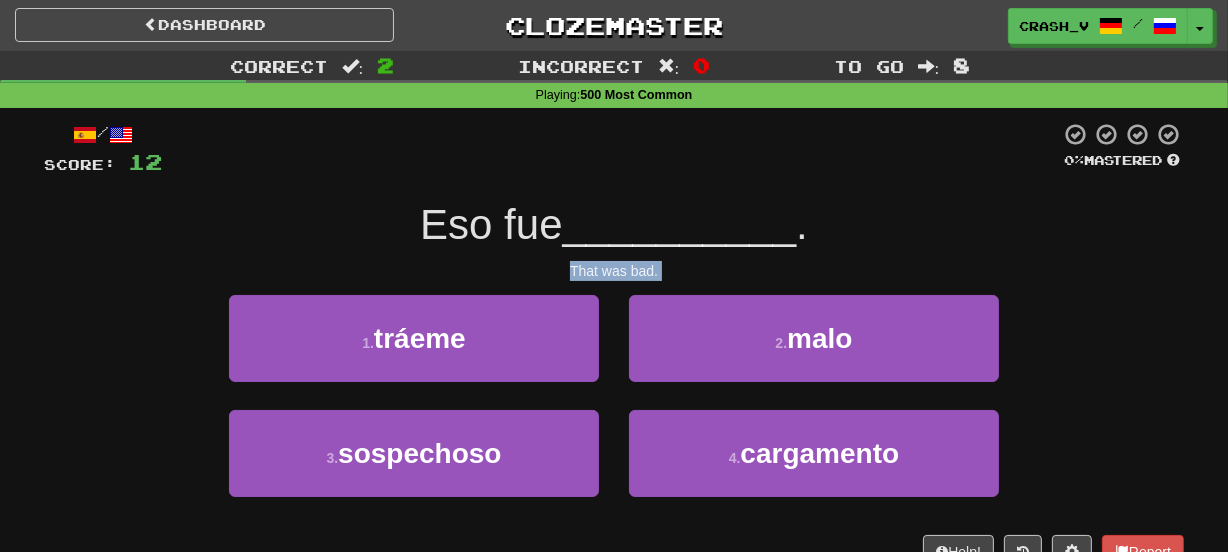 click on "/  Score:   12 0 %  Mastered Eso fue  __________ . That was bad. 1 .  tráeme 2 .  malo 3 .  sospechoso 4 .  cargamento  Help!  Report" at bounding box center (614, 345) 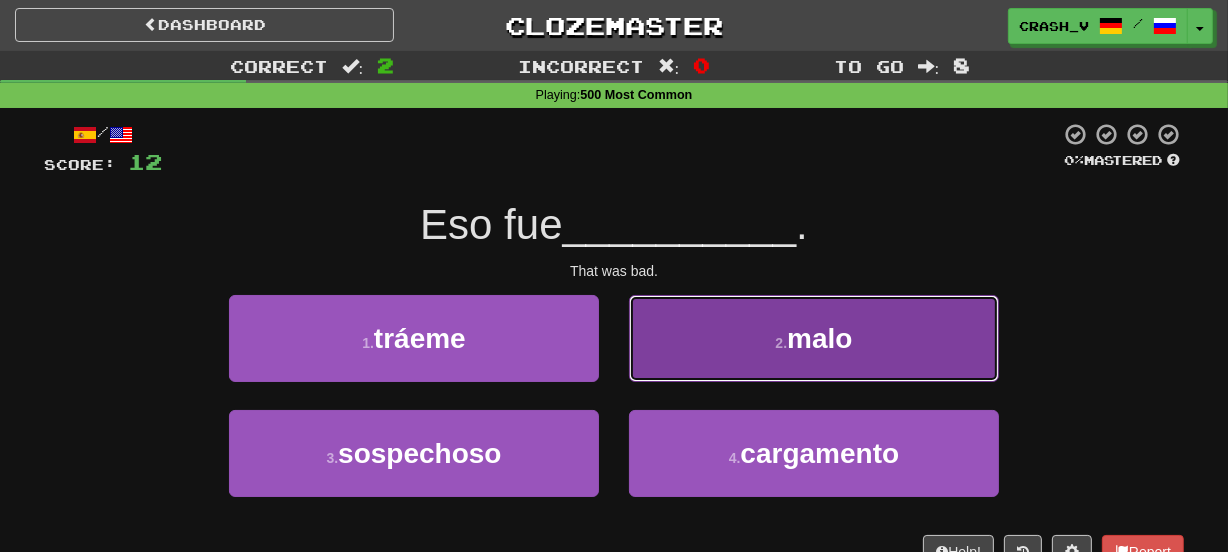 click on "2 .  malo" at bounding box center (814, 338) 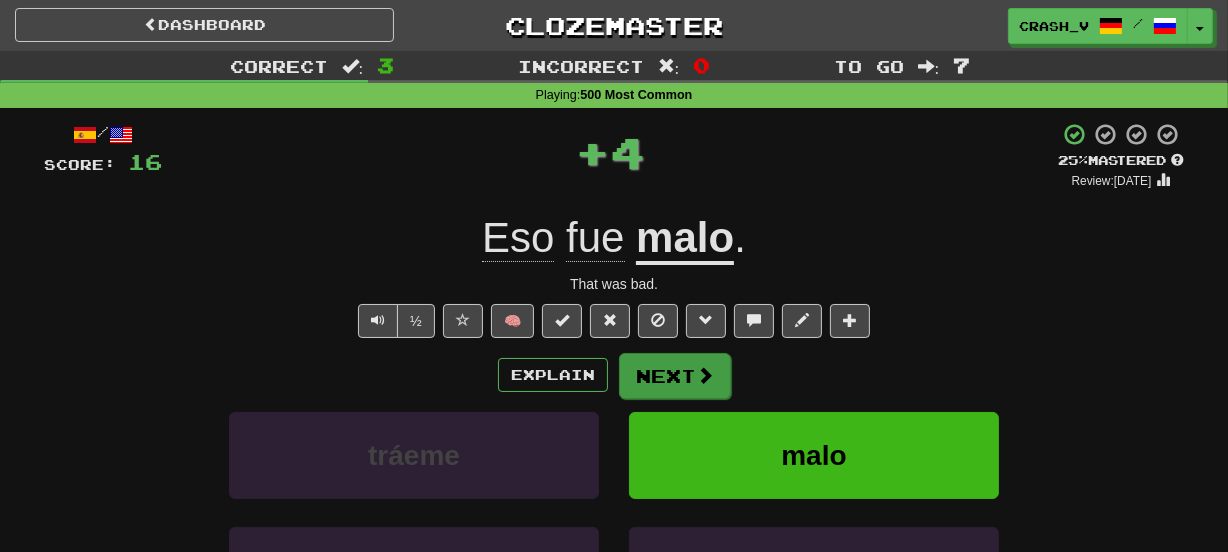 click on "/  Score:   16 + 4 25 %  Mastered Review:  2025-07-11 Eso   fue   malo . That was bad. ½ 🧠 Explain Next tráeme malo sospechoso cargamento Learn more: tráeme malo sospechoso cargamento  Help!  Report Sentence Source" at bounding box center (614, 435) 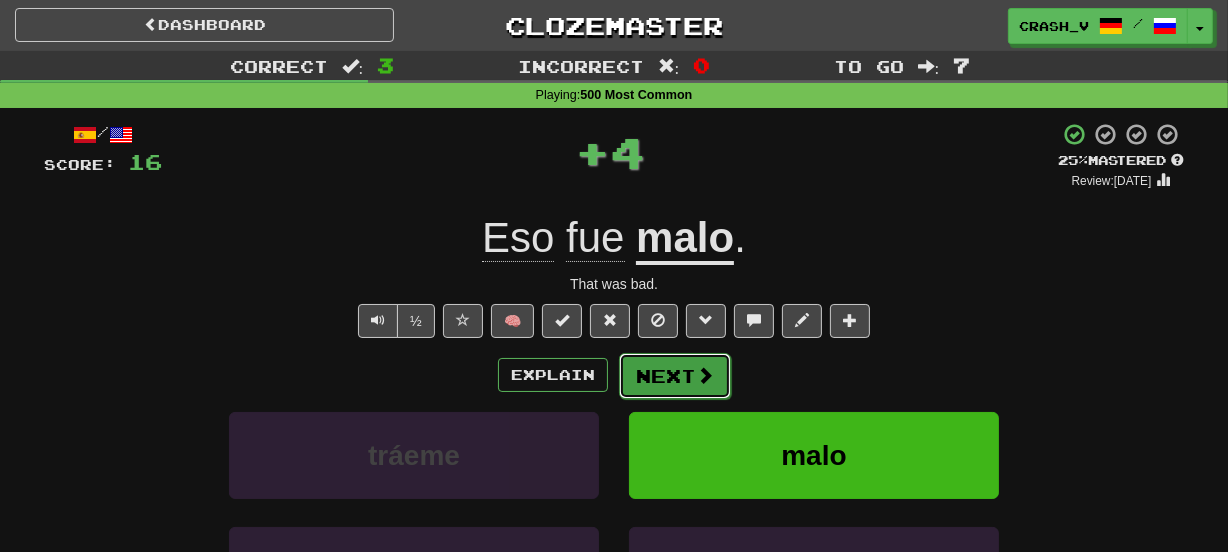 click on "Next" at bounding box center [675, 376] 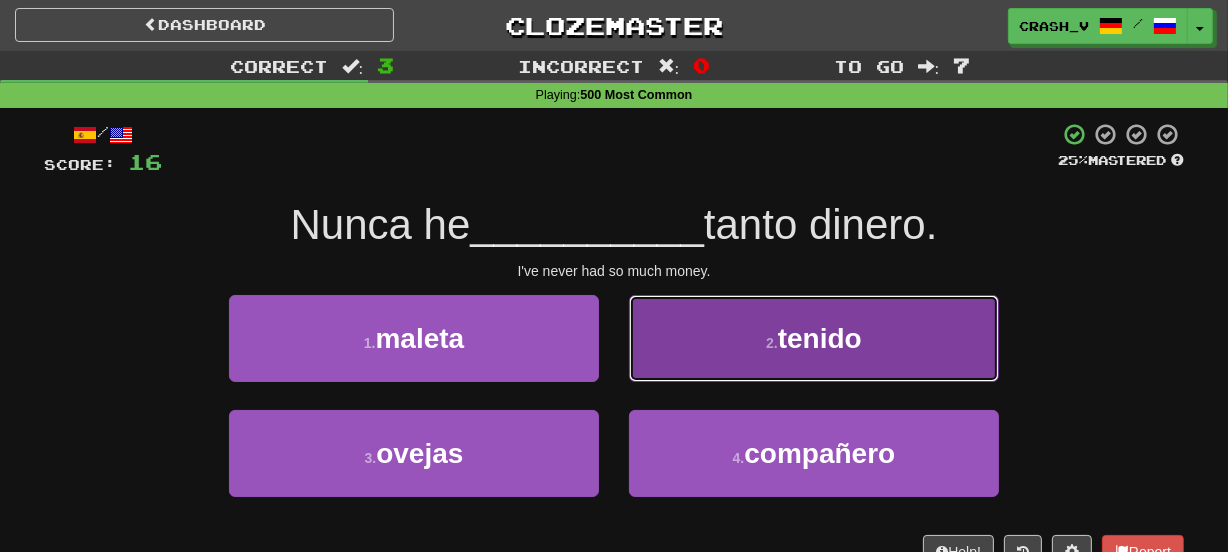 click on "2 .  tenido" at bounding box center [814, 338] 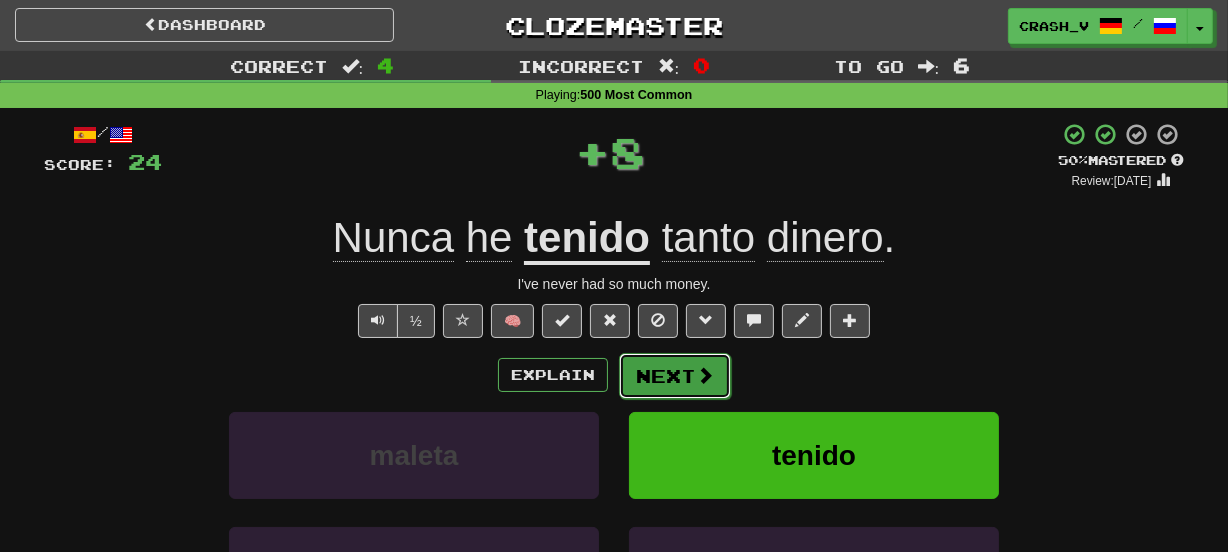 click on "Next" at bounding box center [675, 376] 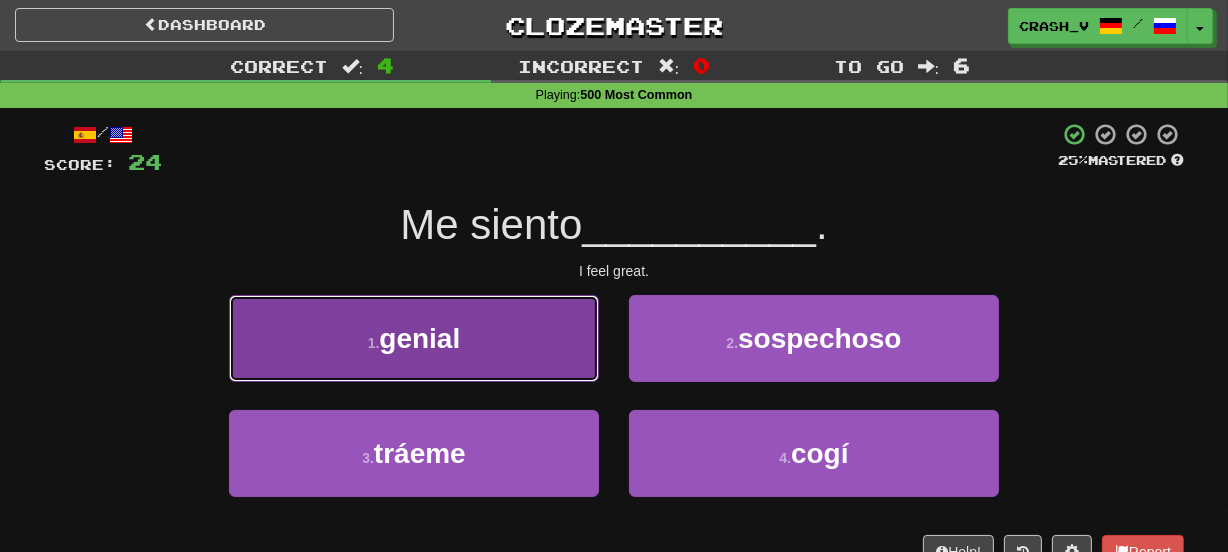 click on "1 .  genial" at bounding box center (414, 338) 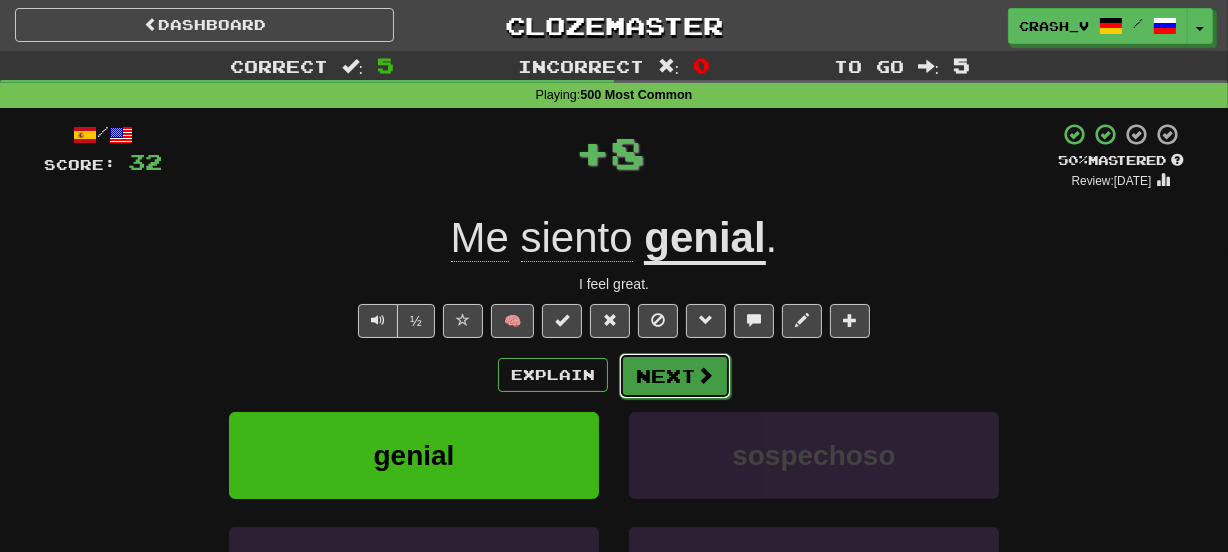 click on "Next" at bounding box center [675, 376] 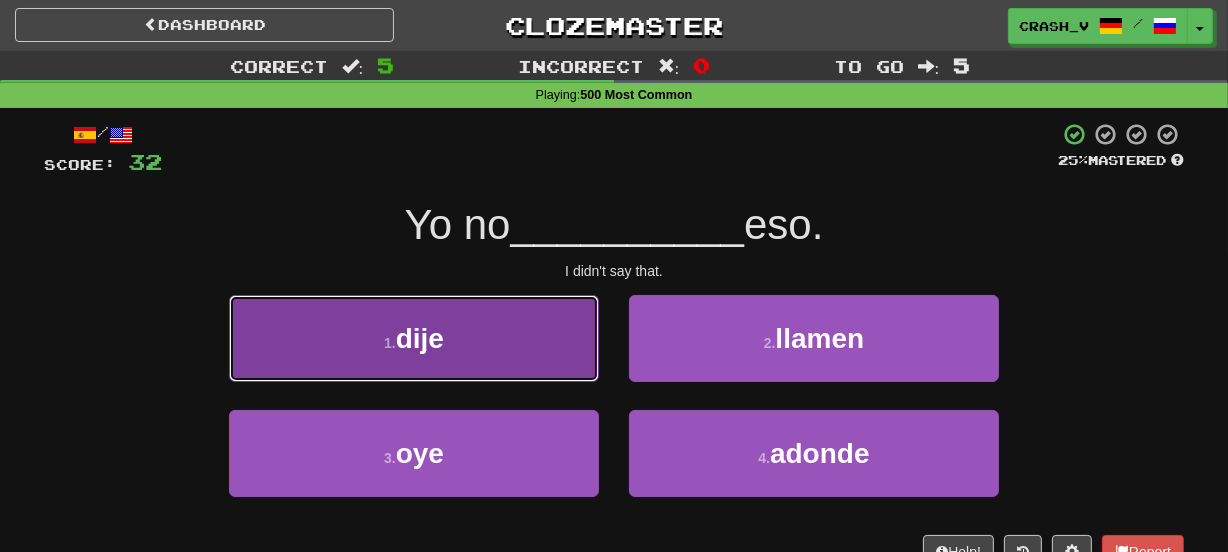 click on "1 .  dije" at bounding box center (414, 338) 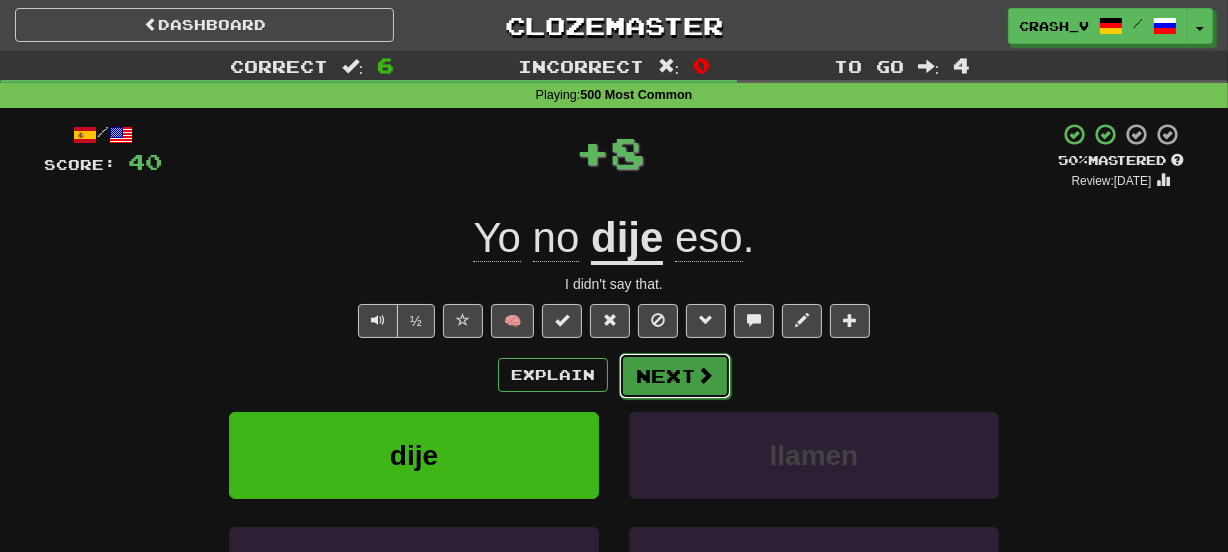 click on "Next" at bounding box center [675, 376] 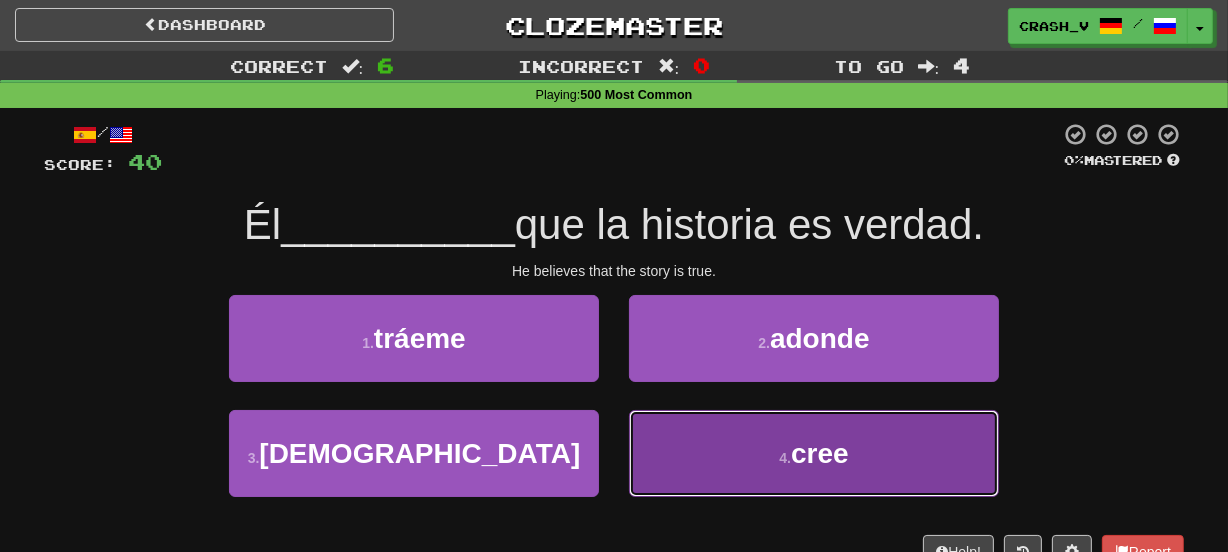 click on "4 .  cree" at bounding box center [814, 453] 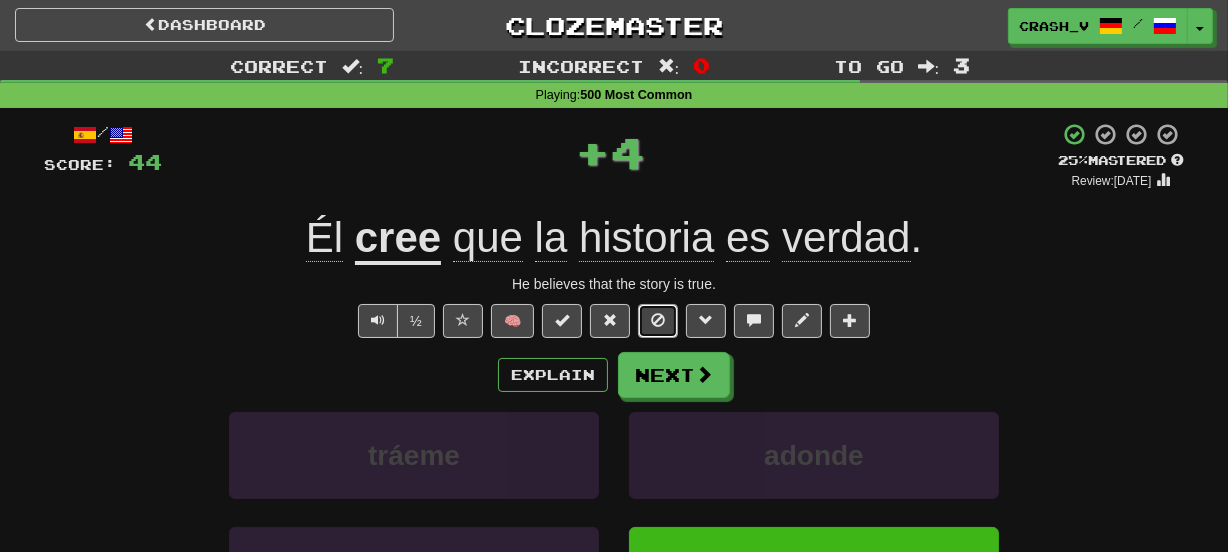 click at bounding box center (658, 321) 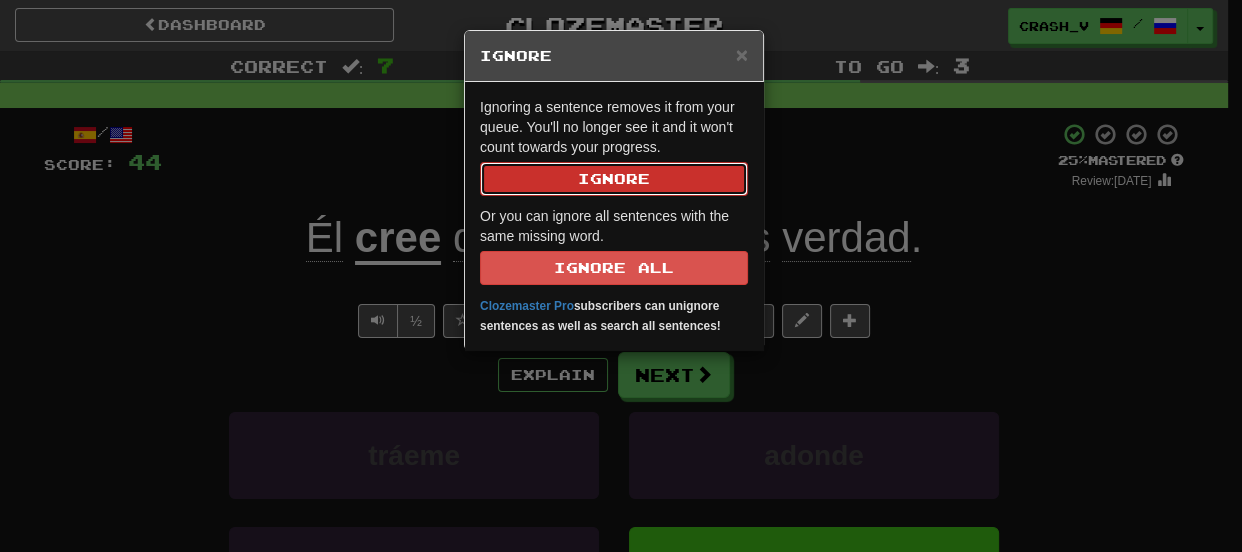 click on "Ignore" at bounding box center (614, 179) 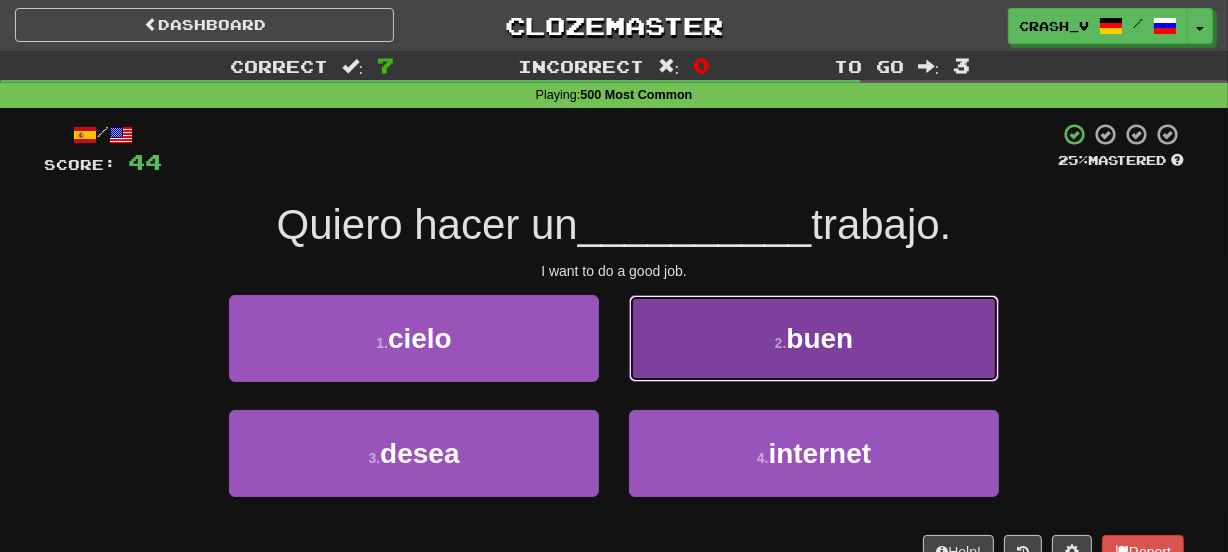 click on "2 .  buen" at bounding box center (814, 338) 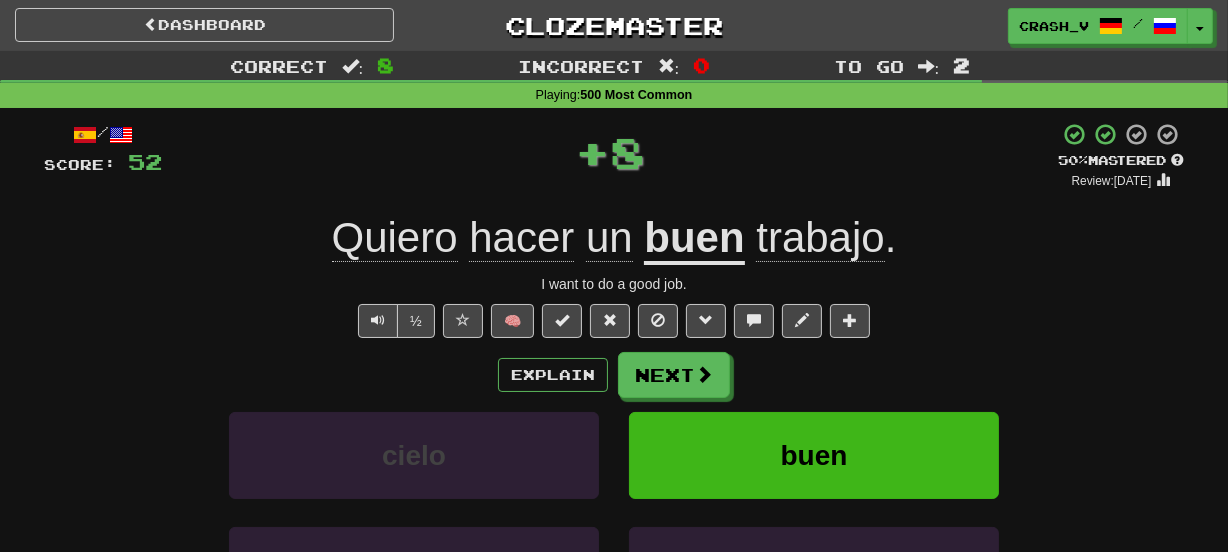click on "/  Score:   52 + 8 50 %  Mastered Review:  2025-07-20 Quiero   hacer   un   buen   trabajo . I want to do a good job. ½ 🧠 Explain Next cielo buen desea internet Learn more: cielo buen desea internet  Help!  Report Sentence Source" at bounding box center [614, 435] 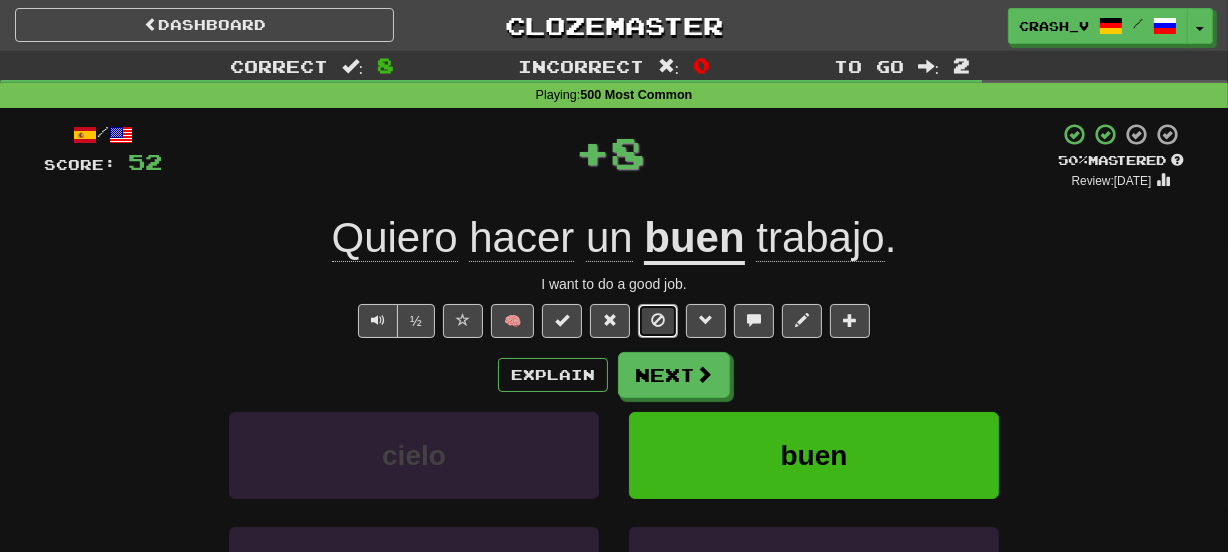 click at bounding box center (658, 320) 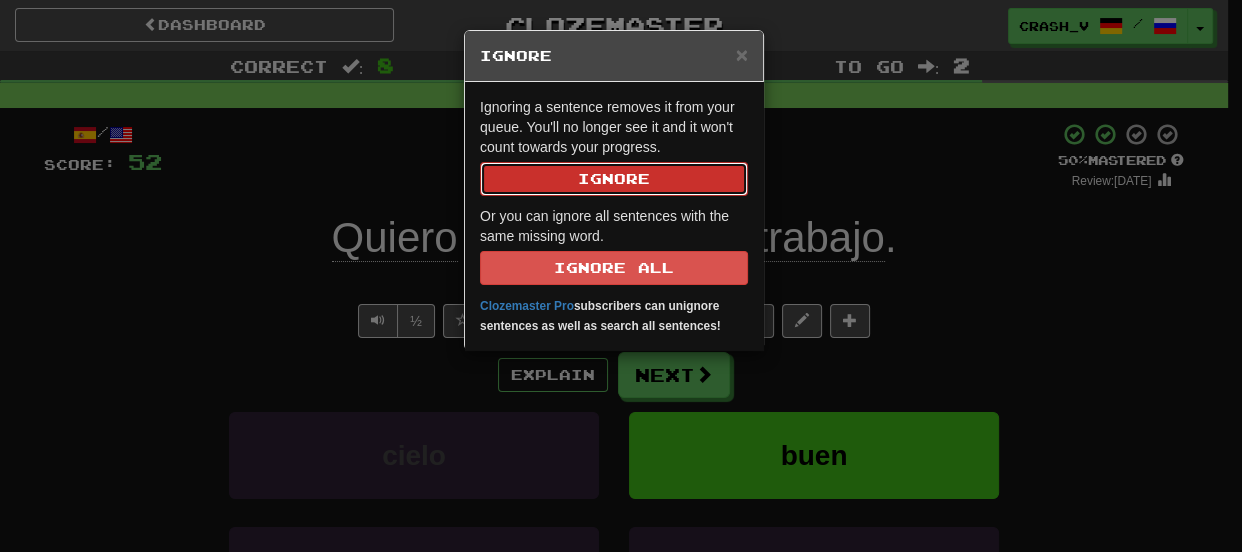 click on "Ignore" at bounding box center (614, 179) 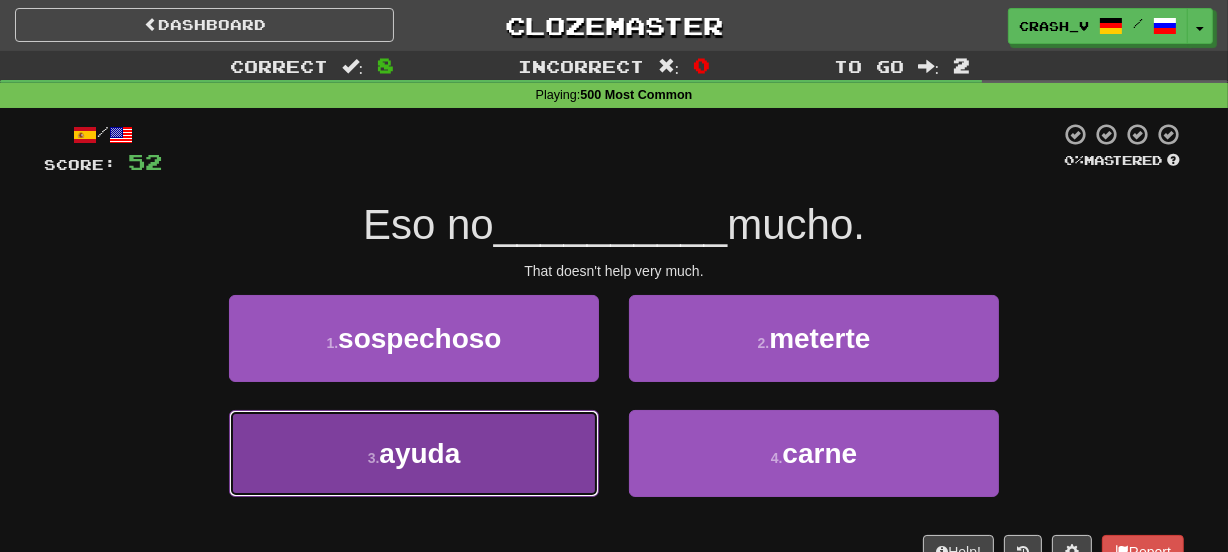 click on "3 .  ayuda" at bounding box center (414, 453) 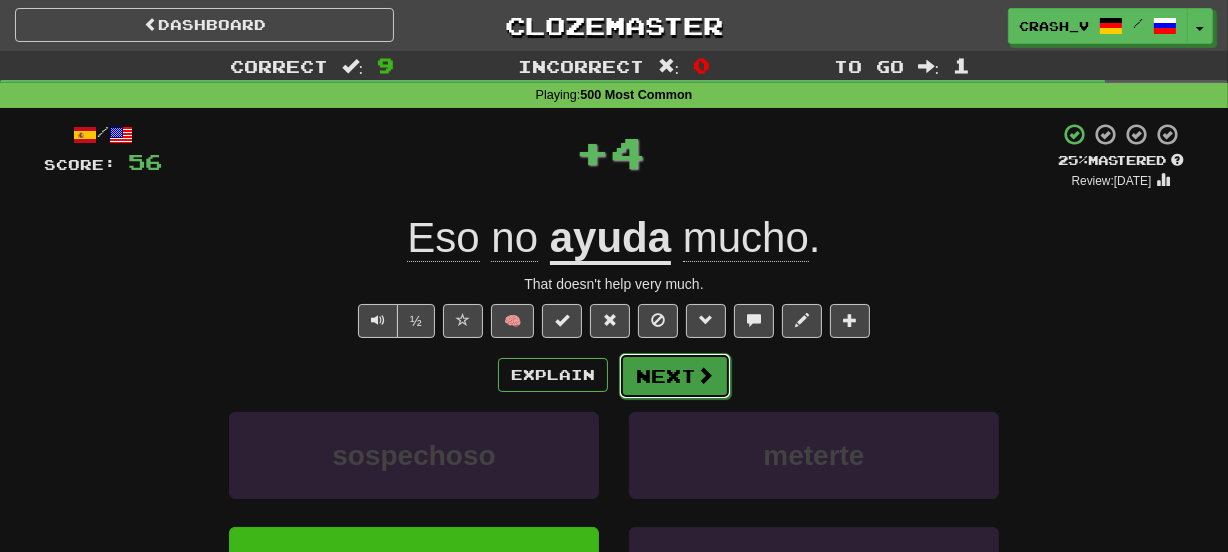 click on "Next" at bounding box center [675, 376] 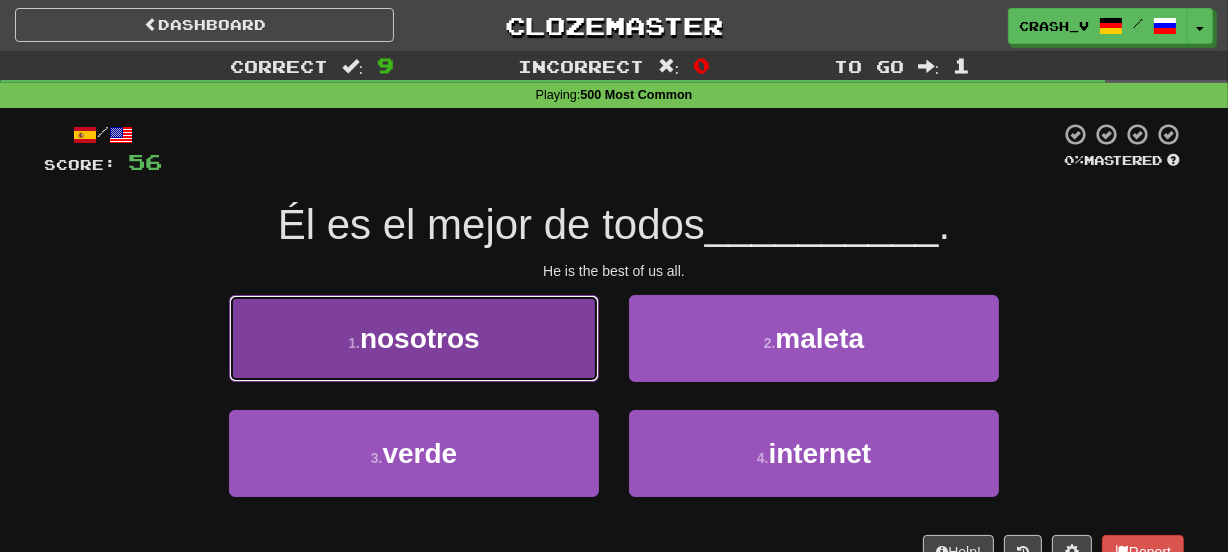 click on "1 .  nosotros" at bounding box center (414, 338) 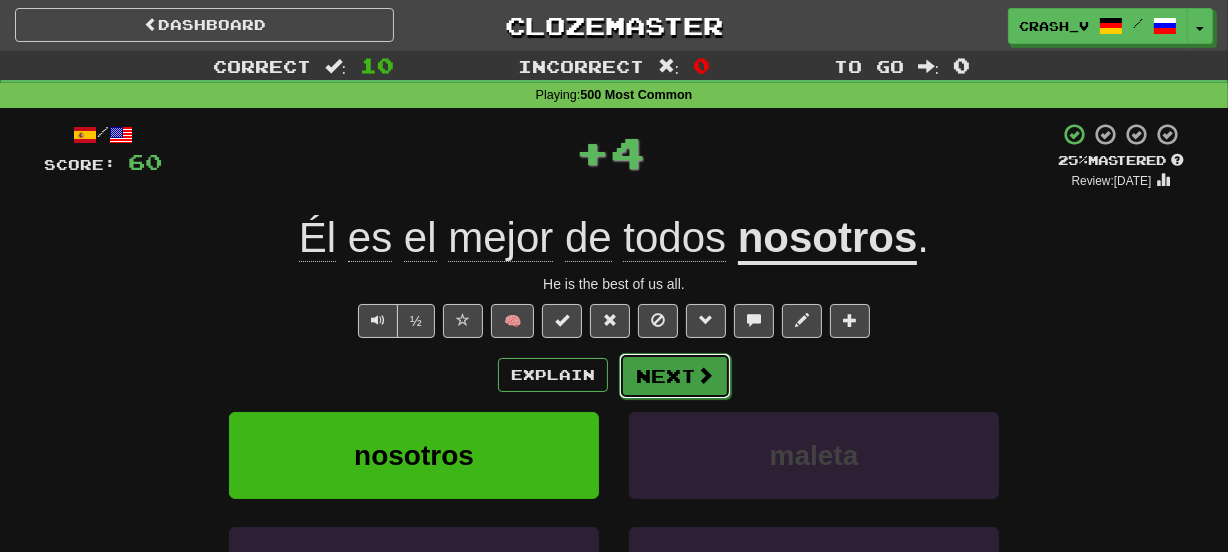 click on "Next" at bounding box center (675, 376) 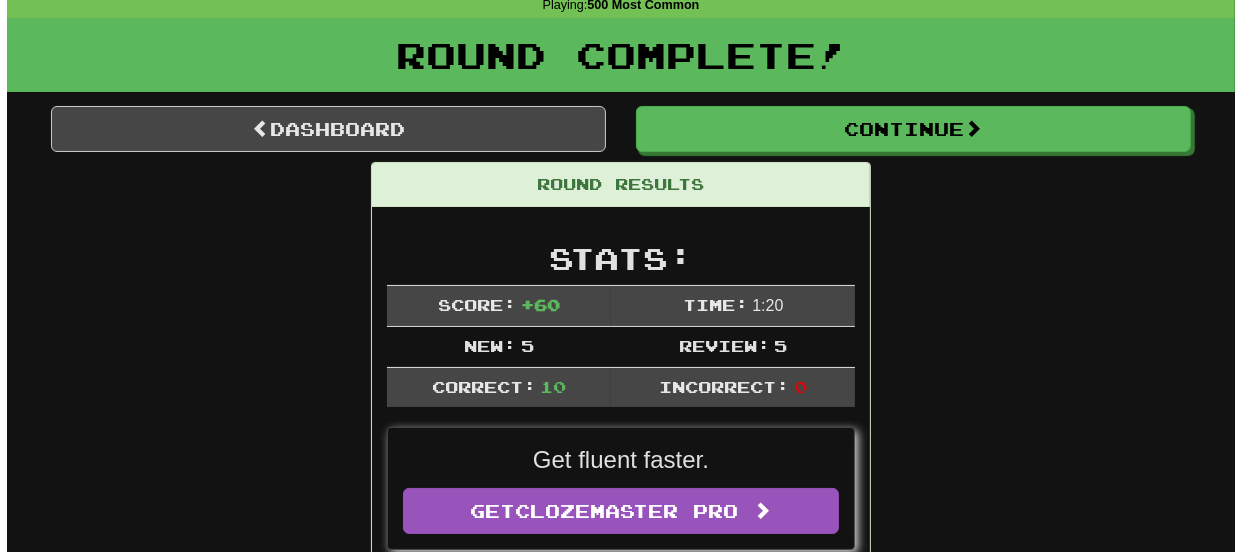 scroll, scrollTop: 30, scrollLeft: 0, axis: vertical 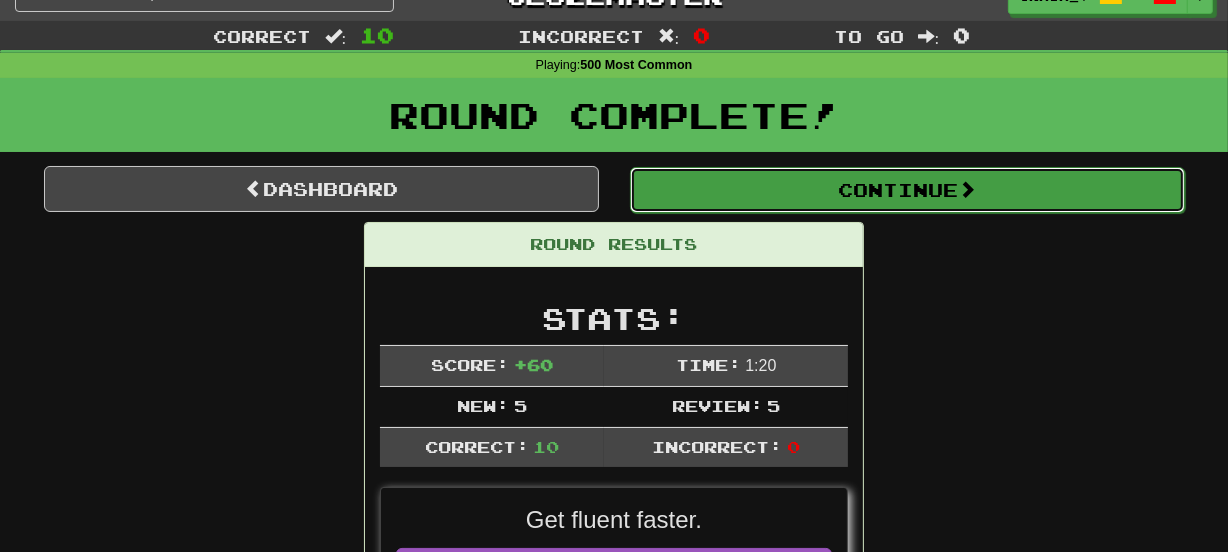 click on "Continue" at bounding box center (907, 190) 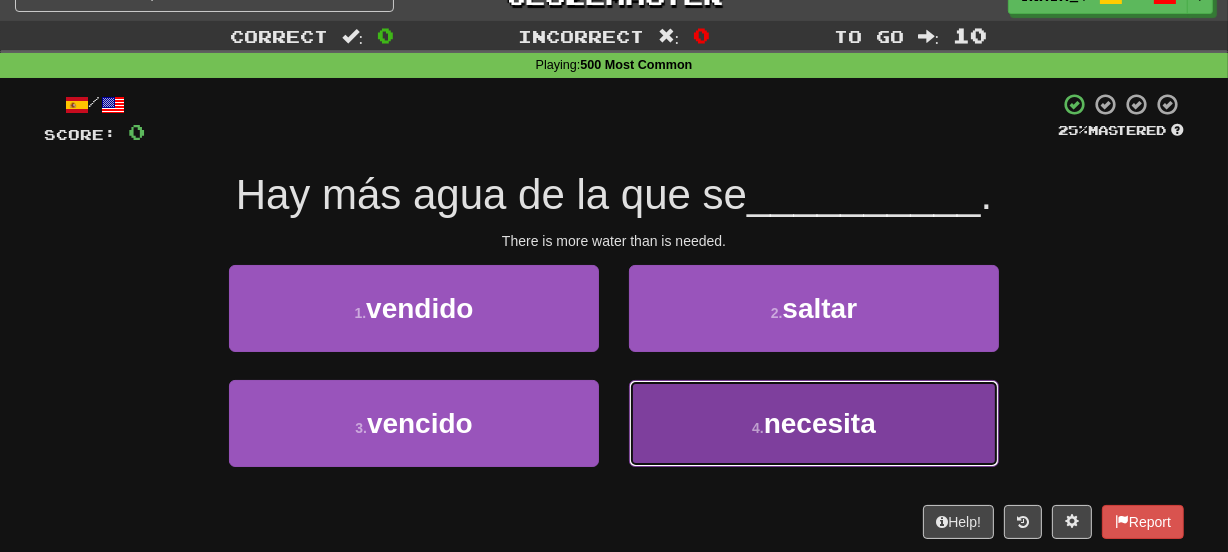 click on "4 .  necesita" at bounding box center (814, 423) 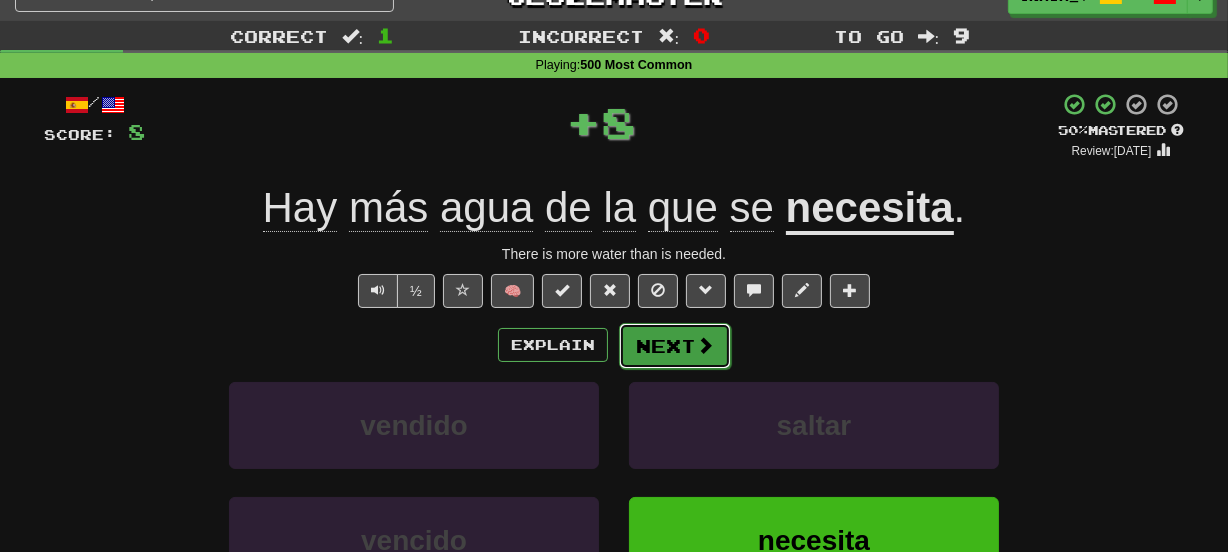 click on "Next" at bounding box center (675, 346) 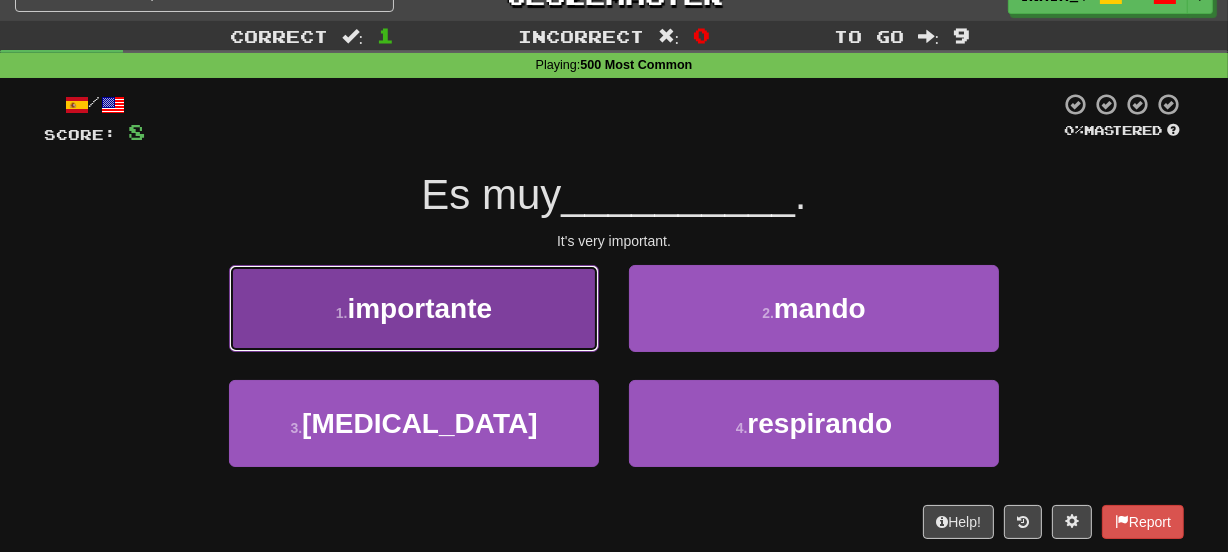 click on "1 .  importante" at bounding box center (414, 308) 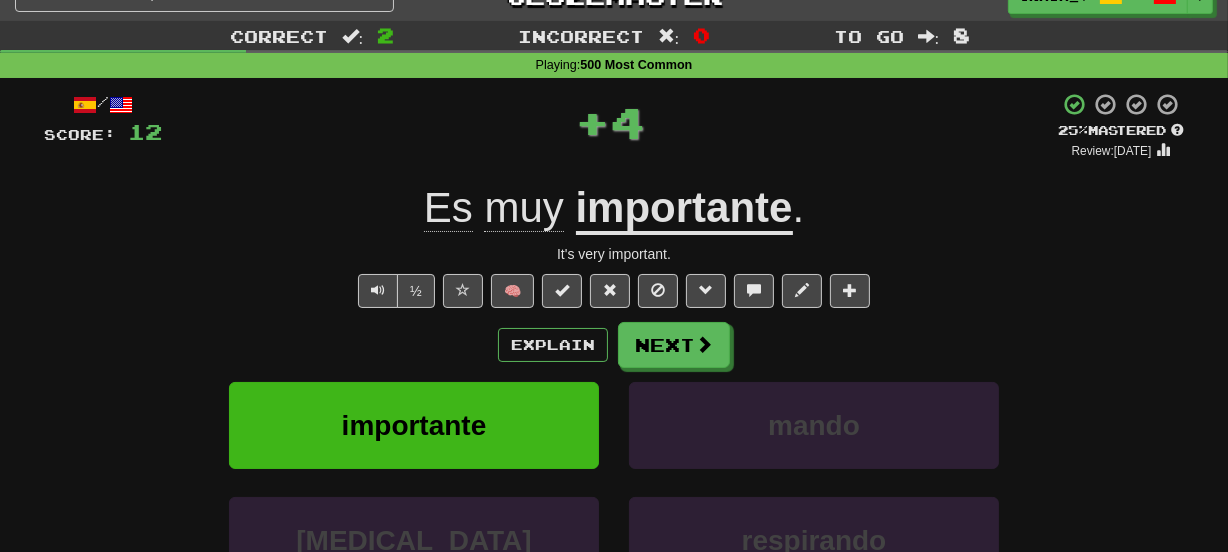 click on "/  Score:   12 + 4 25 %  Mastered Review:  2025-07-11 Es   muy   importante . It's very important. ½ 🧠 Explain Next importante mando compro respirando Learn more: importante mando compro respirando  Help!  Report Sentence Source" at bounding box center (614, 405) 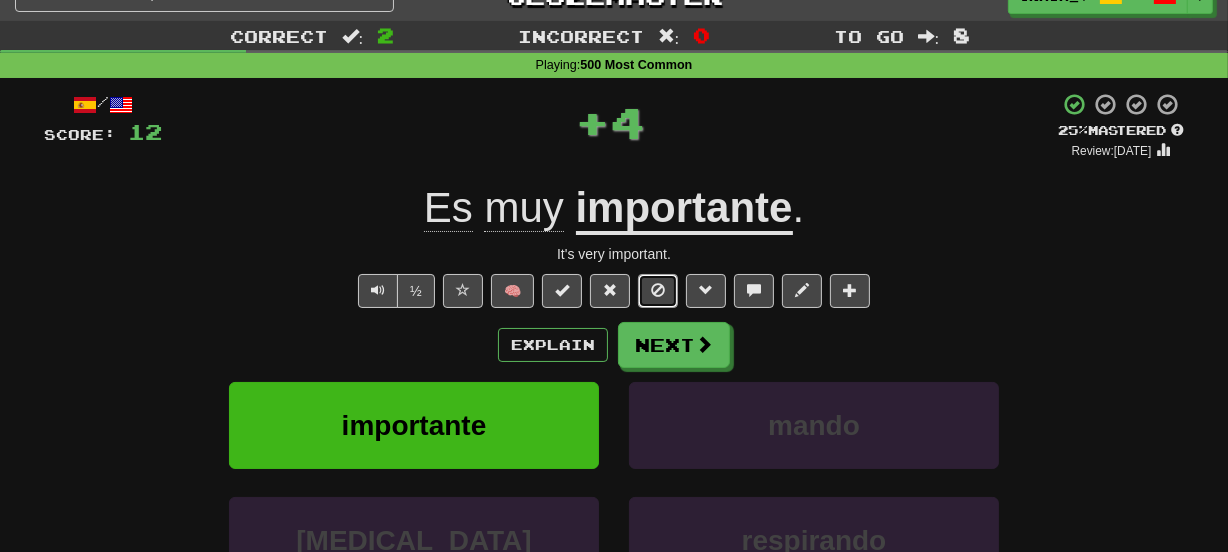 click at bounding box center [658, 290] 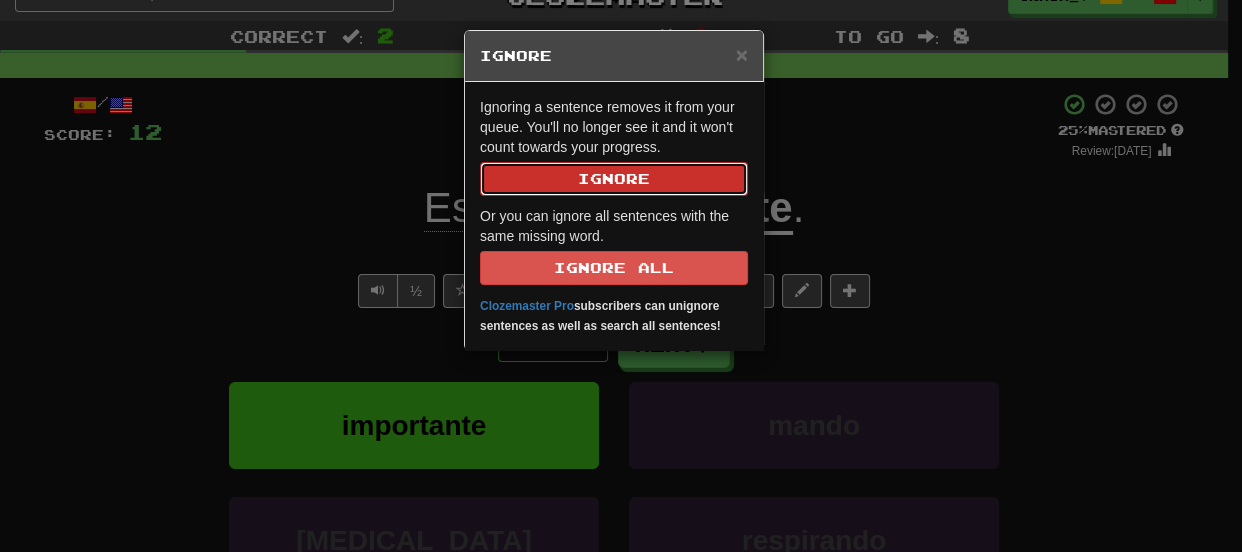 click on "Ignore" at bounding box center [614, 179] 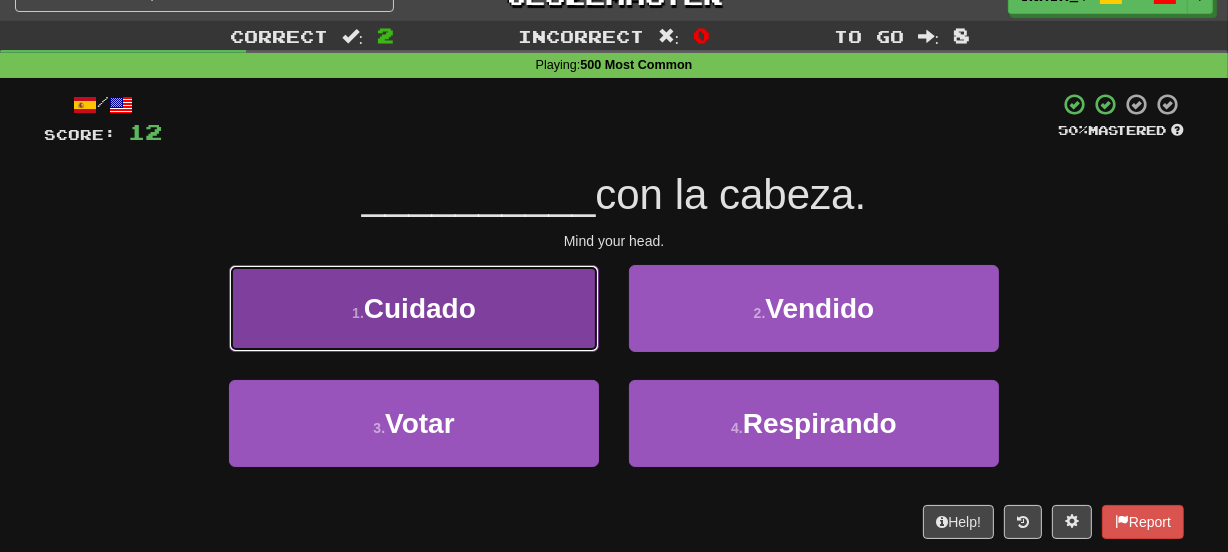 click on "1 .  Cuidado" at bounding box center [414, 308] 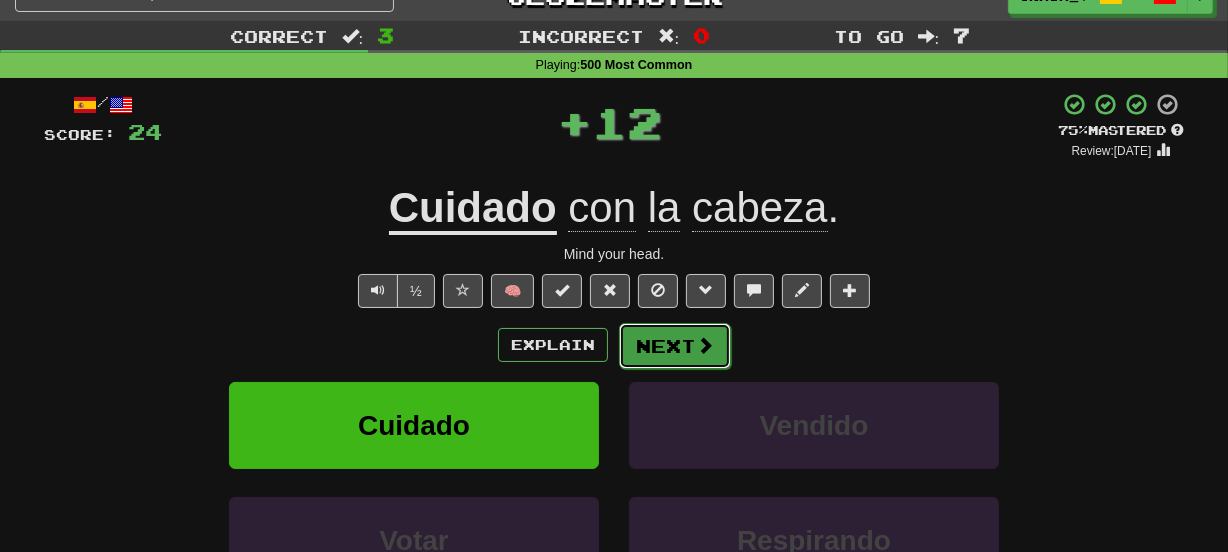 click on "Next" at bounding box center [675, 346] 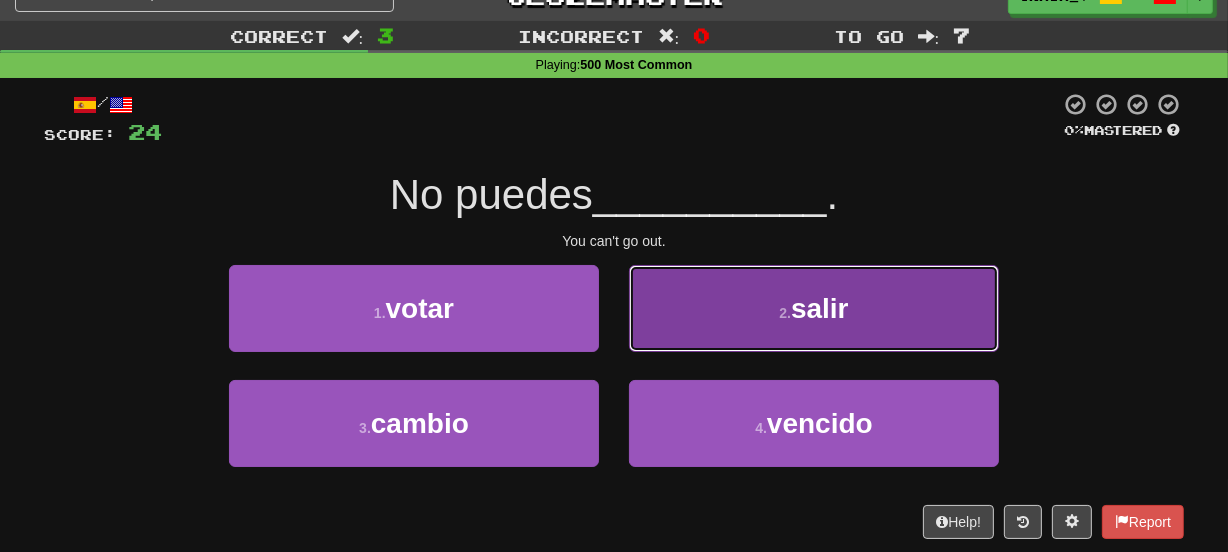 click on "2 .  salir" at bounding box center (814, 308) 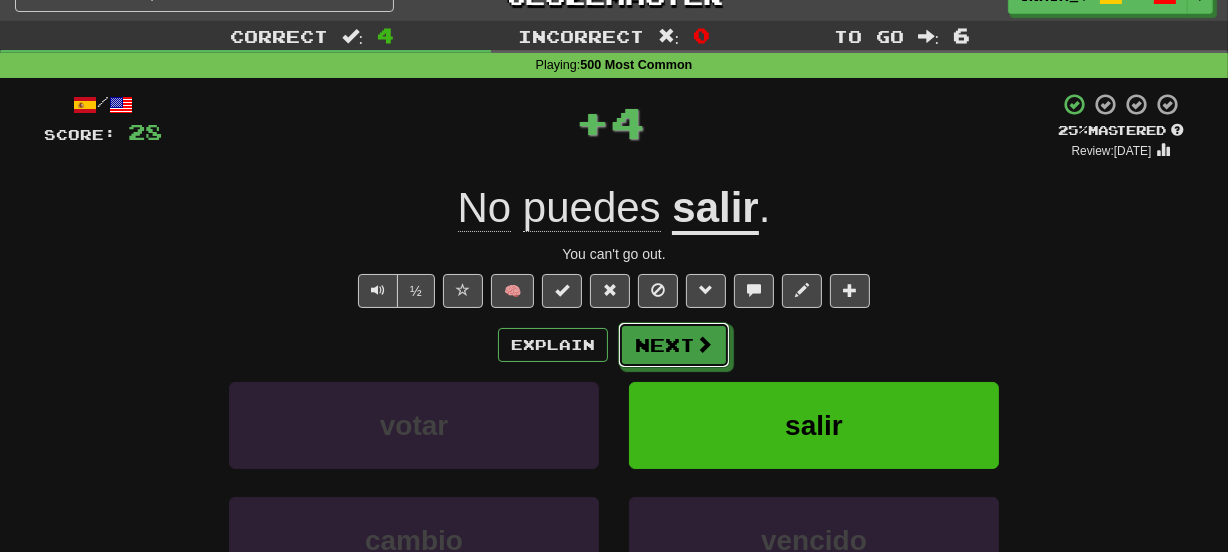 click on "Next" at bounding box center (674, 345) 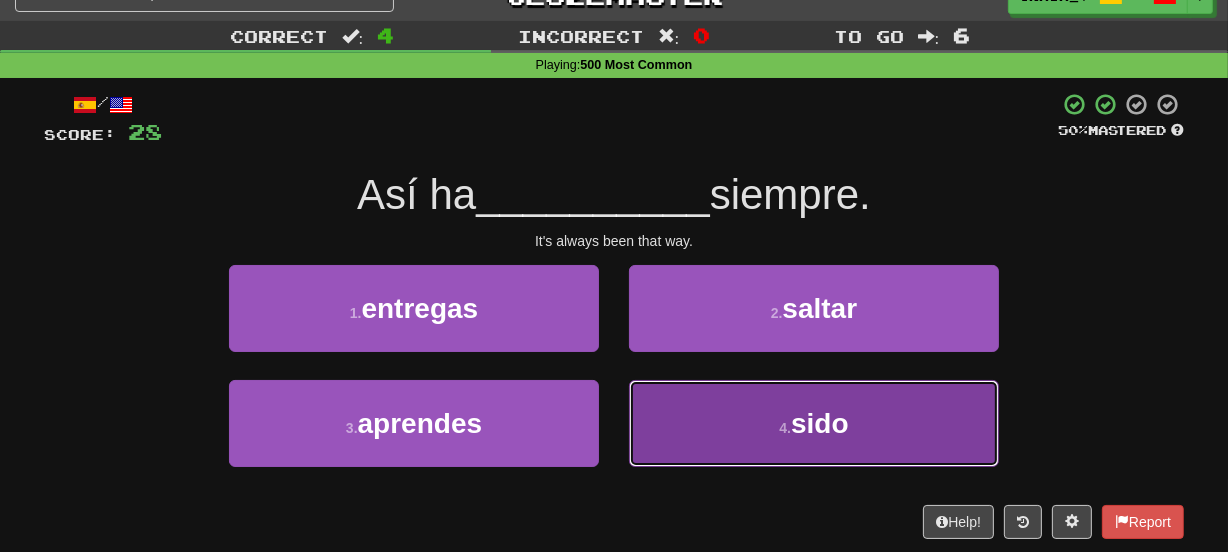 click on "4 .  sido" at bounding box center [814, 423] 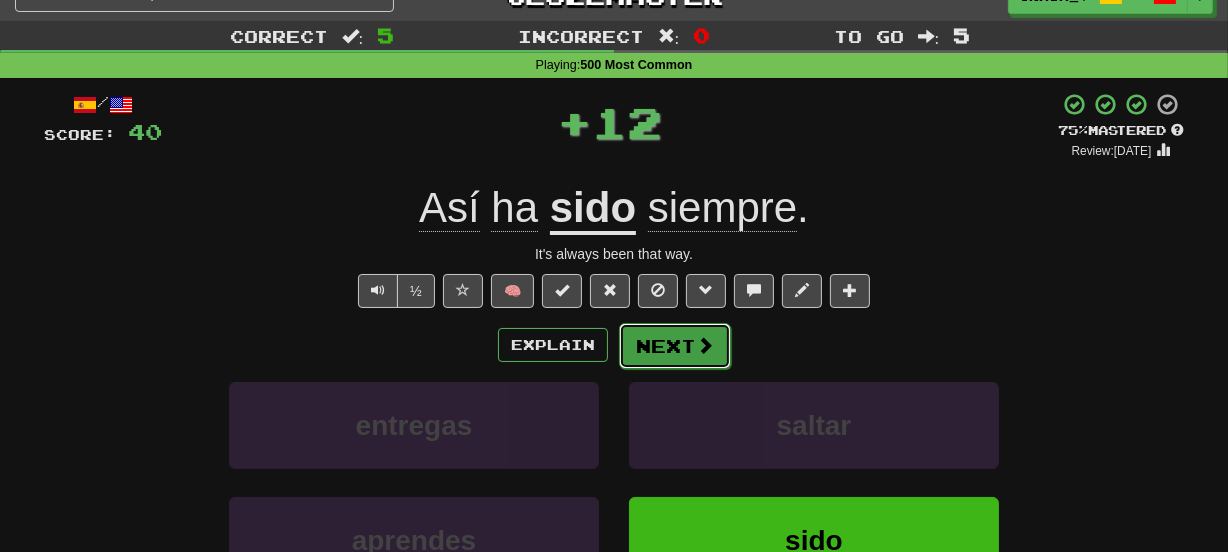click on "Next" at bounding box center (675, 346) 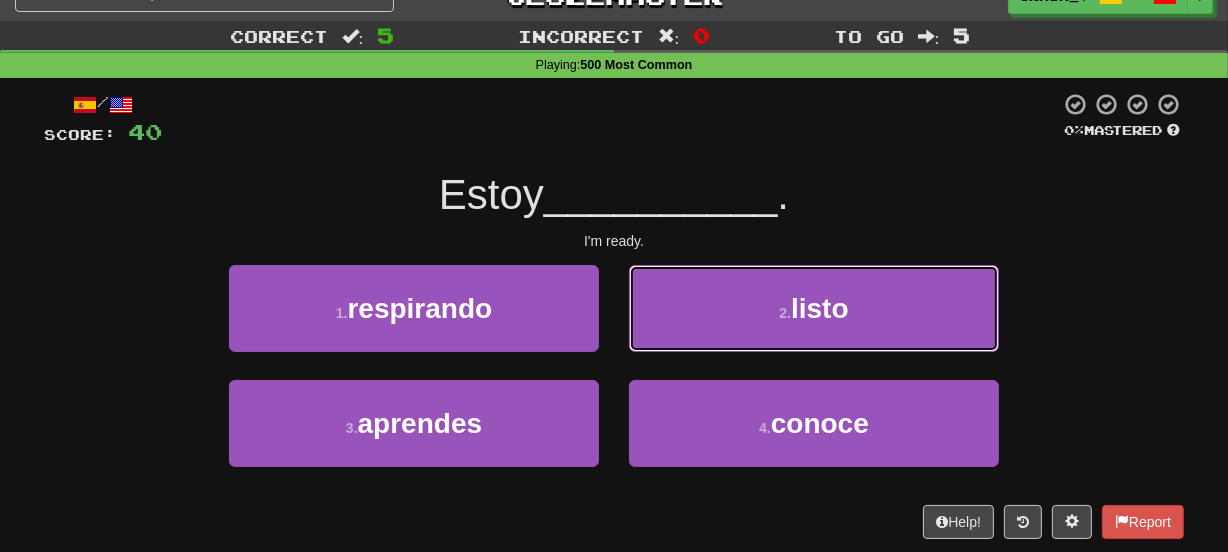 click on "2 .  listo" at bounding box center [814, 308] 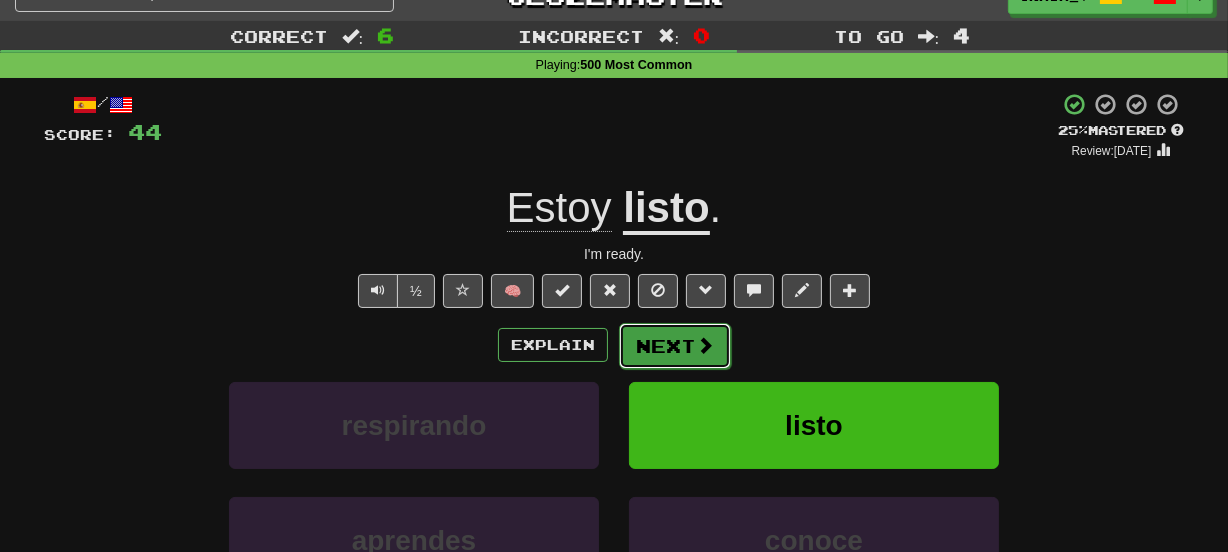 click on "Next" at bounding box center [675, 346] 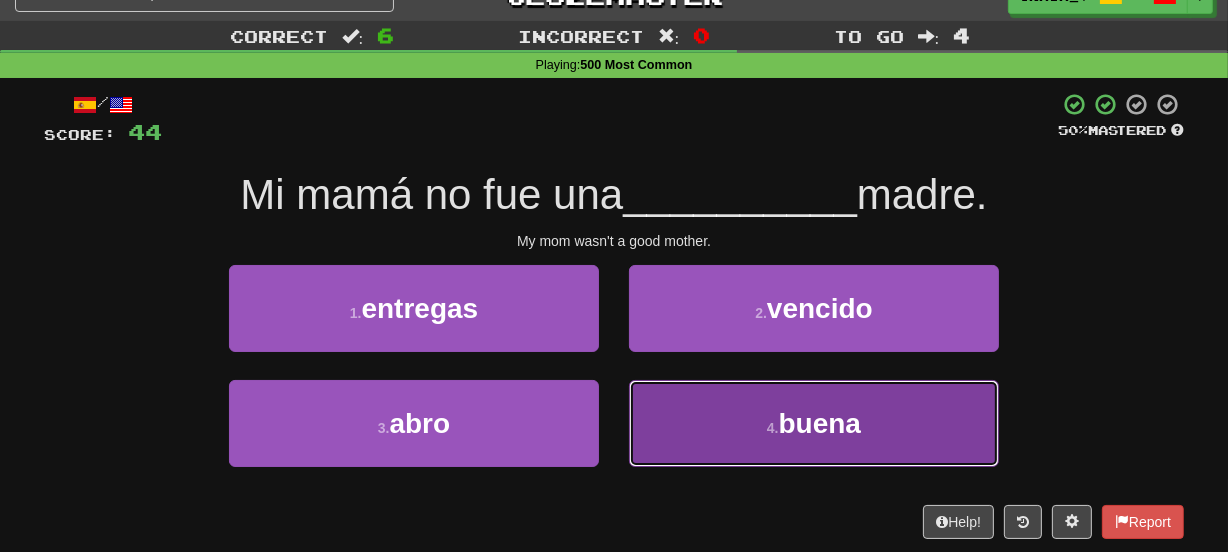 click on "4 .  buena" at bounding box center (814, 423) 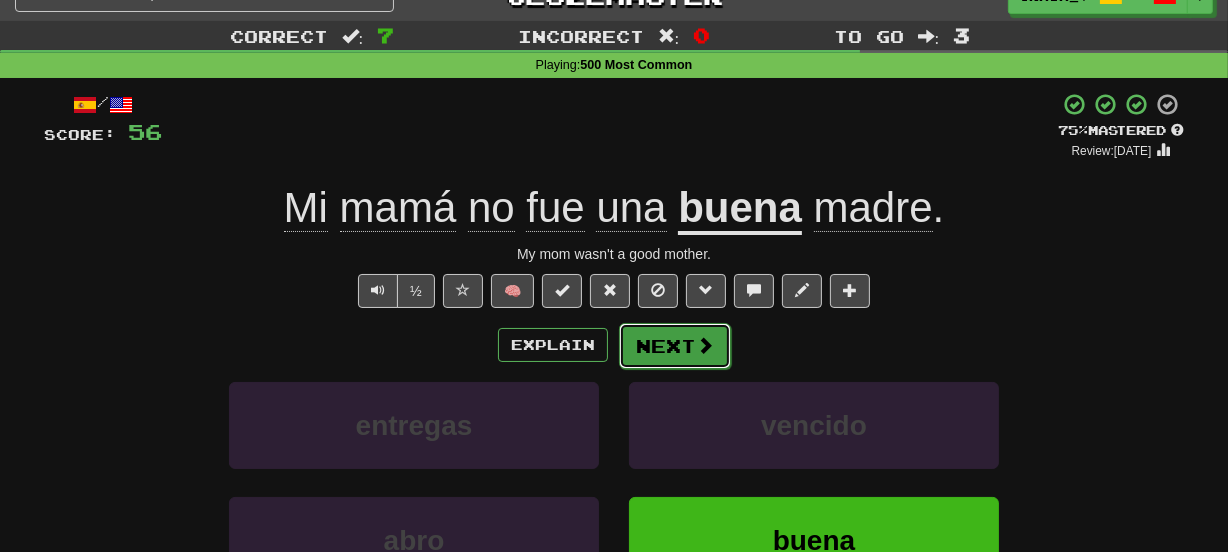 click on "Next" at bounding box center [675, 346] 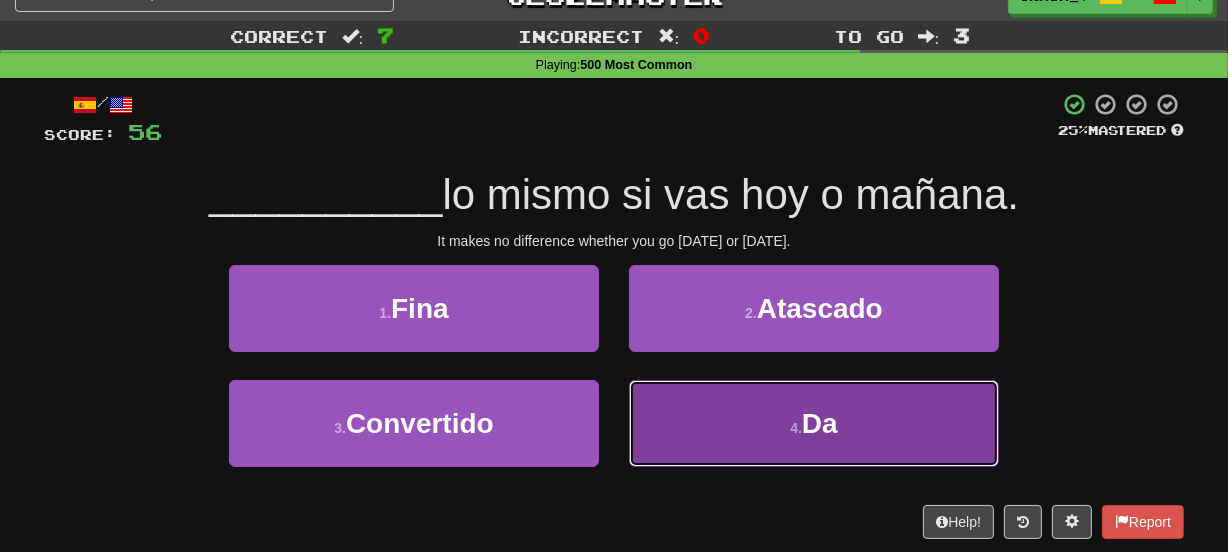 click on "4 .  Da" at bounding box center (814, 423) 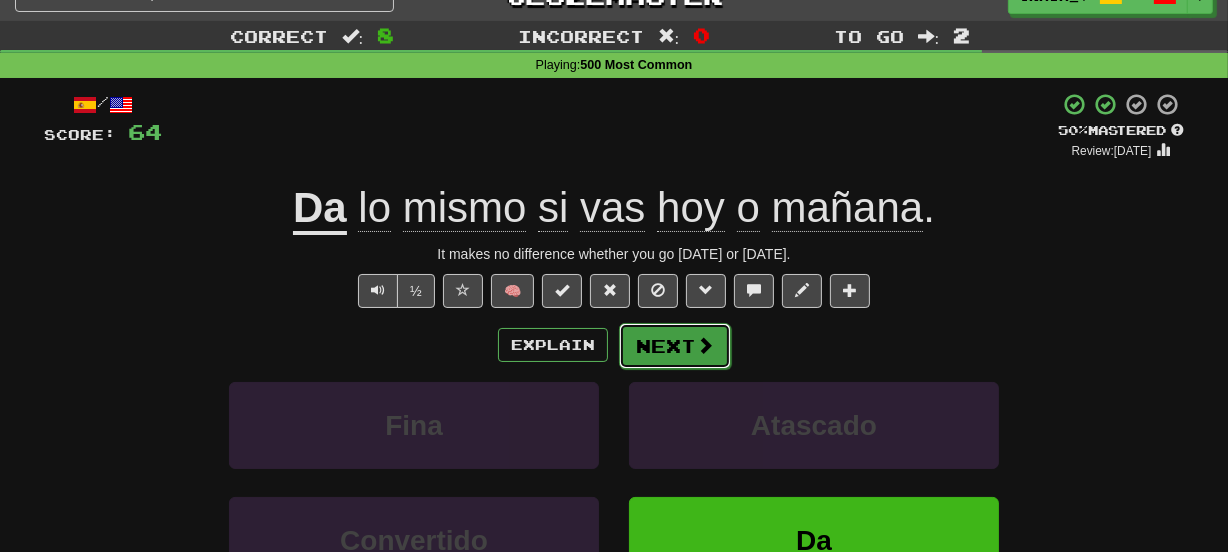 click on "Next" at bounding box center [675, 346] 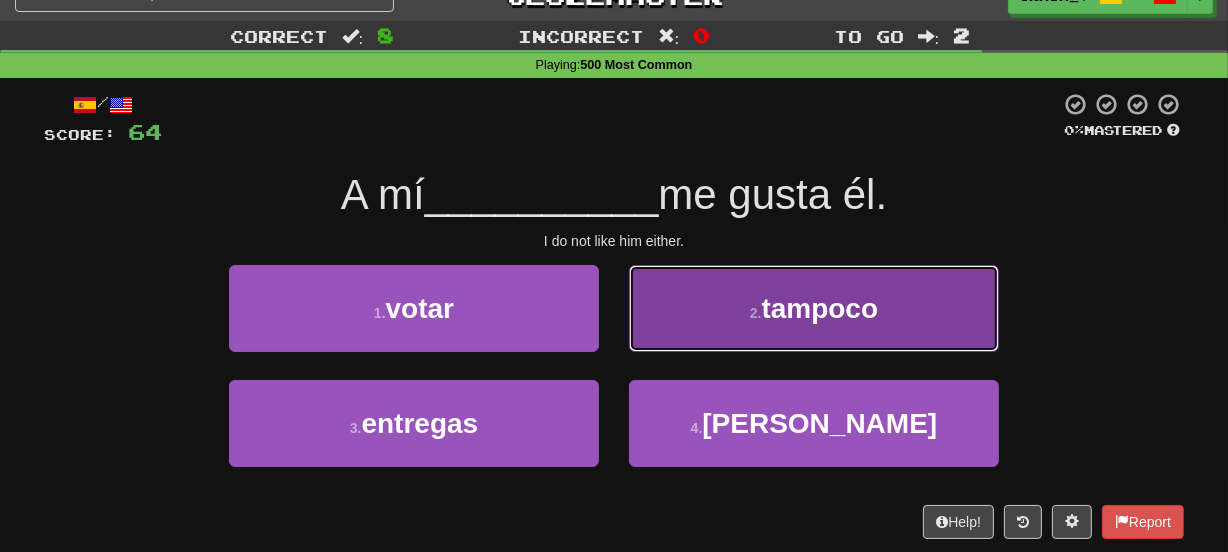 click on "2 .  tampoco" at bounding box center [814, 308] 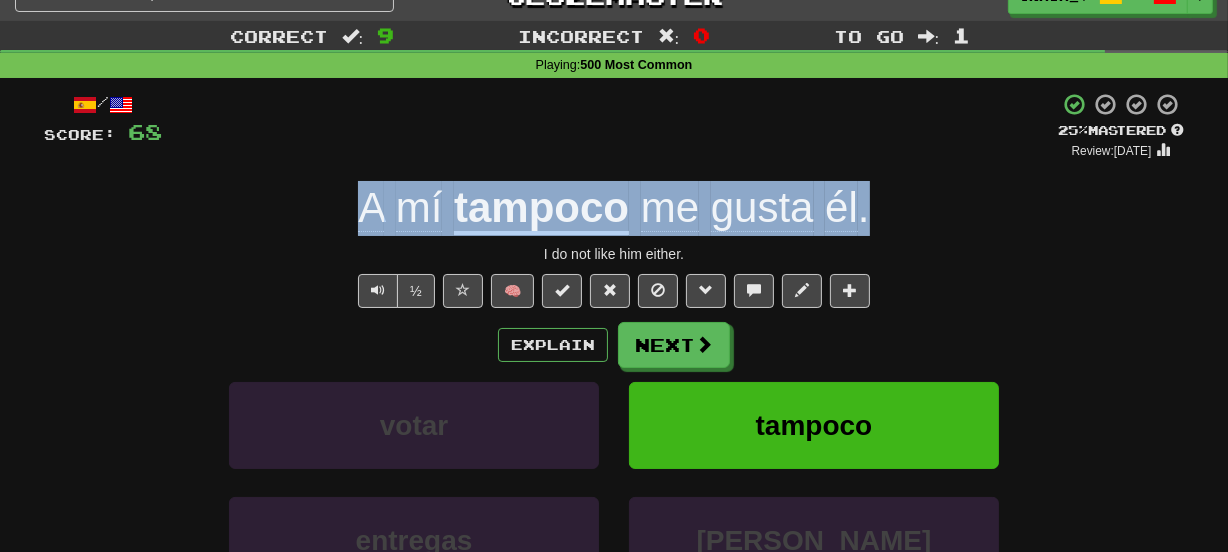 drag, startPoint x: 296, startPoint y: 193, endPoint x: 871, endPoint y: 215, distance: 575.4207 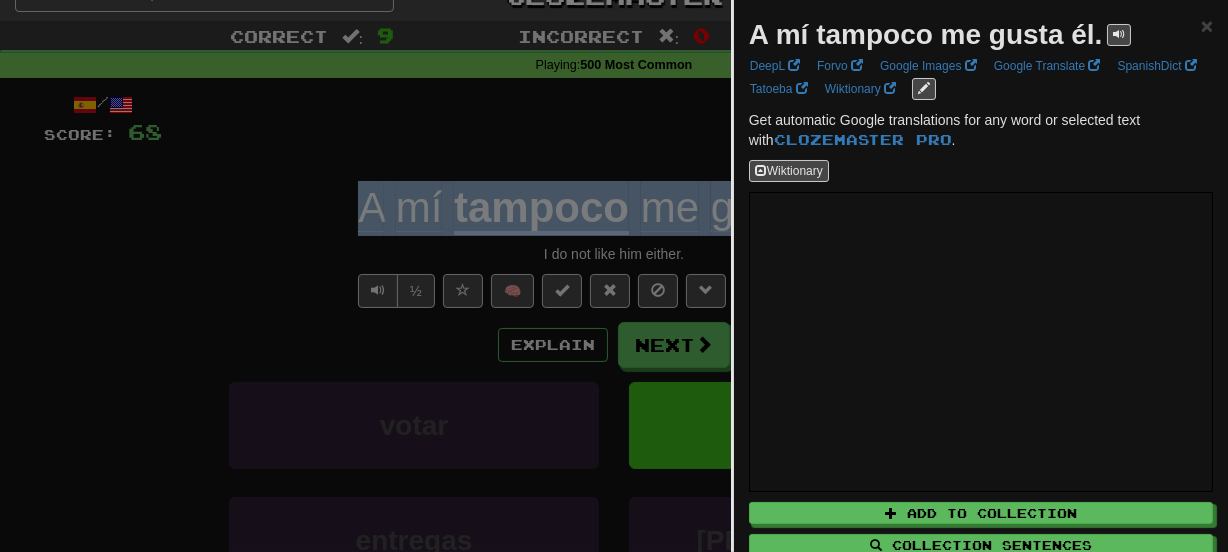 click on "A mí tampoco me gusta él." at bounding box center (926, 34) 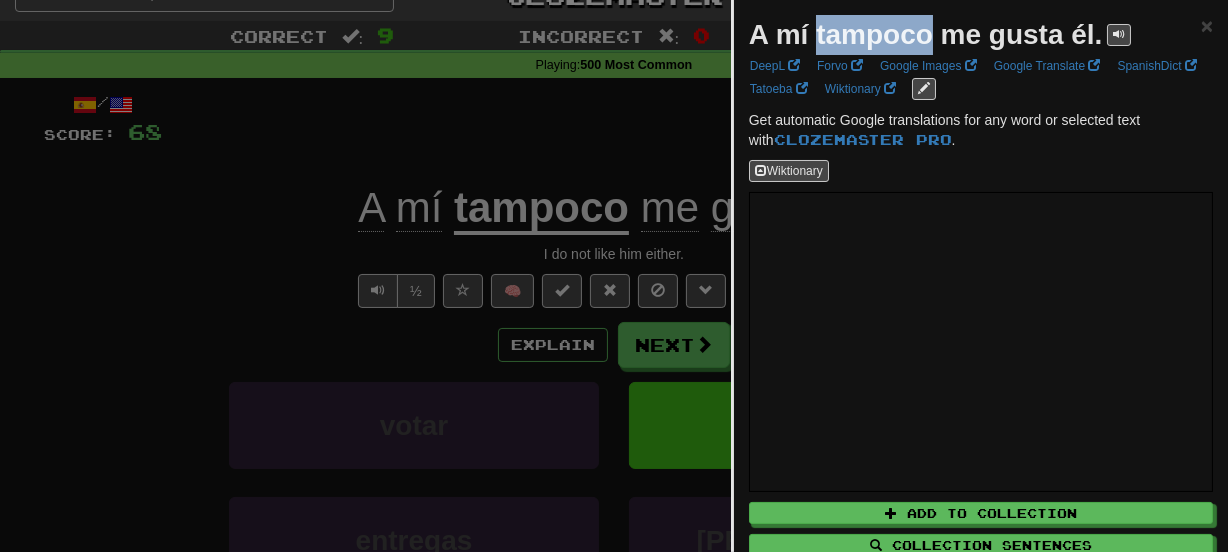click on "A mí tampoco me gusta él." at bounding box center (926, 34) 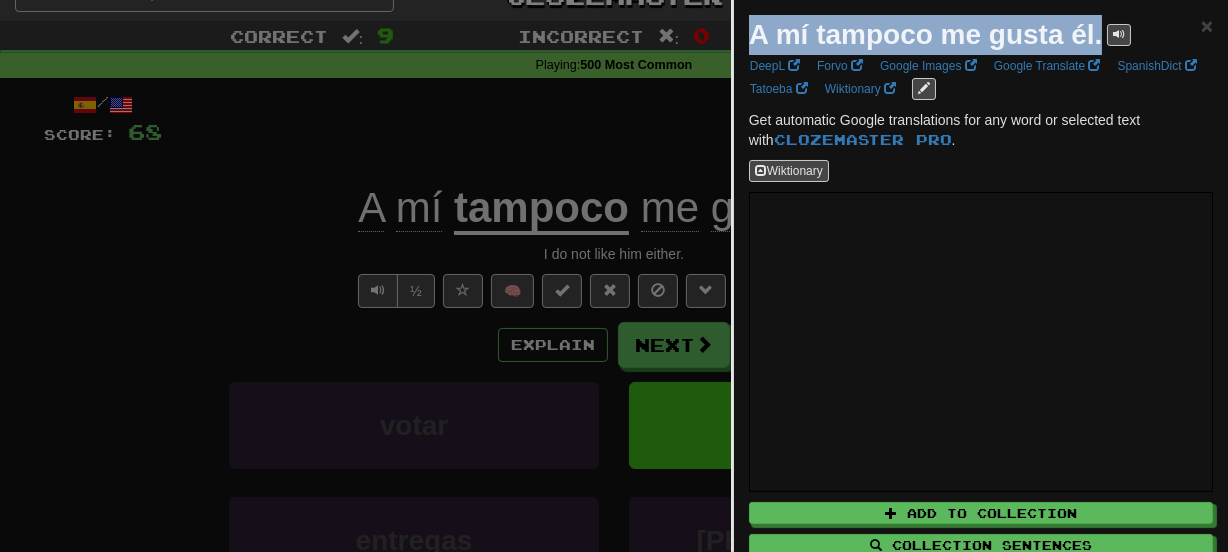 click on "A mí tampoco me gusta él." at bounding box center [926, 34] 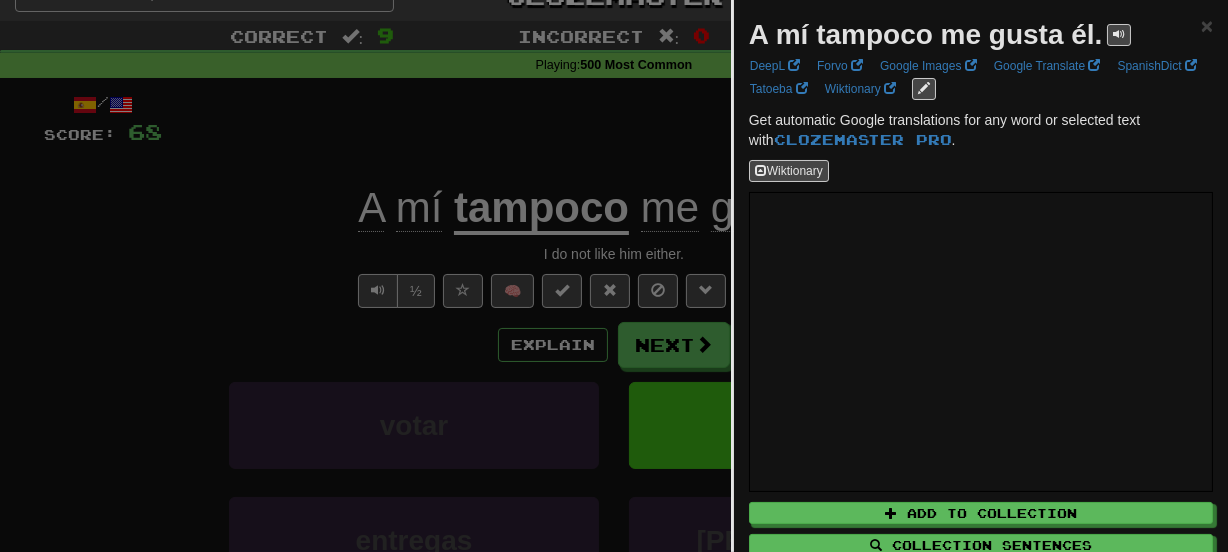 click at bounding box center (614, 276) 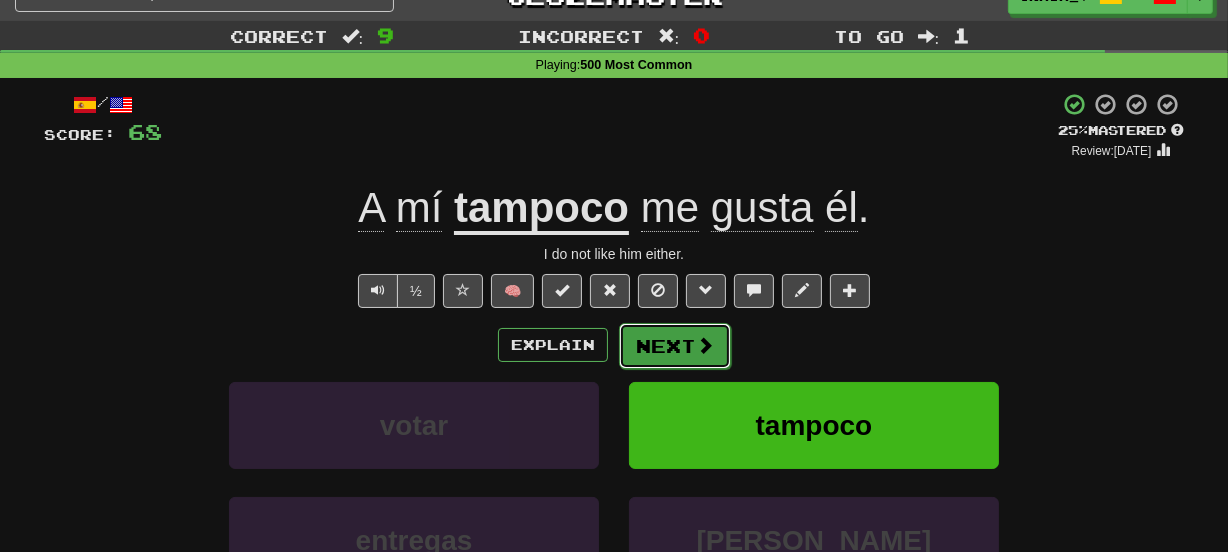 click on "Next" at bounding box center [675, 346] 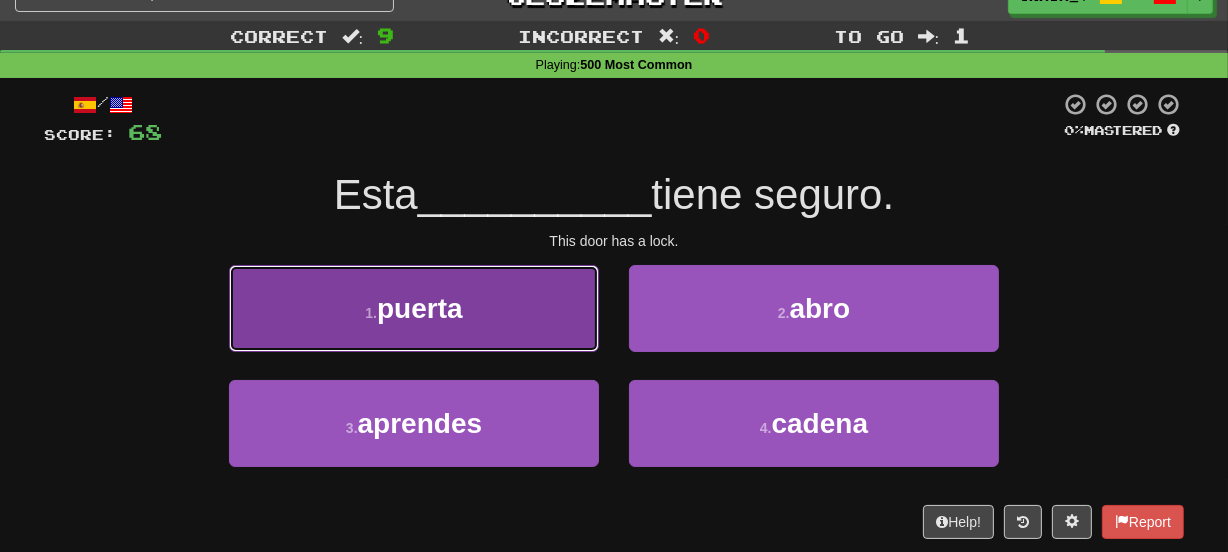click on "1 .  puerta" at bounding box center (414, 308) 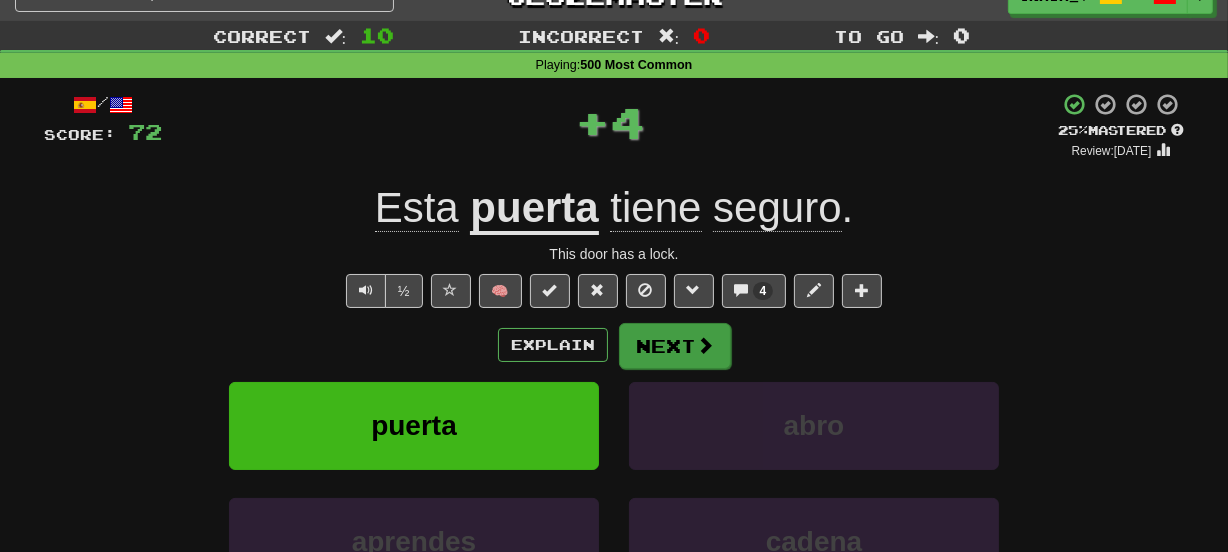 drag, startPoint x: 661, startPoint y: 320, endPoint x: 650, endPoint y: 340, distance: 22.825424 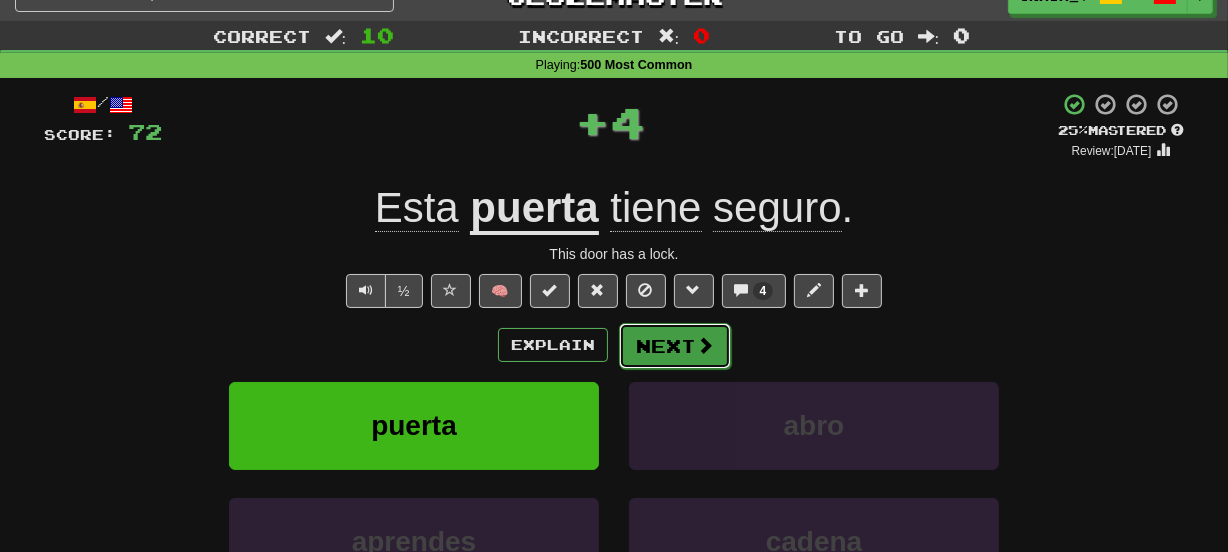 click on "Next" at bounding box center [675, 346] 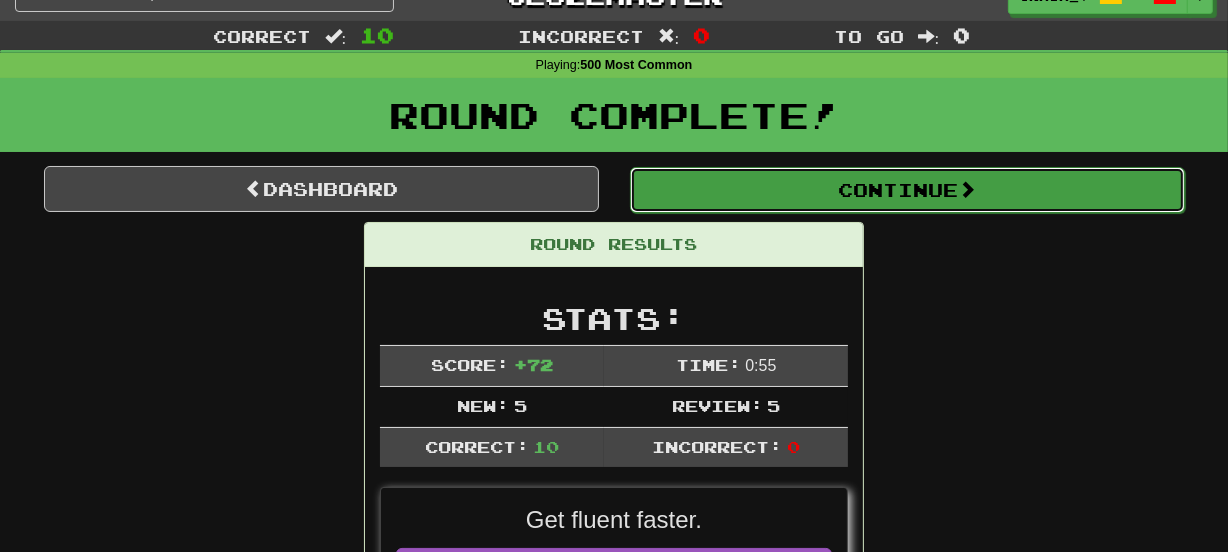 click on "Continue" at bounding box center (907, 190) 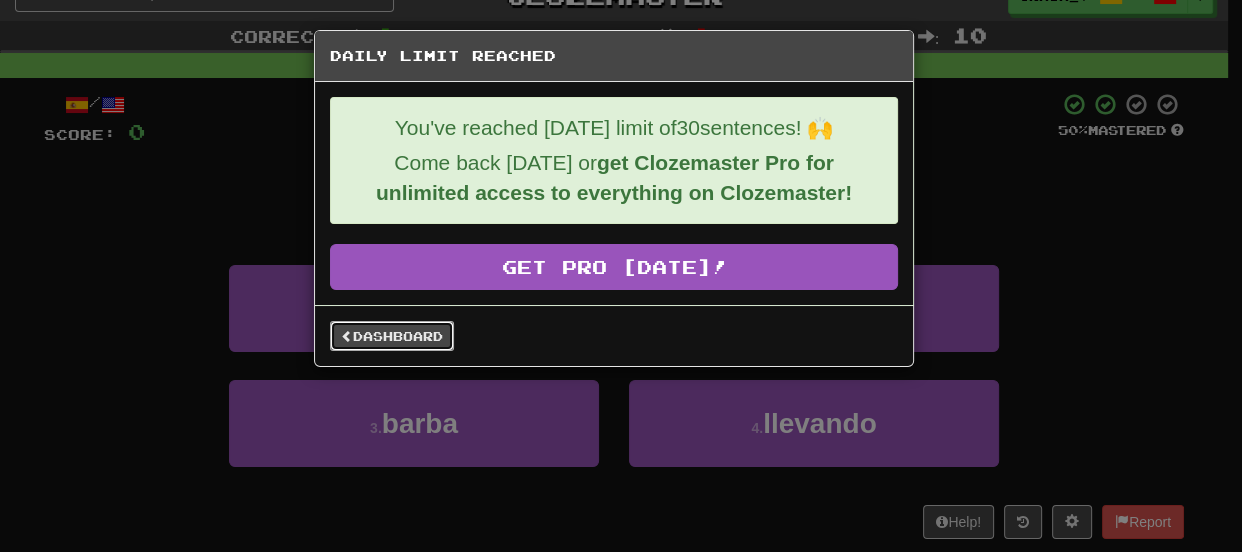 click on "Dashboard" at bounding box center (392, 336) 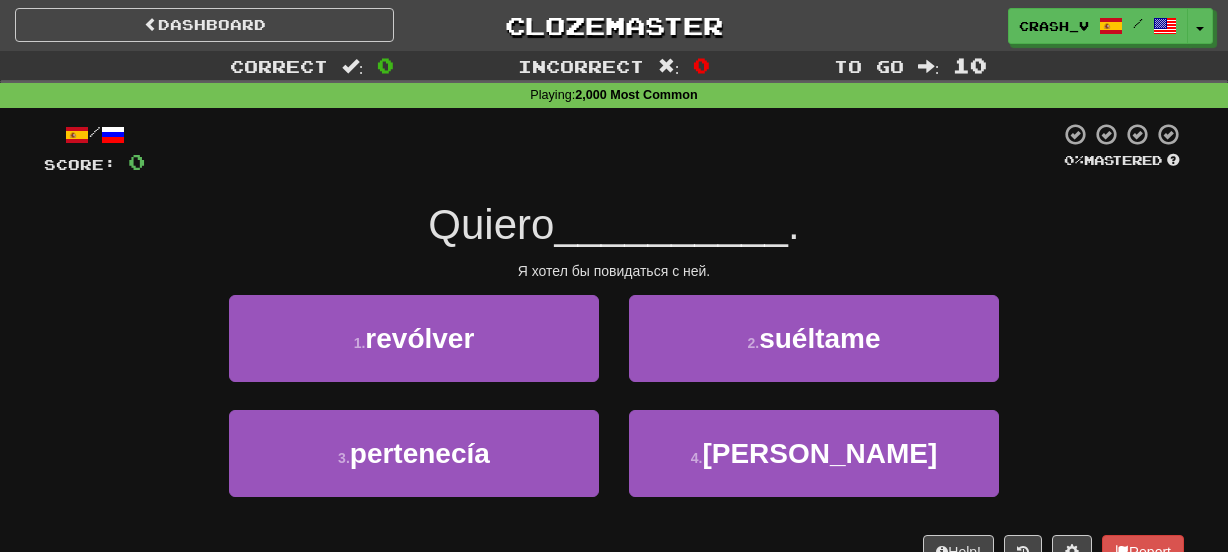 scroll, scrollTop: 0, scrollLeft: 0, axis: both 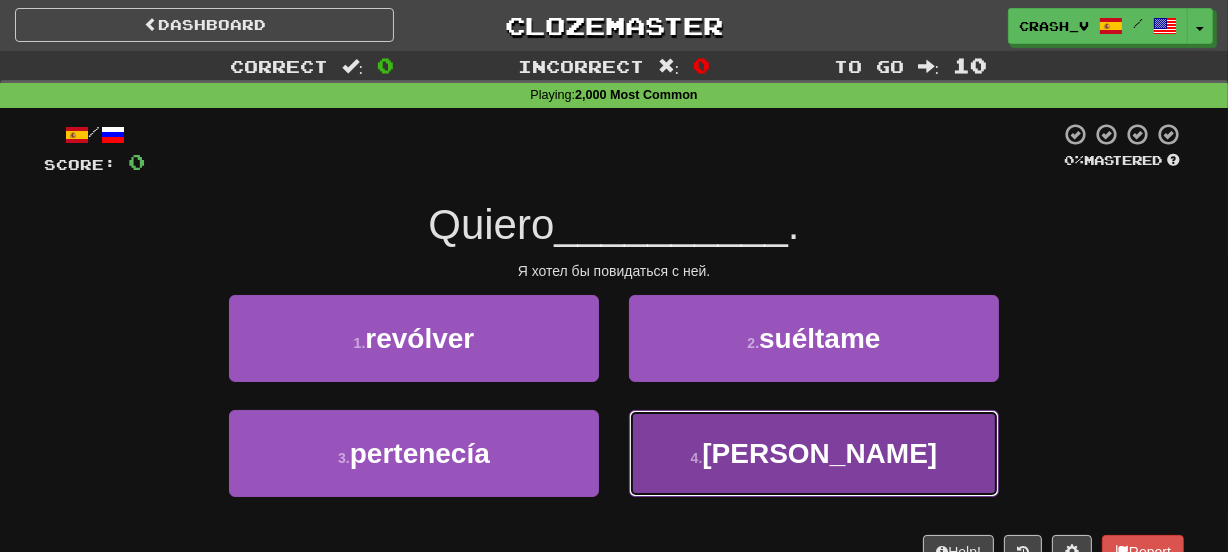click on "4 .  [PERSON_NAME]" at bounding box center [814, 453] 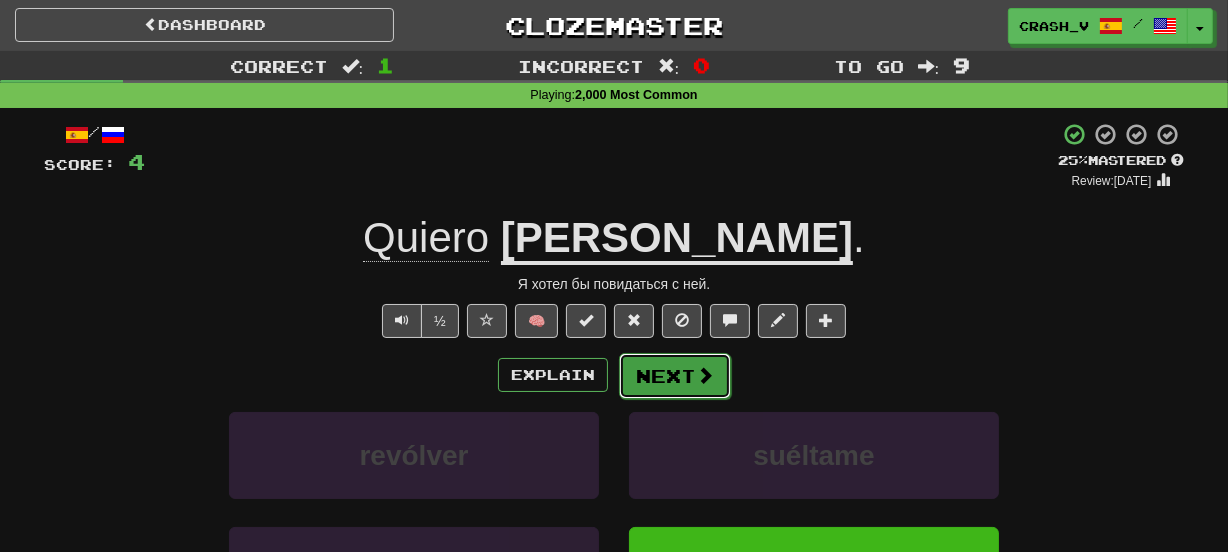 click on "Next" at bounding box center [675, 376] 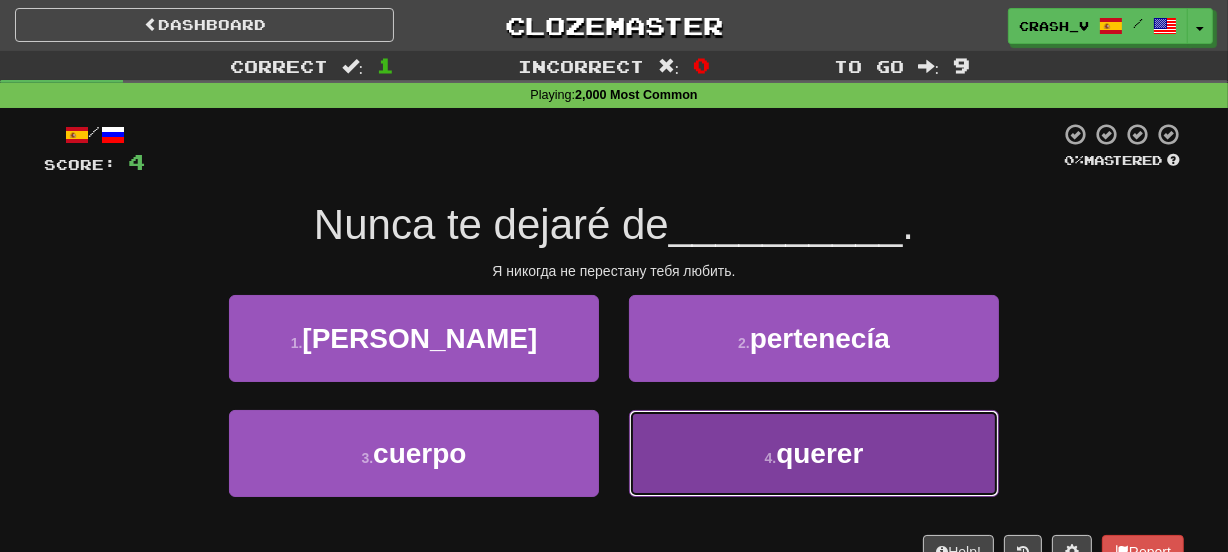 click on "4 .  querer" at bounding box center [814, 453] 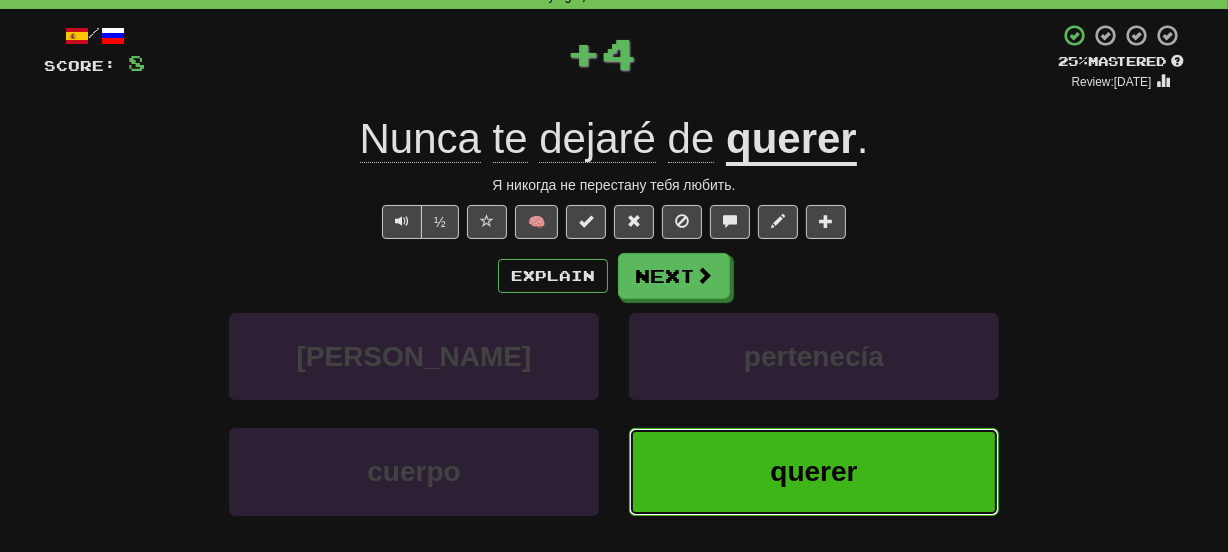 scroll, scrollTop: 101, scrollLeft: 0, axis: vertical 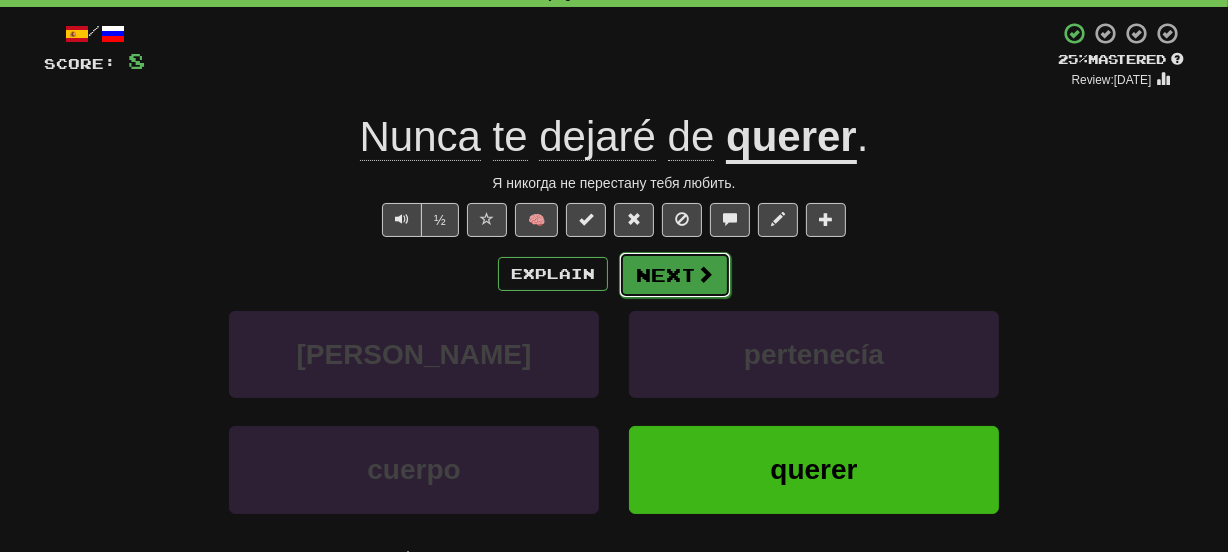 click on "Next" at bounding box center (675, 275) 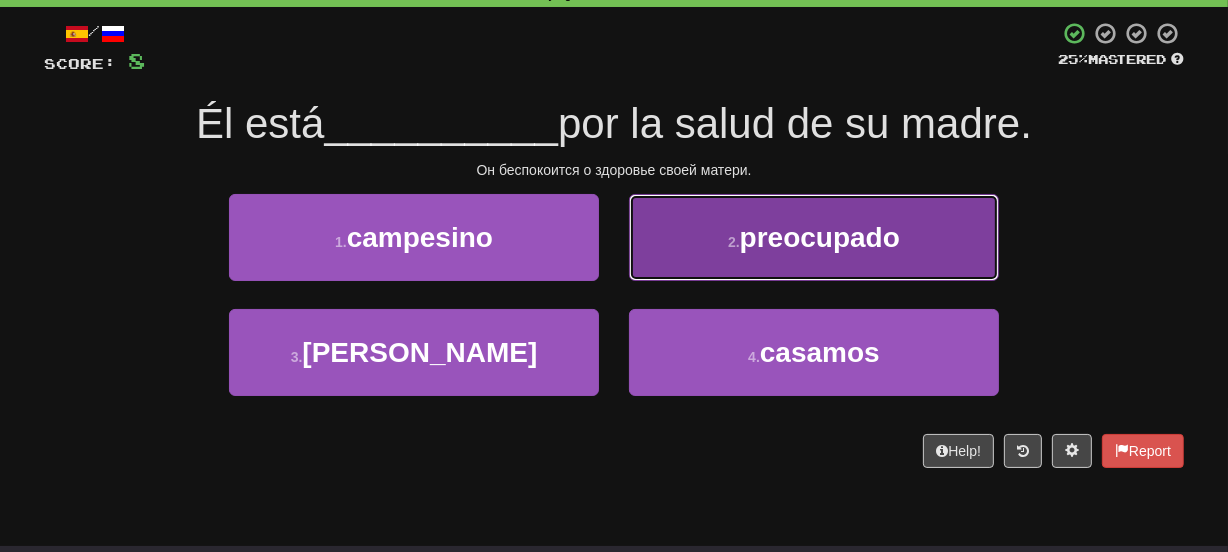 click on "2 .  preocupado" at bounding box center (814, 237) 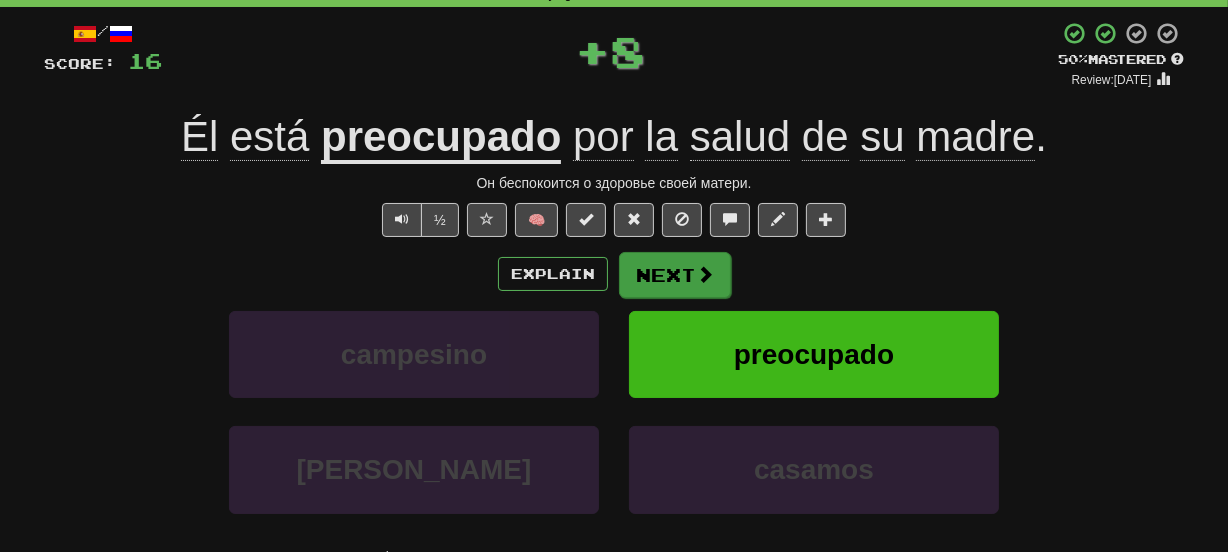 click on "Explain Next" at bounding box center (614, 274) 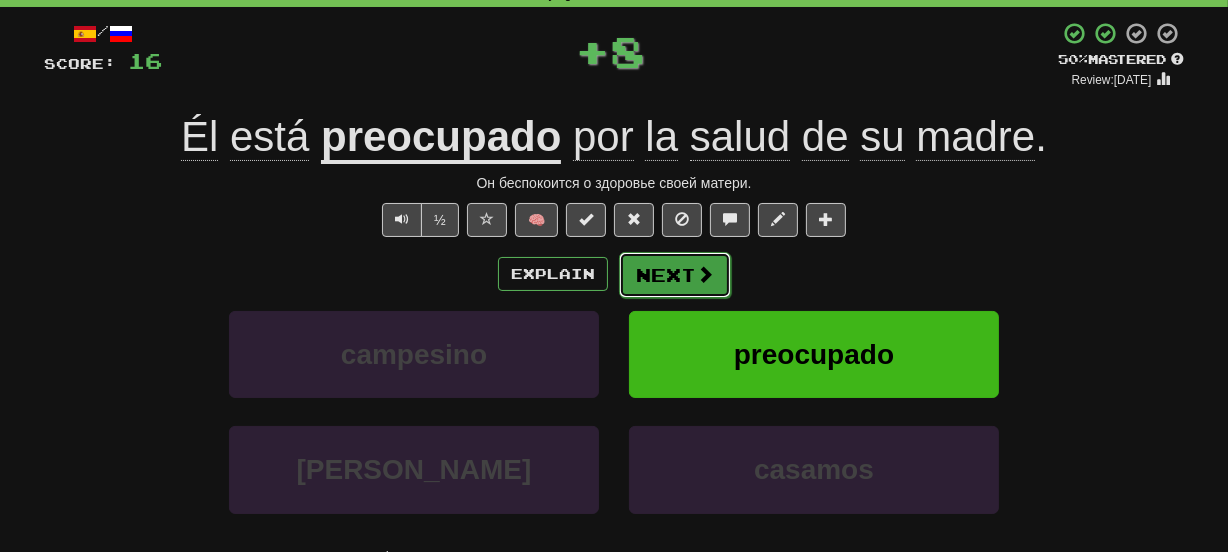 click on "Next" at bounding box center (675, 275) 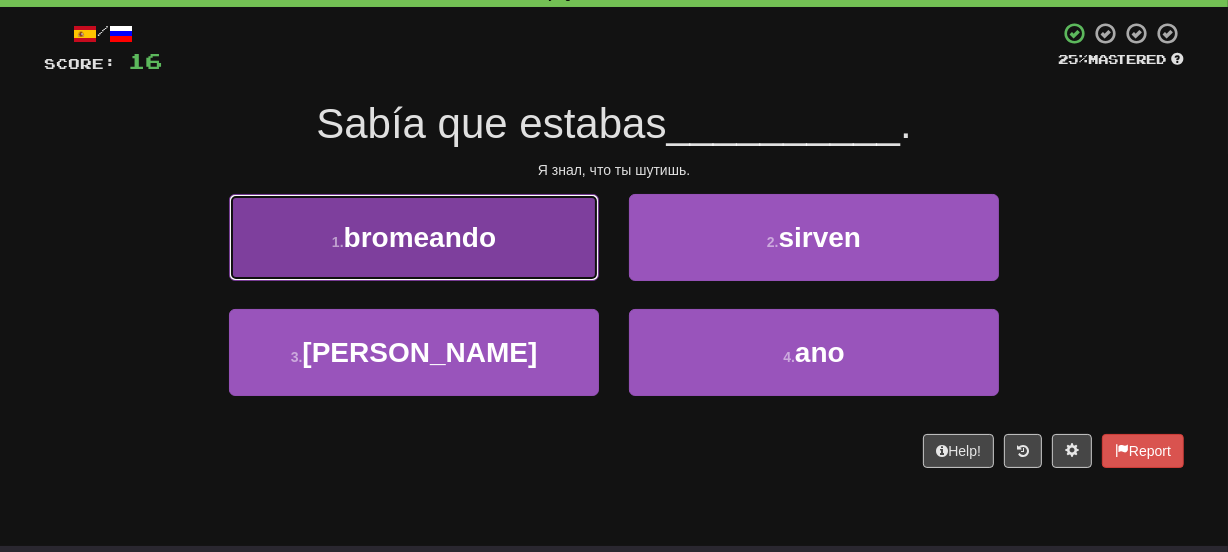 click on "1 .  bromeando" at bounding box center [414, 237] 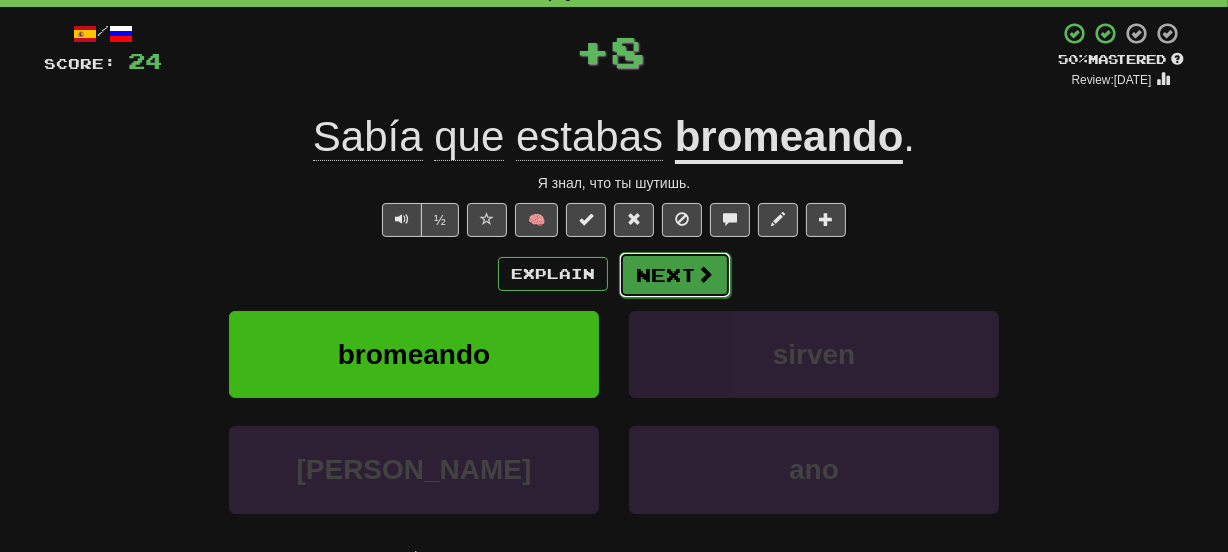 click on "Next" at bounding box center (675, 275) 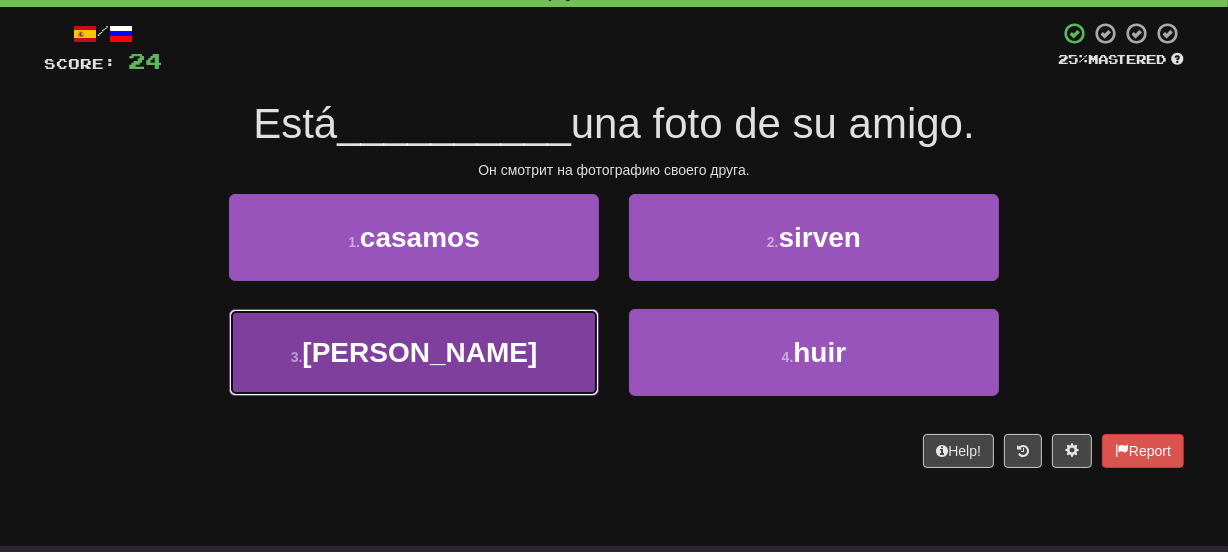 click on "3 .  [PERSON_NAME]" at bounding box center [414, 352] 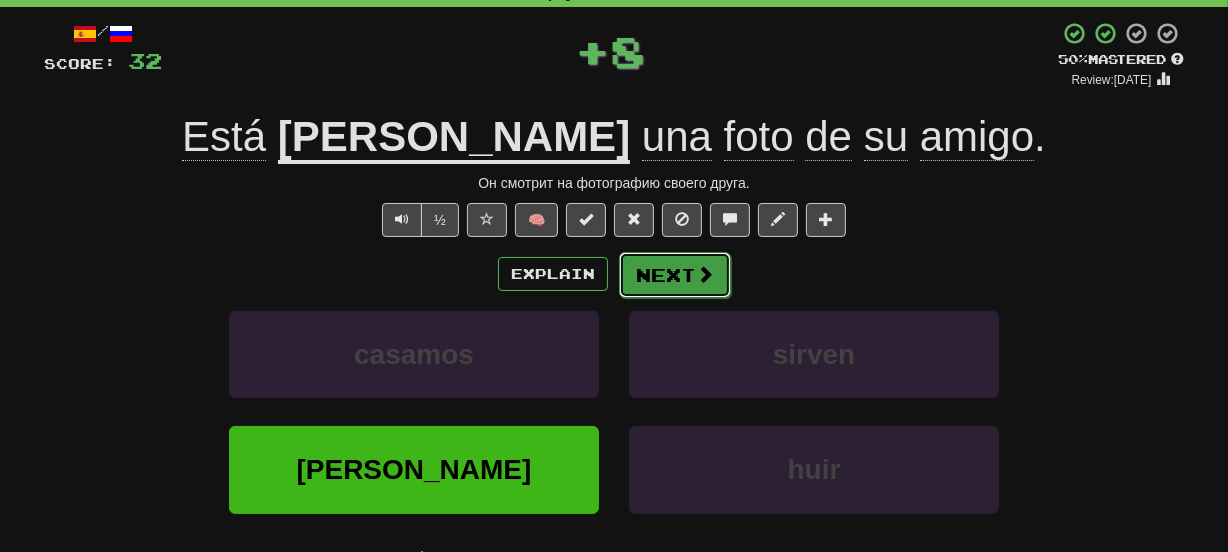 click on "Next" at bounding box center (675, 275) 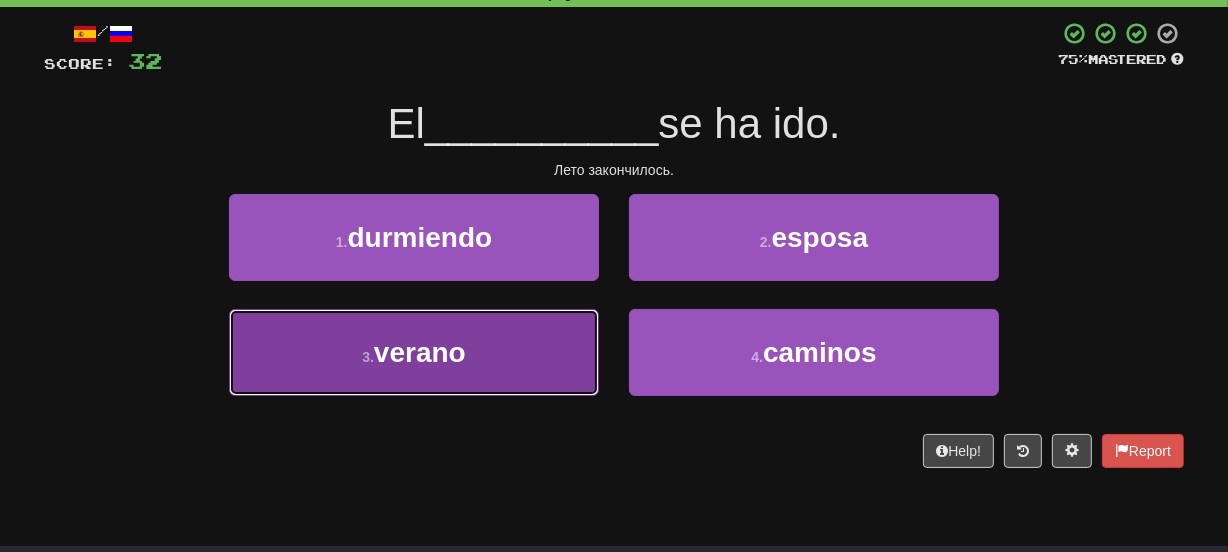 click on "3 .  verano" at bounding box center (414, 352) 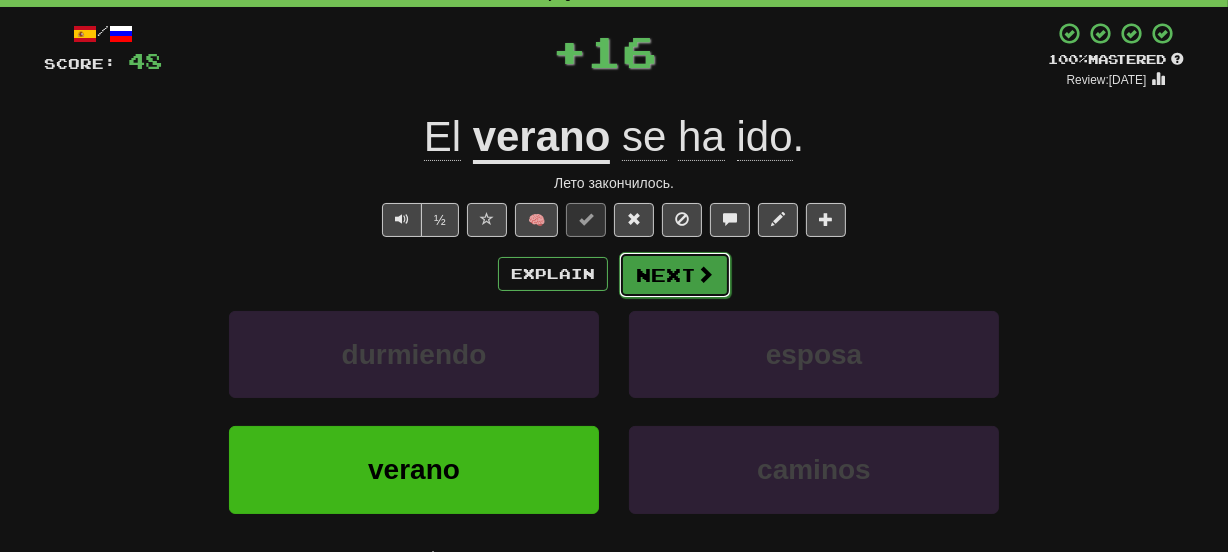 click on "Next" at bounding box center (675, 275) 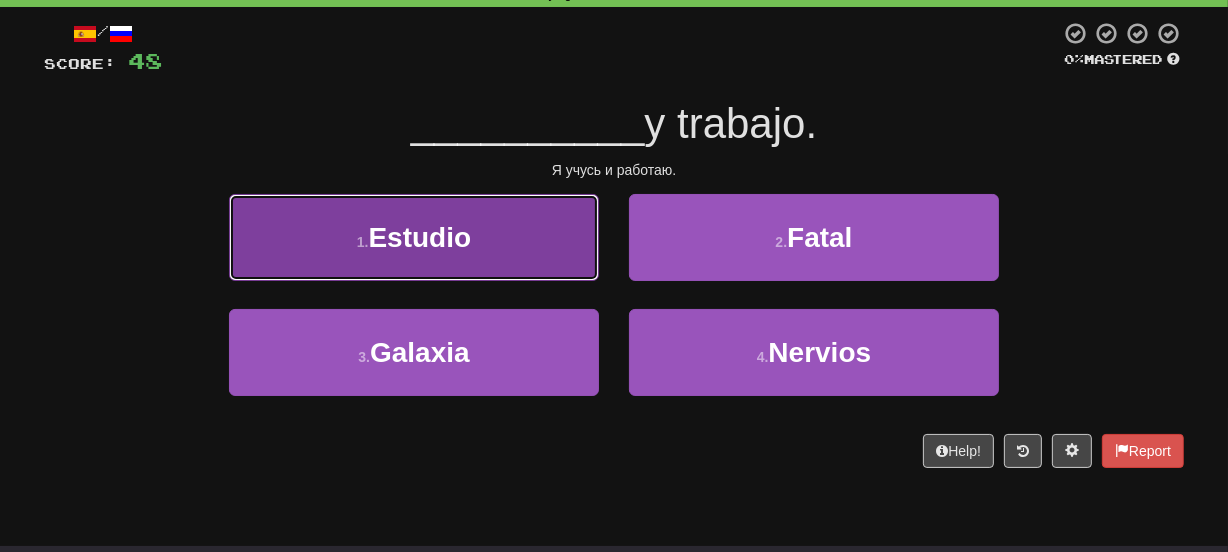 click on "1 .  Estudio" at bounding box center [414, 237] 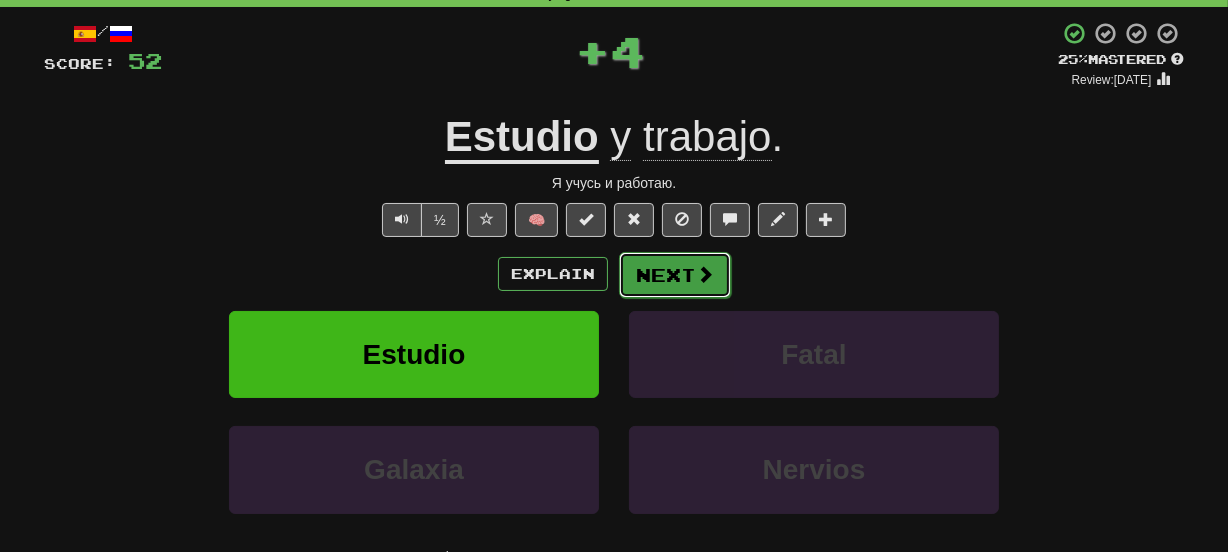 click at bounding box center [705, 274] 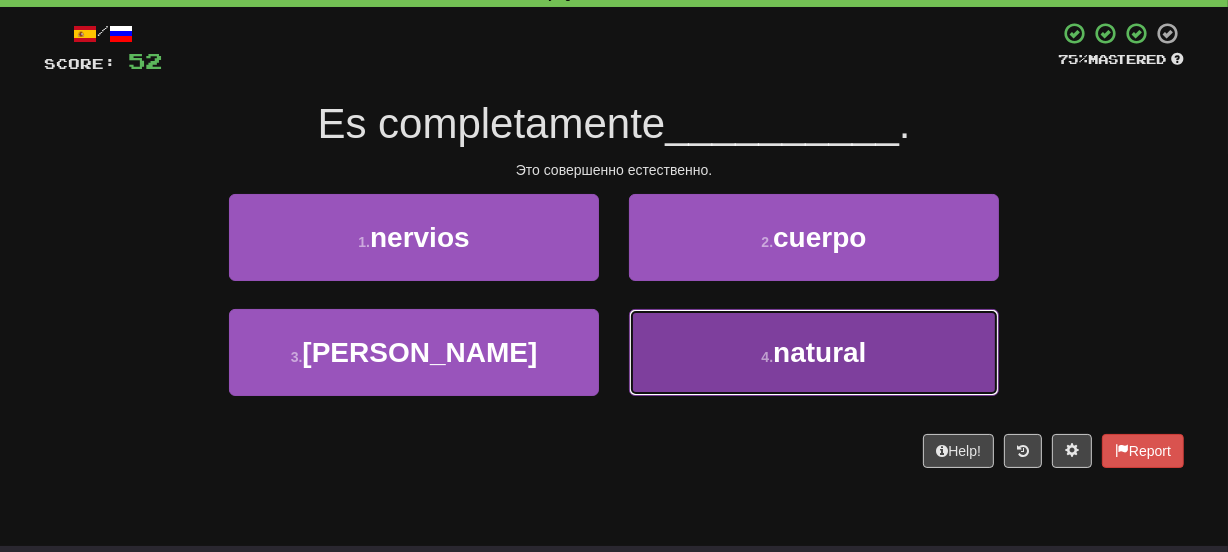 click on "4 .  natural" at bounding box center (814, 352) 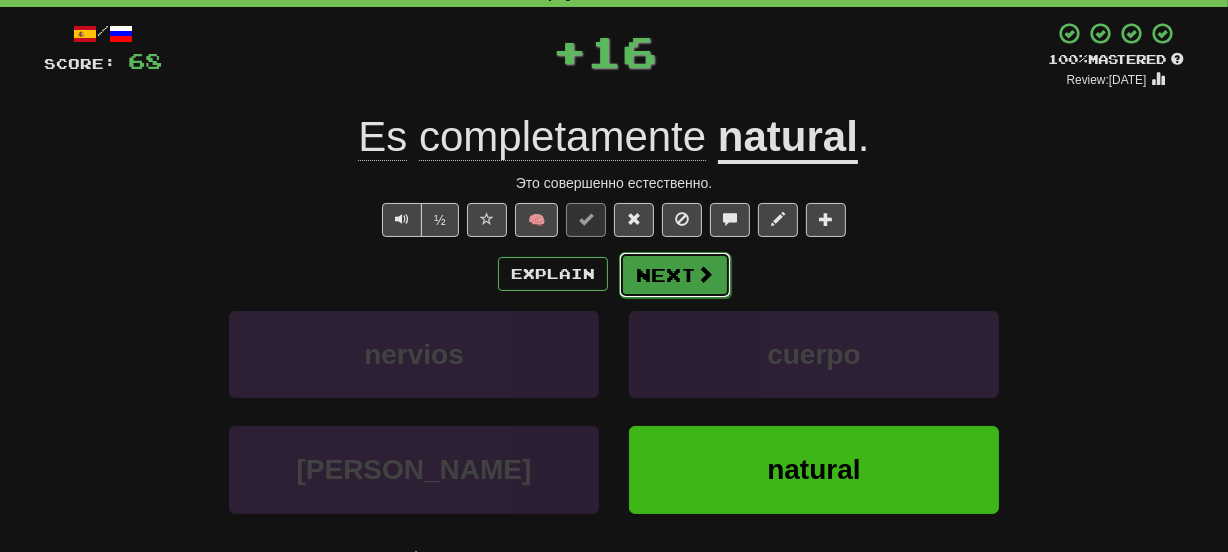 click on "Next" at bounding box center [675, 275] 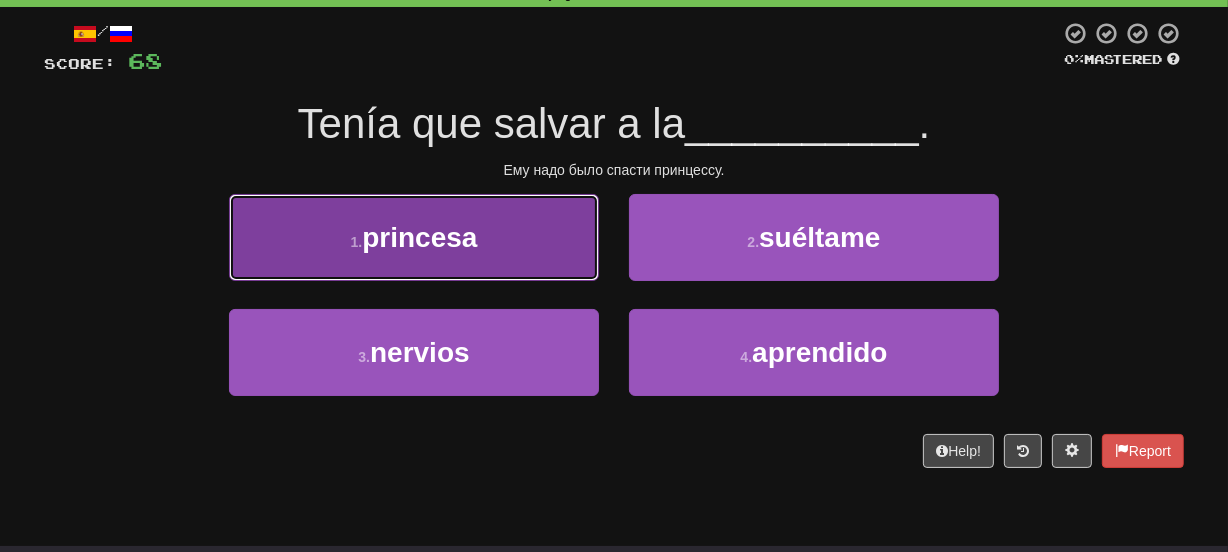 click on "1 .  princesa" at bounding box center (414, 237) 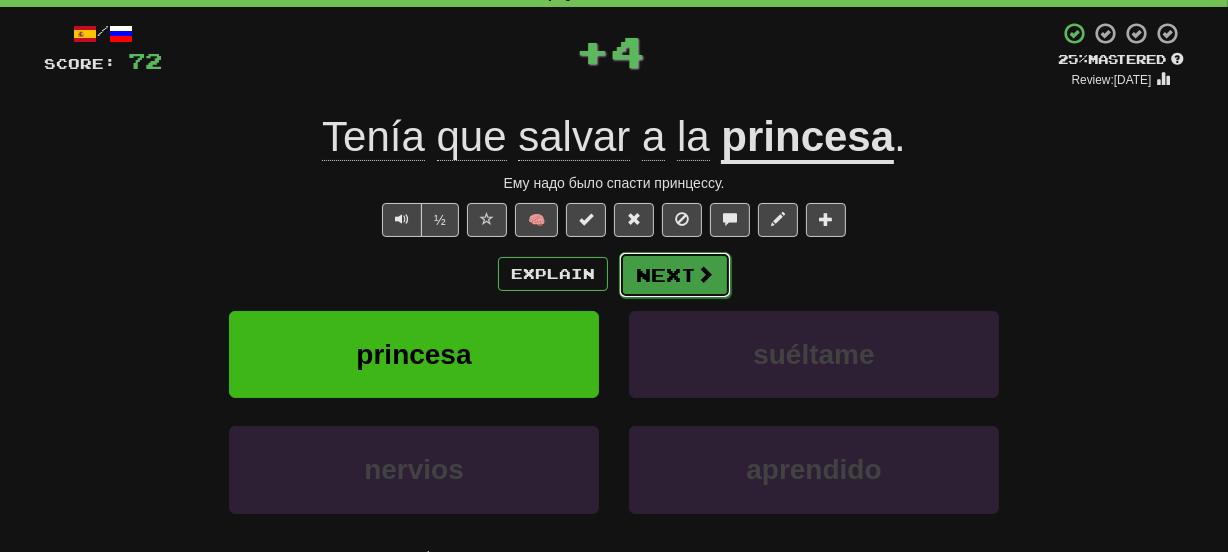 click on "Next" at bounding box center (675, 275) 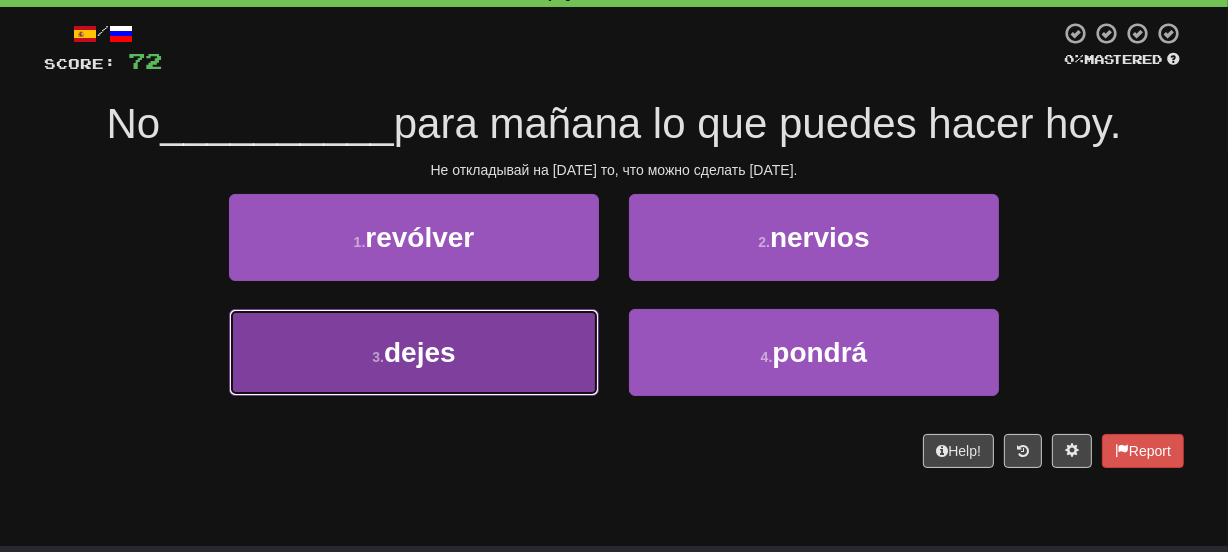 click on "3 .  dejes" at bounding box center (414, 352) 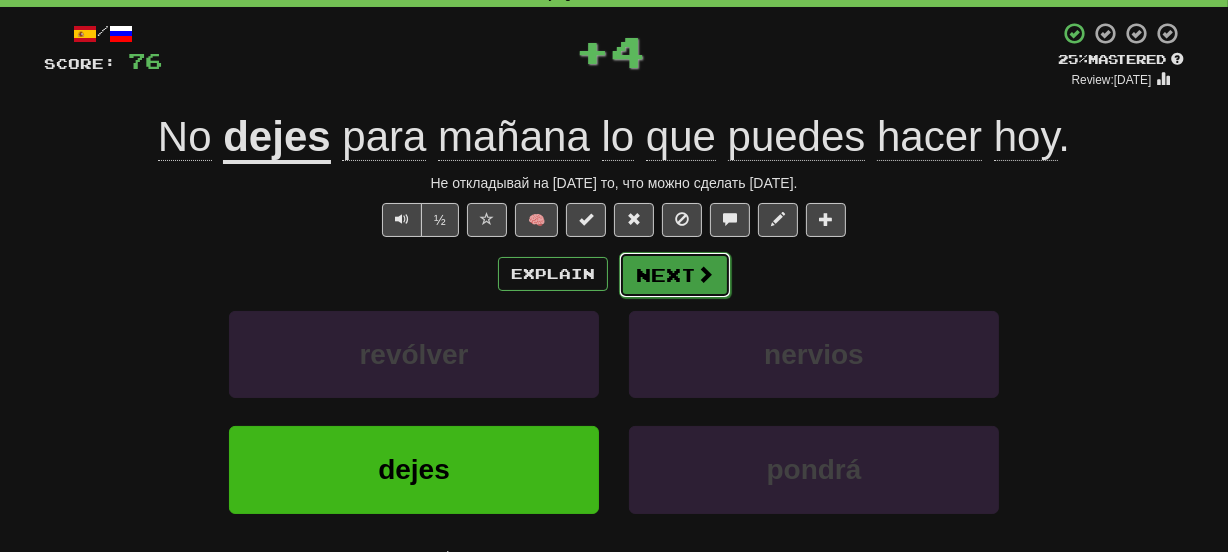 click on "Next" at bounding box center [675, 275] 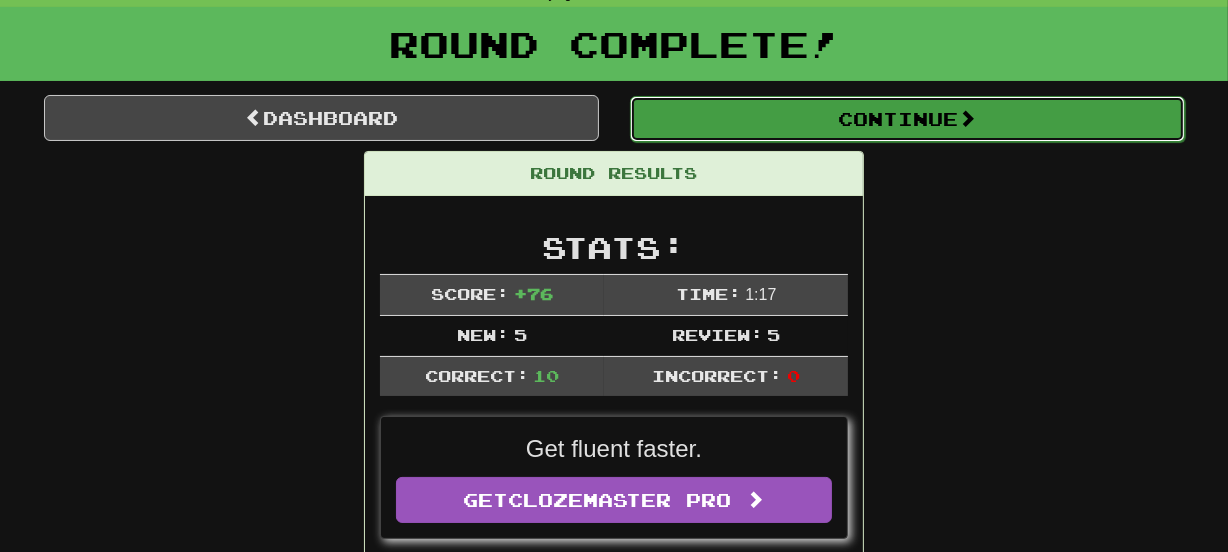 click on "Continue" at bounding box center [907, 119] 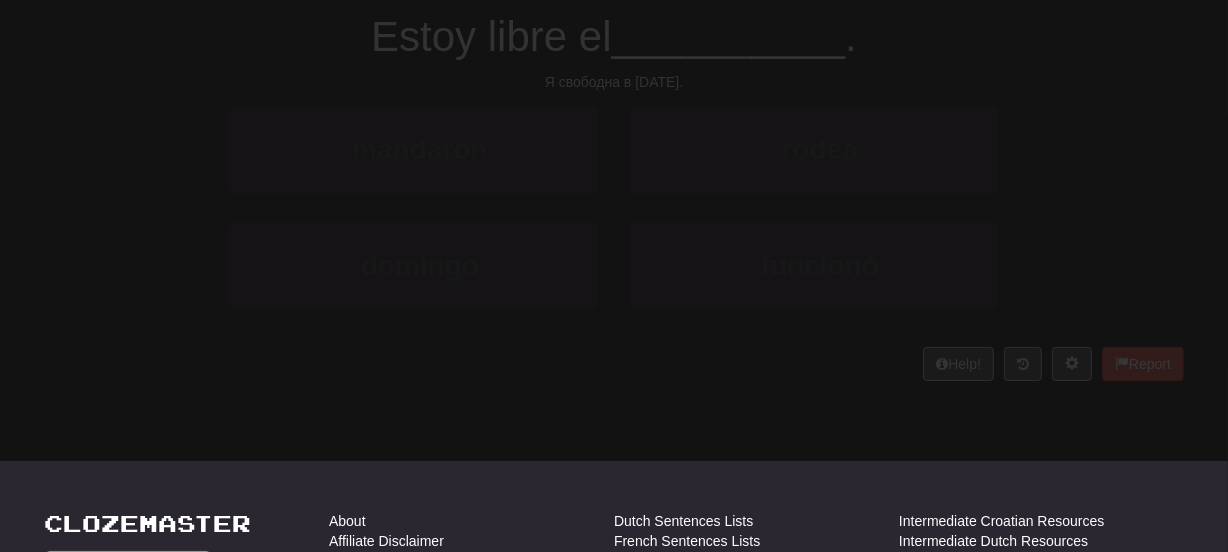 scroll, scrollTop: 101, scrollLeft: 0, axis: vertical 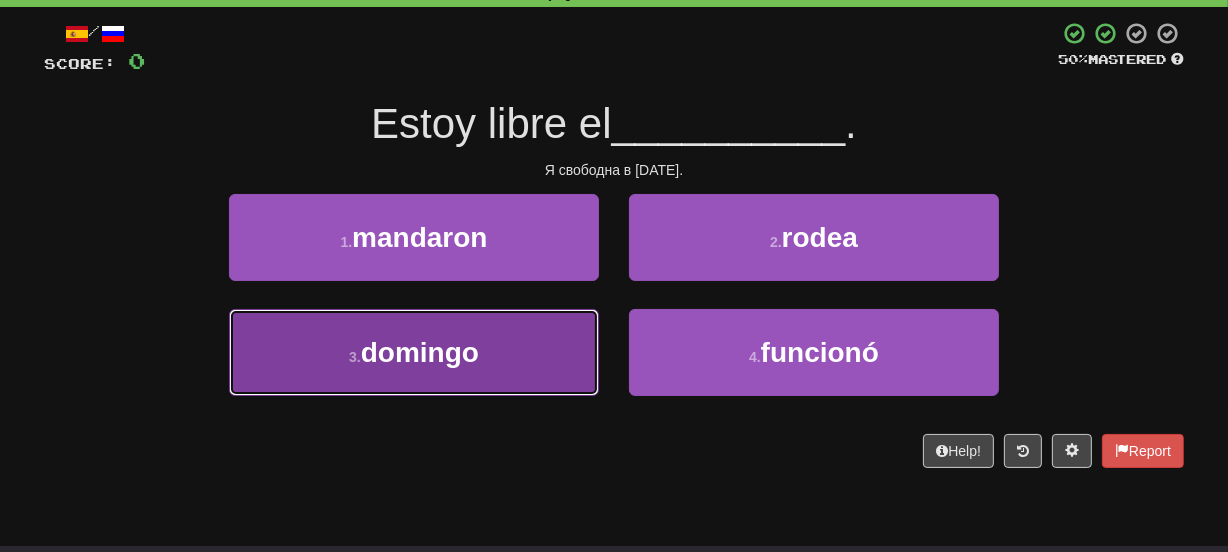 click on "3 .  domingo" at bounding box center (414, 352) 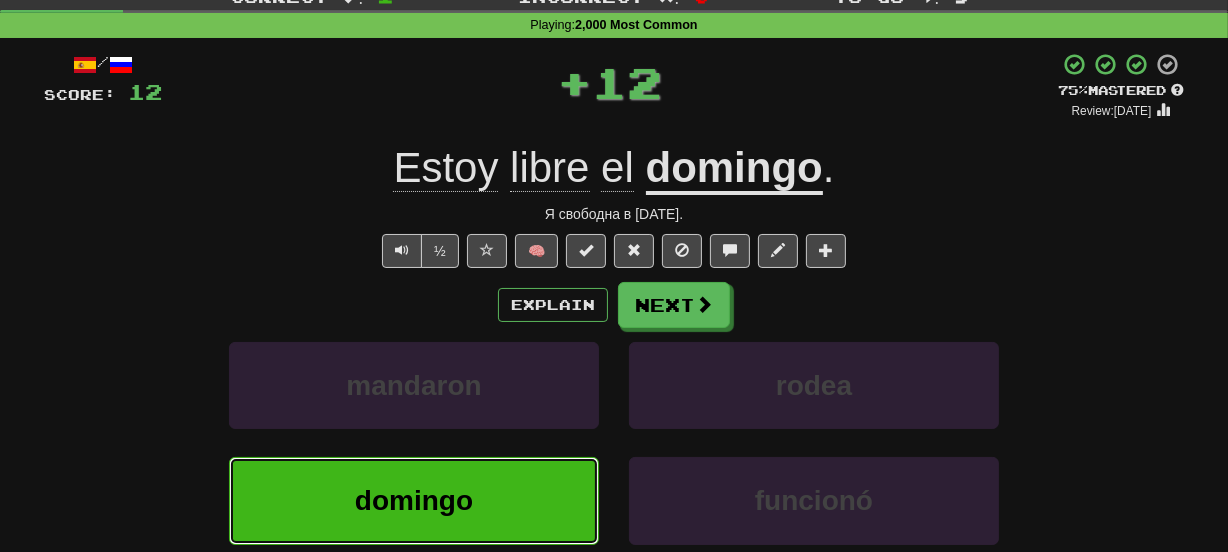 scroll, scrollTop: 109, scrollLeft: 0, axis: vertical 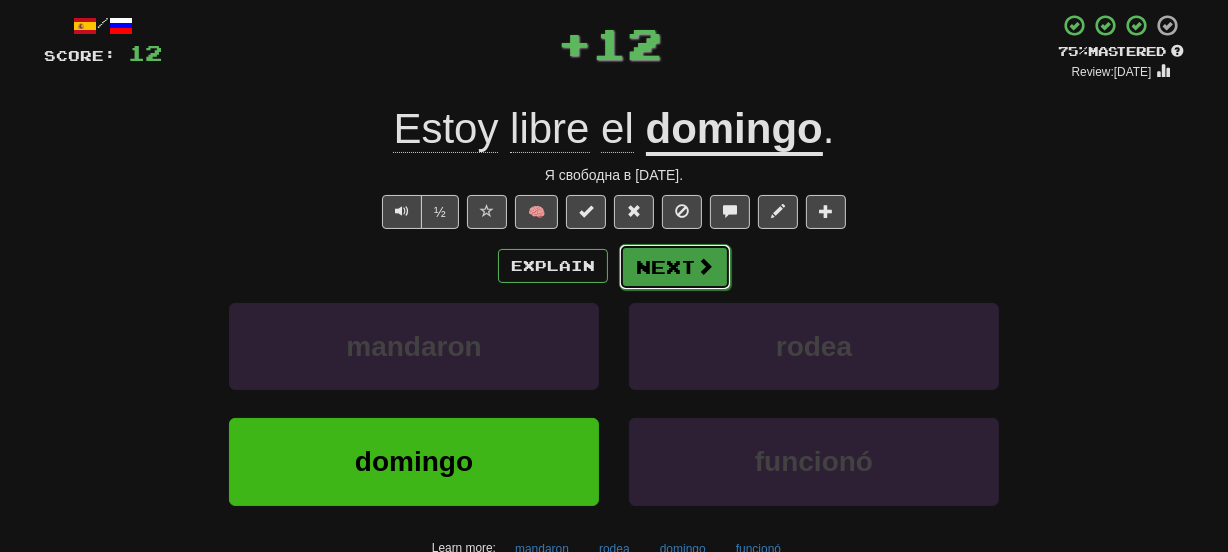 click on "Next" at bounding box center (675, 267) 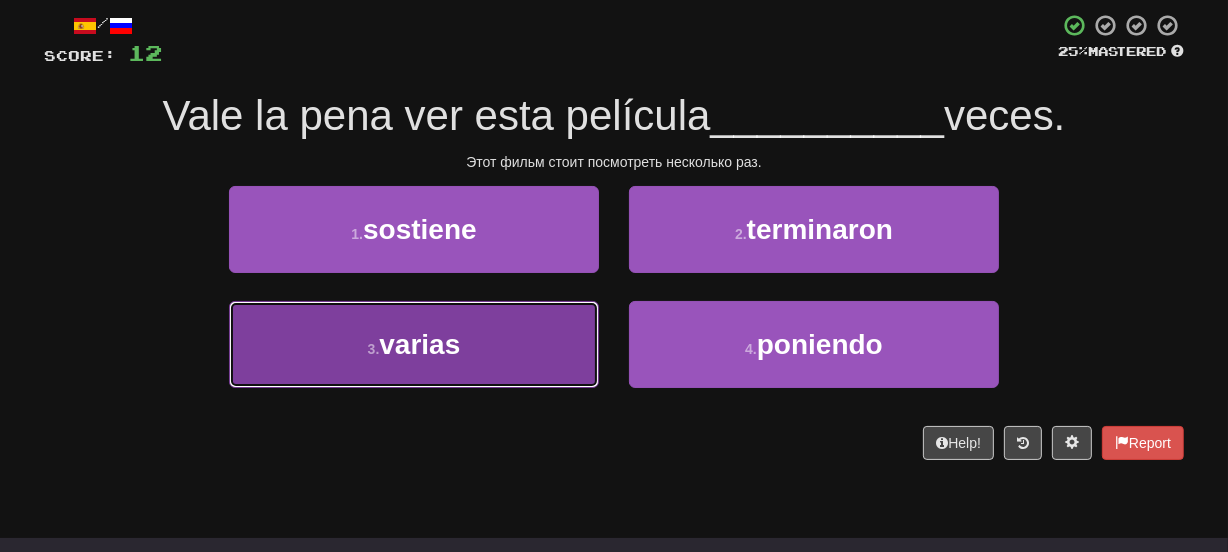 click on "3 .  varias" at bounding box center (414, 344) 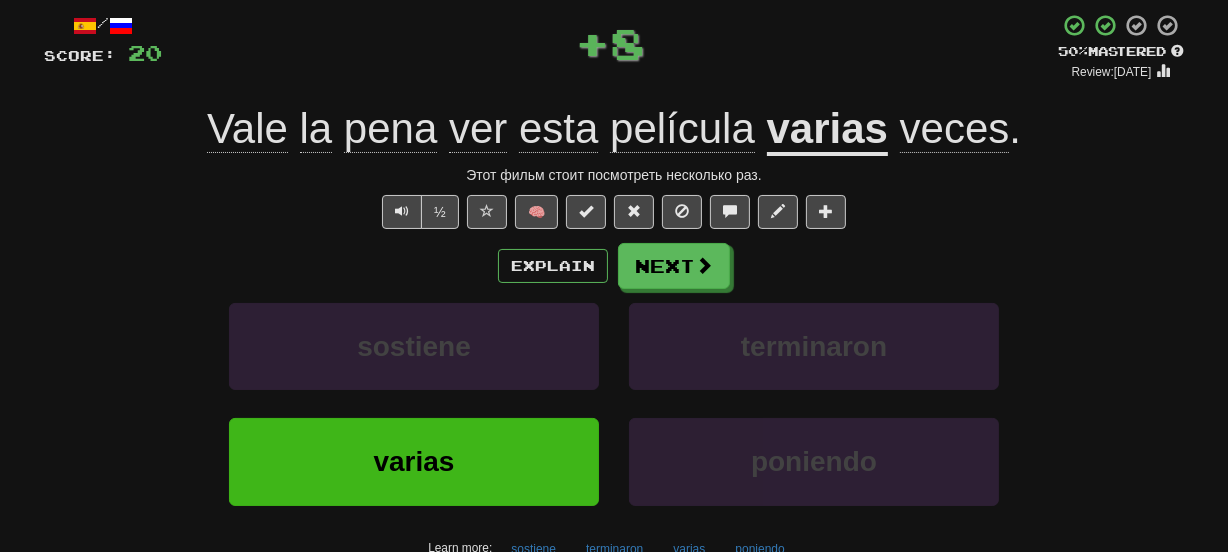 click on "pena" 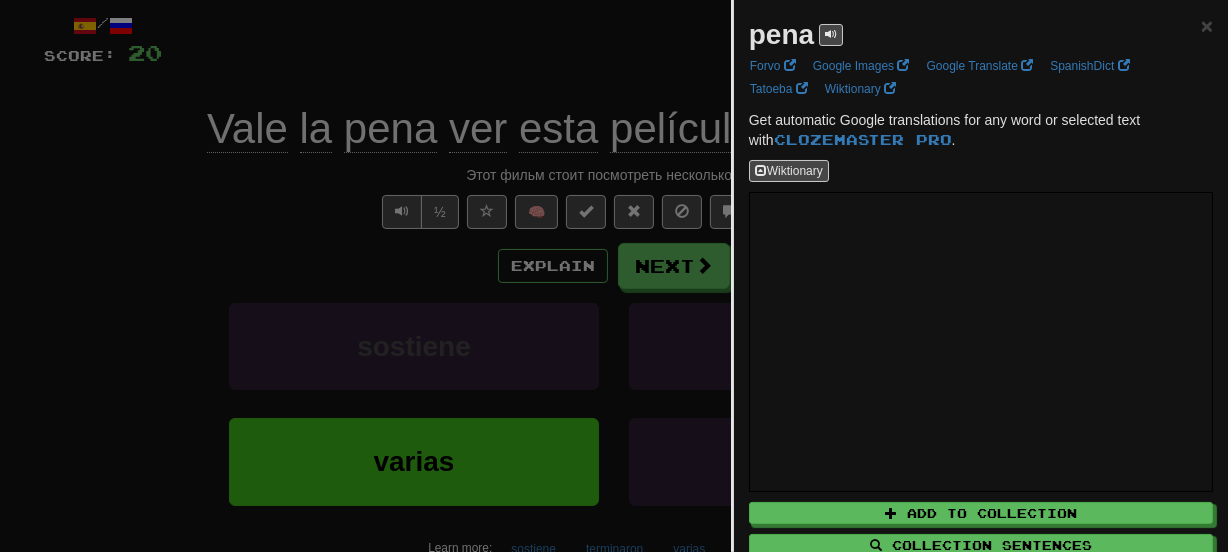 click on "pena" at bounding box center [781, 34] 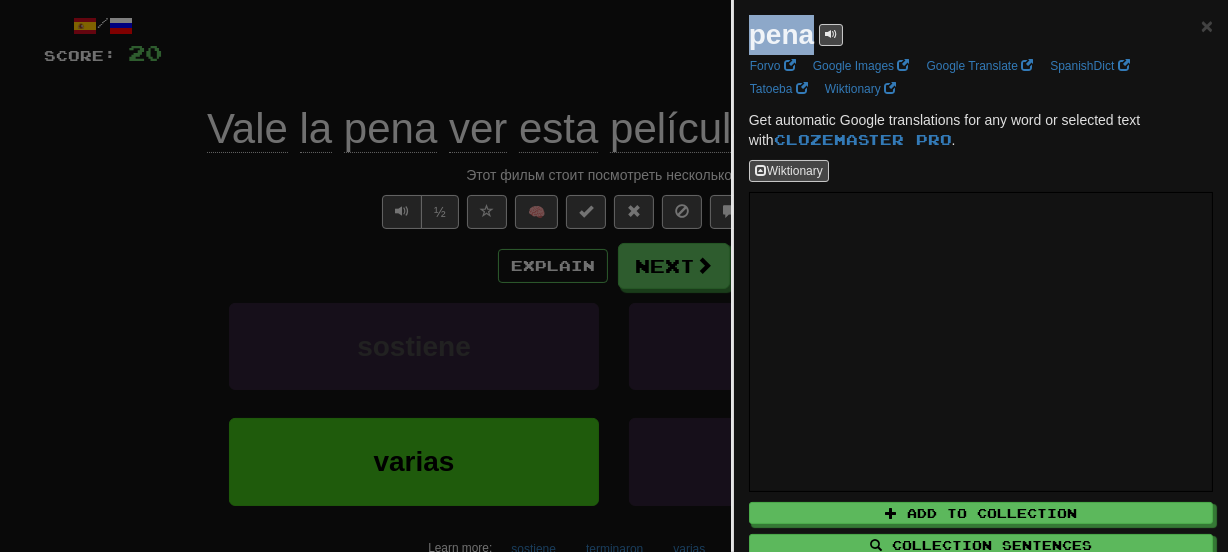 click on "pena" at bounding box center [781, 34] 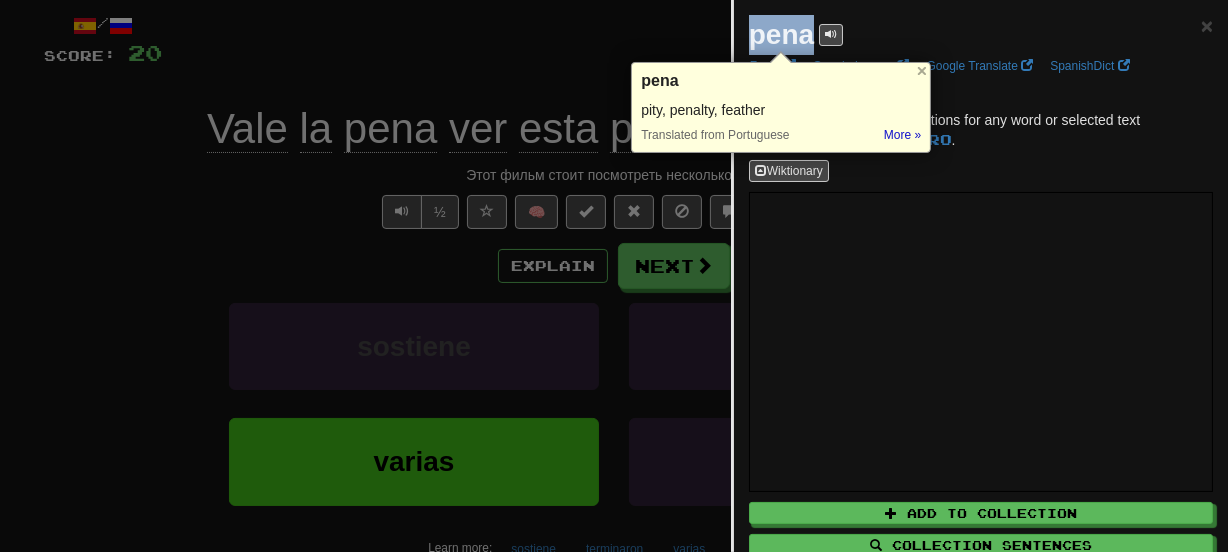 click on "Dashboard
Clozemaster
crash_v
/
Toggle Dropdown
Dashboard
Leaderboard
Activity Feed
Notifications
Profile
Discussions
Azərbaycanca
/
English
Streak:
0
Review:
0
Points Today: 0
Deutsch
/
Polski
Streak:
0
Review:
20
Points Today: 0
Deutsch
/
English
Streak:
24
Review:
24
Points Today: 168
Deutsch
/
Português
Streak:
0
Review:
20
Points Today: 0
Deutsch
/
Español
Streak:
0
Review:
20
Points Today: 0
Deutsch
/
Svenska
Streak:
0
Review:
20
Points Today: 0
Deutsch
/
Français
Streak:
0
Review:
20
Points Today: 0
Deutsch
/" at bounding box center [614, 706] 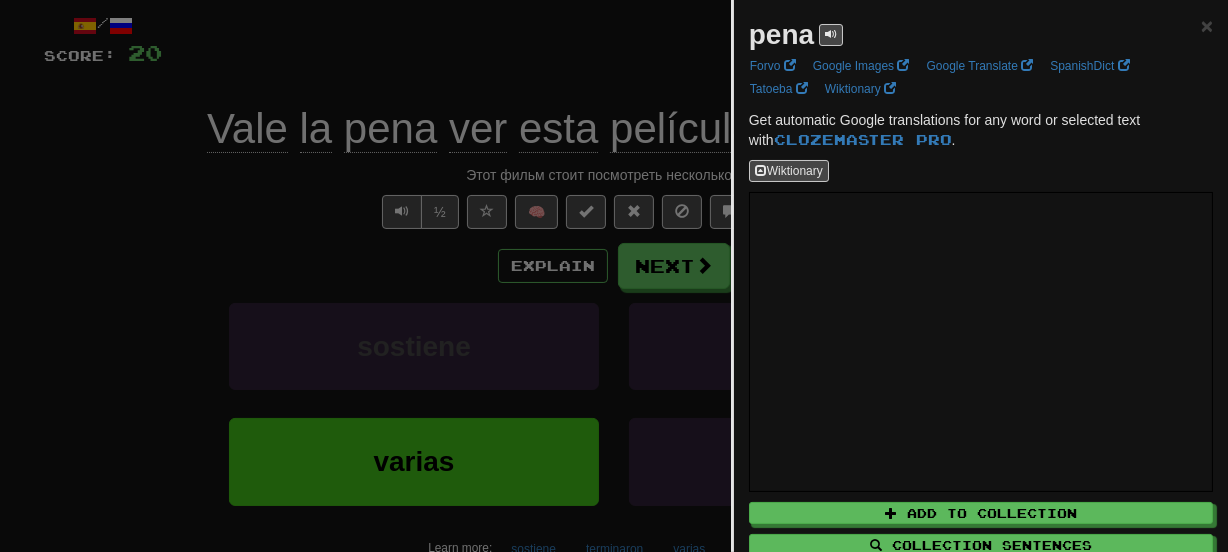 select on "**" 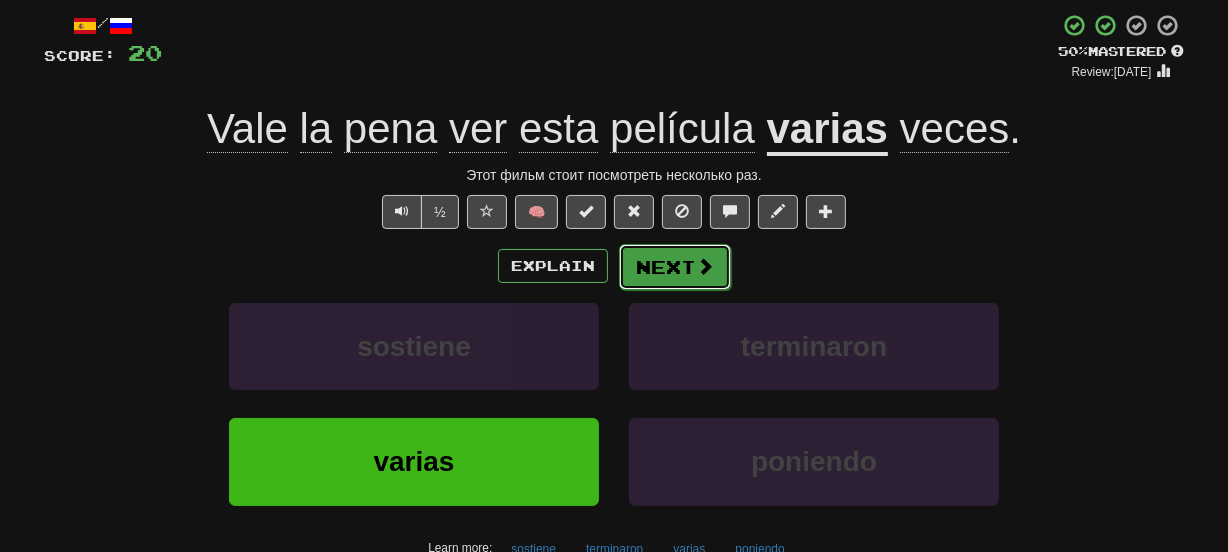 click on "Next" at bounding box center [675, 267] 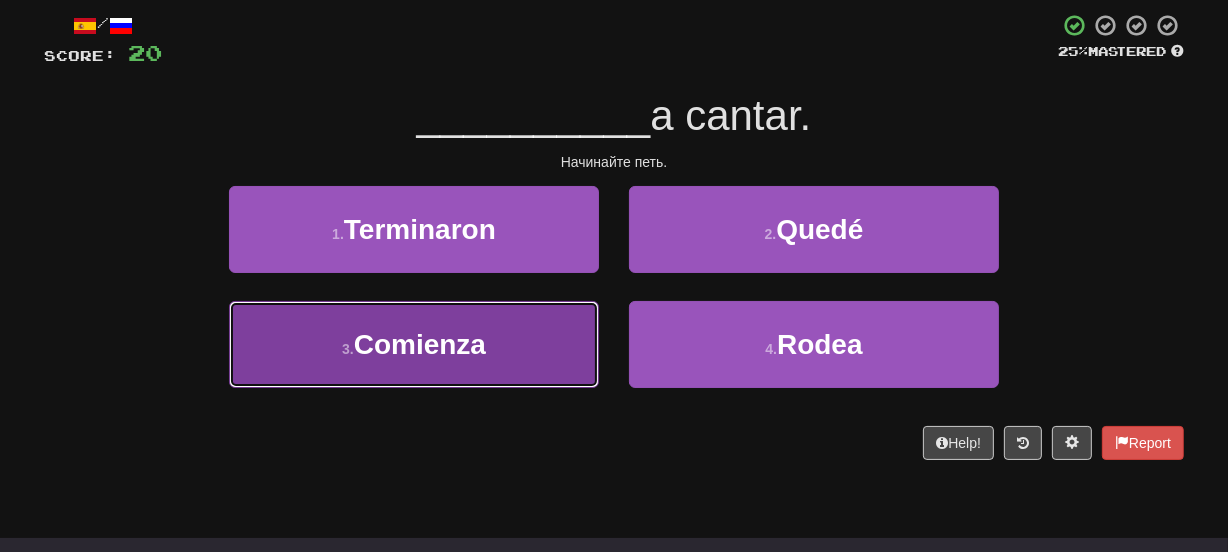 click on "Comienza" at bounding box center (420, 344) 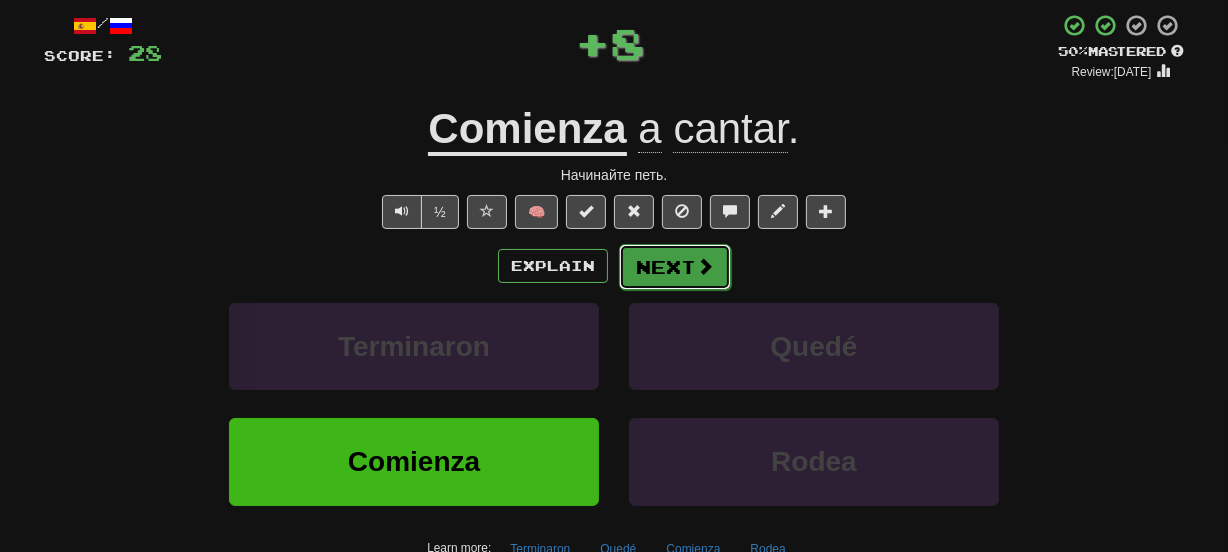 click on "Next" at bounding box center (675, 267) 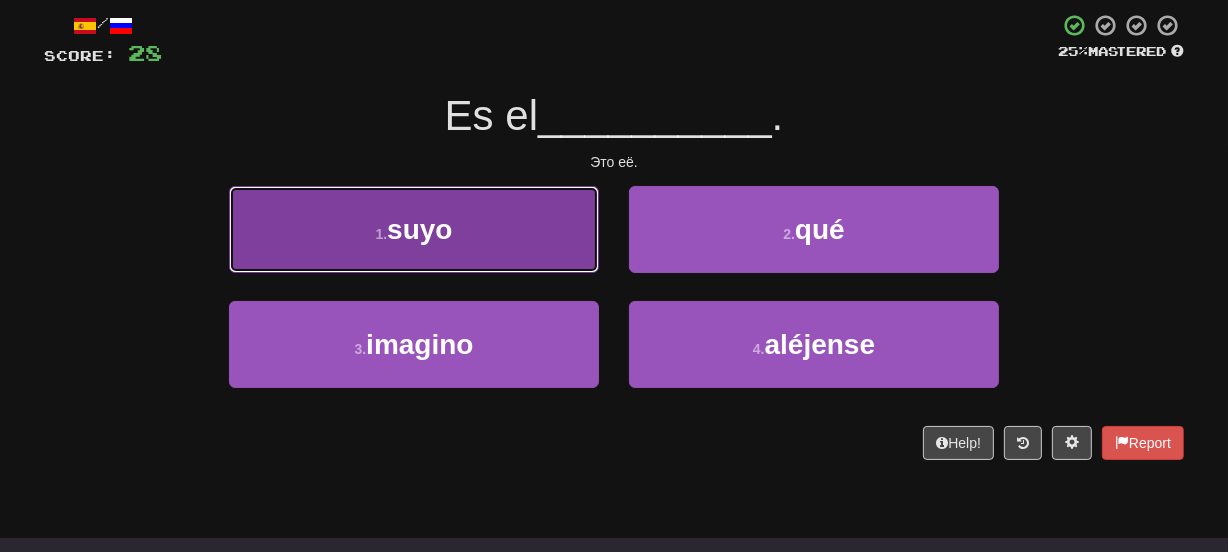 click on "1 .  suyo" at bounding box center [414, 229] 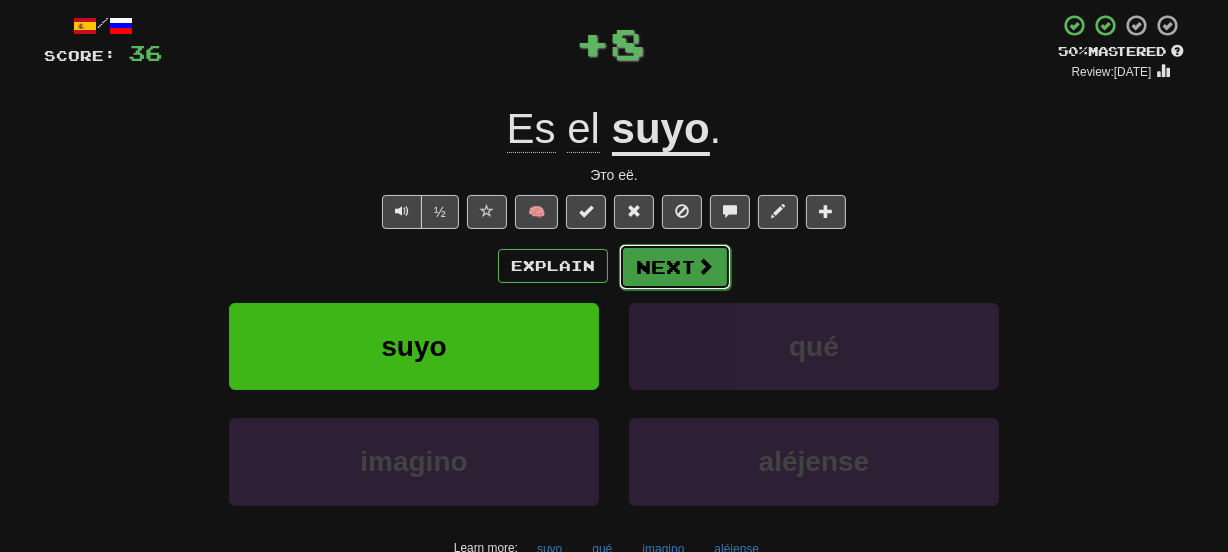 click on "Next" at bounding box center [675, 267] 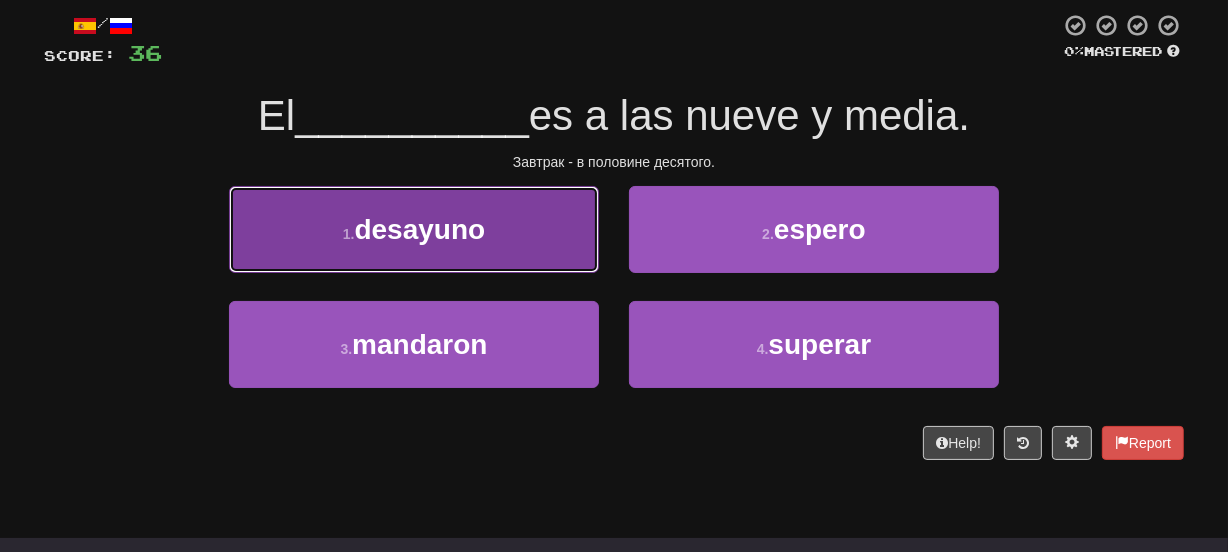 click on "1 .  desayuno" at bounding box center [414, 229] 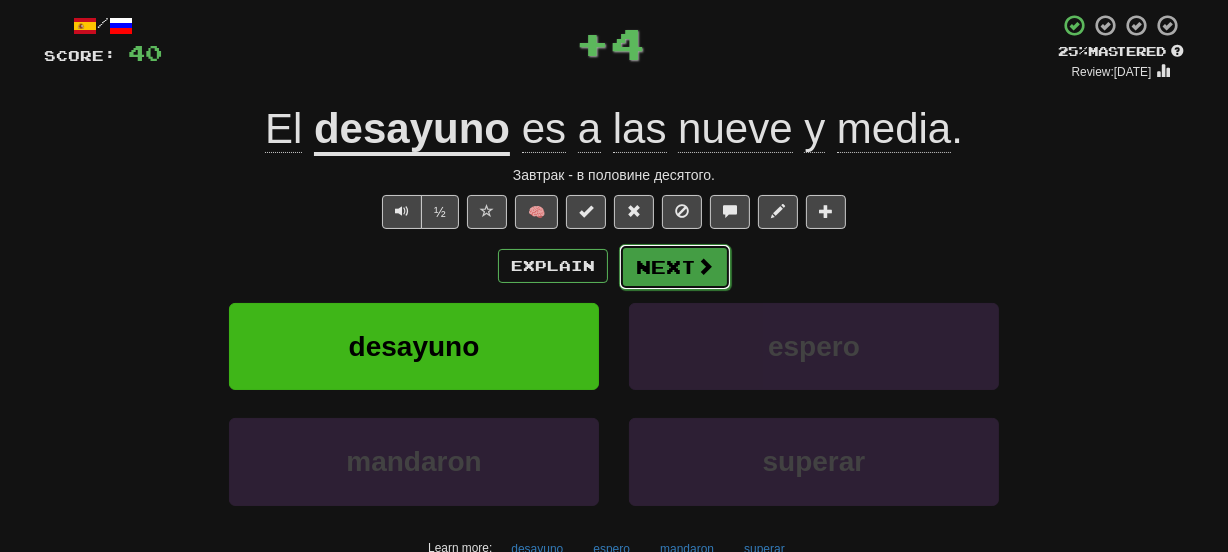 click on "Next" at bounding box center [675, 267] 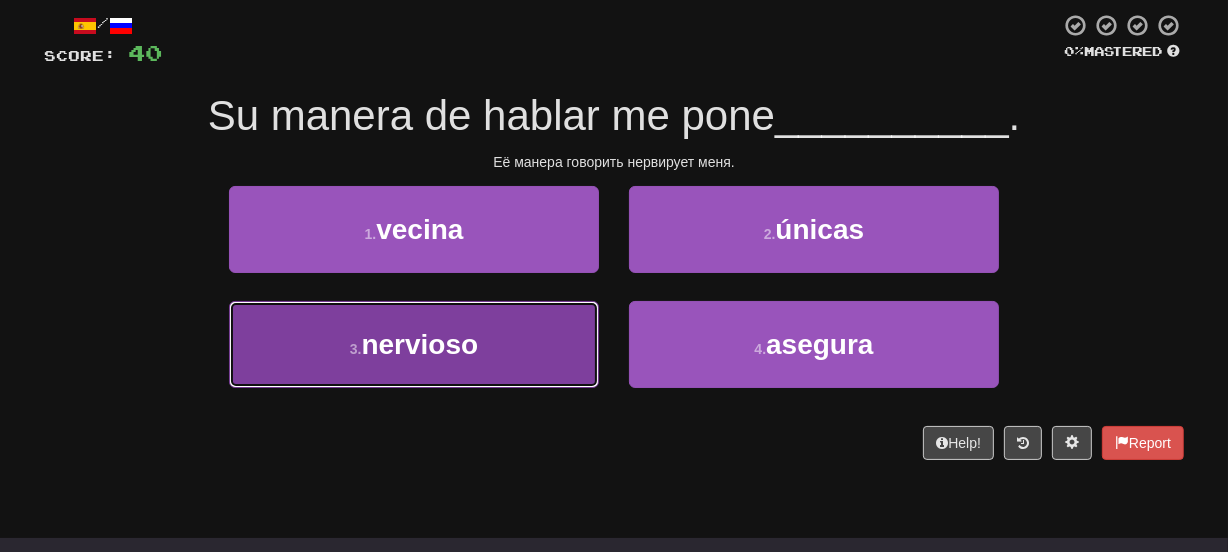 click on "3 .  nervioso" at bounding box center (414, 344) 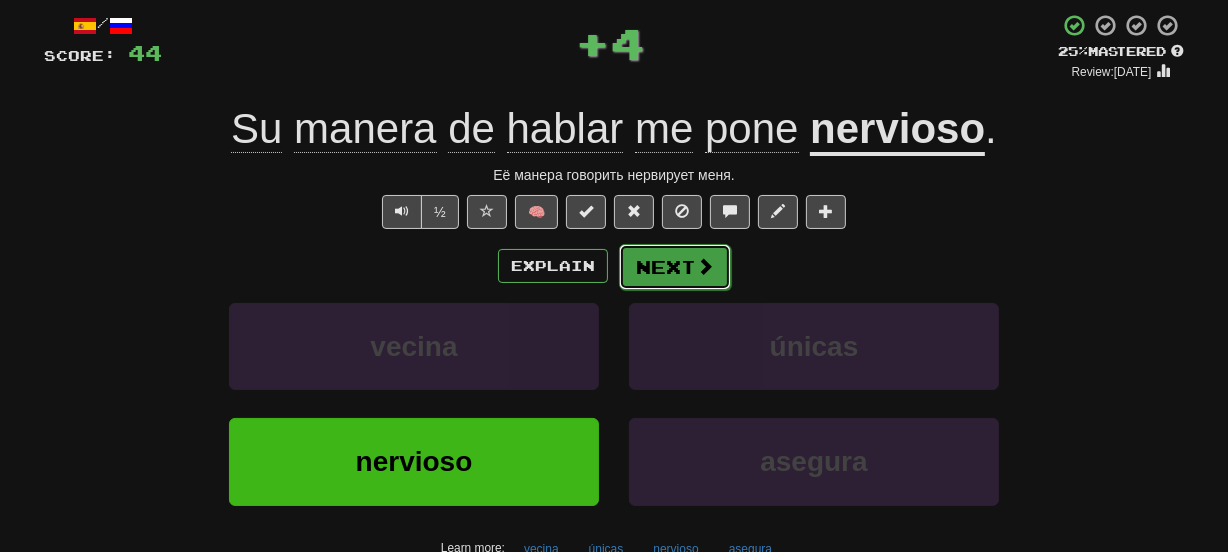 click at bounding box center [705, 266] 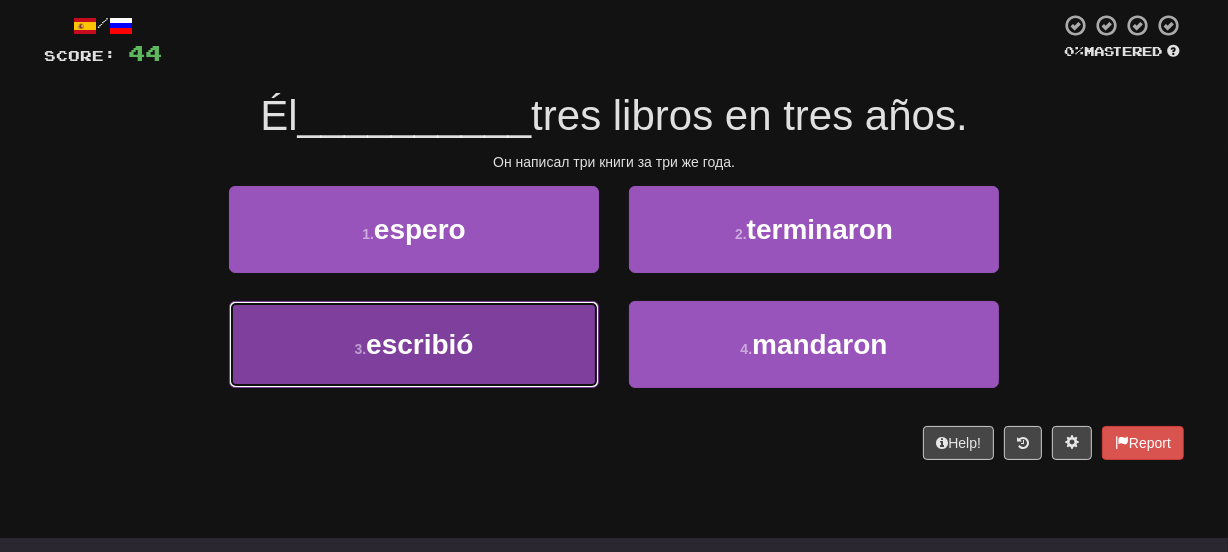click on "3 .  escribió" at bounding box center (414, 344) 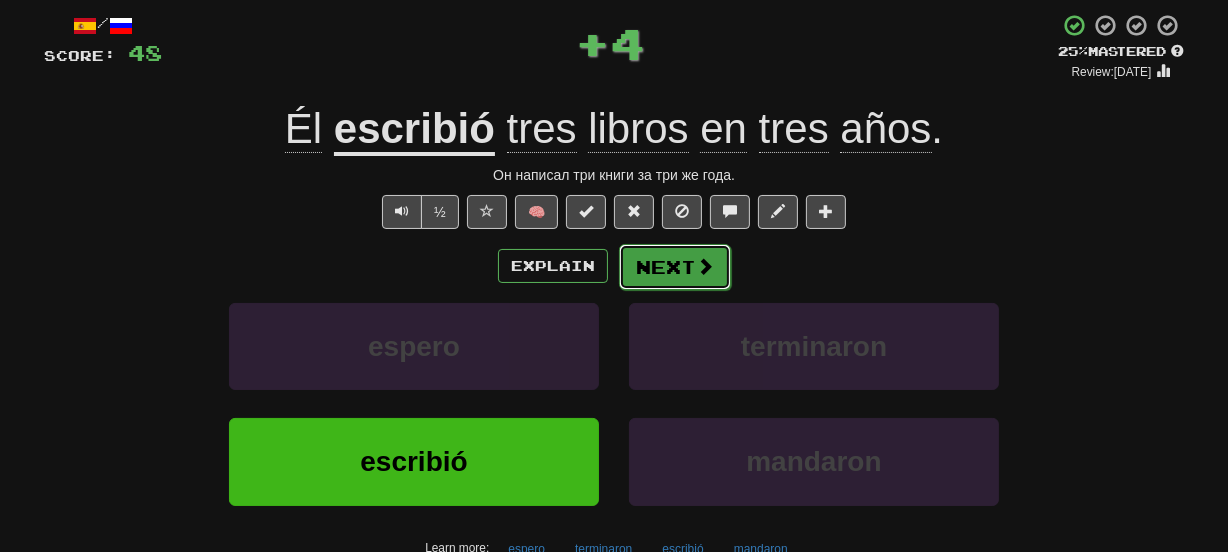click at bounding box center (705, 266) 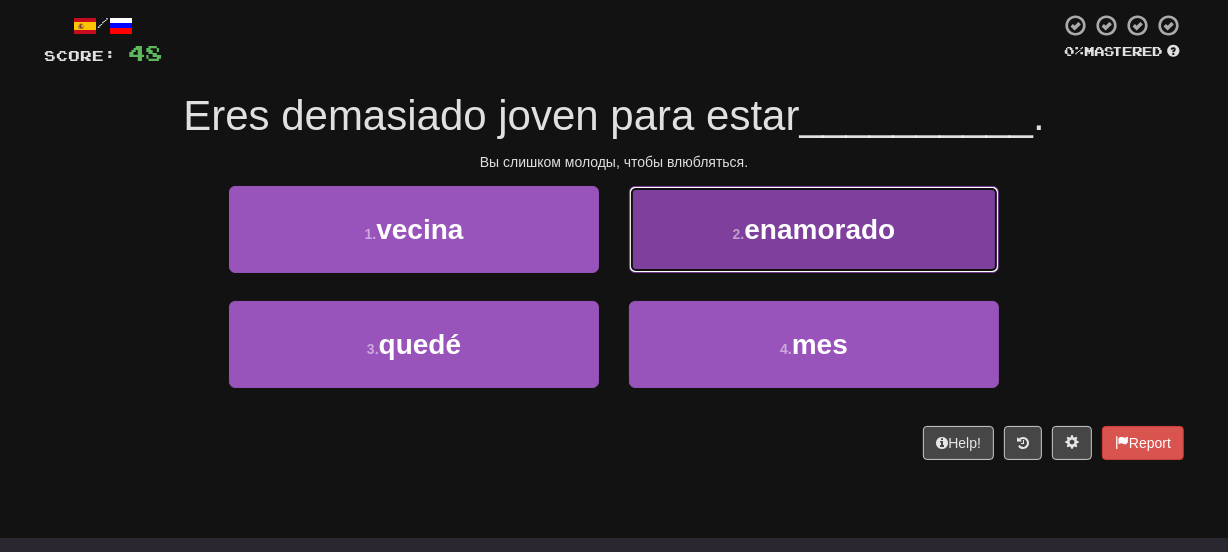 click on "2 .  enamorado" at bounding box center (814, 229) 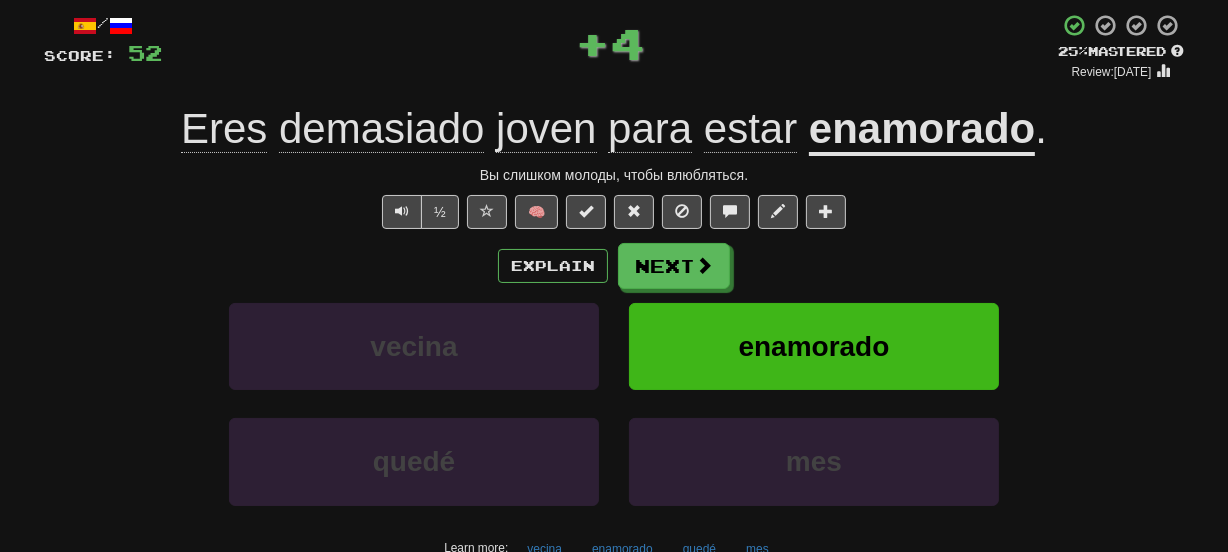 click on "Explain Next vecina enamorado quedé mes Learn more: vecina enamorado quedé mes" at bounding box center (614, 403) 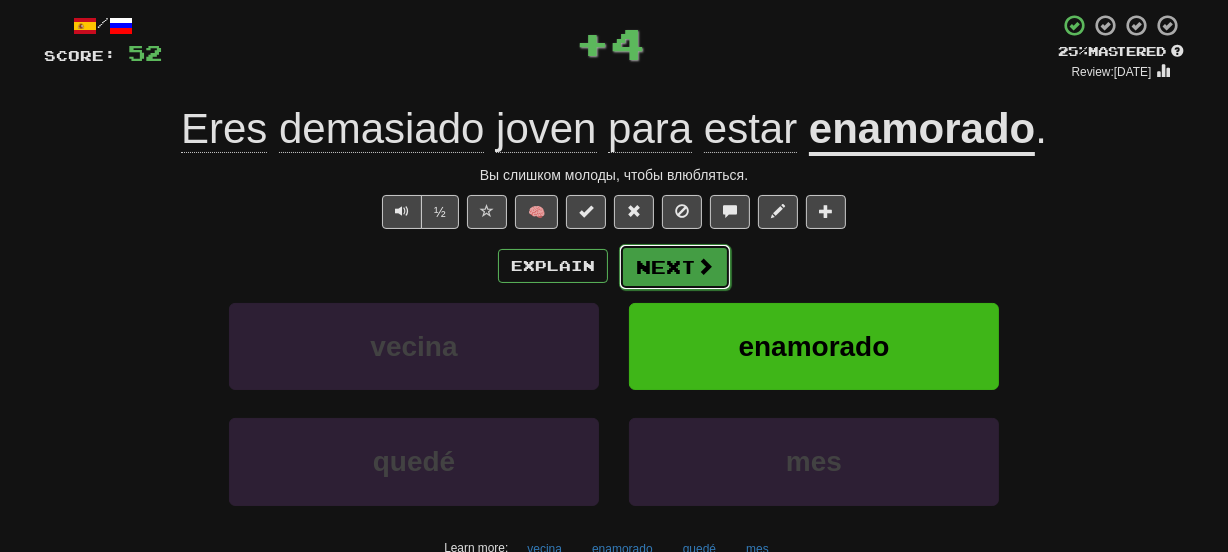 click on "Next" at bounding box center [675, 267] 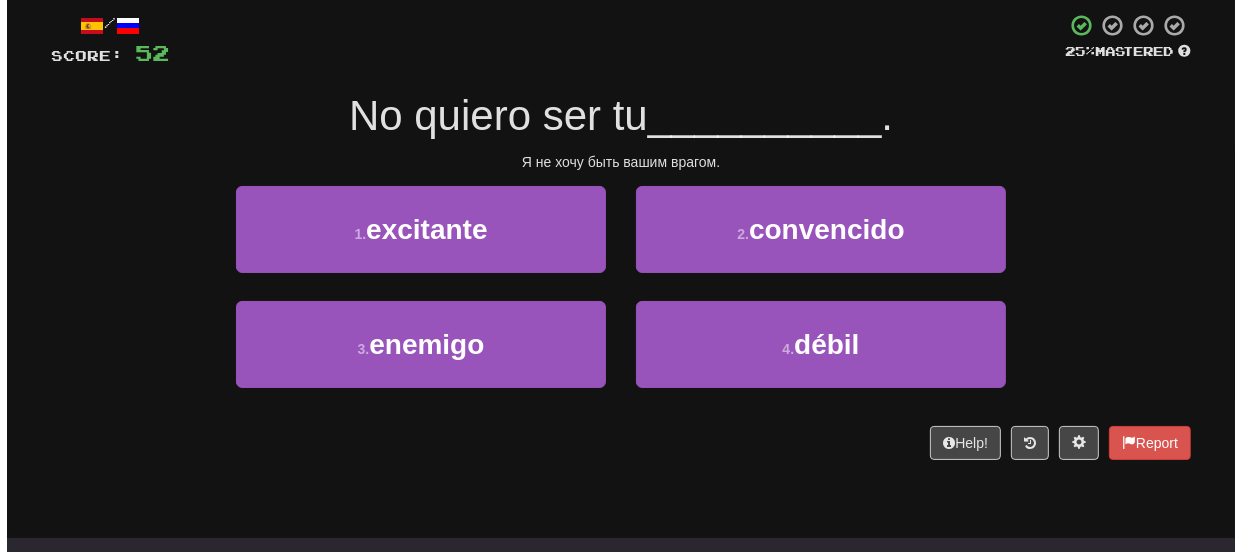 scroll, scrollTop: 0, scrollLeft: 0, axis: both 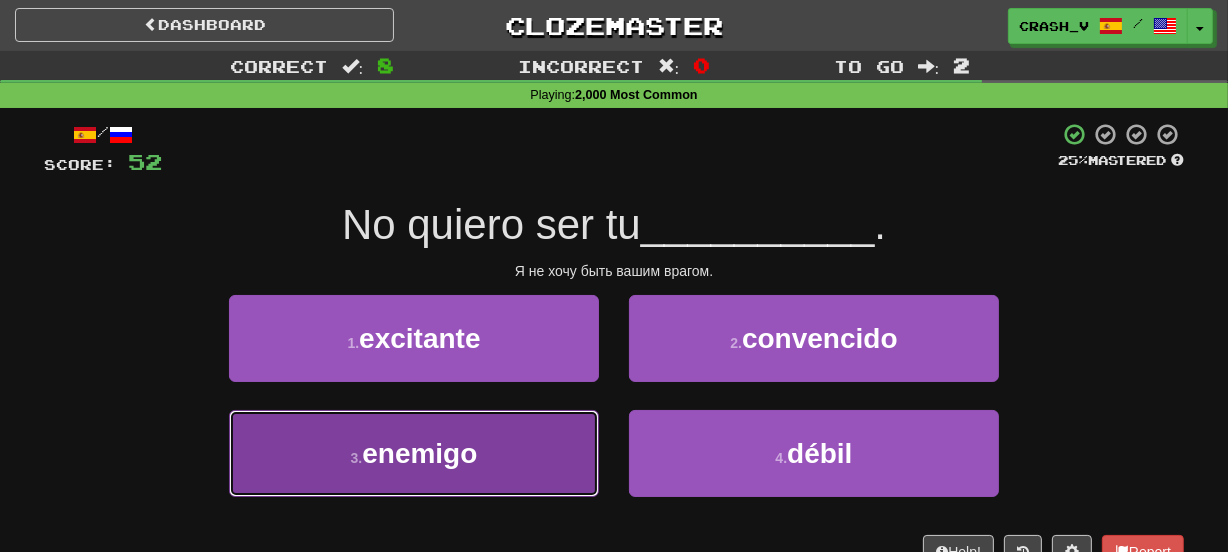click on "enemigo" at bounding box center [419, 453] 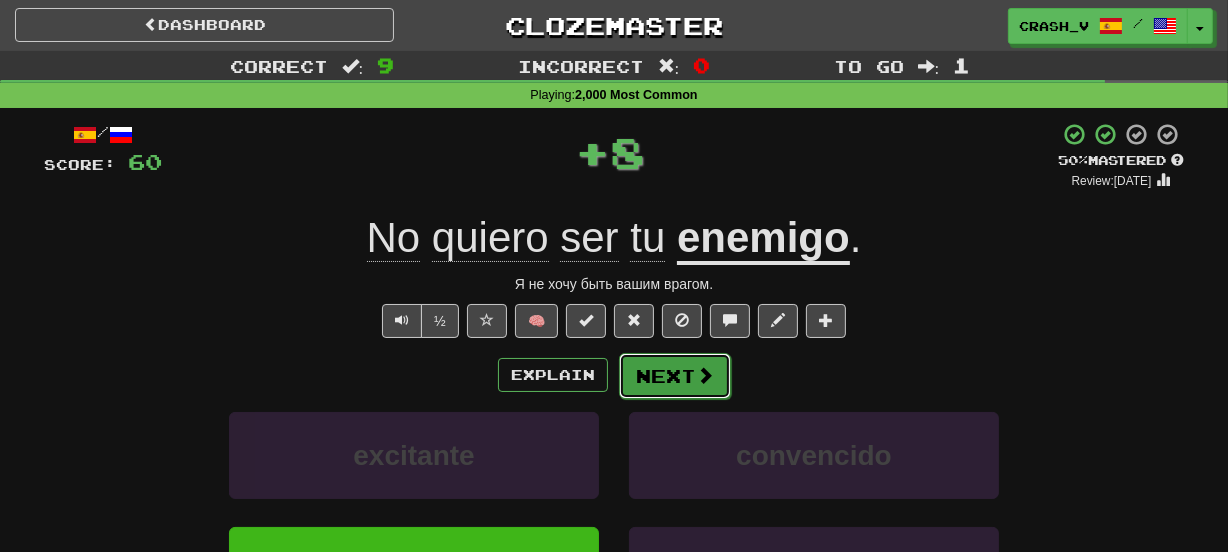 click on "Next" at bounding box center [675, 376] 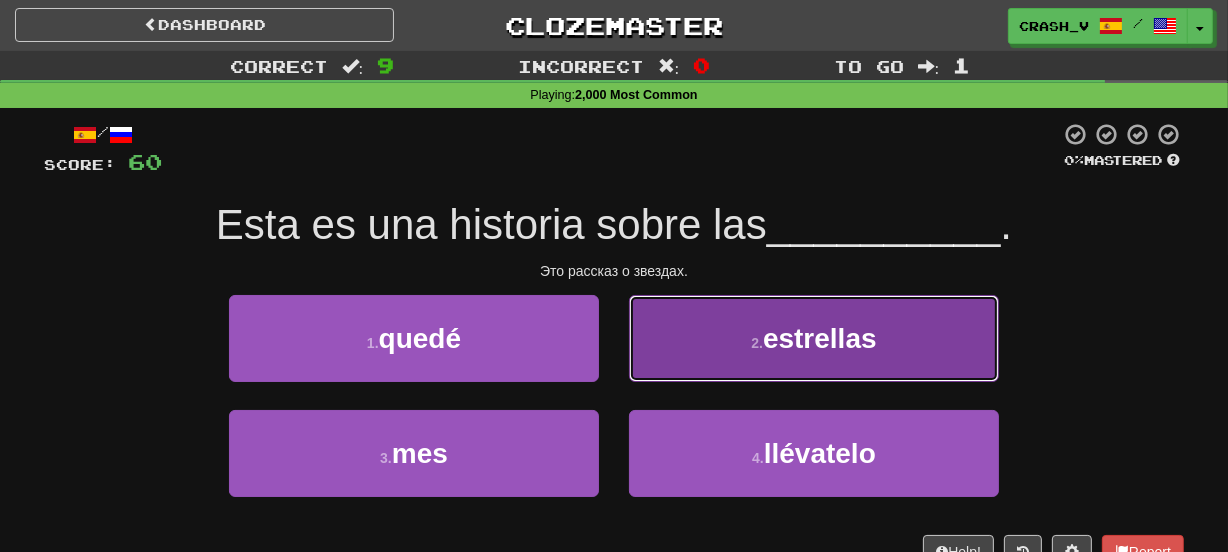 click on "2 .  estrellas" at bounding box center (814, 338) 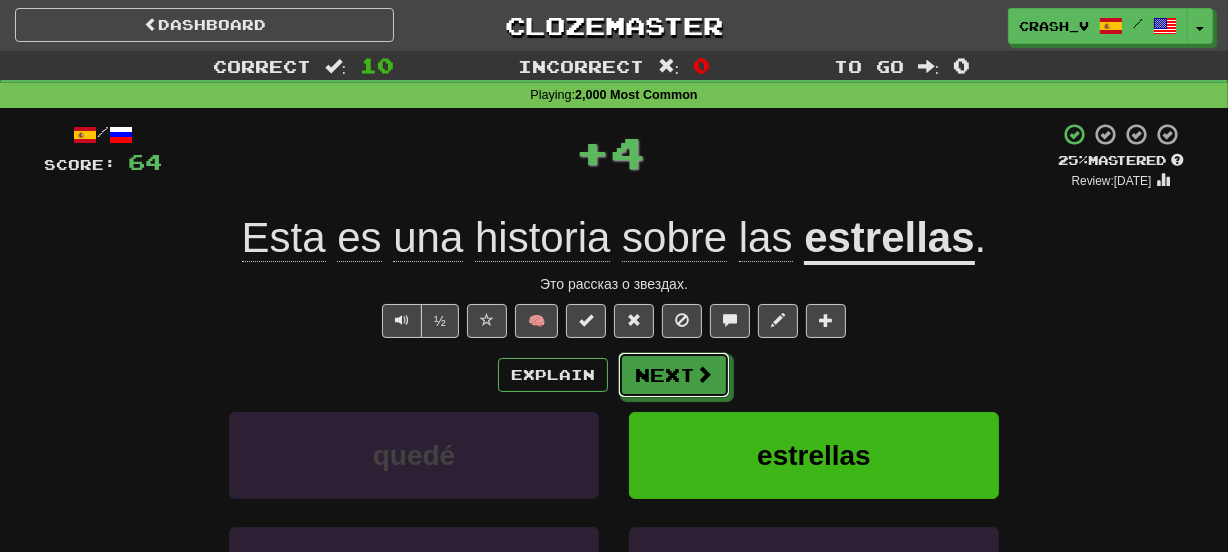 click on "Next" at bounding box center [674, 375] 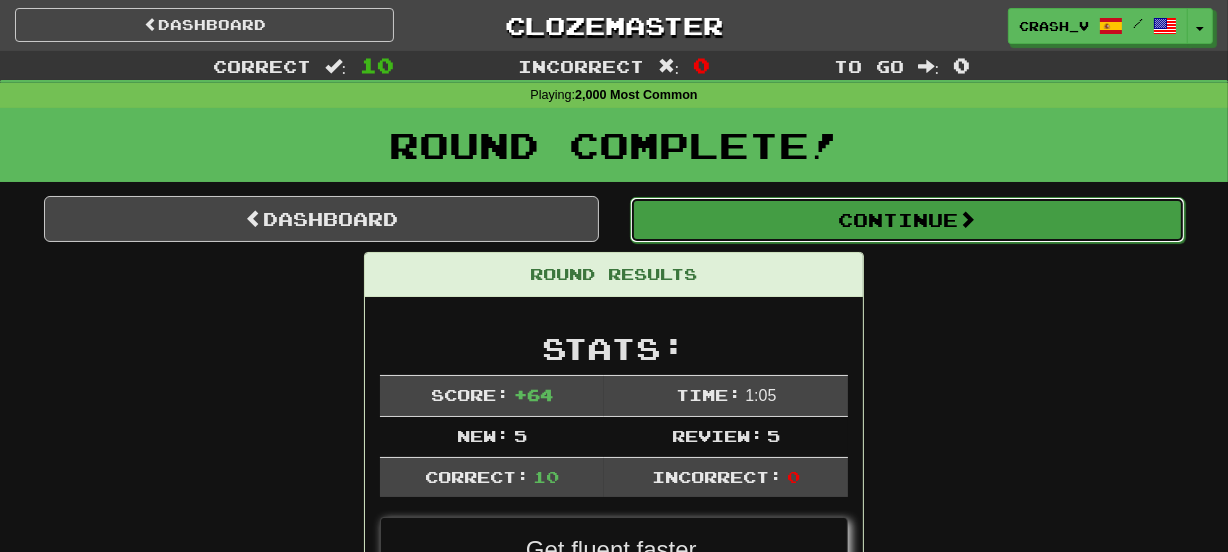 click on "Continue" at bounding box center [907, 220] 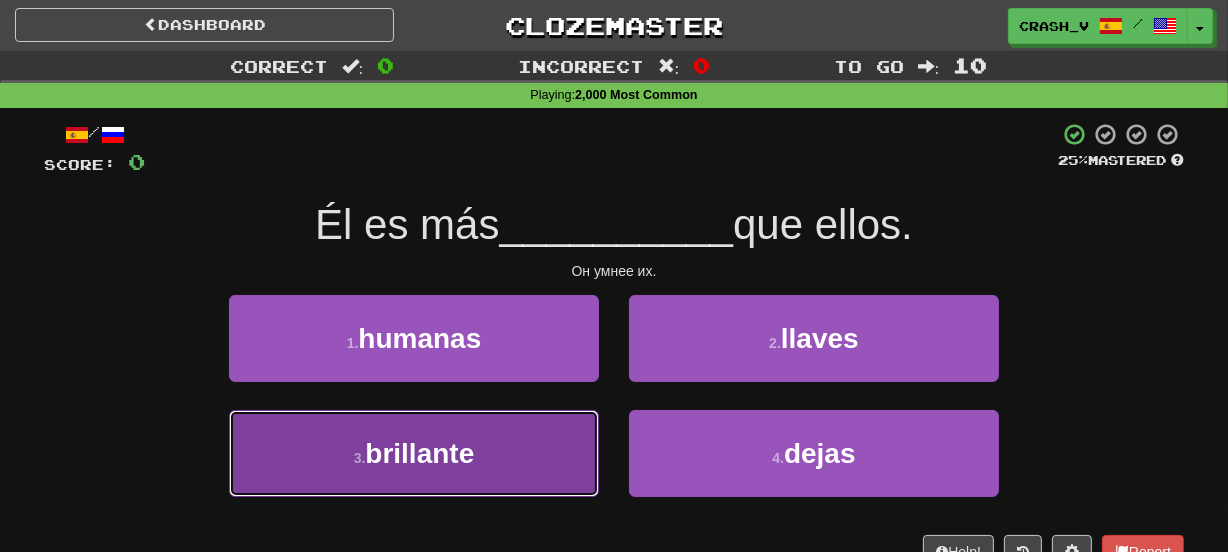 click on "3 .  brillante" at bounding box center [414, 453] 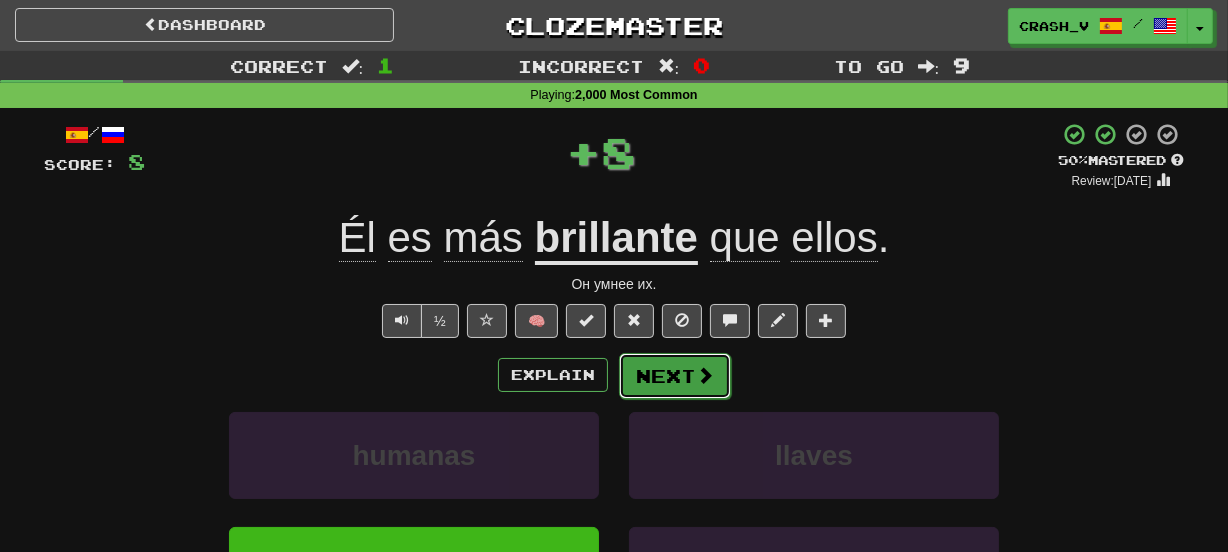 click on "Next" at bounding box center (675, 376) 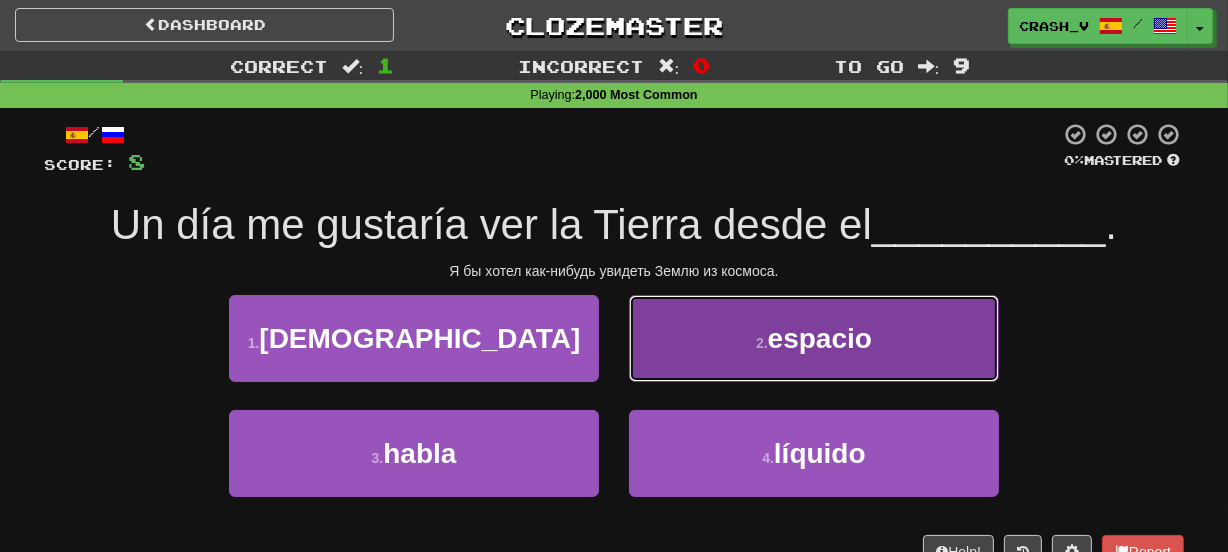 click on "2 .  espacio" at bounding box center [814, 338] 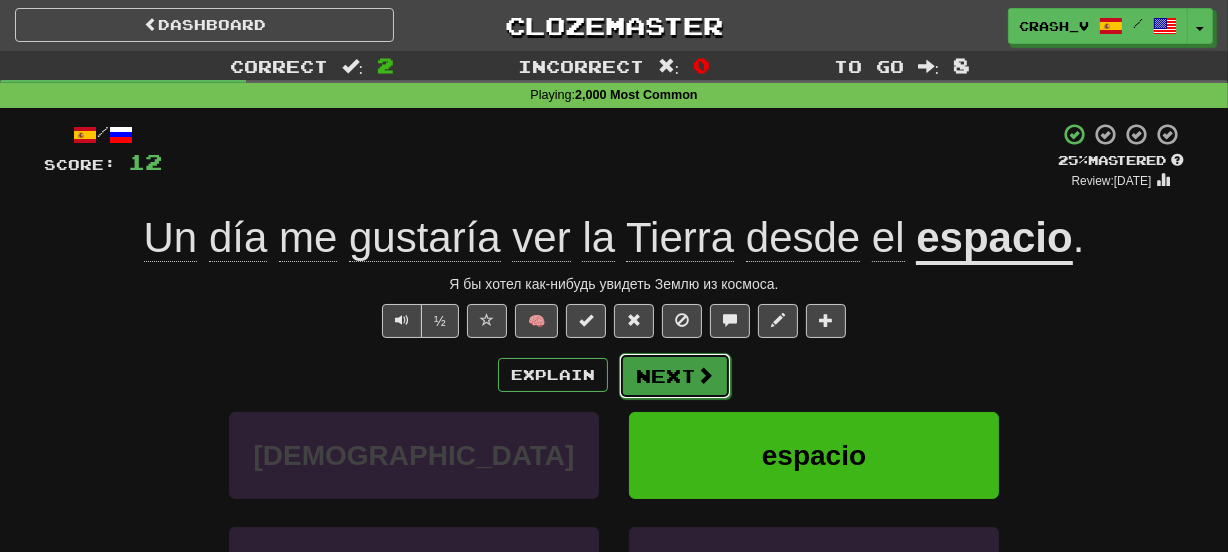 click on "Next" at bounding box center (675, 376) 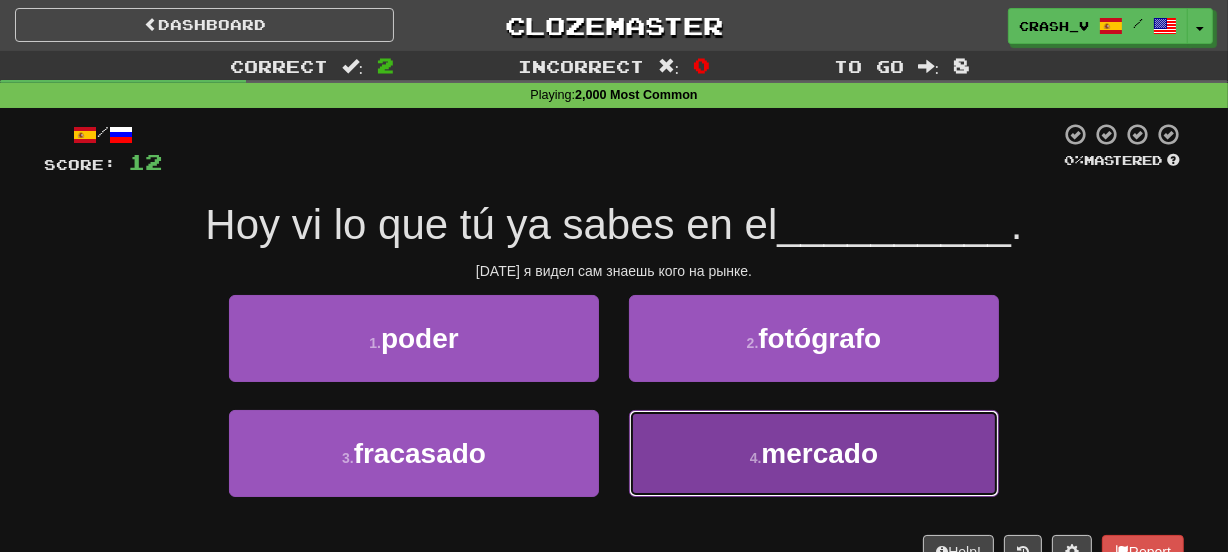 click on "4 .  mercado" at bounding box center [814, 453] 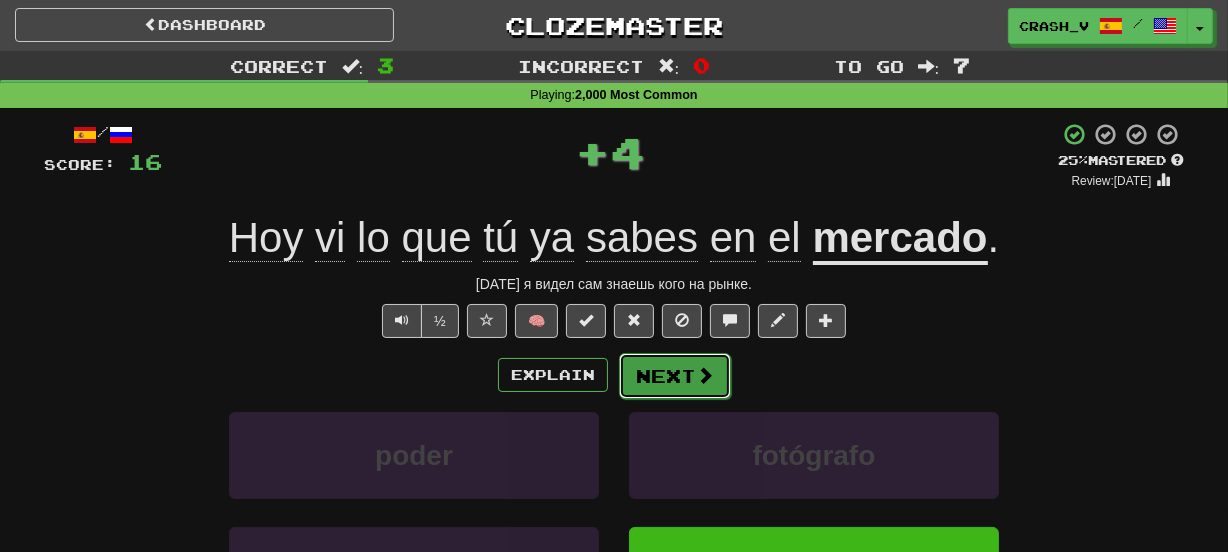 click on "Next" at bounding box center (675, 376) 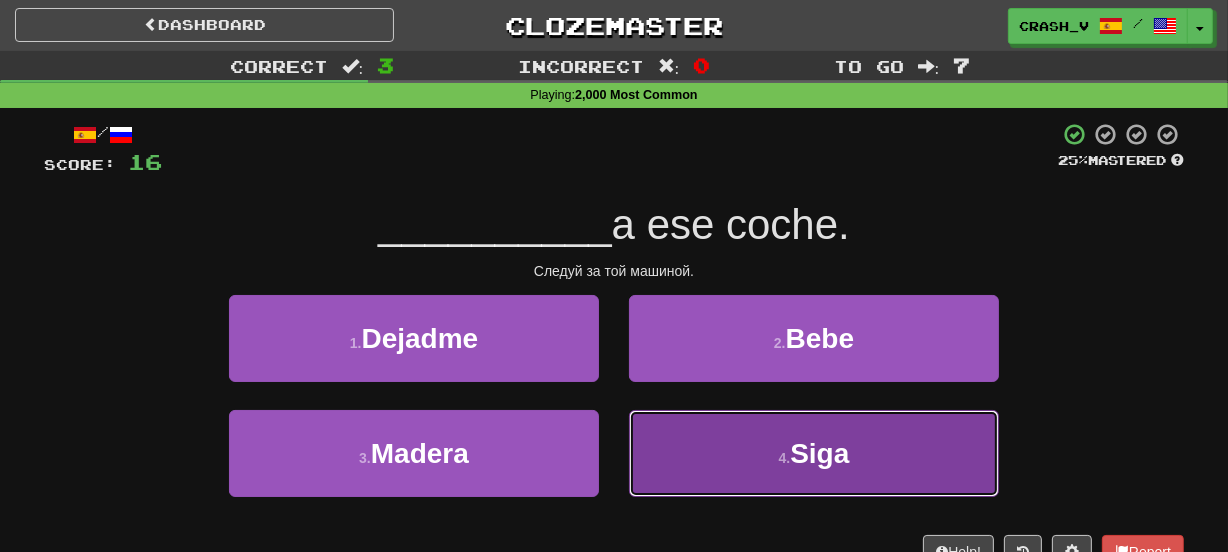 click on "4 .  Siga" at bounding box center [814, 453] 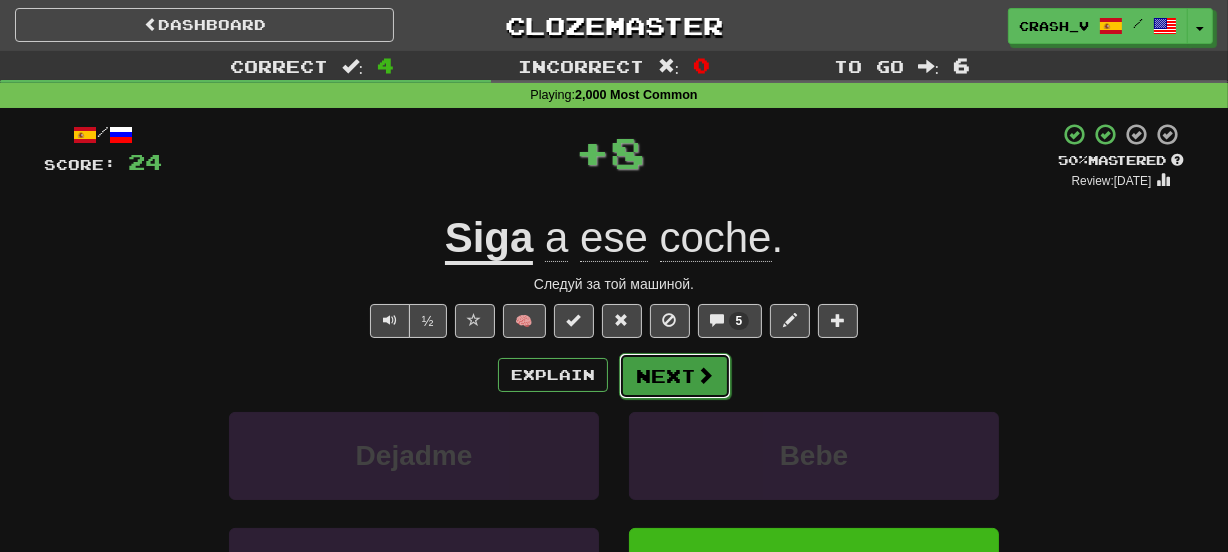 click on "Next" at bounding box center [675, 376] 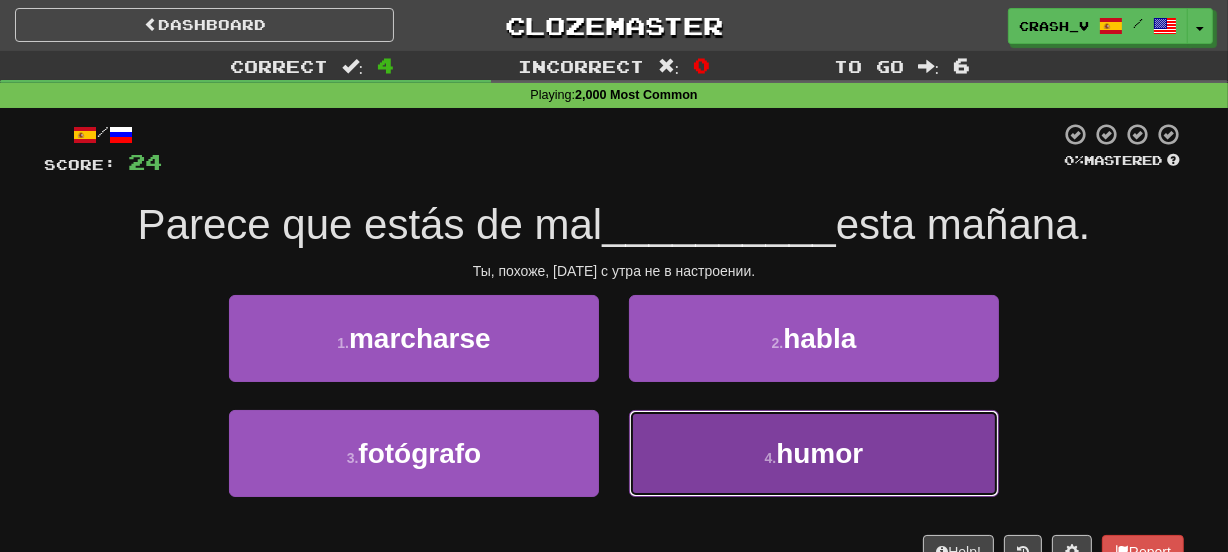 click on "4 .  humor" at bounding box center [814, 453] 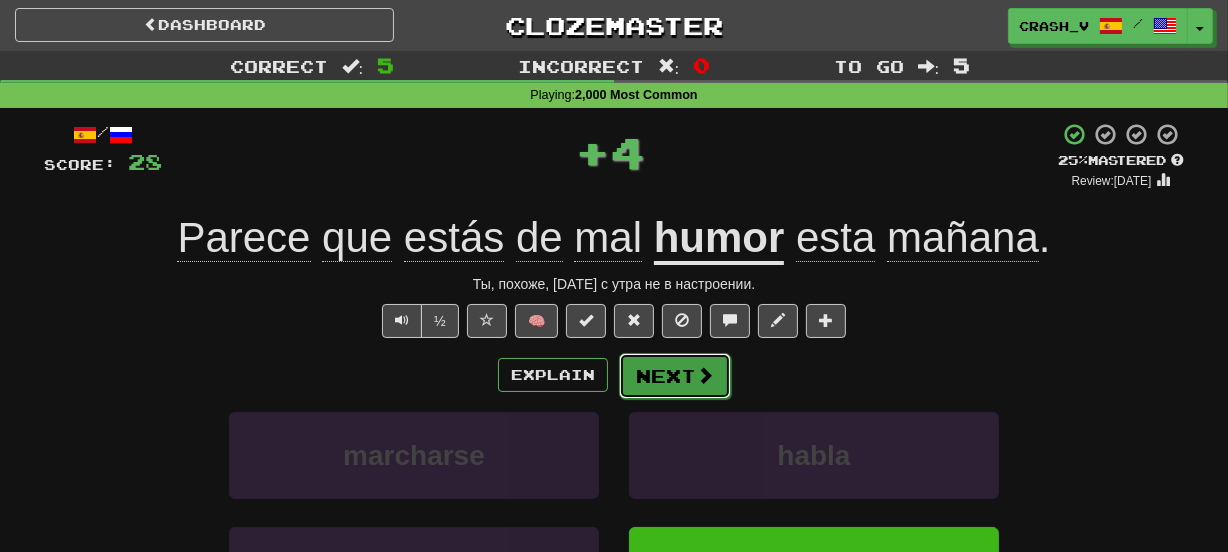 click on "Next" at bounding box center (675, 376) 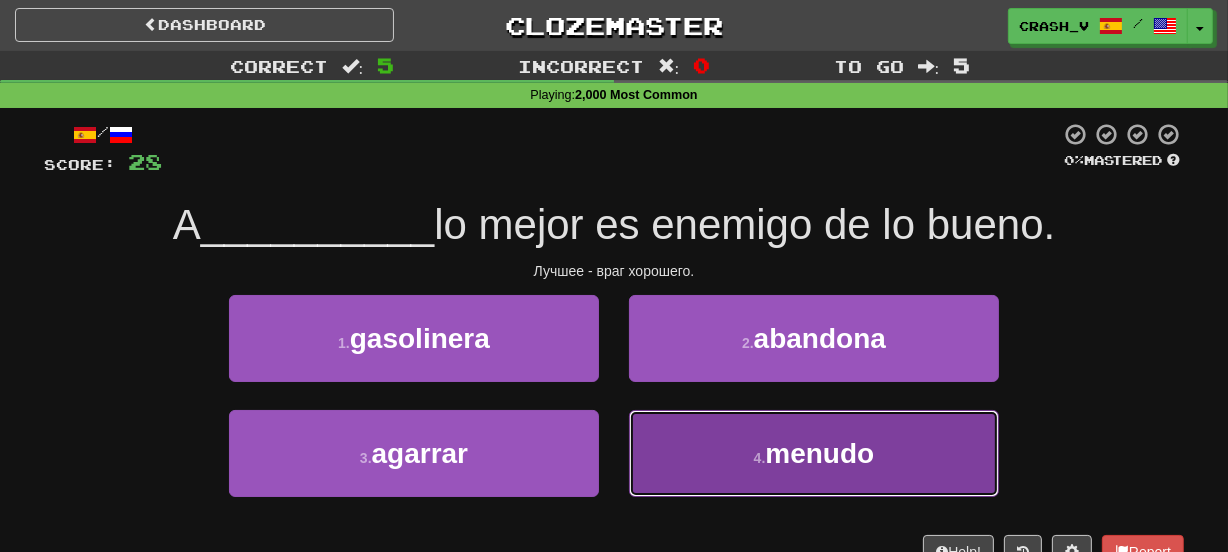 click on "4 .  menudo" at bounding box center (814, 453) 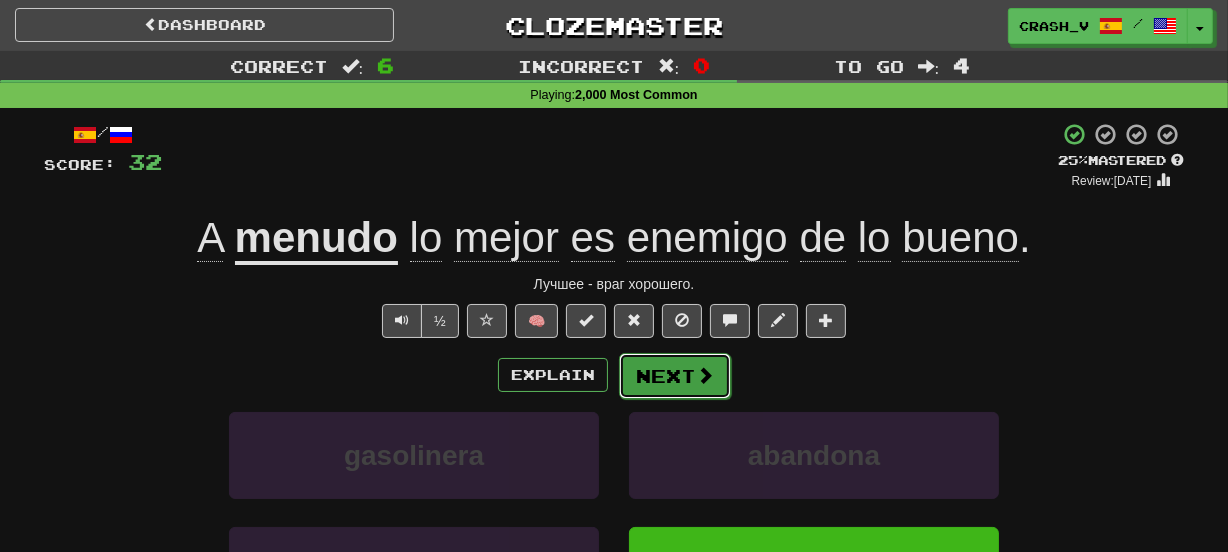 click on "Next" at bounding box center [675, 376] 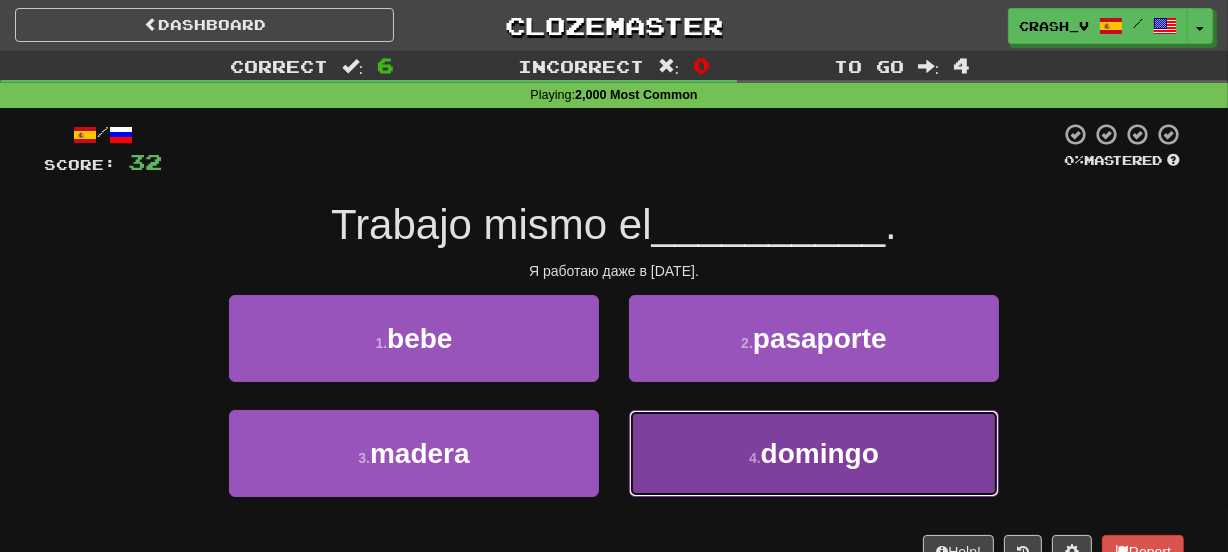 click on "4 .  domingo" at bounding box center (814, 453) 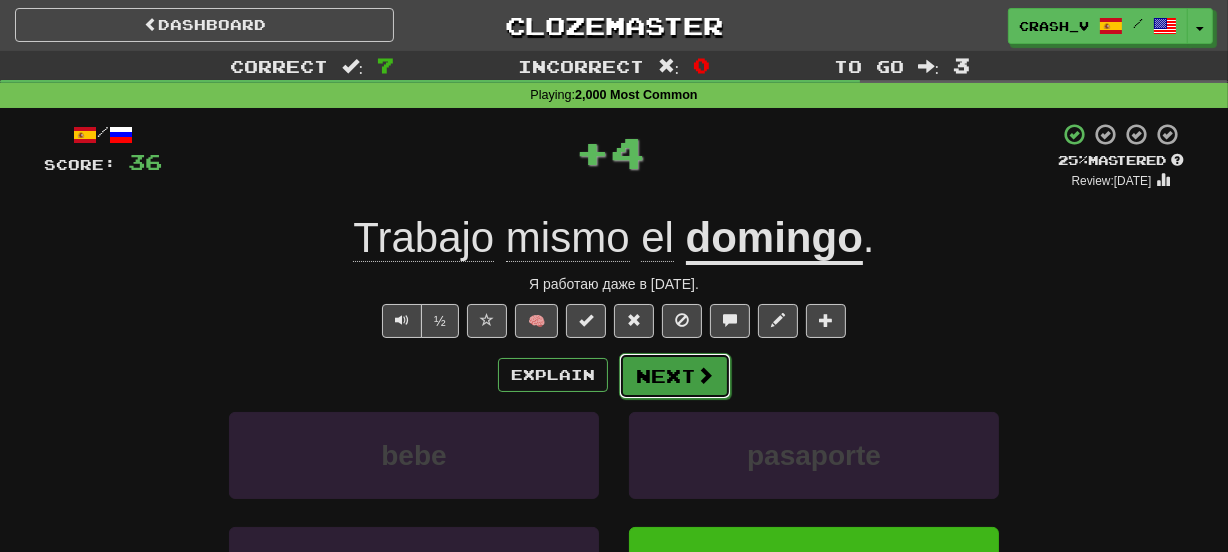 click on "Next" at bounding box center (675, 376) 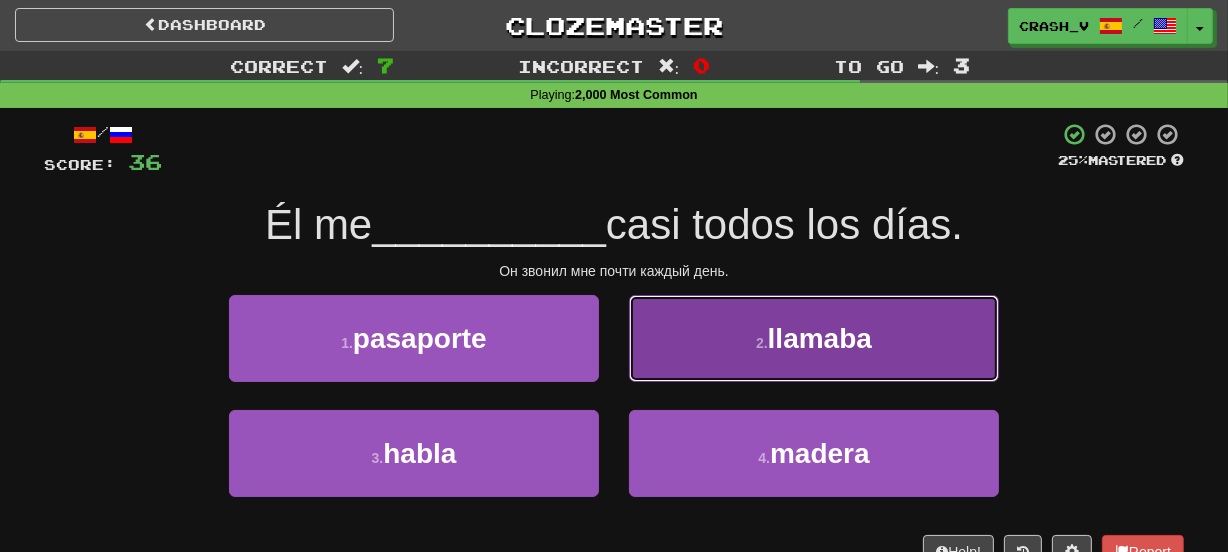 click on "2 .  llamaba" at bounding box center [814, 338] 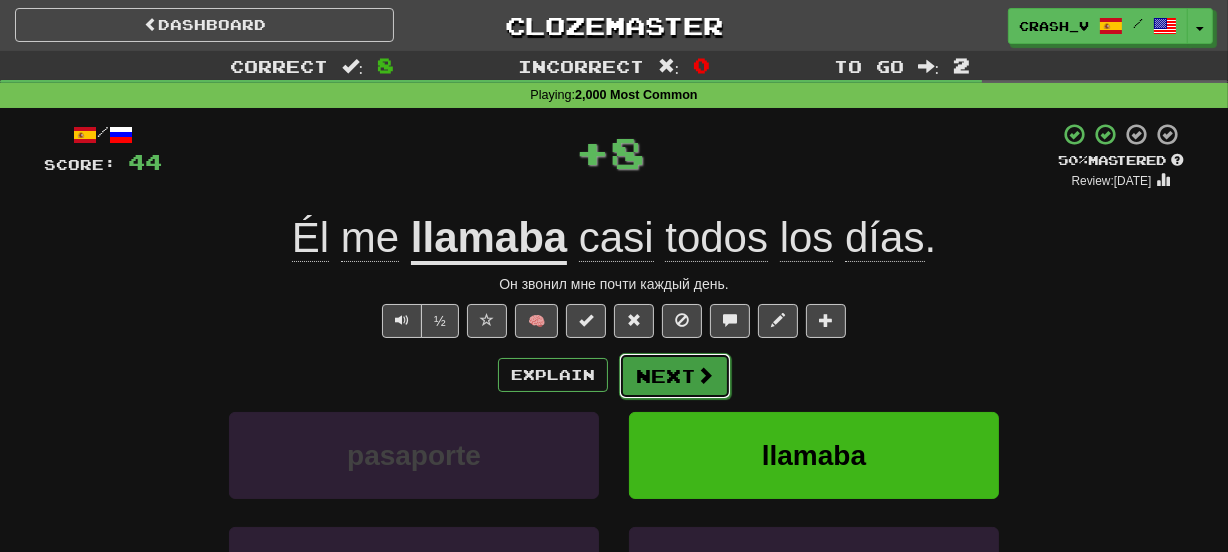click on "Next" at bounding box center (675, 376) 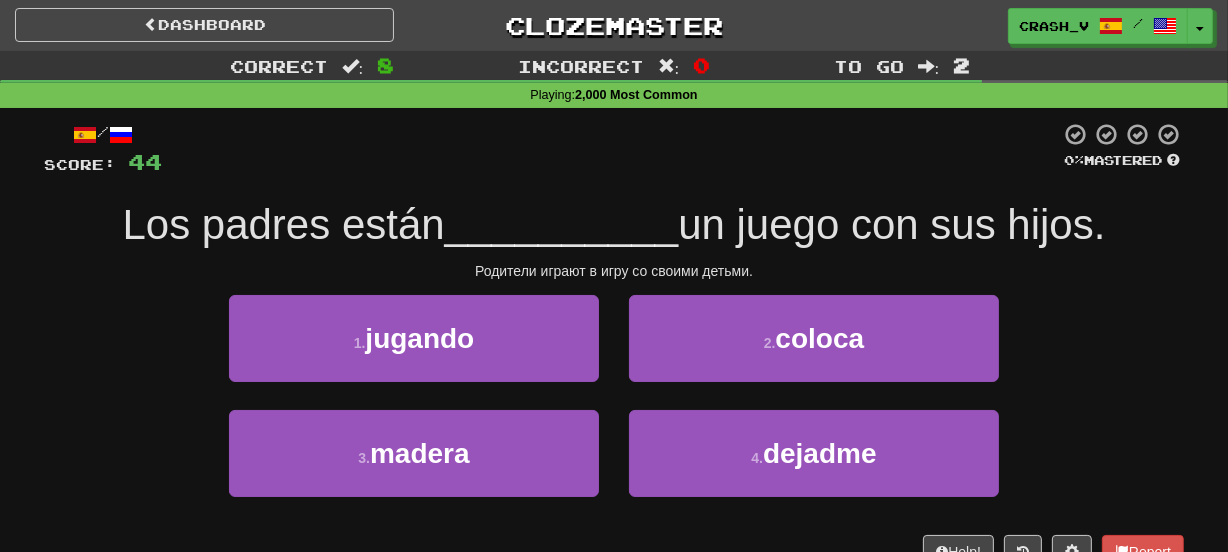 click on "Correct   :   8 Incorrect   :   0 To go   :   2 Playing :  2,000 Most Common  /  Score:   44 0 %  Mastered Los padres están  __________  un juego con sus hijos. Родители играют в игру со своими детьми. 1 .  jugando 2 .  coloca 3 .  madera 4 .  dejadme  Help!  Report" at bounding box center [614, 324] 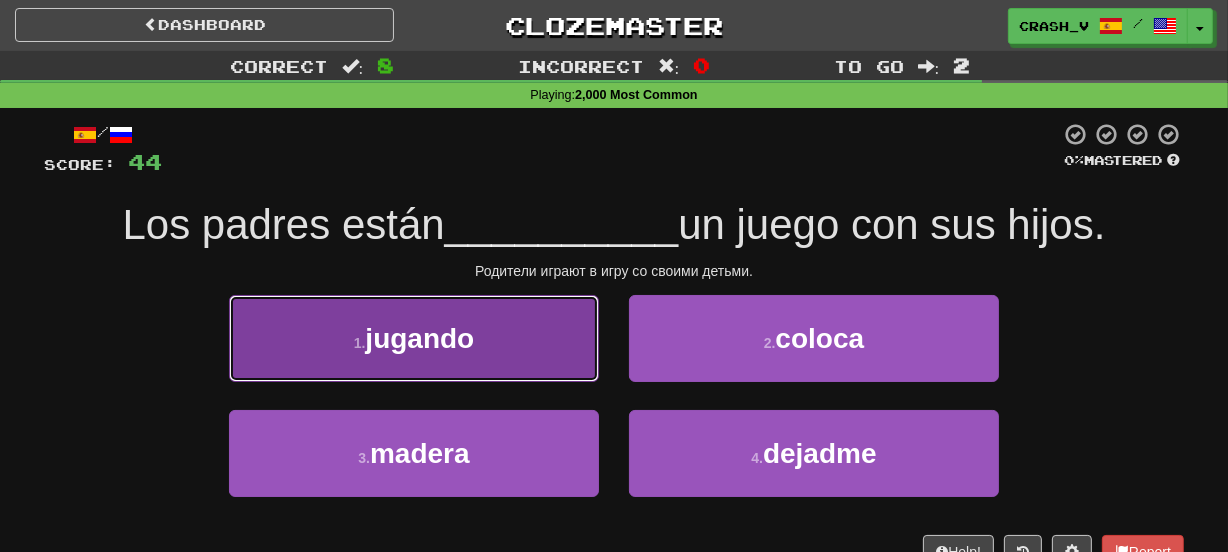click on "jugando" at bounding box center (419, 338) 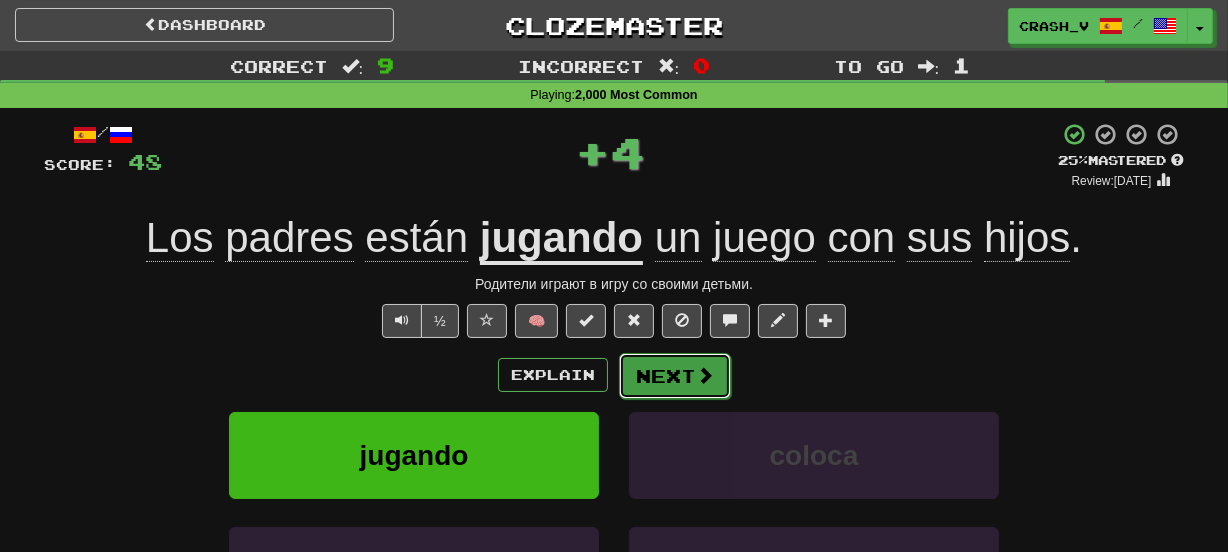 click on "Next" at bounding box center [675, 376] 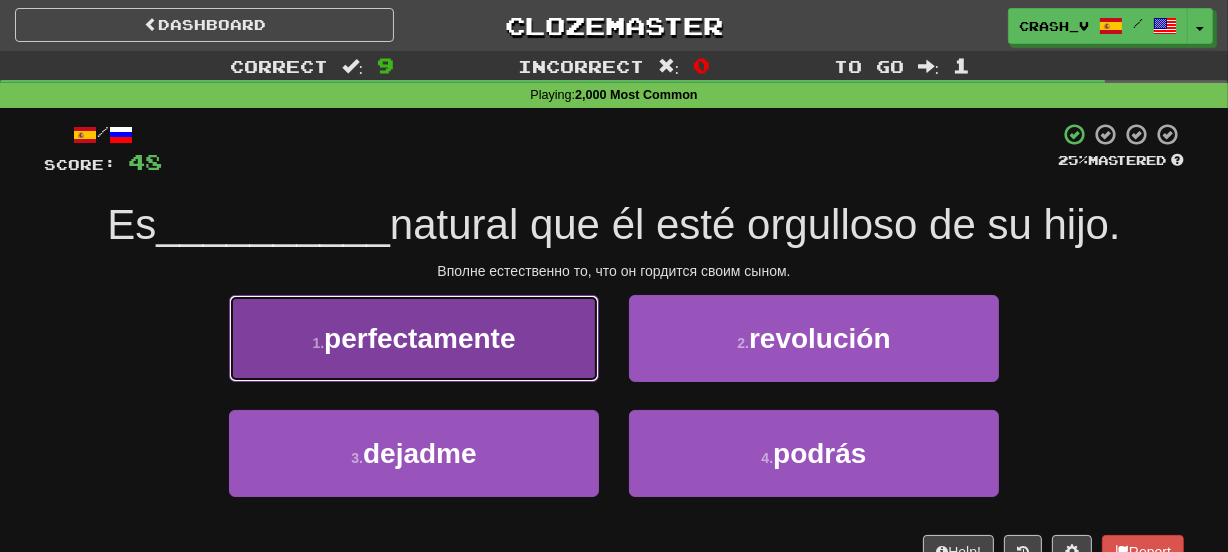 click on "1 .  perfectamente" at bounding box center (414, 338) 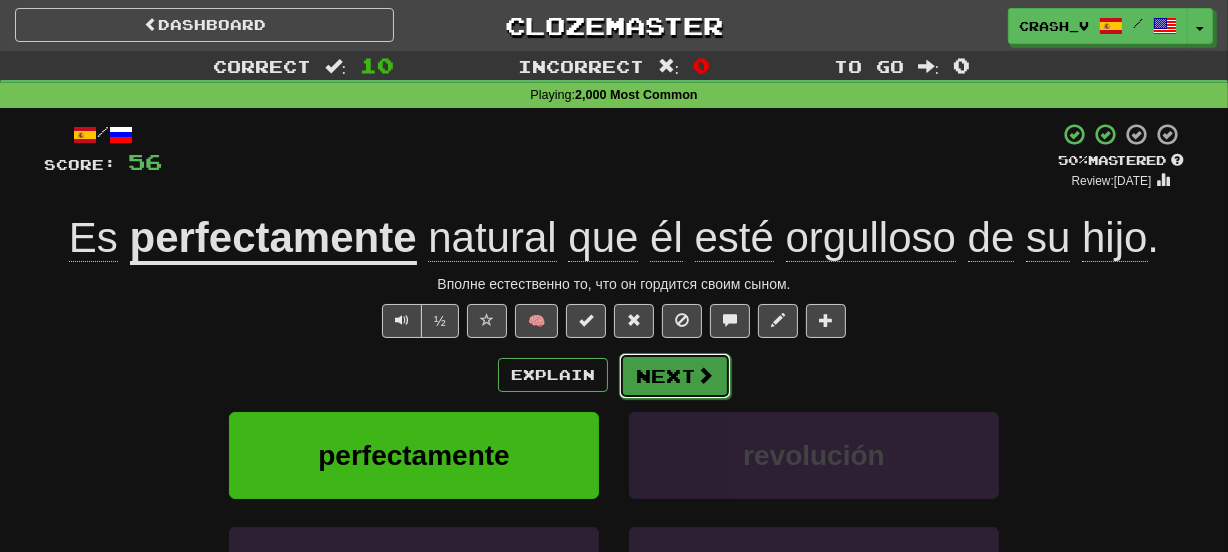 click on "Next" at bounding box center [675, 376] 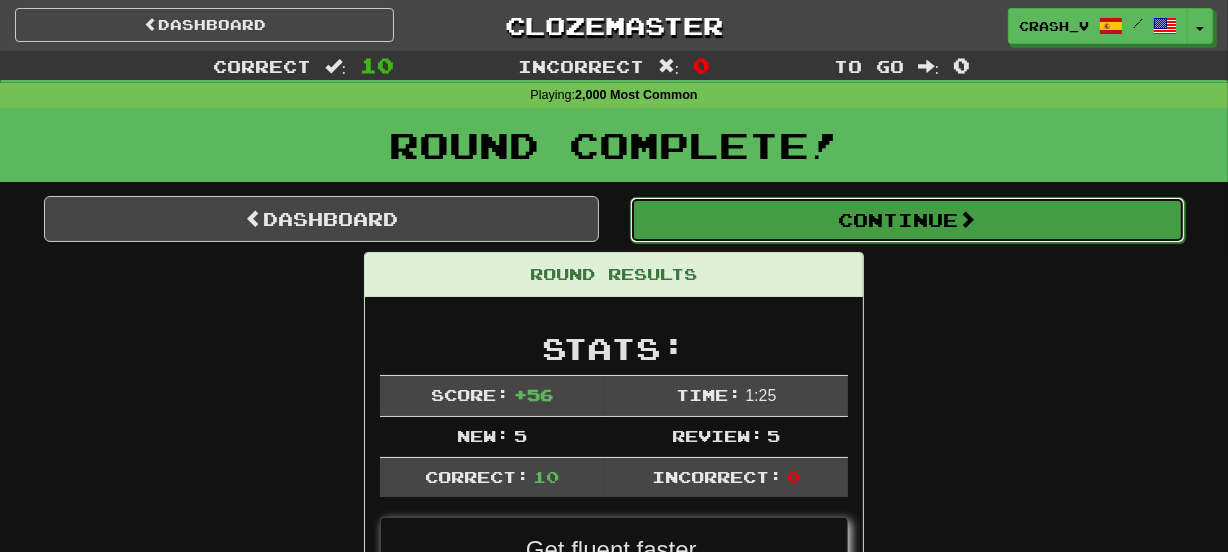 click on "Continue" at bounding box center (907, 220) 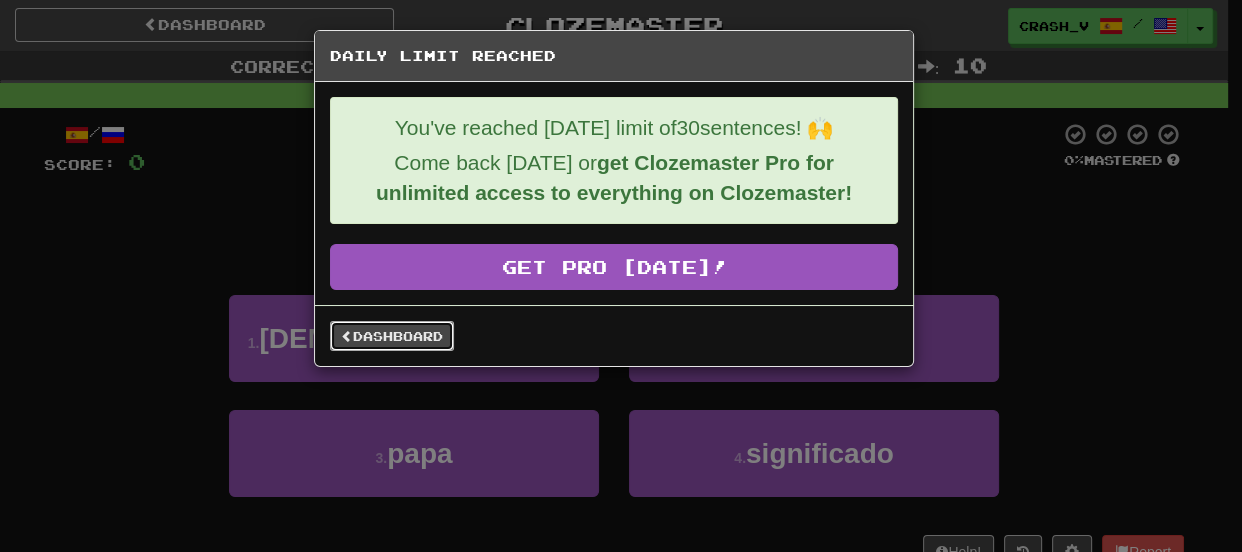 click on "Dashboard" at bounding box center (392, 336) 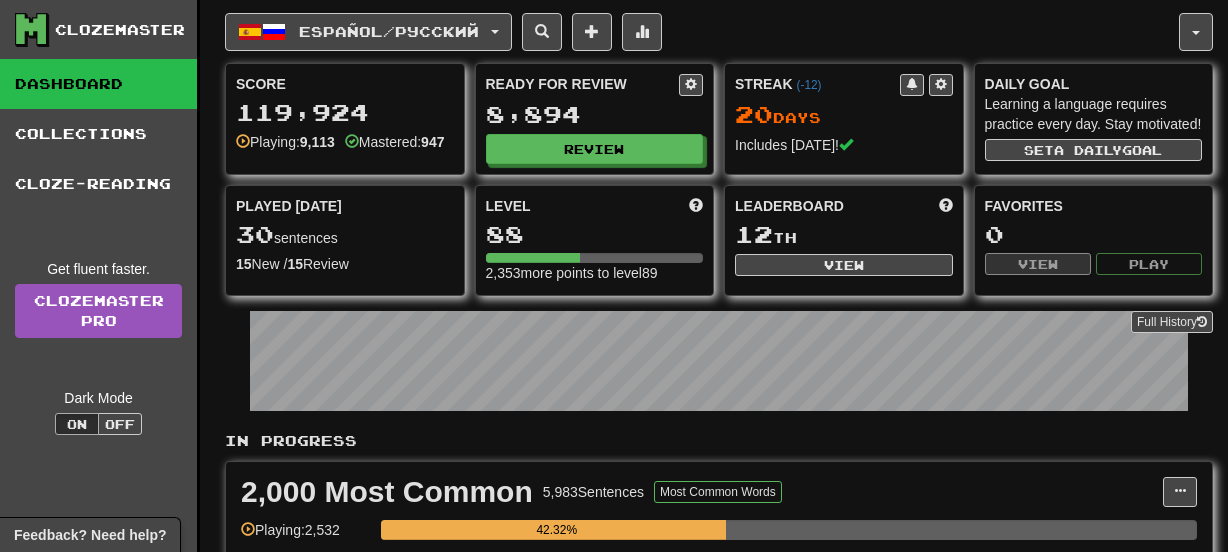 scroll, scrollTop: 0, scrollLeft: 0, axis: both 